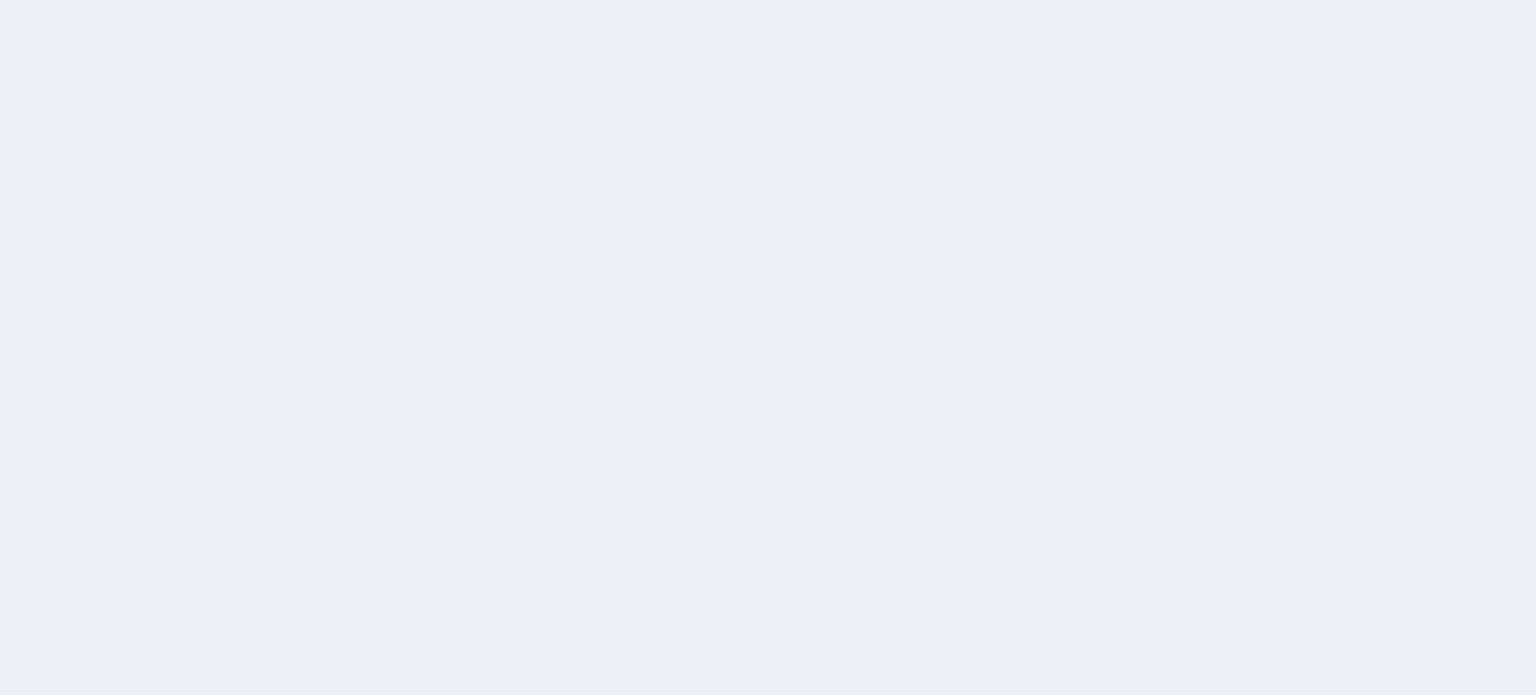 scroll, scrollTop: 0, scrollLeft: 0, axis: both 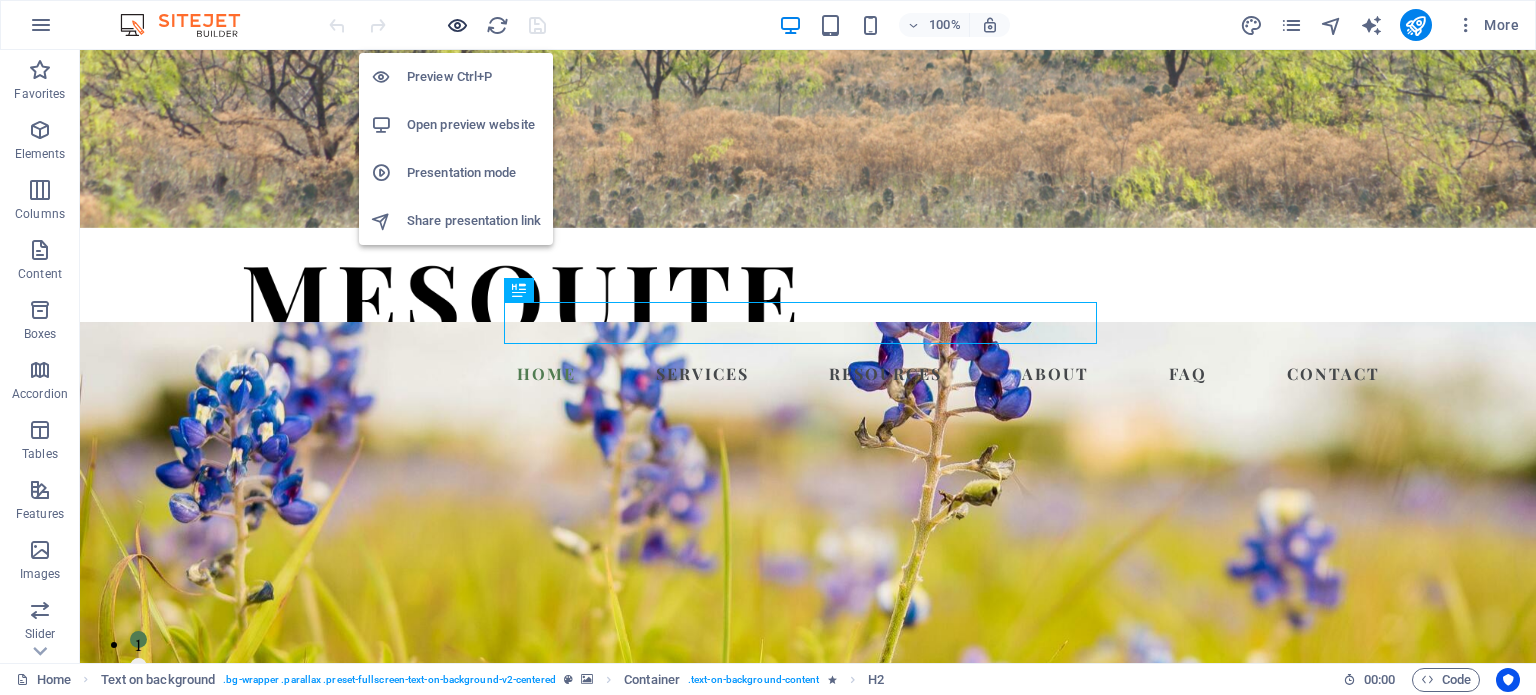 click at bounding box center (457, 25) 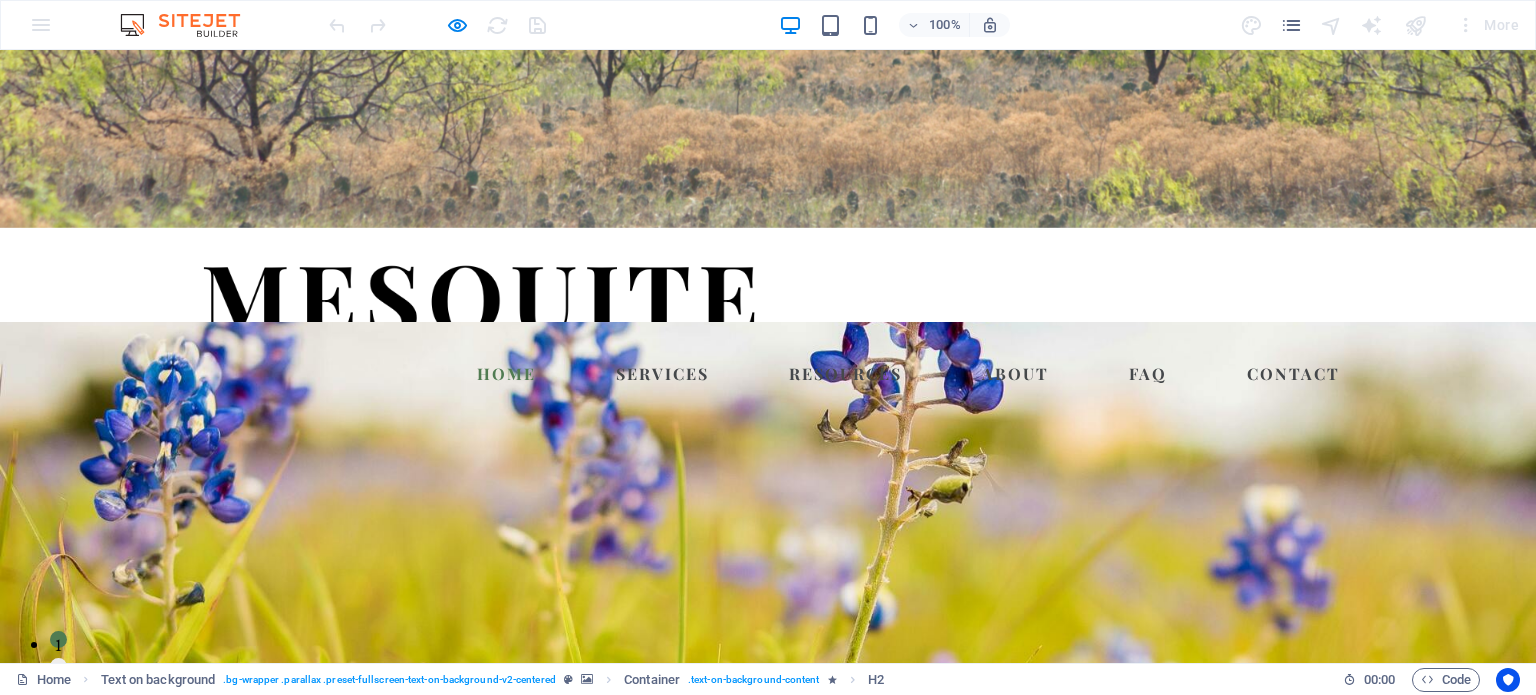 drag, startPoint x: 632, startPoint y: 322, endPoint x: 1008, endPoint y: 481, distance: 408.23645 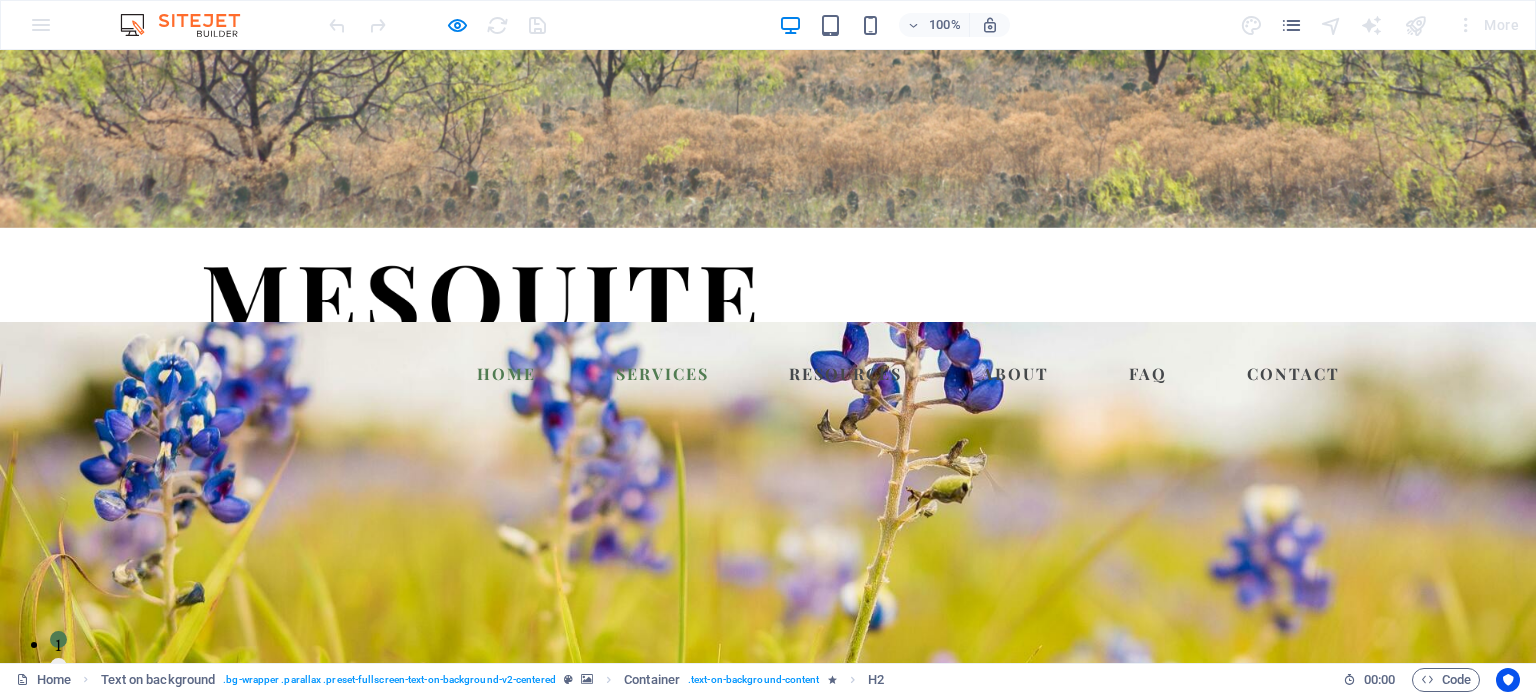 click on "Services" at bounding box center (662, 374) 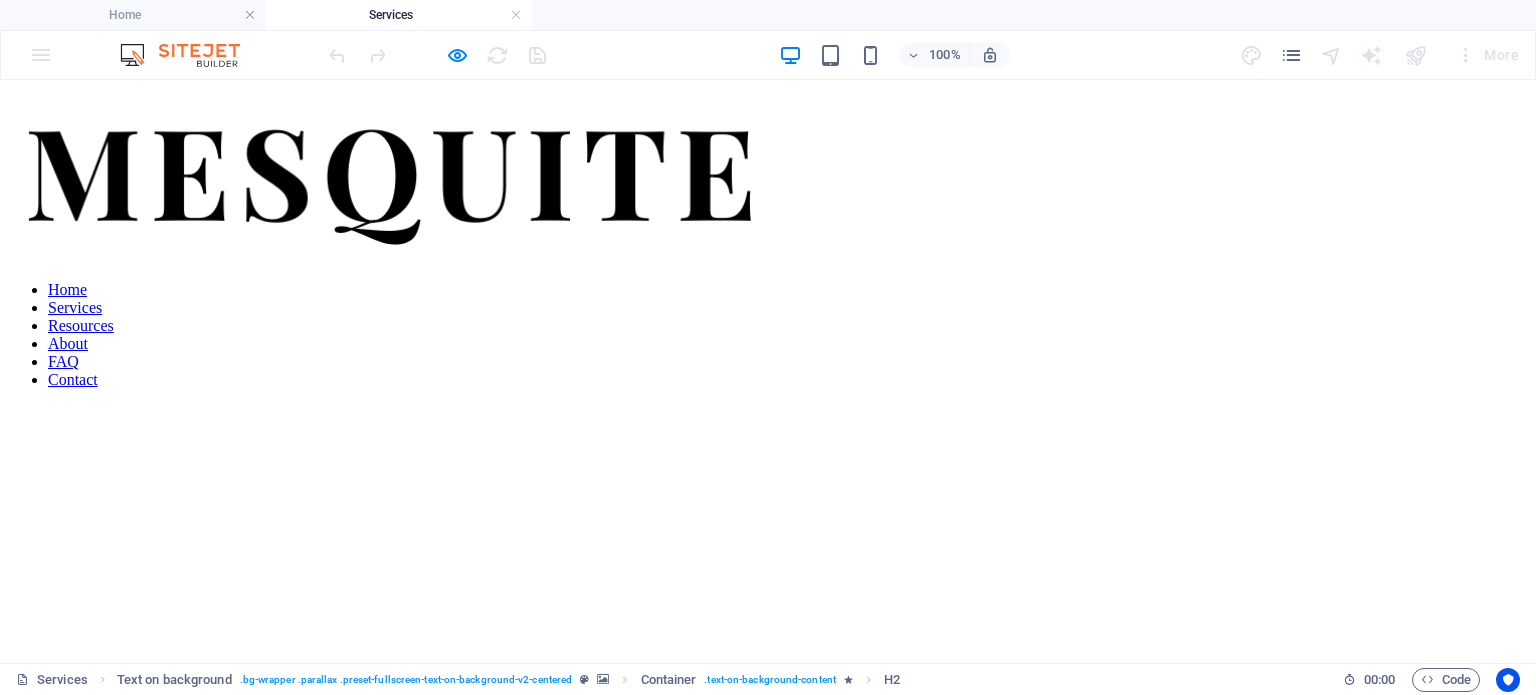 scroll, scrollTop: 0, scrollLeft: 0, axis: both 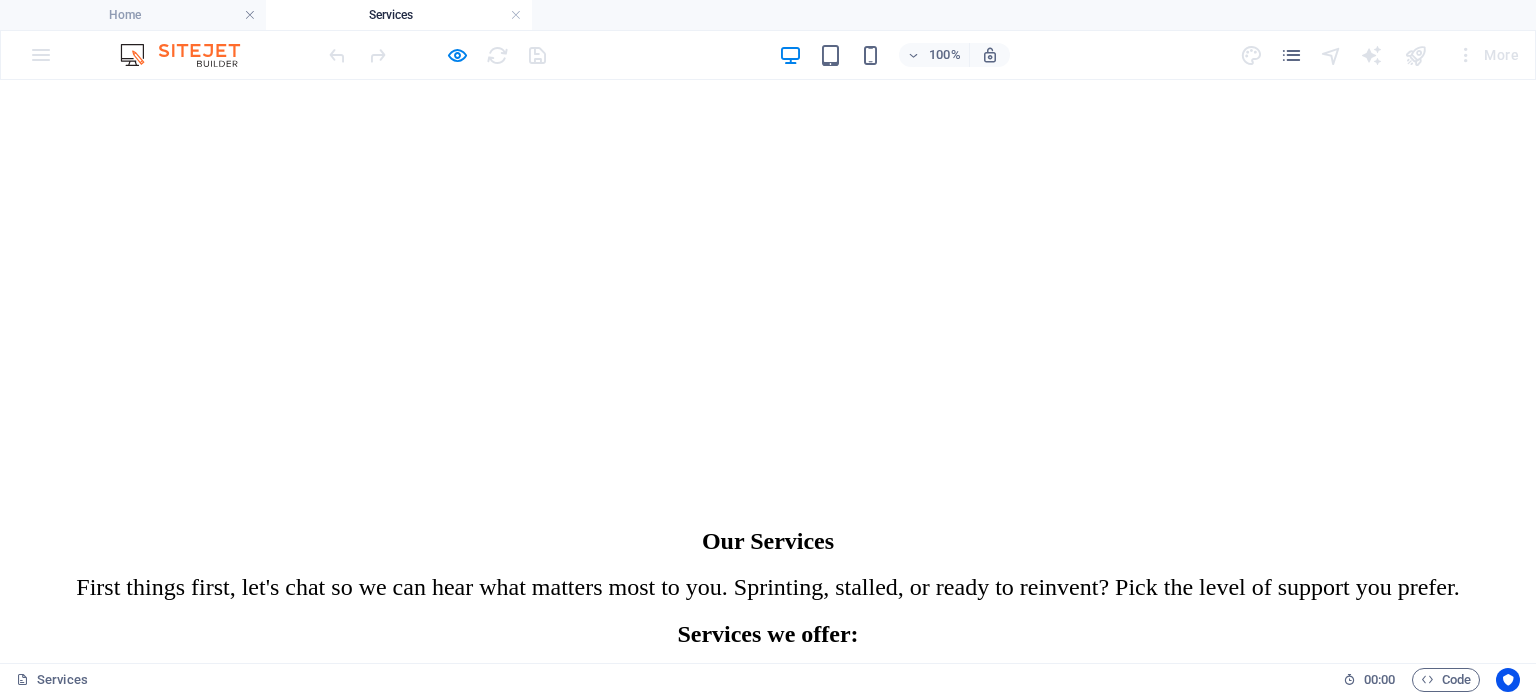 click on "STRATEGIC TURNAROUND" at bounding box center [768, 1101] 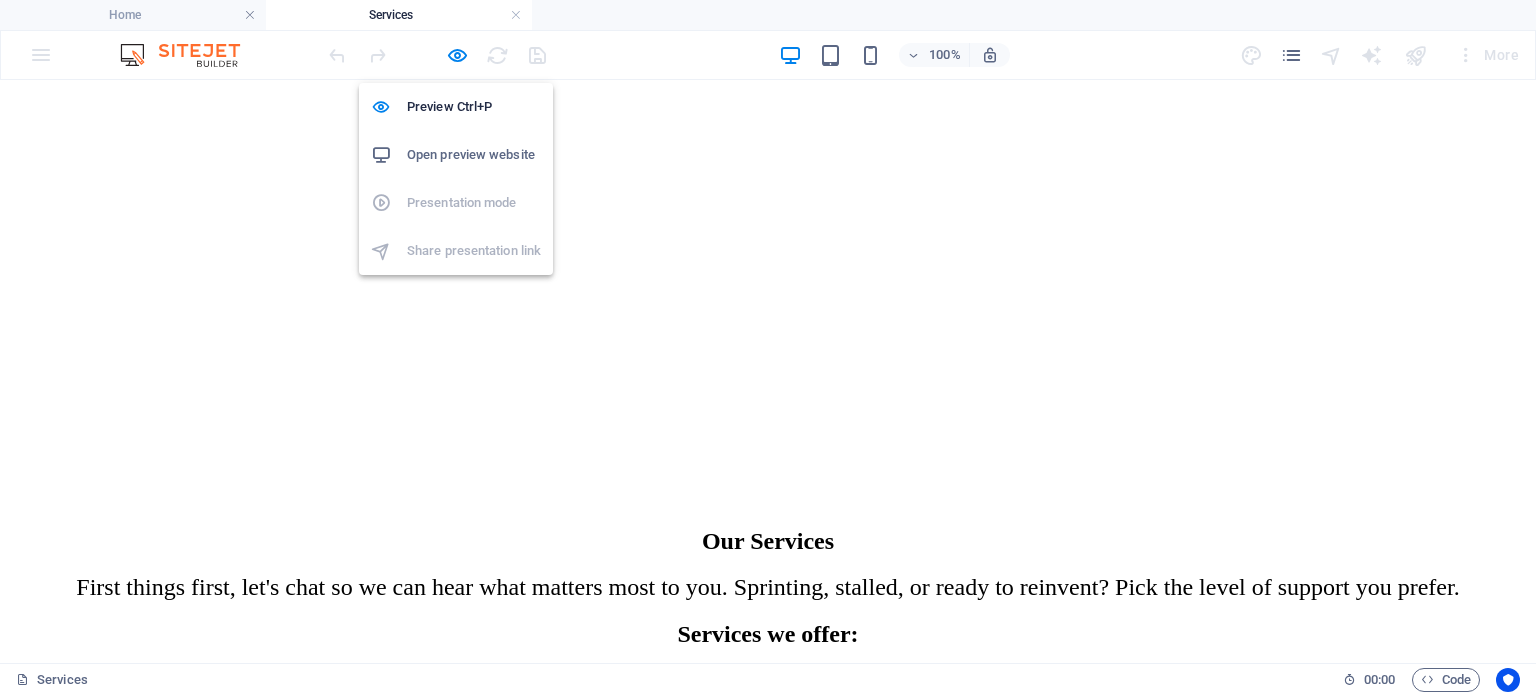click on "Open preview website" at bounding box center (474, 155) 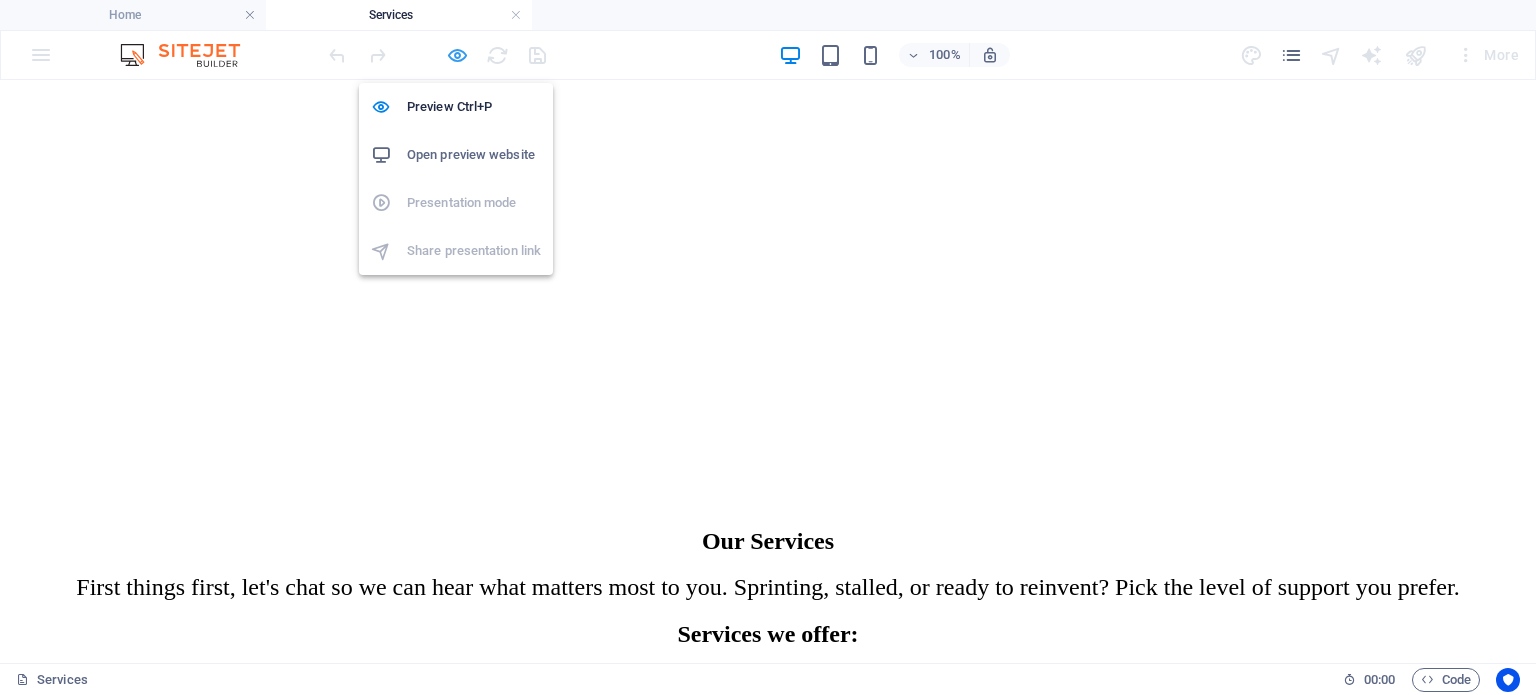 click at bounding box center [457, 55] 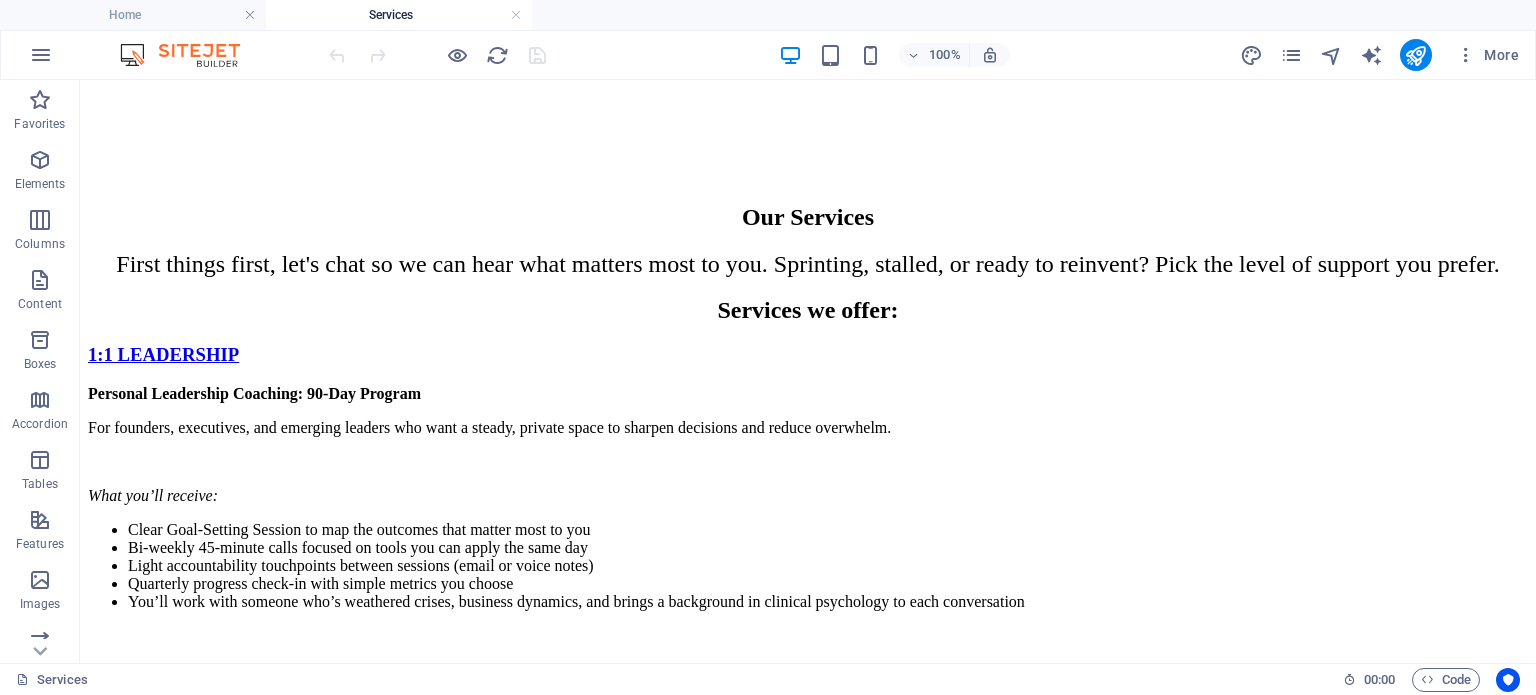 scroll, scrollTop: 647, scrollLeft: 0, axis: vertical 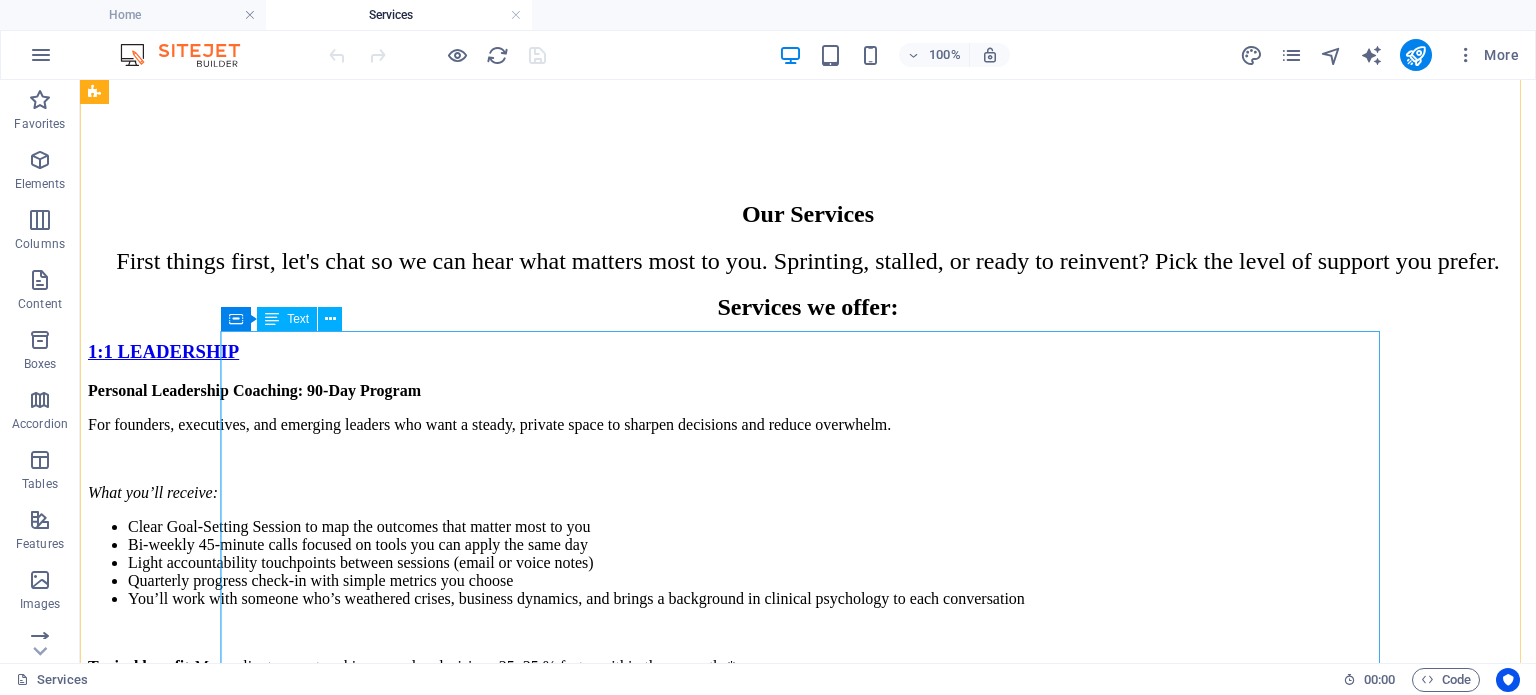 click on "Strategic Turnaround: 90-Day Sprint For nonprofits and small businesses that feel the cash pinch or the slog and want steady footing again. What you’ll receive Week 1 Snapshot: A 13-week cash forecast, a short list of real risks, and the top three “do these first” actions. 90-Day Stabilization Plan: Clear priorities with owners, dates, and simple success markers, plus quick revenue ideas and smart cuts. Execution Rhythm: Weekly 30-minute check-ins, a one-page KPI scorecard, and a “who decides what” map so work moves without drama. Leadership Alignment Session: A focused half-day to get everyone saying the same mission sentence and agreeing on roles. Transfer & Tune-Up: A short playbook you can keep using, plus a 30-day follow-up to make sure the gains stick. Typical benefit : Recent clients (n=7, 2023–2025) added 10–18 weeks of cash runway and trimmed project timelines by ~28% in three months.* Format : Mostly virtual, with one on-site day in Texas (elsewhere by request)." at bounding box center [808, 985] 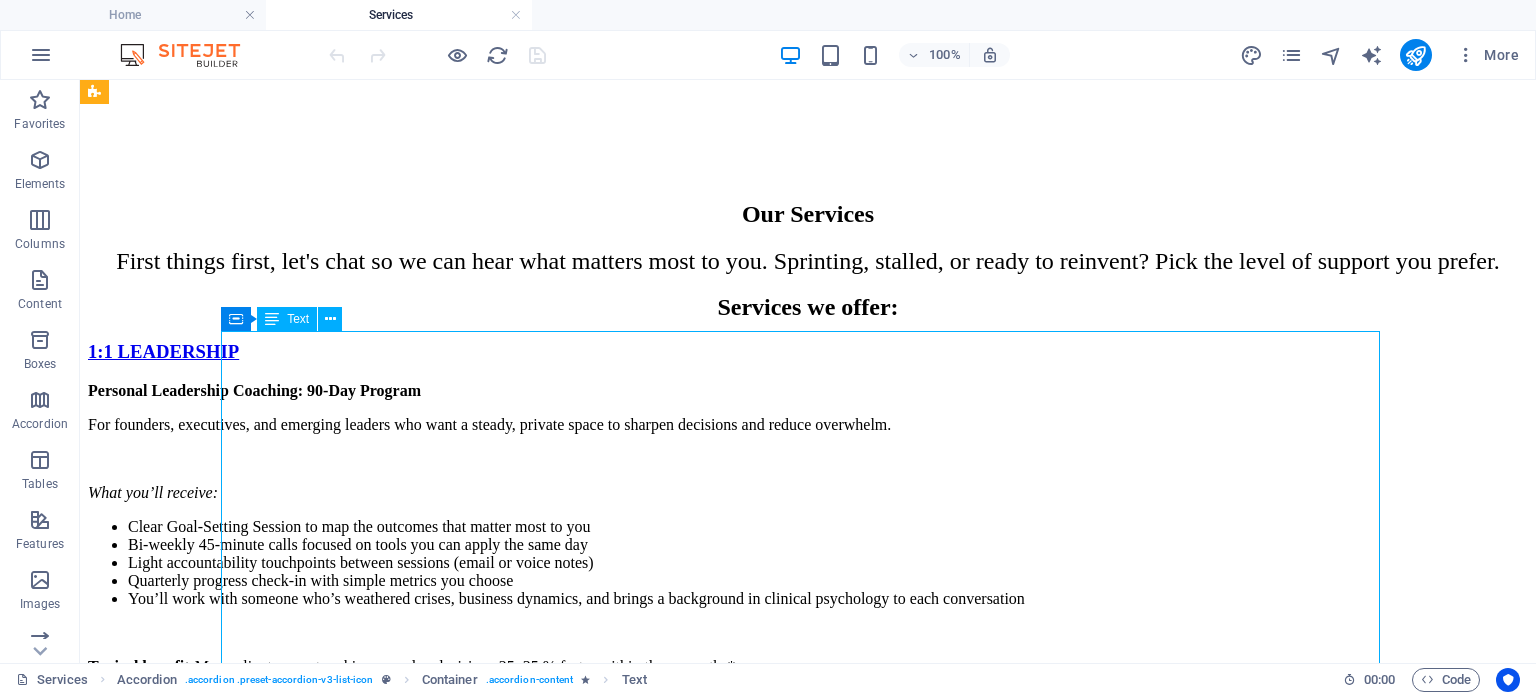 click on "Strategic Turnaround: 90-Day Sprint For nonprofits and small businesses that feel the cash pinch or the slog and want steady footing again. What you’ll receive Week 1 Snapshot: A 13-week cash forecast, a short list of real risks, and the top three “do these first” actions. 90-Day Stabilization Plan: Clear priorities with owners, dates, and simple success markers, plus quick revenue ideas and smart cuts. Execution Rhythm: Weekly 30-minute check-ins, a one-page KPI scorecard, and a “who decides what” map so work moves without drama. Leadership Alignment Session: A focused half-day to get everyone saying the same mission sentence and agreeing on roles. Transfer & Tune-Up: A short playbook you can keep using, plus a 30-day follow-up to make sure the gains stick. Typical benefit : Recent clients (n=7, 2023–2025) added 10–18 weeks of cash runway and trimmed project timelines by ~28% in three months.* Format : Mostly virtual, with one on-site day in Texas (elsewhere by request)." at bounding box center [808, 985] 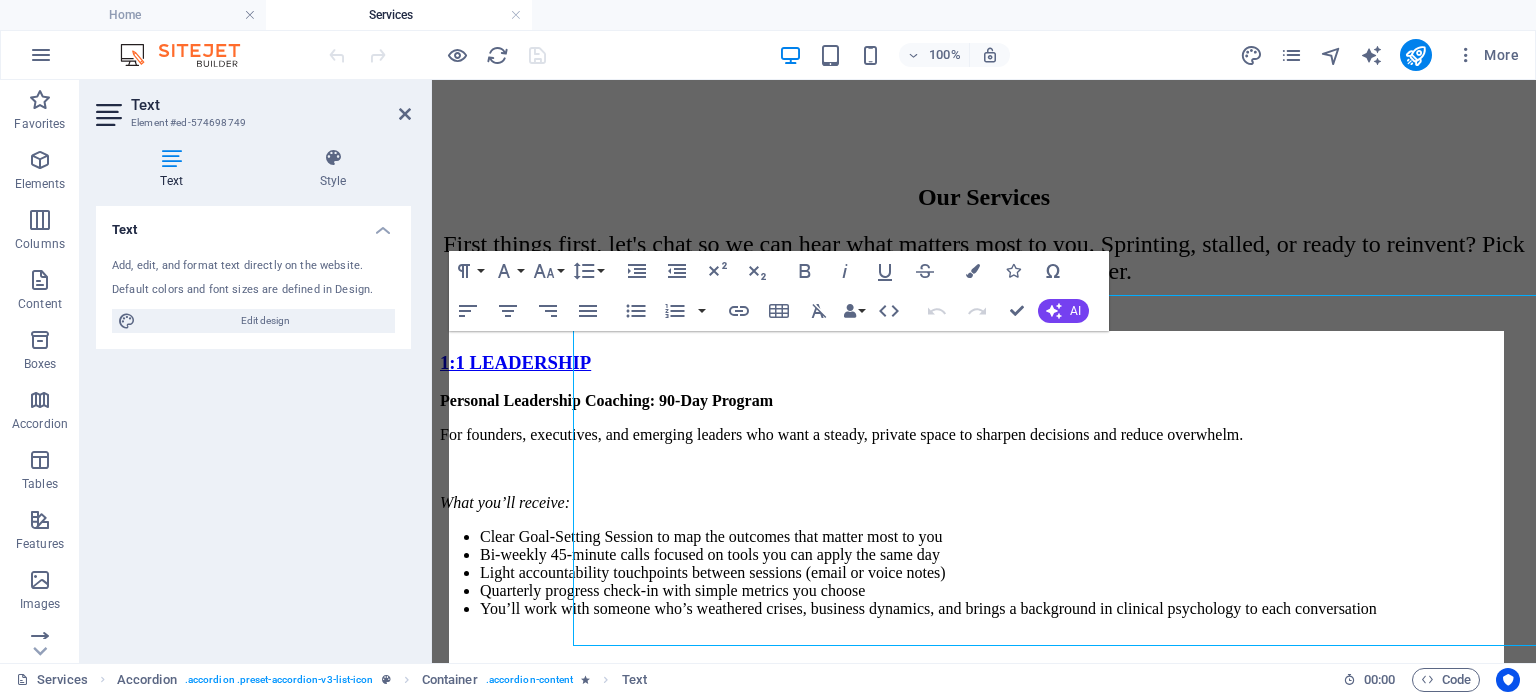 scroll, scrollTop: 683, scrollLeft: 0, axis: vertical 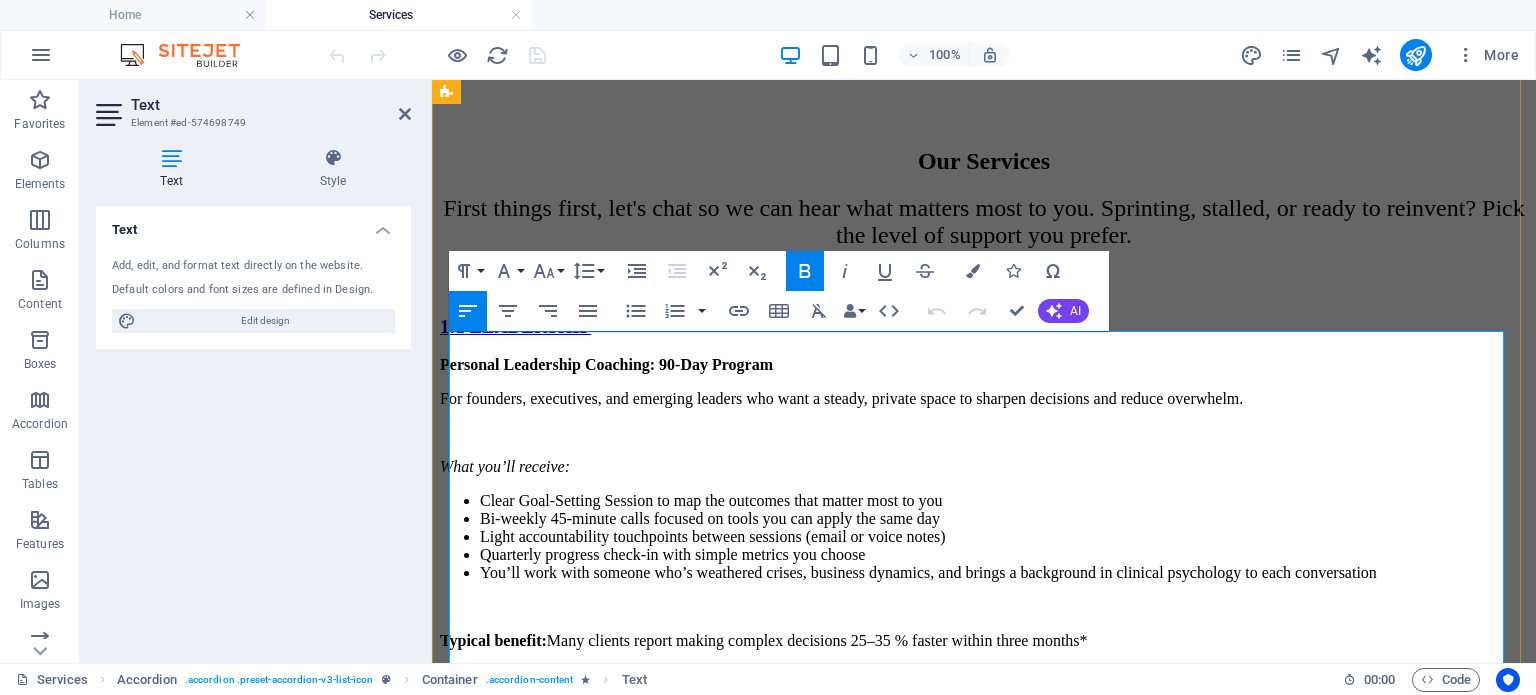 click on "Strategic Turnaround: 90-Day Sprint" at bounding box center (567, 786) 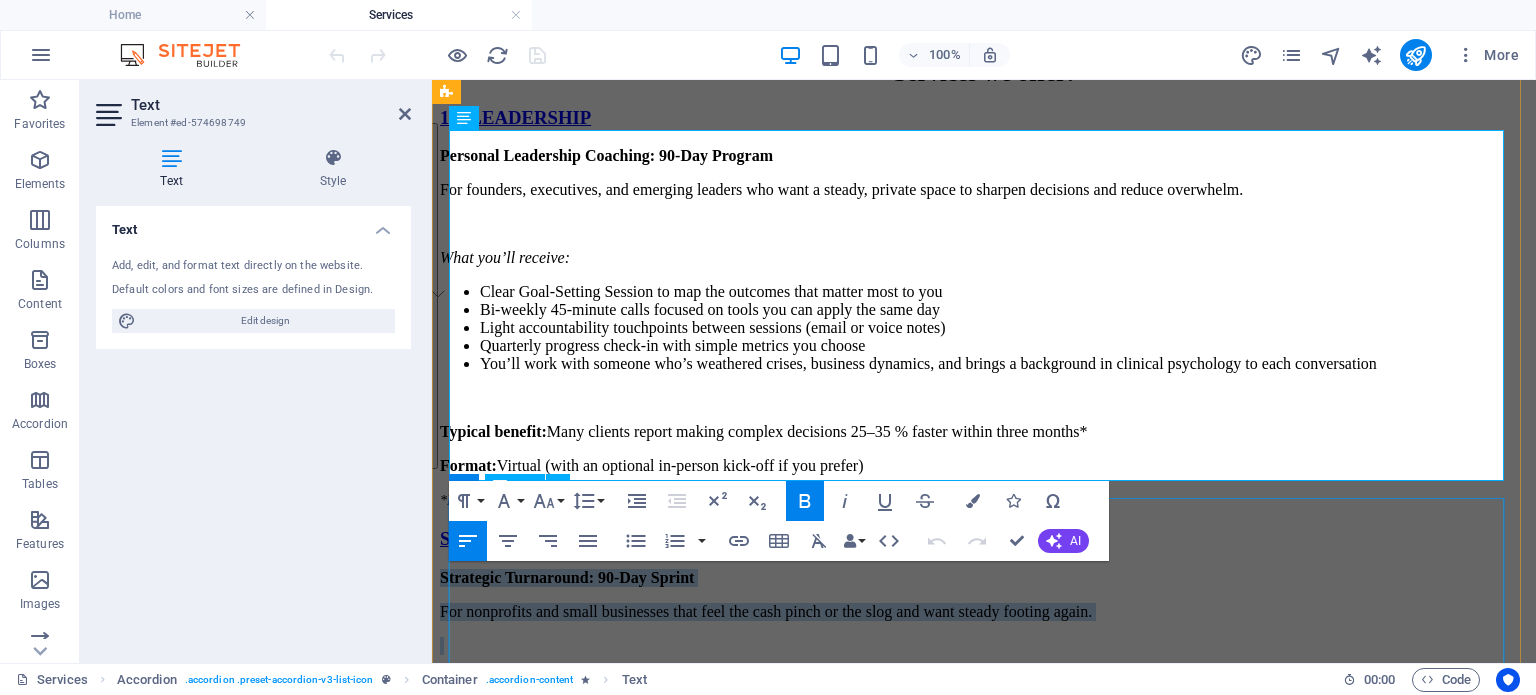 scroll, scrollTop: 904, scrollLeft: 0, axis: vertical 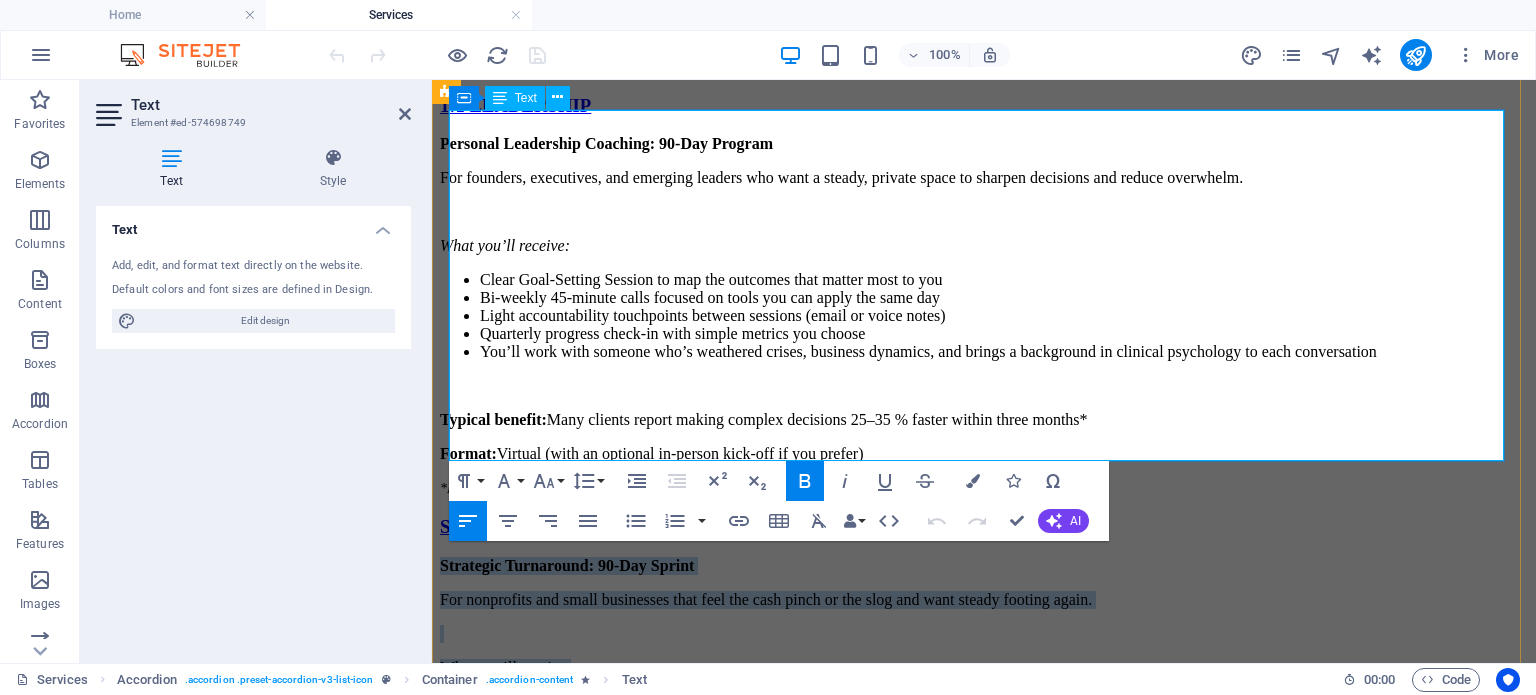 drag, startPoint x: 491, startPoint y: 347, endPoint x: 995, endPoint y: 416, distance: 508.7013 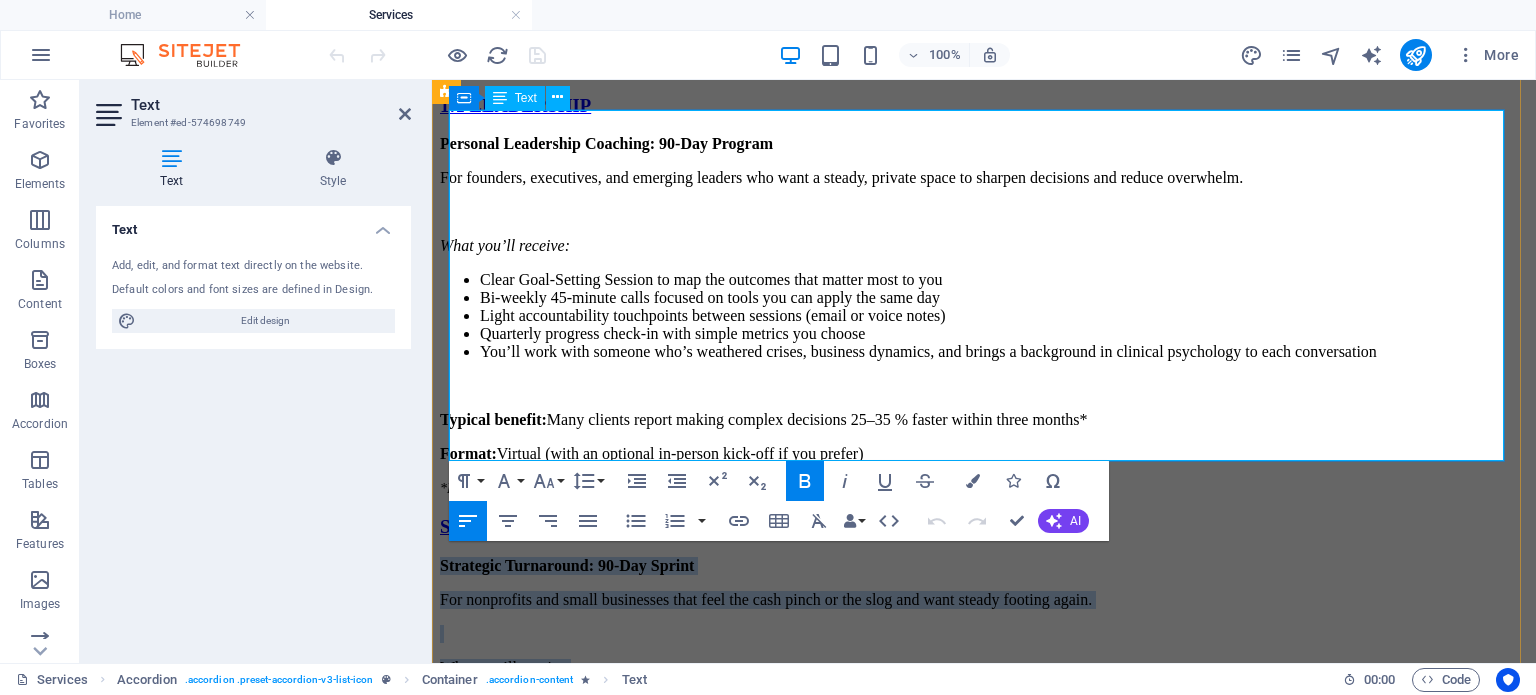 copy on "Strategic Turnaround: 90-Day Sprint For nonprofits and small businesses that feel the cash pinch or the slog and want steady footing again. What you’ll receive Week 1 Snapshot: A 13-week cash forecast, a short list of real risks, and the top three “do these first” actions. 90-Day Stabilization Plan: Clear priorities with owners, dates, and simple success markers, plus quick revenue ideas and smart cuts. Execution Rhythm: Weekly 30-minute check-ins, a one-page KPI scorecard, and a “who decides what” map so work moves without drama. Leadership Alignment Session: A focused half-day to get everyone saying the same mission sentence and agreeing on roles. Transfer & Tune-Up: A short playbook you can keep using, plus a 30-day follow-up to make sure the gains stick. Typical benefit : Recent clients (n=7, 2023–2025) added 10–18 weeks of cash runway and trimmed project timelines by ~28% in three months.* Format : Mostly virtual, with one on-site day in Texas (elsewhere by request)." 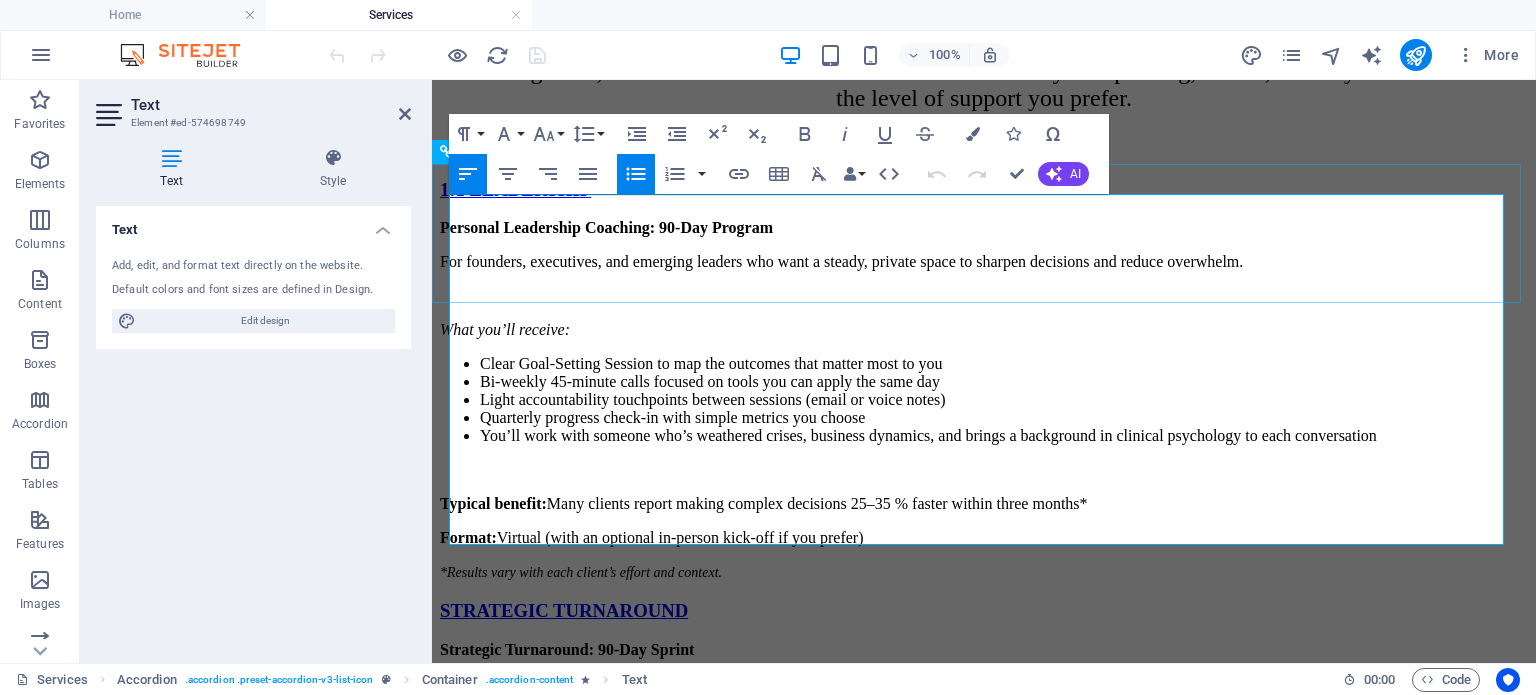 scroll, scrollTop: 816, scrollLeft: 0, axis: vertical 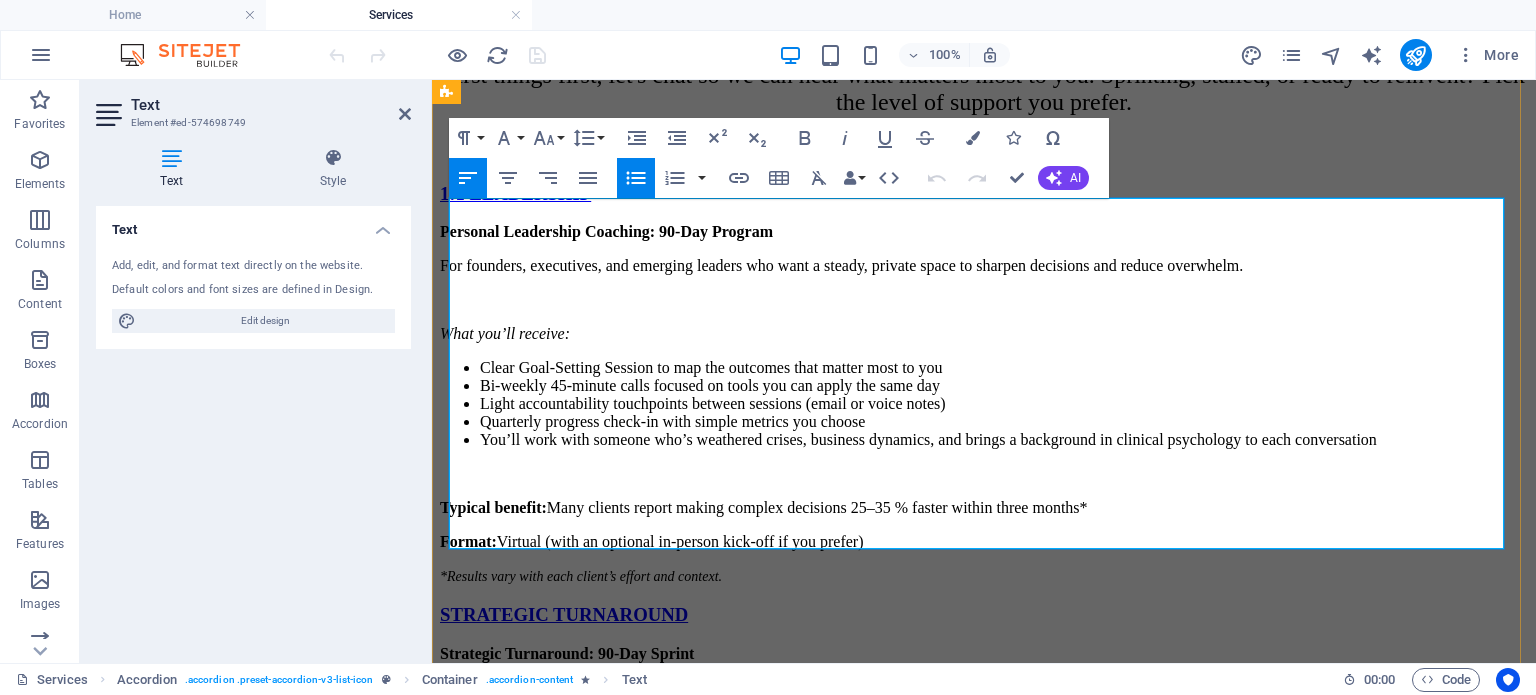 click on "For nonprofits and small businesses that feel the cash pinch or the slog and want steady footing again." at bounding box center (984, 688) 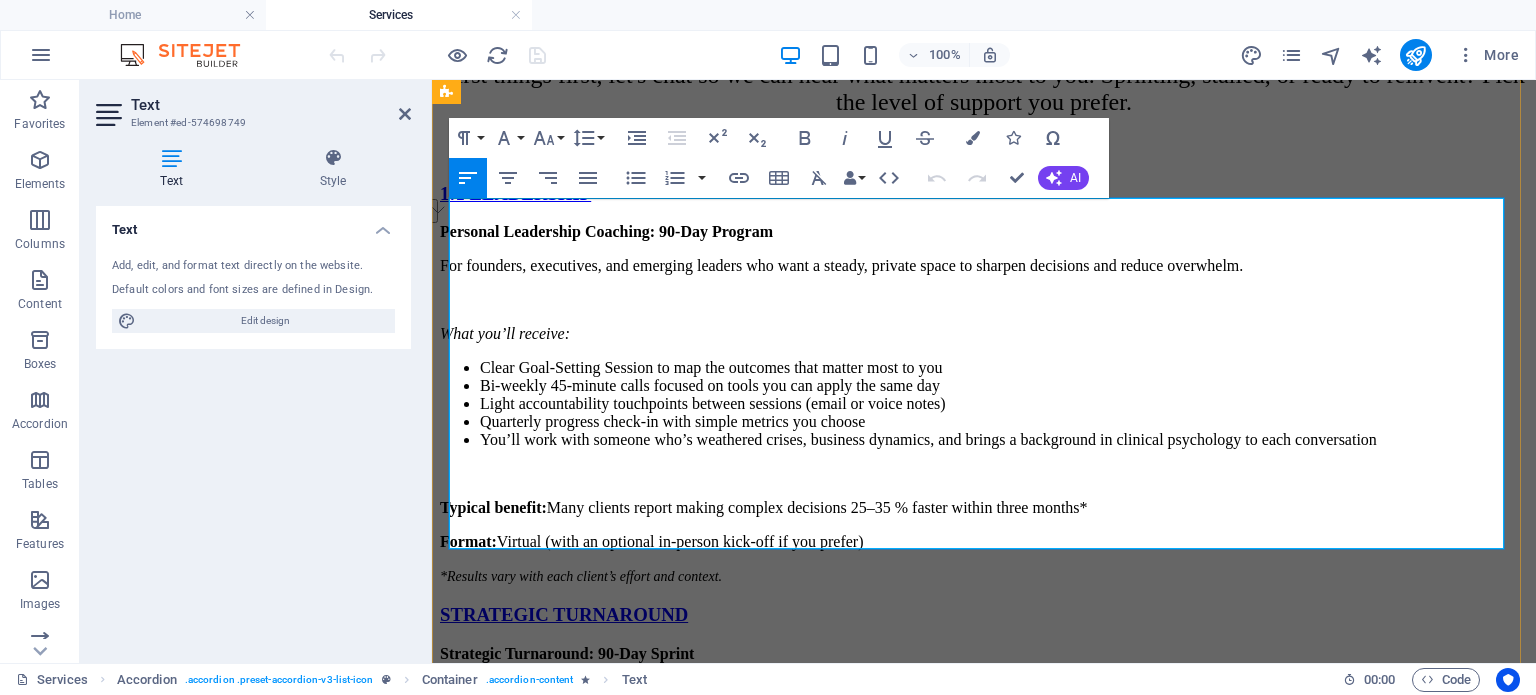 drag, startPoint x: 462, startPoint y: 235, endPoint x: 1076, endPoint y: 257, distance: 614.394 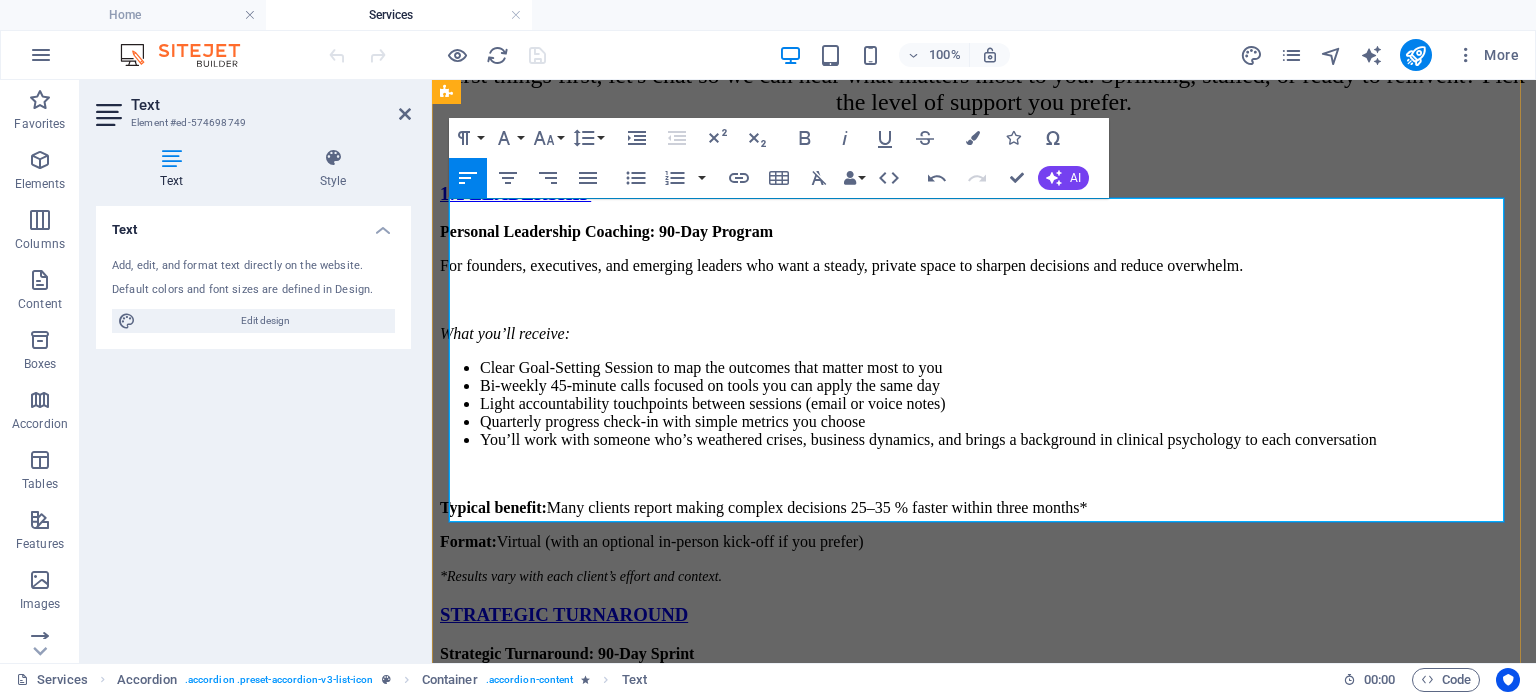 click on "For nonprofits and small businesses that feel cash is tight or progress is stuck—and want to get back on solid ground with less stress." at bounding box center (984, 688) 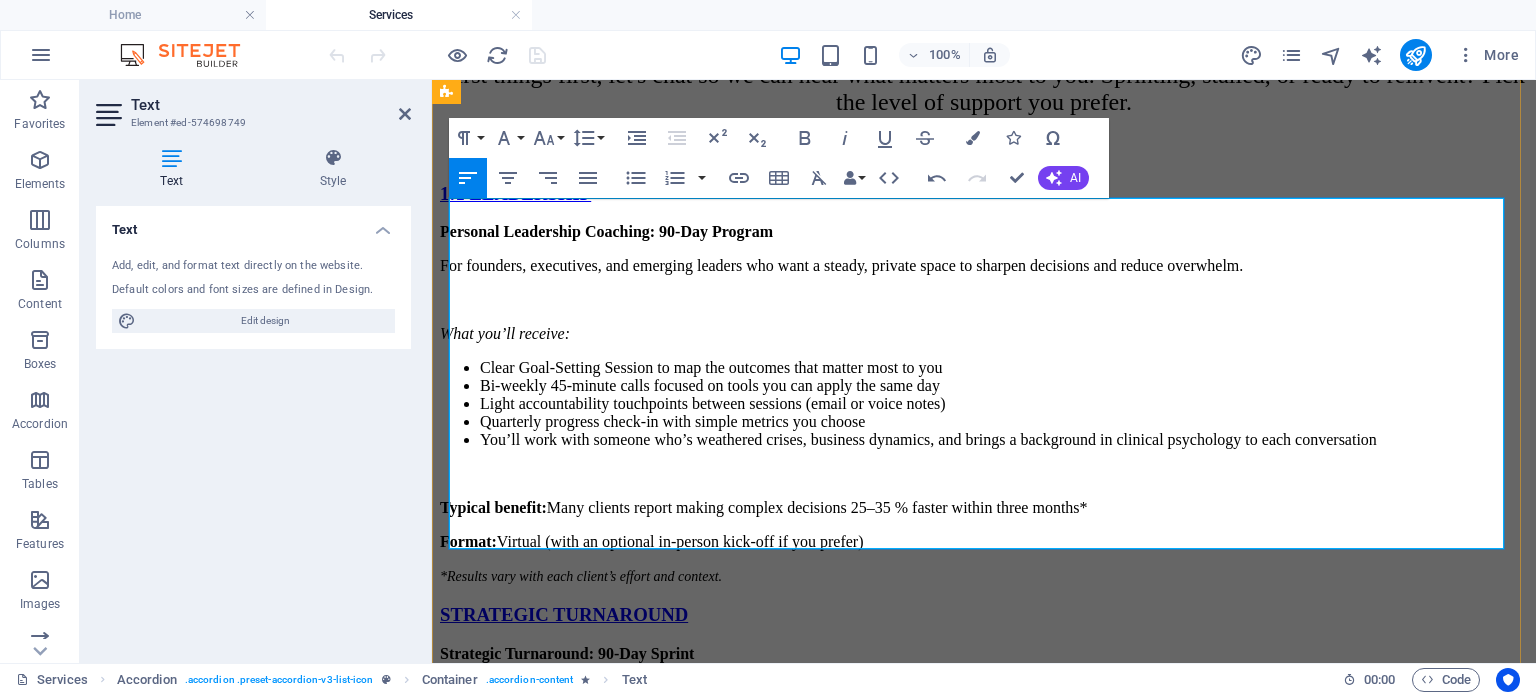 click on "[NUMBER]-Day Stabilization Plan: Clear priorities with owners, dates, and simple success markers, plus quick revenue ideas and smart cuts." at bounding box center [1004, 808] 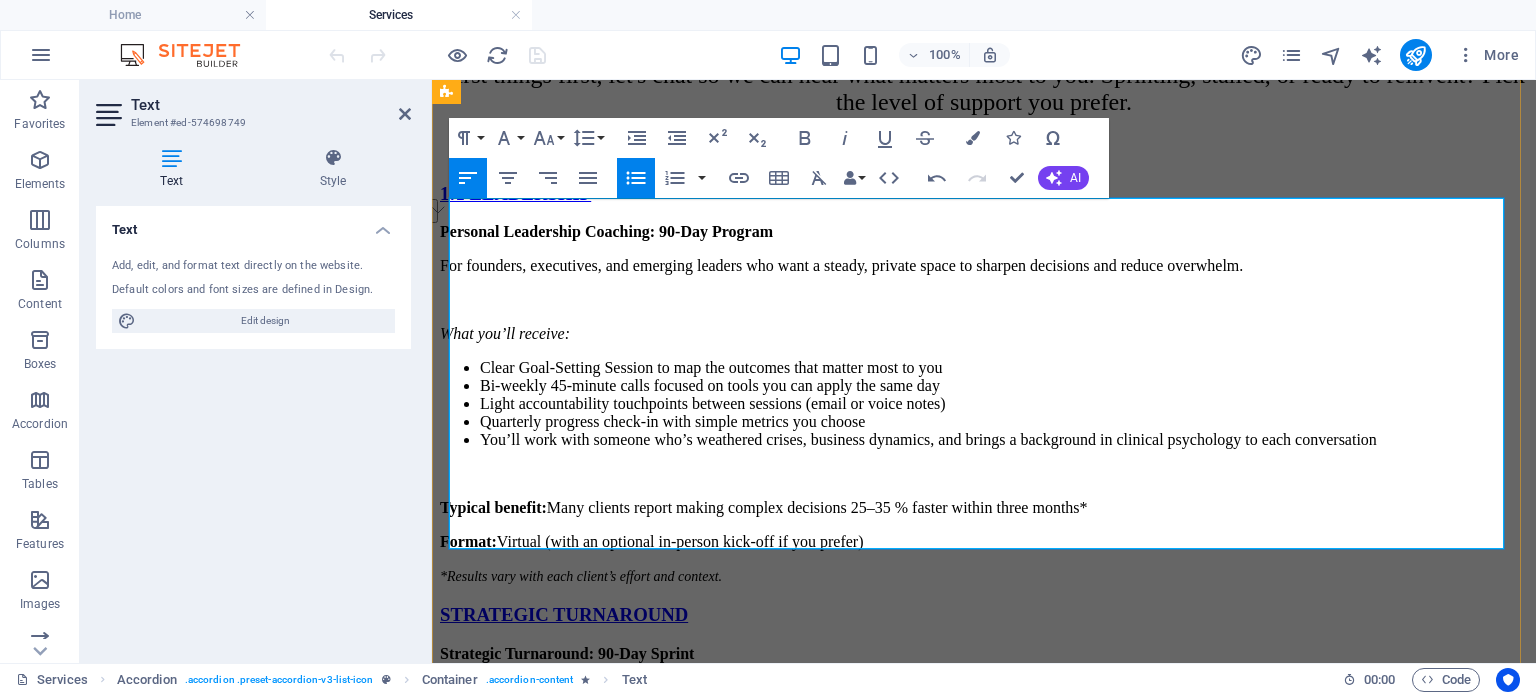 drag, startPoint x: 656, startPoint y: 344, endPoint x: 1325, endPoint y: 355, distance: 669.09045 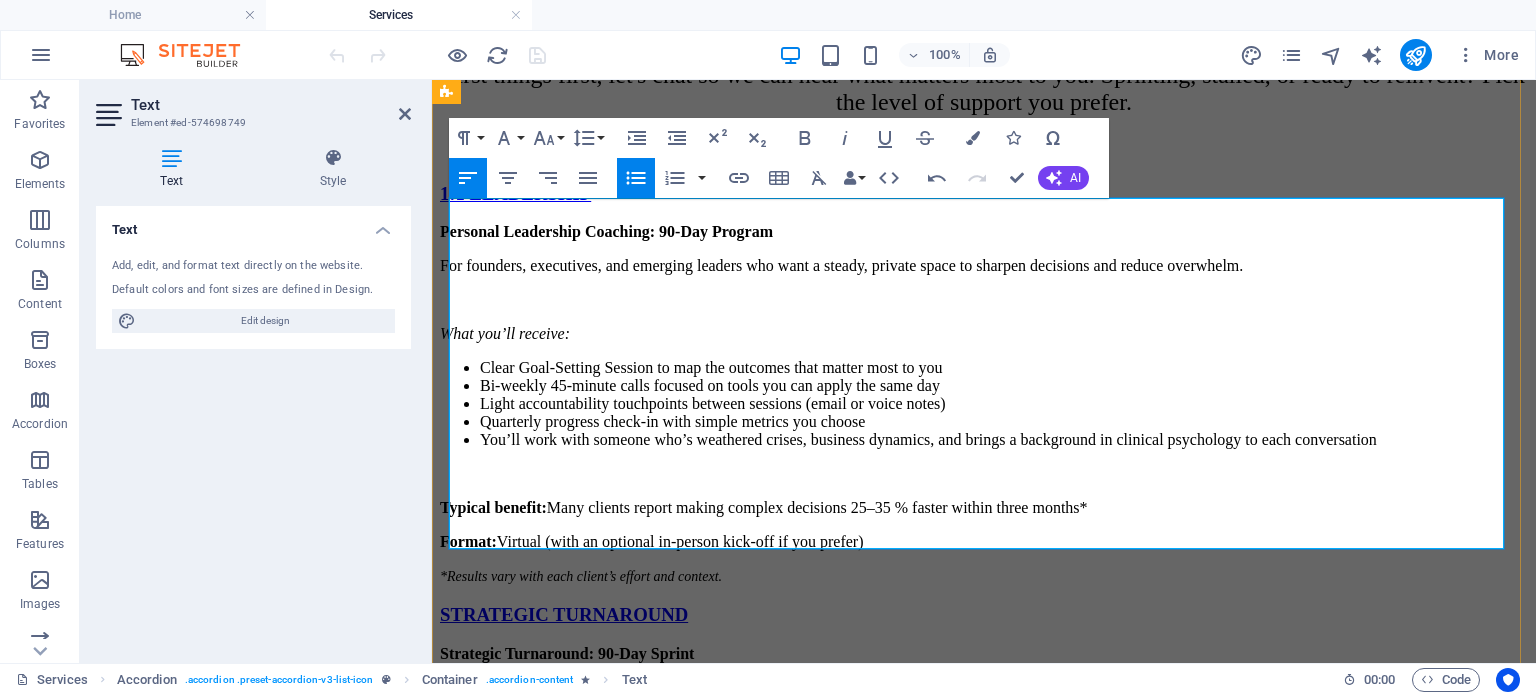 click on "90-Day Stabilization Plan: Clear priorities with owners, dates, and simple success markers—plus quick-win revenue ideas and smart cost trims." at bounding box center (1004, 808) 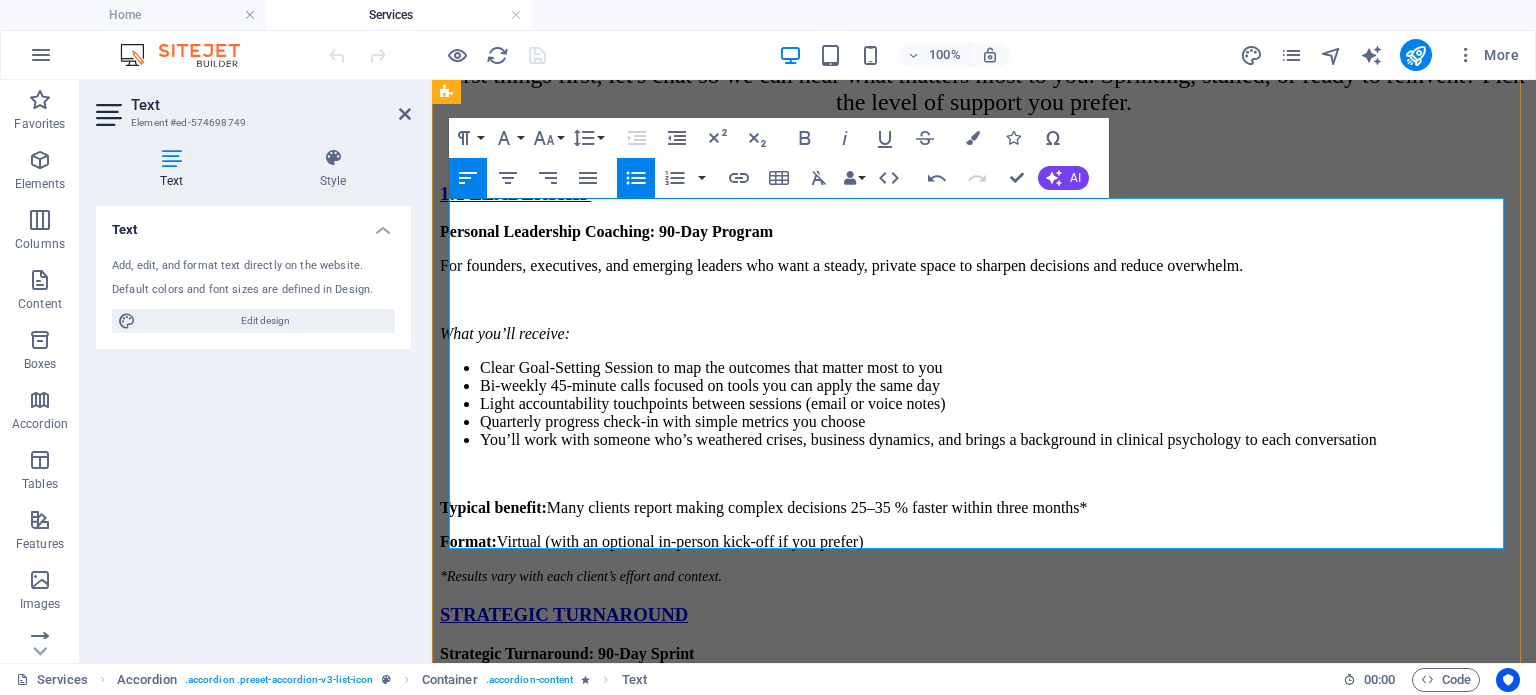 click on "Week 1 Snapshot: A 13-week cash forecast, a short list of real risks, and the top three “do these first” actions." at bounding box center [1004, 790] 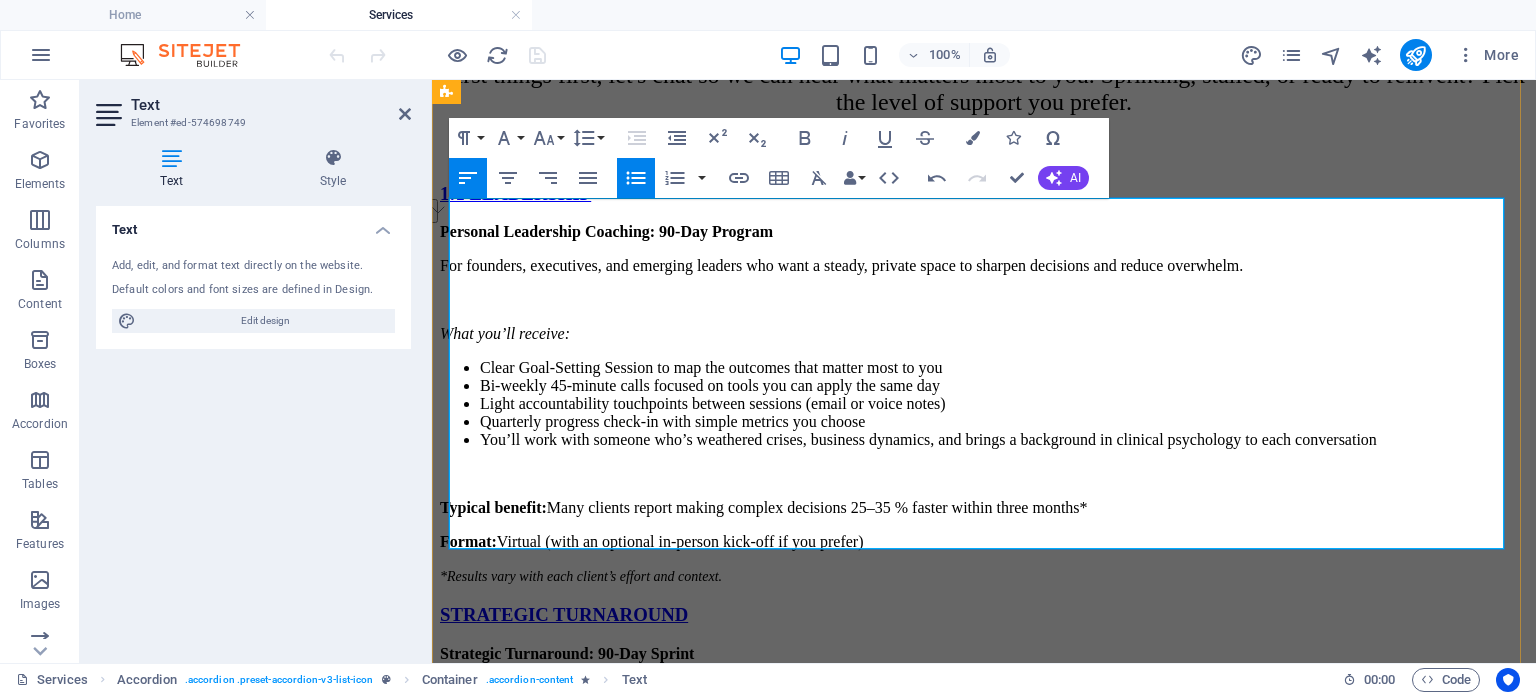 drag, startPoint x: 979, startPoint y: 322, endPoint x: 1004, endPoint y: 319, distance: 25.179358 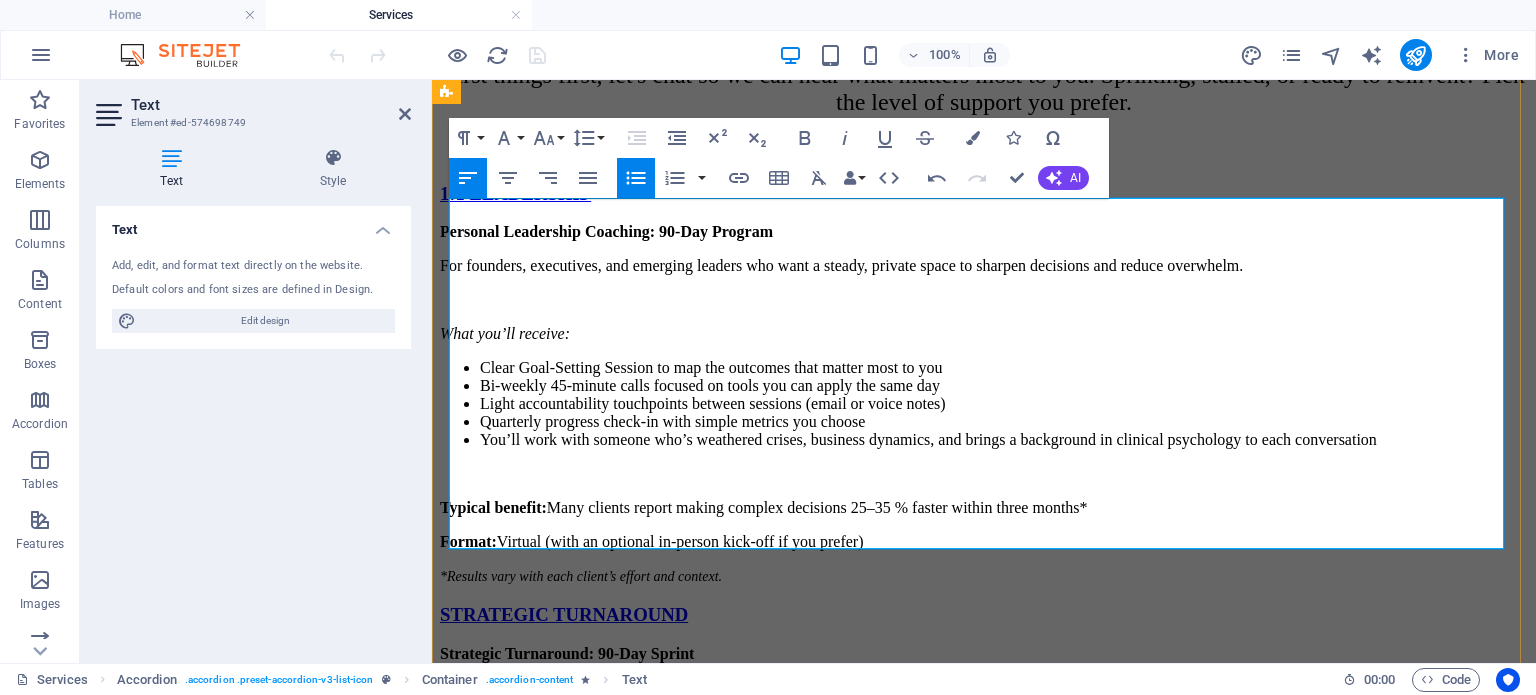 click on "Week 1 Snapshot: A 13-week cash forecast, a short list of top risks, and the priority three “do these first” actions." at bounding box center [1004, 790] 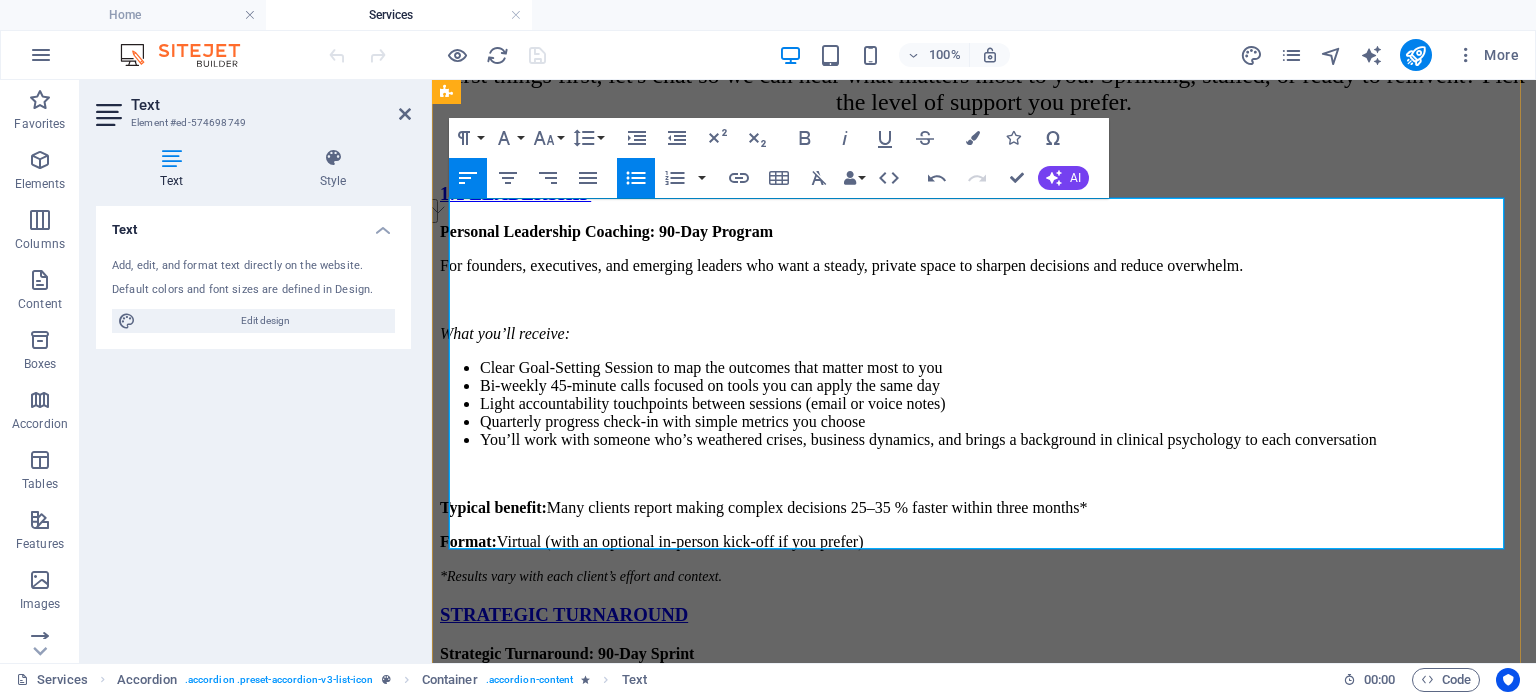 drag, startPoint x: 1325, startPoint y: 370, endPoint x: 1369, endPoint y: 370, distance: 44 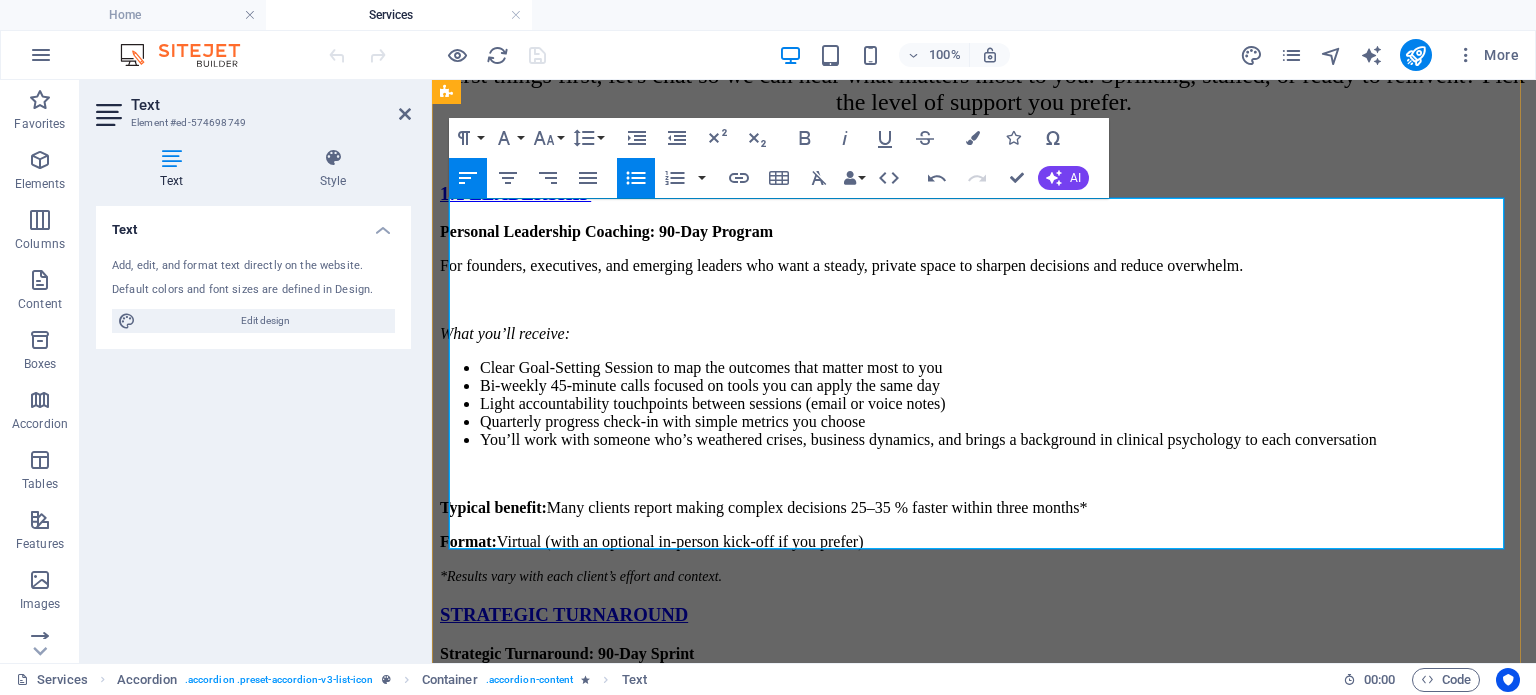 click on "Leadership Alignment Session: A focused half-day to get everyone saying the same mission sentence and agreeing on roles." at bounding box center [1004, 844] 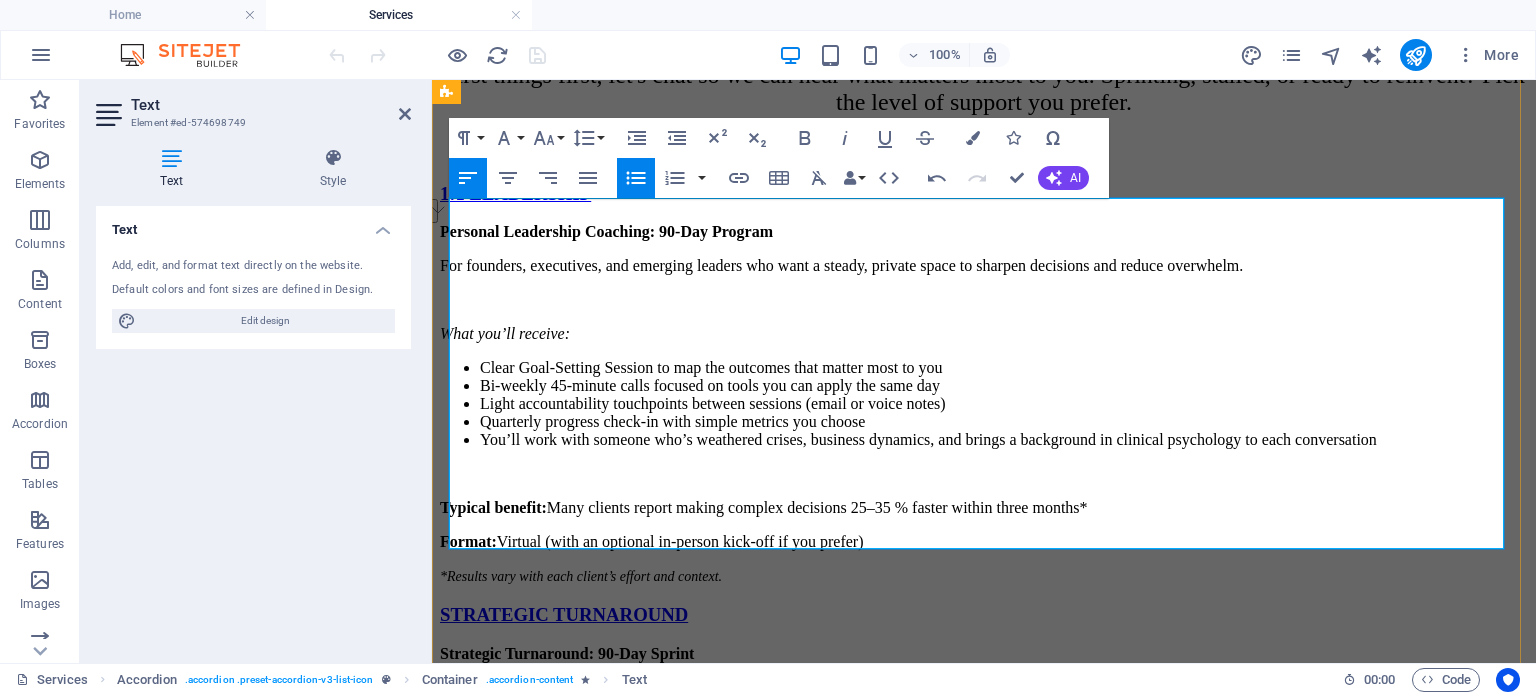 drag, startPoint x: 931, startPoint y: 405, endPoint x: 1005, endPoint y: 395, distance: 74.672615 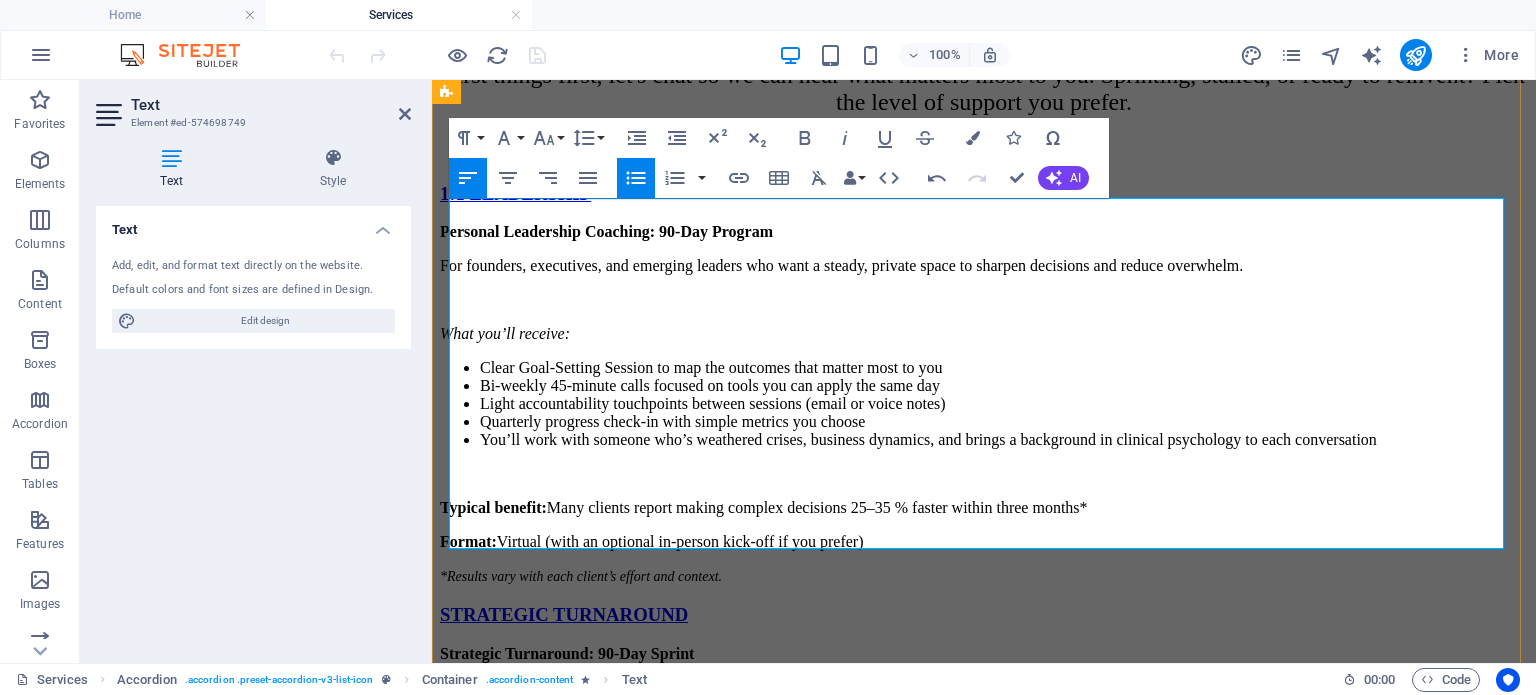click on "Leadership Alignment Session: A focused half-day to get everyone aligned on  mission sentence and agreeing on roles." at bounding box center (1004, 844) 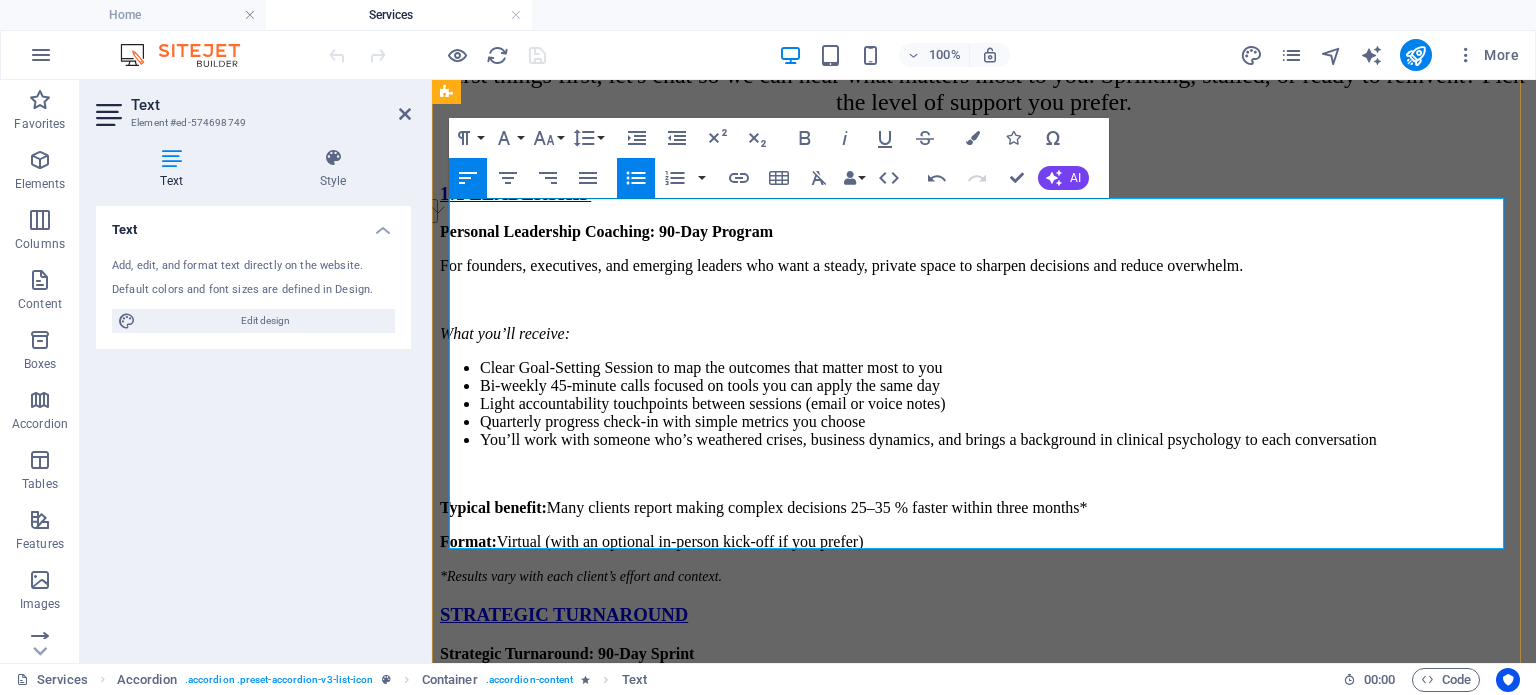 drag, startPoint x: 1356, startPoint y: 235, endPoint x: 452, endPoint y: 246, distance: 904.0669 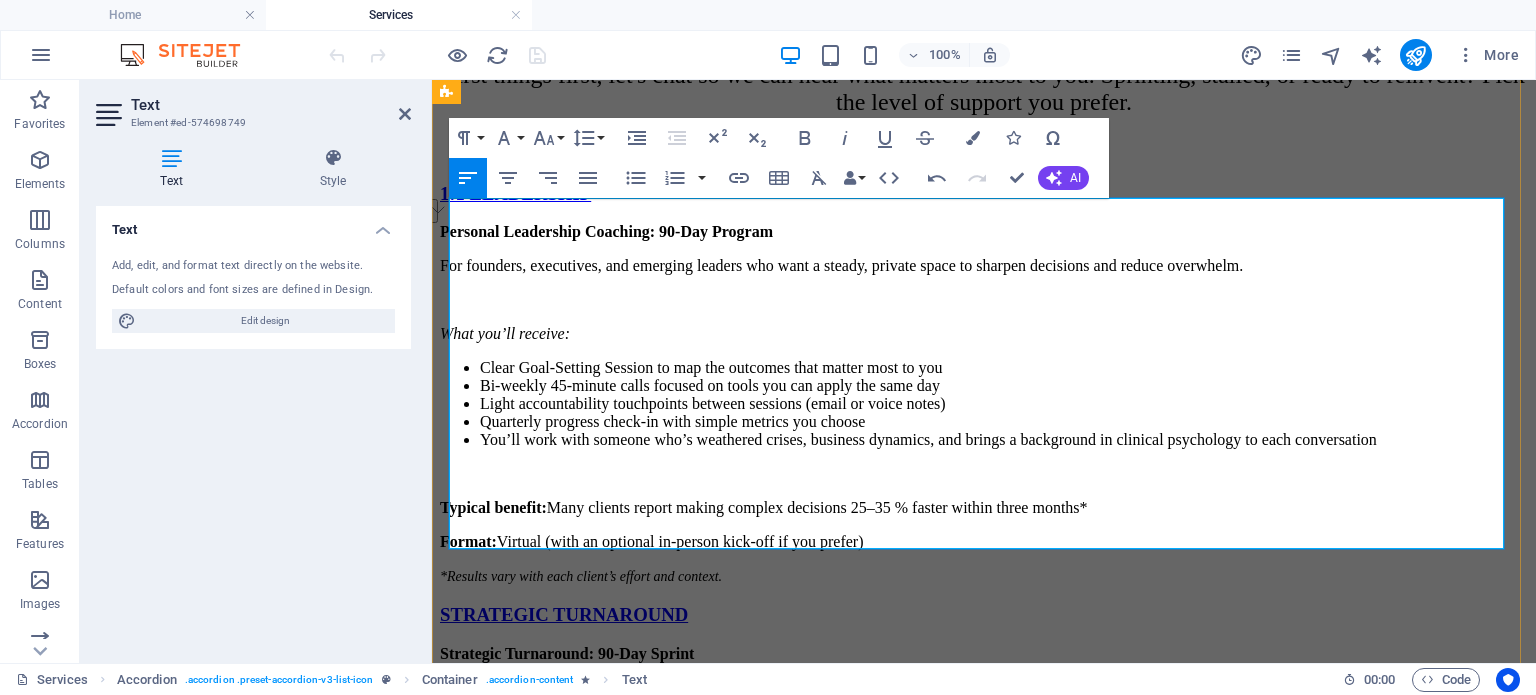 copy on "For nonprofits and small businesses that feel cash is tight or progress is stuck—and want to get back on solid ground with less stress." 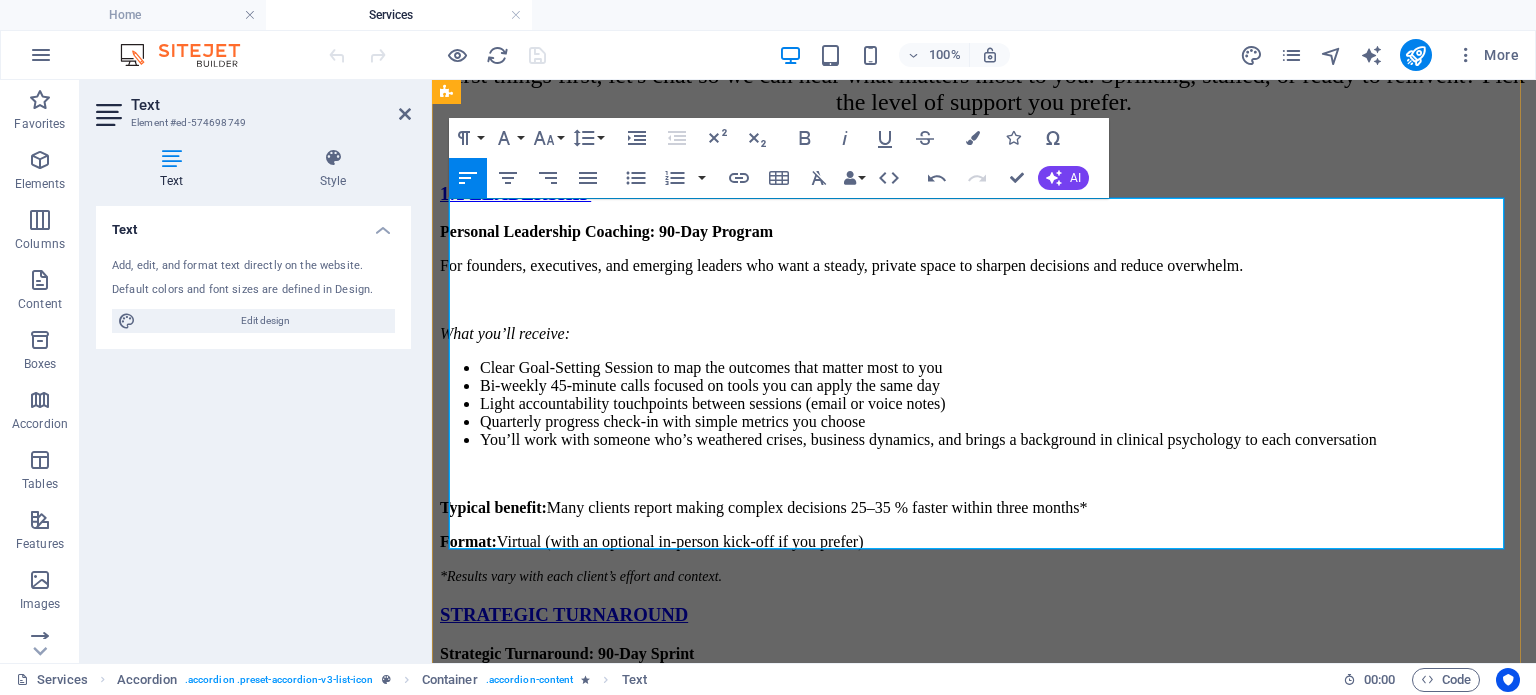 click at bounding box center [984, 896] 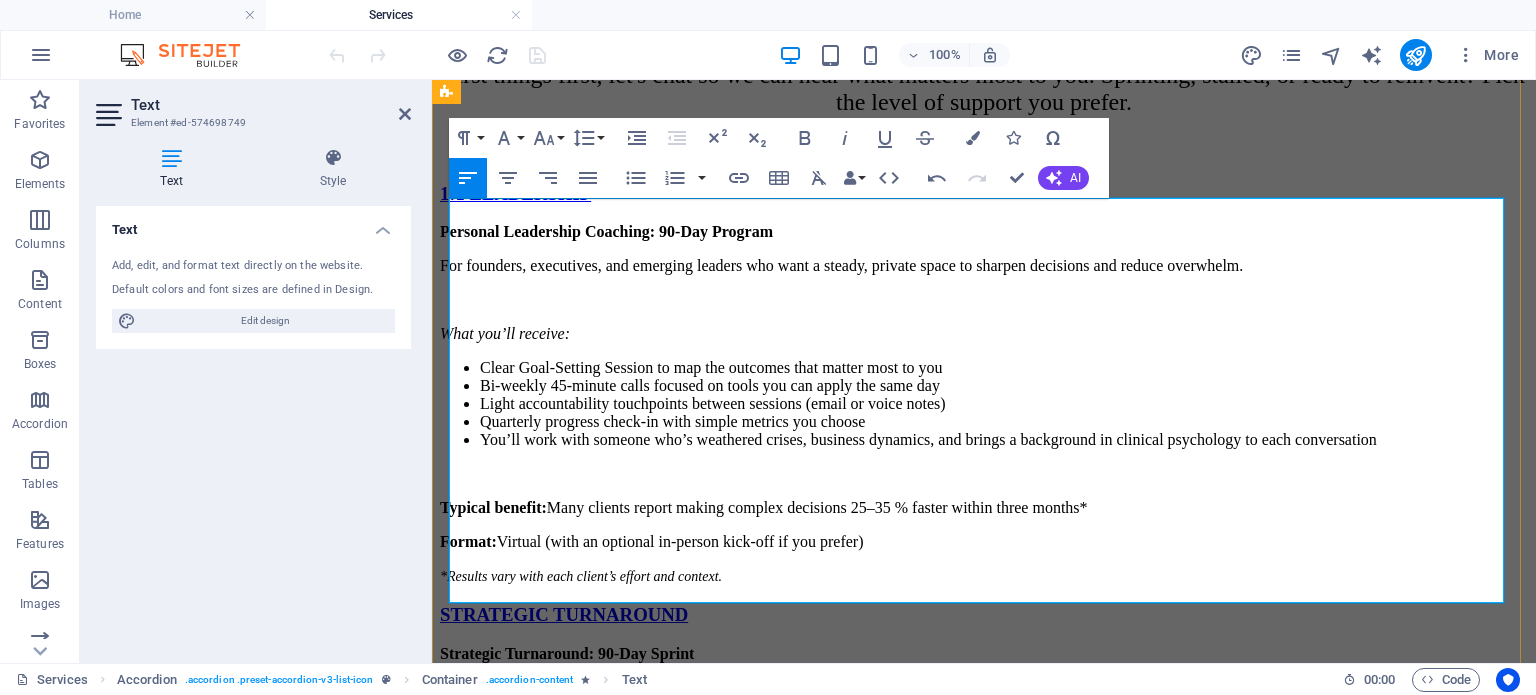 click on "How: The sprint rewires default behaviors—reducing overwhelm, tightening accountability, and rewarding progress—so cash and momentum climb naturally." at bounding box center (984, 964) 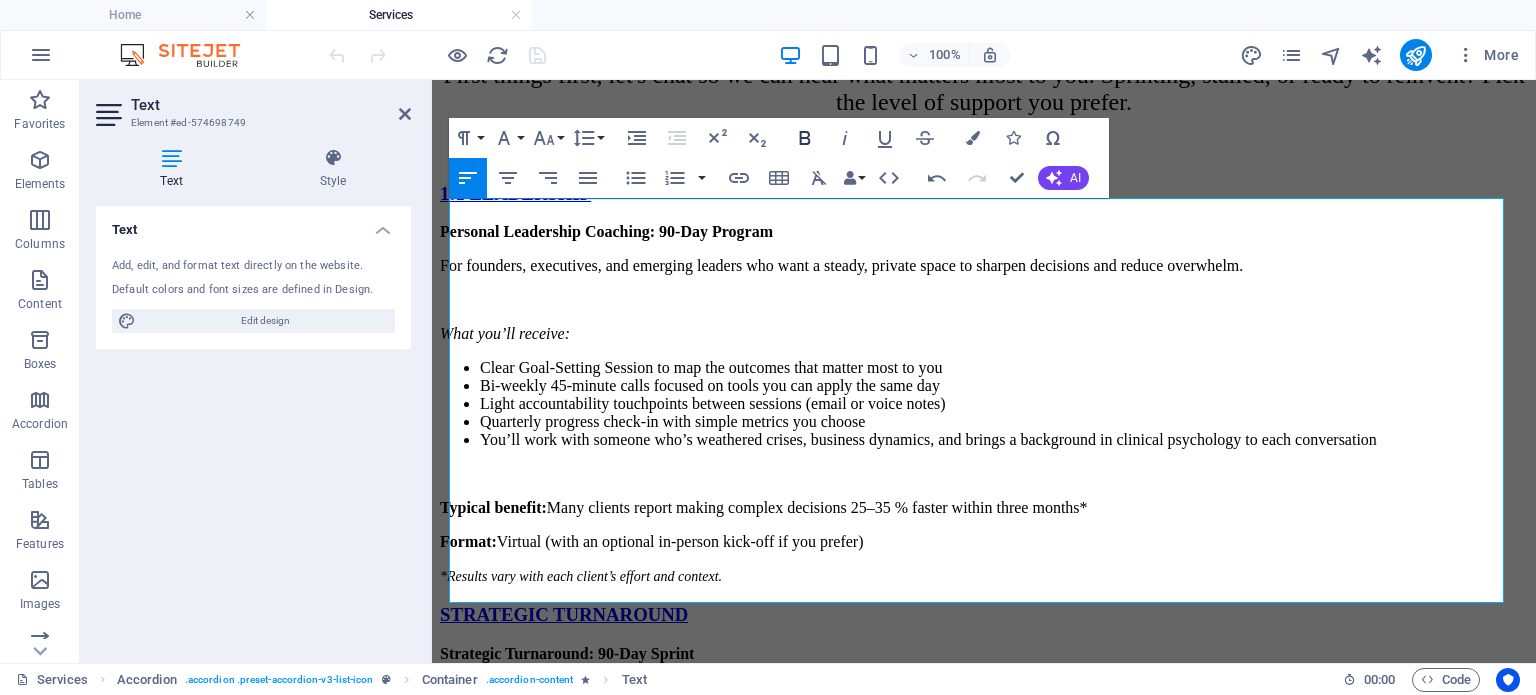 click 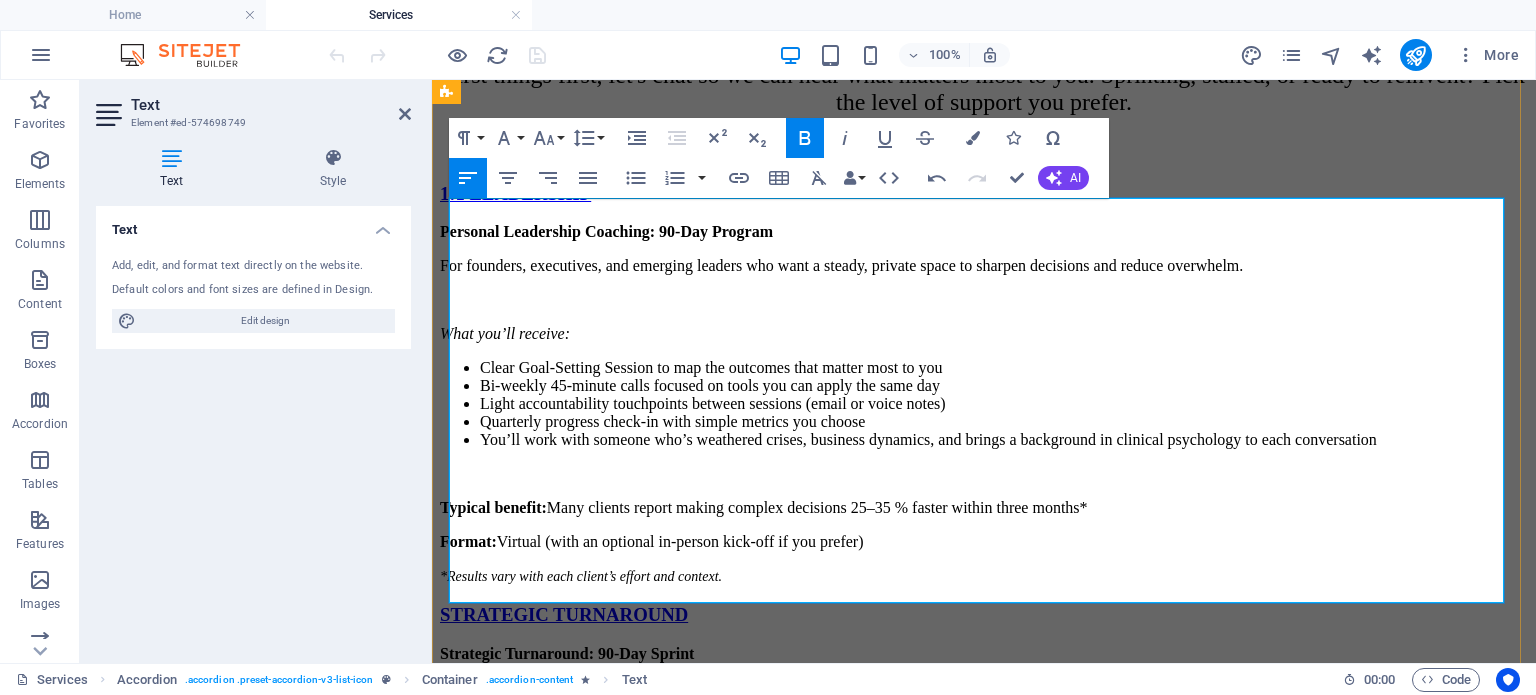 click on "How : The sprint rewires default behaviors—reducing overwhelm, tightening accountability, and rewarding progress—so cash and momentum climb naturally." at bounding box center [984, 964] 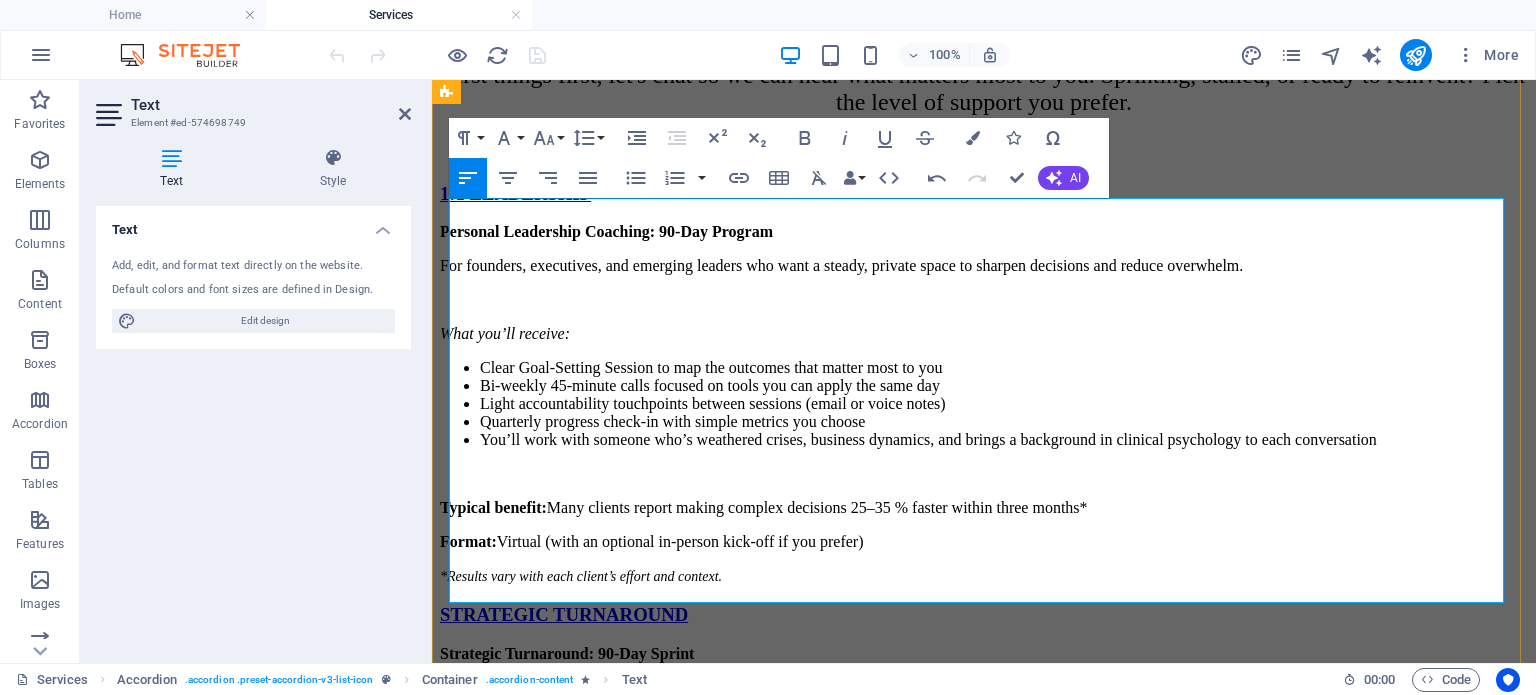 click on "How : The sprint rewires default behaviors ( reducing overwhelm, tightening accountability, and rewarding progress—so cash and momentum climb naturally." at bounding box center (984, 964) 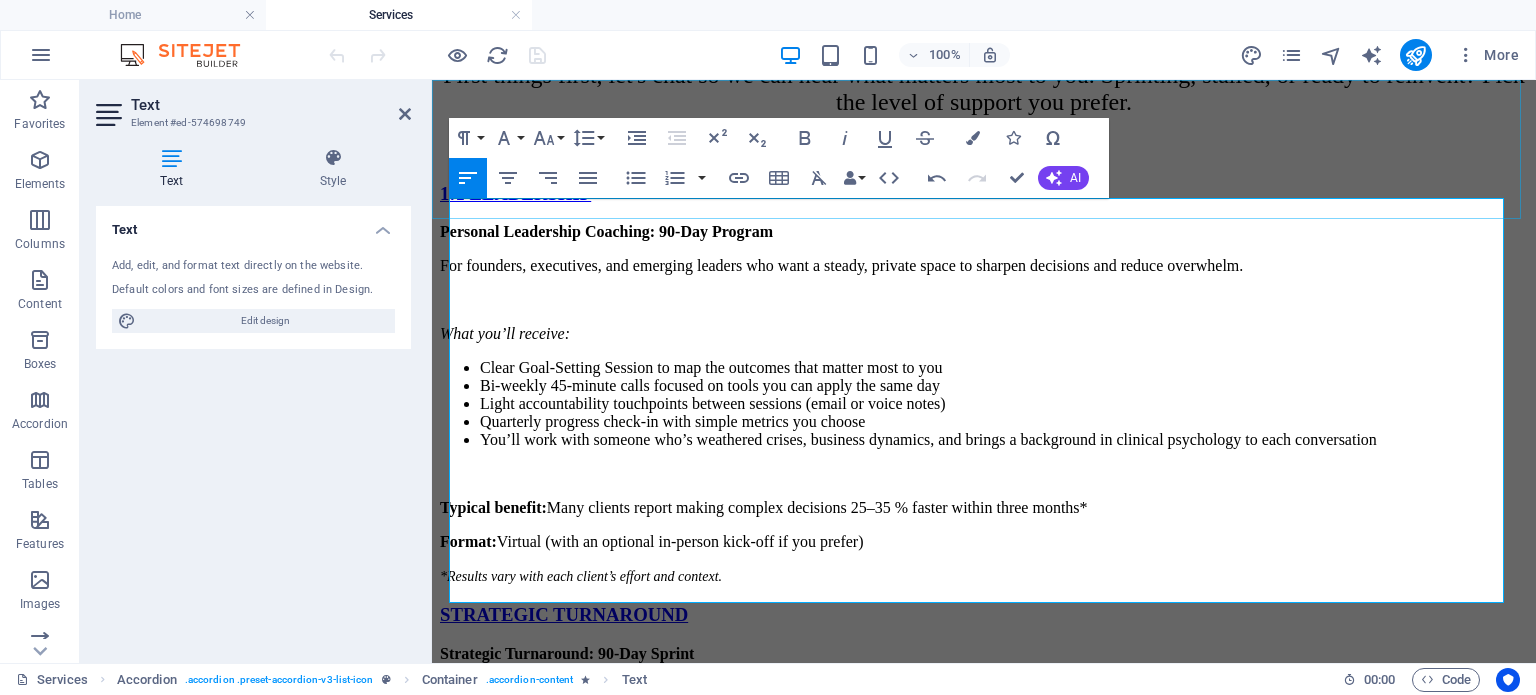 click on "Home Services Resources About FAQ Contact" at bounding box center [984, -585] 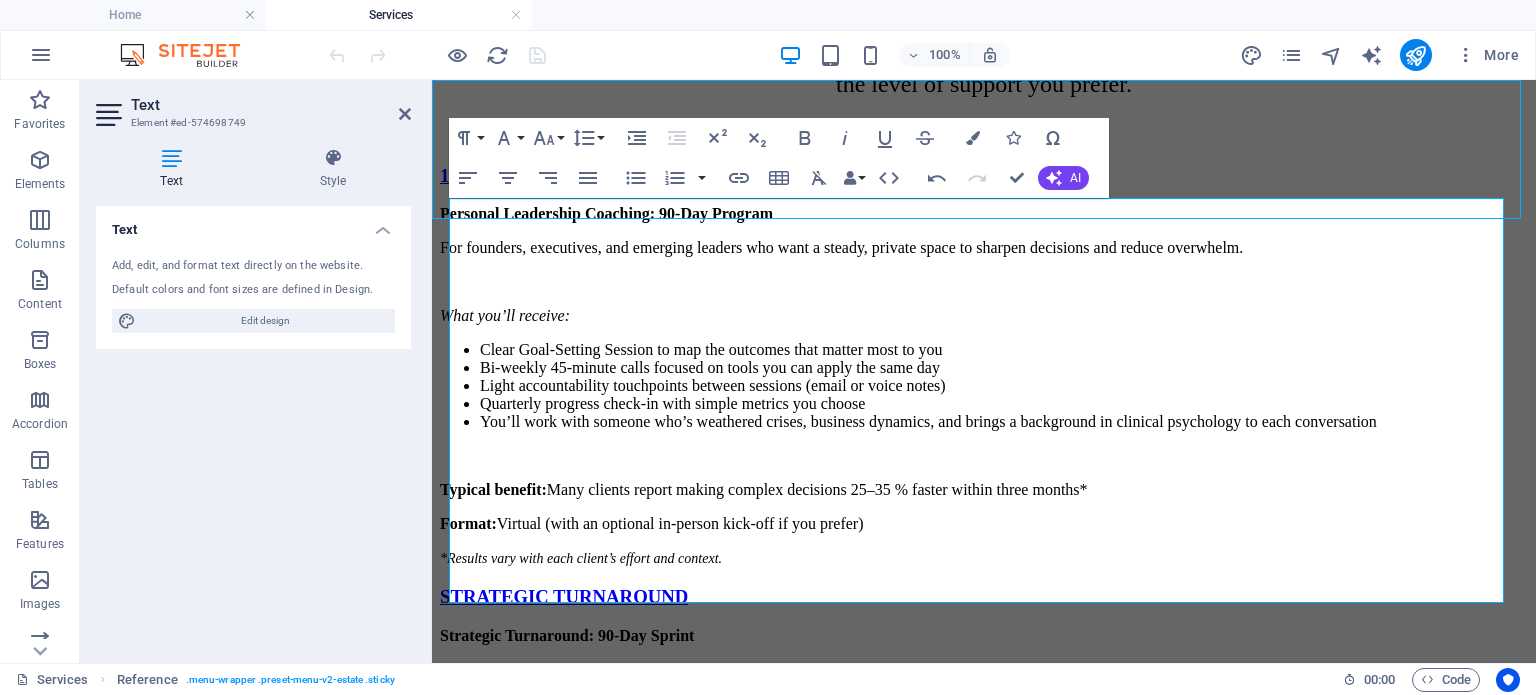 scroll, scrollTop: 780, scrollLeft: 0, axis: vertical 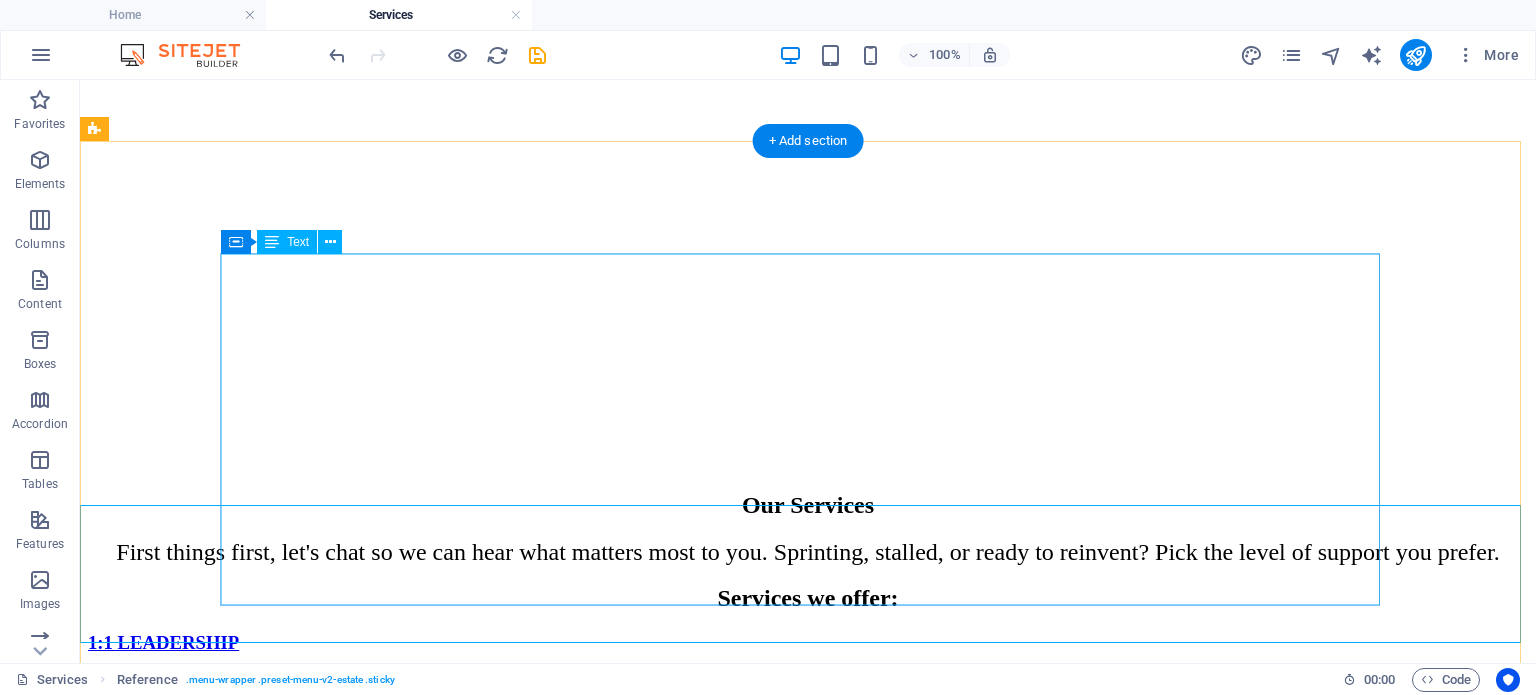 click on "Personal Leadership Coaching: 90-Day Program For founders, executives, and emerging leaders who want a steady, private space to sharpen decisions and reduce overwhelm. W hat you’ll receive: Clear Goal-Setting Session to map the outcomes that matter most to you Bi-weekly 45-minute calls focused on tools you can apply the same day Light accountability touchpoints between sessions (email or voice notes) Quarterly progress check-in with simple metrics you choose You’ll work with someone who’s weathered crises, business dynamics, and brings a background in clinical psychology to each conversation Typical benefit:  Many clients report making complex decisions 25–35 % faster within three months* Format:  Virtual (with an optional in-person kick-off if you prefer) *Results vary with each client’s effort and context." at bounding box center (808, 854) 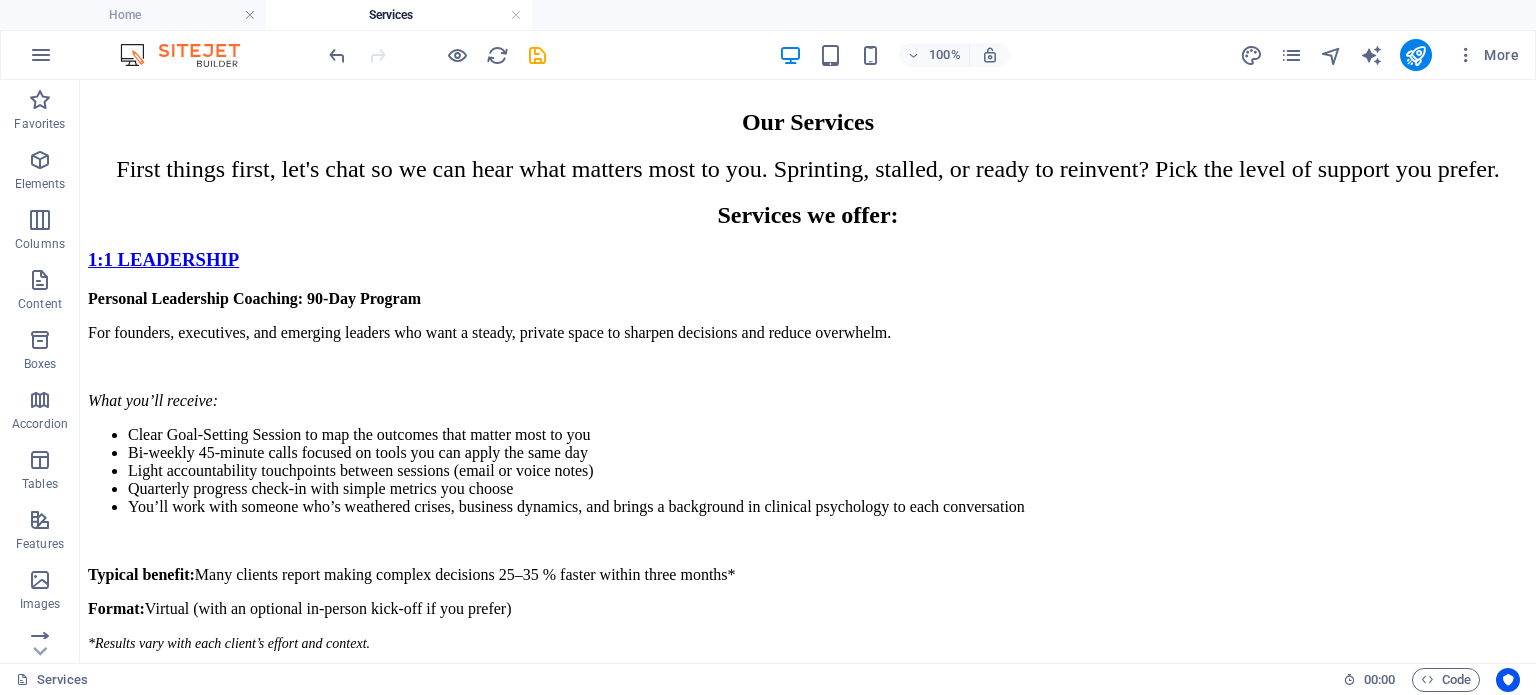 scroll, scrollTop: 741, scrollLeft: 0, axis: vertical 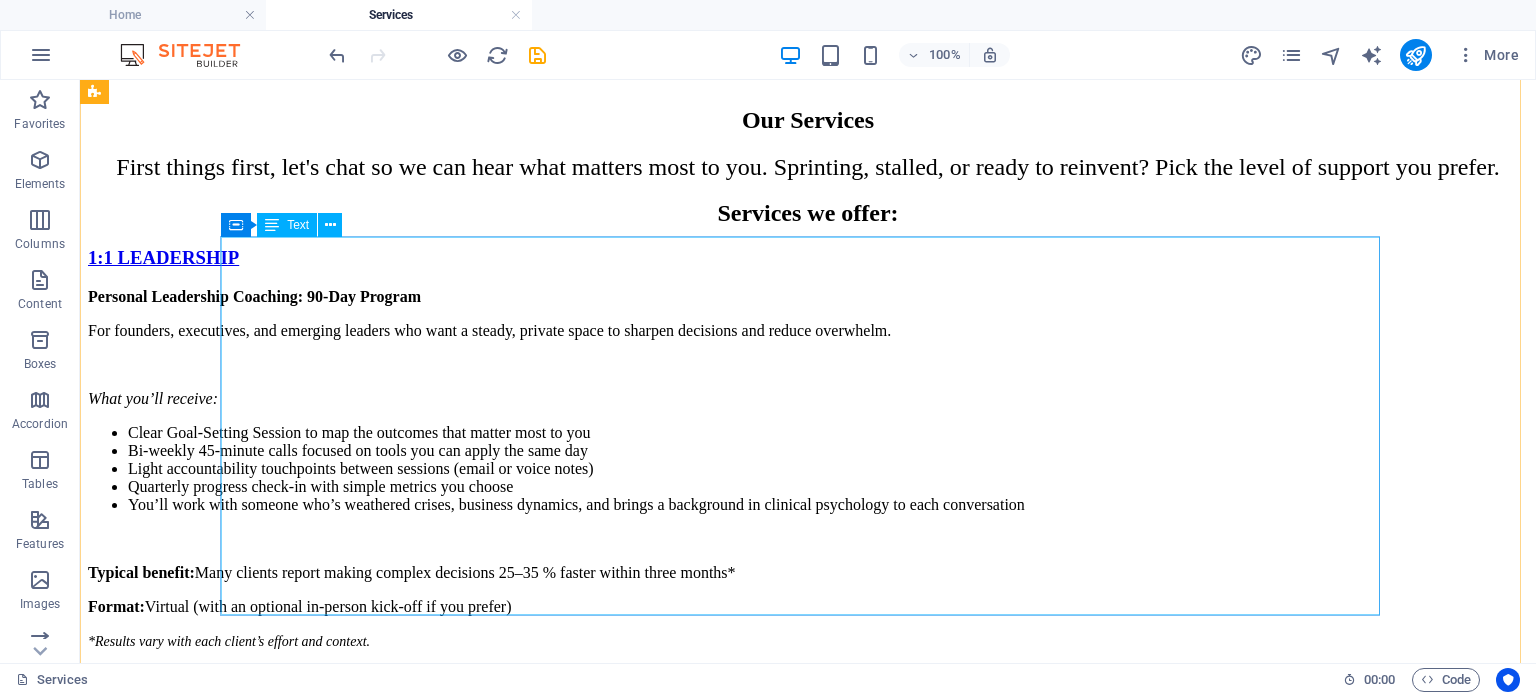 click on "Strategic Turnaround: 90-Day Sprint For nonprofits and small businesses that feel cash is tight or progress is stuck, and want to get back on solid ground with less stress. What you’ll receive Week 1 Snapshot: A 13-week cash forecast, a short list of top risks, and three “do these first” actions. 90-Day Stabilization Plan: Clear priorities with owners, dates, and simple success markers, plus quick-win revenue ideas and smart cost trims. Execution Rhythm: Weekly 30-minute check-ins, a one-page KPI scorecard, and a “who decides what” map. Leadership Alignment Session: A focused half-day to get everyone aligned on mission and in agreement on roles. Transfer & Tune-Up: A short playbook you can keep using, plus a 30-day follow-up to make sure the gains stick. Typical benefit : Recent clients (n=7, [YEAR]–[YEAR]) added 10–18 weeks of cash runway and trimmed project timelines by ~28% in three months.* How Format : Mostly virtual, with one on-site day in [STATE] (elsewhere by request)." at bounding box center [808, 908] 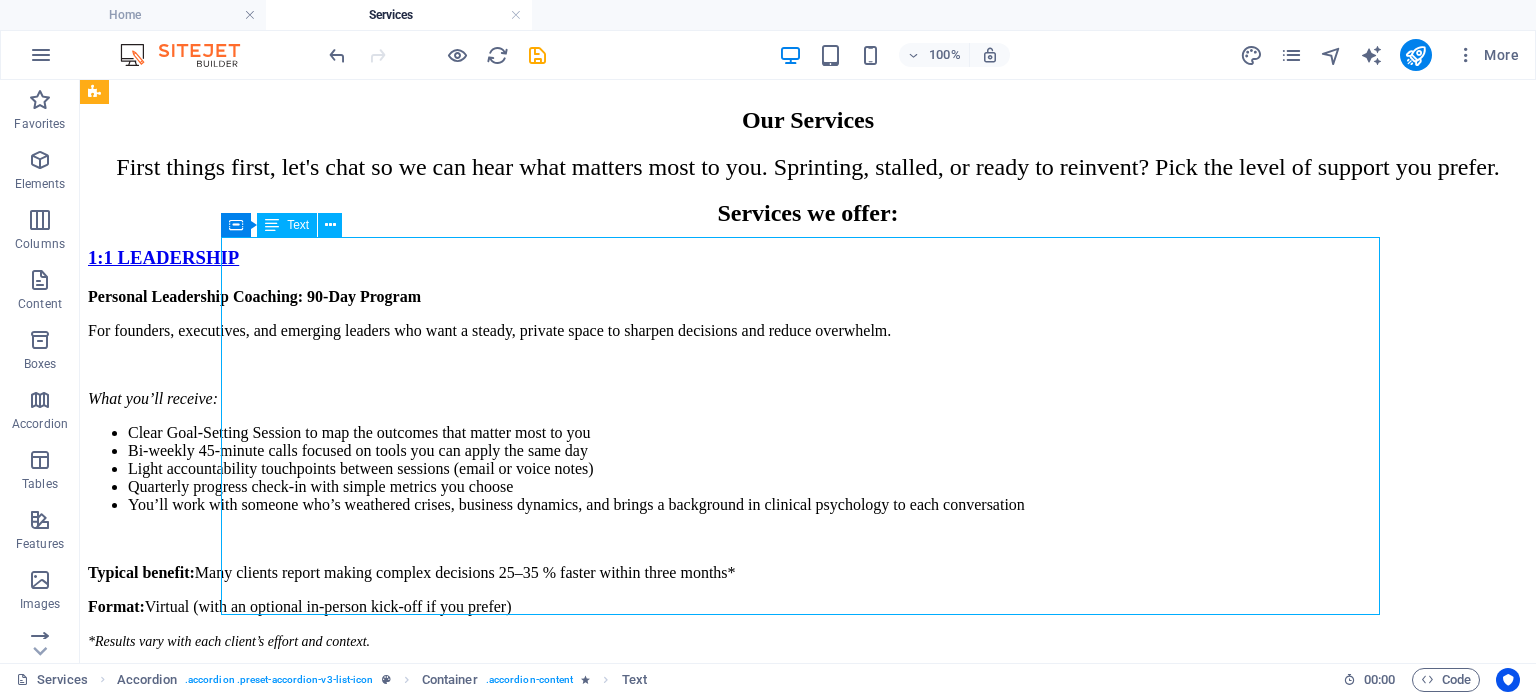 click on "Strategic Turnaround: 90-Day Sprint For nonprofits and small businesses that feel cash is tight or progress is stuck, and want to get back on solid ground with less stress. What you’ll receive Week 1 Snapshot: A 13-week cash forecast, a short list of top risks, and three “do these first” actions. 90-Day Stabilization Plan: Clear priorities with owners, dates, and simple success markers, plus quick-win revenue ideas and smart cost trims. Execution Rhythm: Weekly 30-minute check-ins, a one-page KPI scorecard, and a “who decides what” map. Leadership Alignment Session: A focused half-day to get everyone aligned on mission and in agreement on roles. Transfer & Tune-Up: A short playbook you can keep using, plus a 30-day follow-up to make sure the gains stick. Typical benefit : Recent clients (n=7, [YEAR]–[YEAR]) added 10–18 weeks of cash runway and trimmed project timelines by ~28% in three months.* How Format : Mostly virtual, with one on-site day in [STATE] (elsewhere by request)." at bounding box center (808, 908) 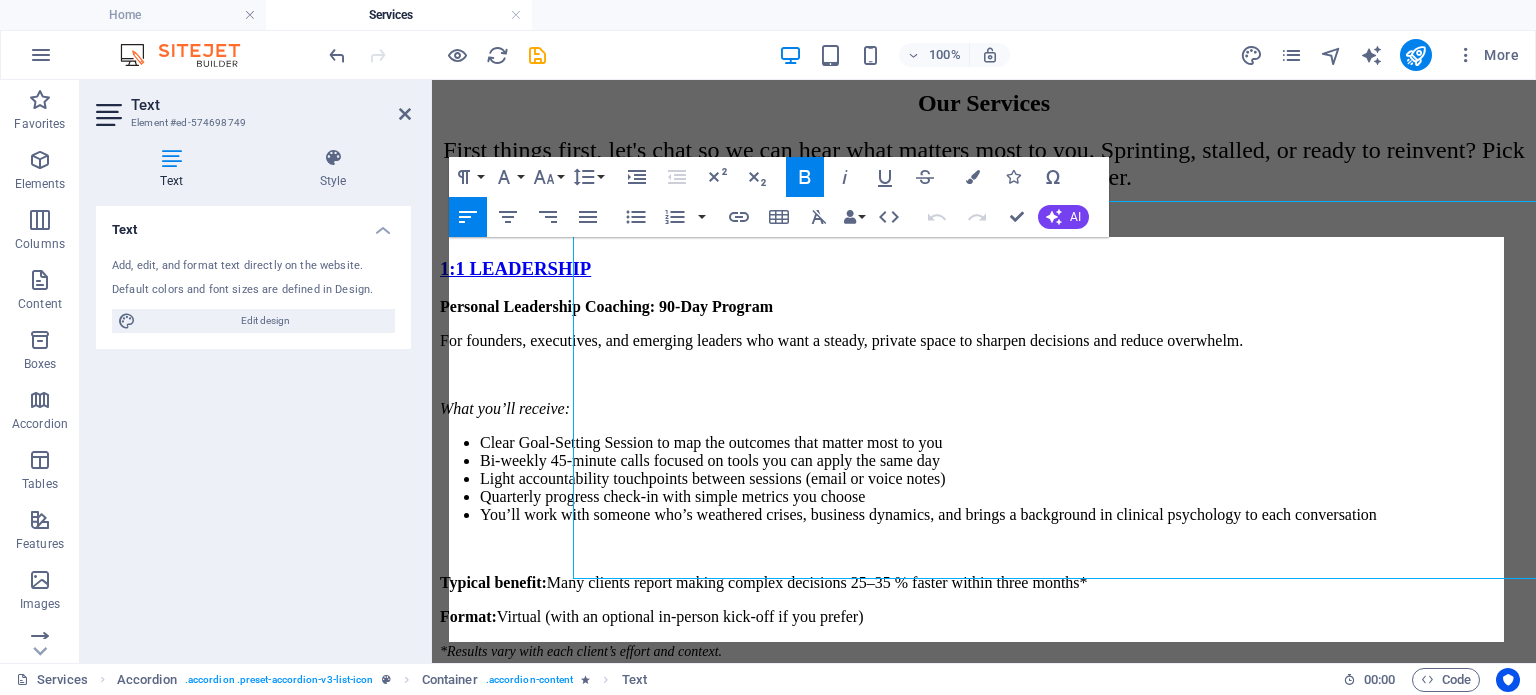 scroll, scrollTop: 777, scrollLeft: 0, axis: vertical 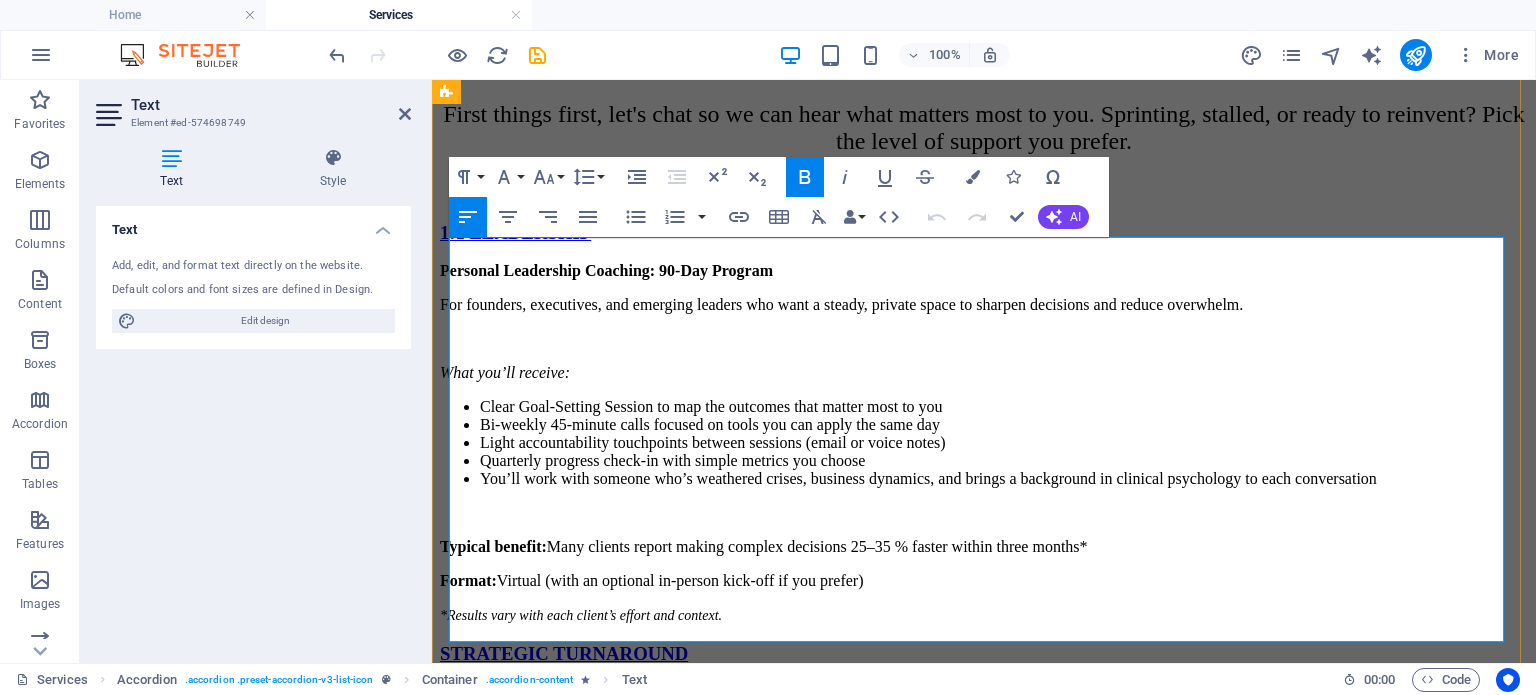 click on "Format : Mostly virtual, with one on-site day in [STATE] (elsewhere by request)." at bounding box center [984, 1037] 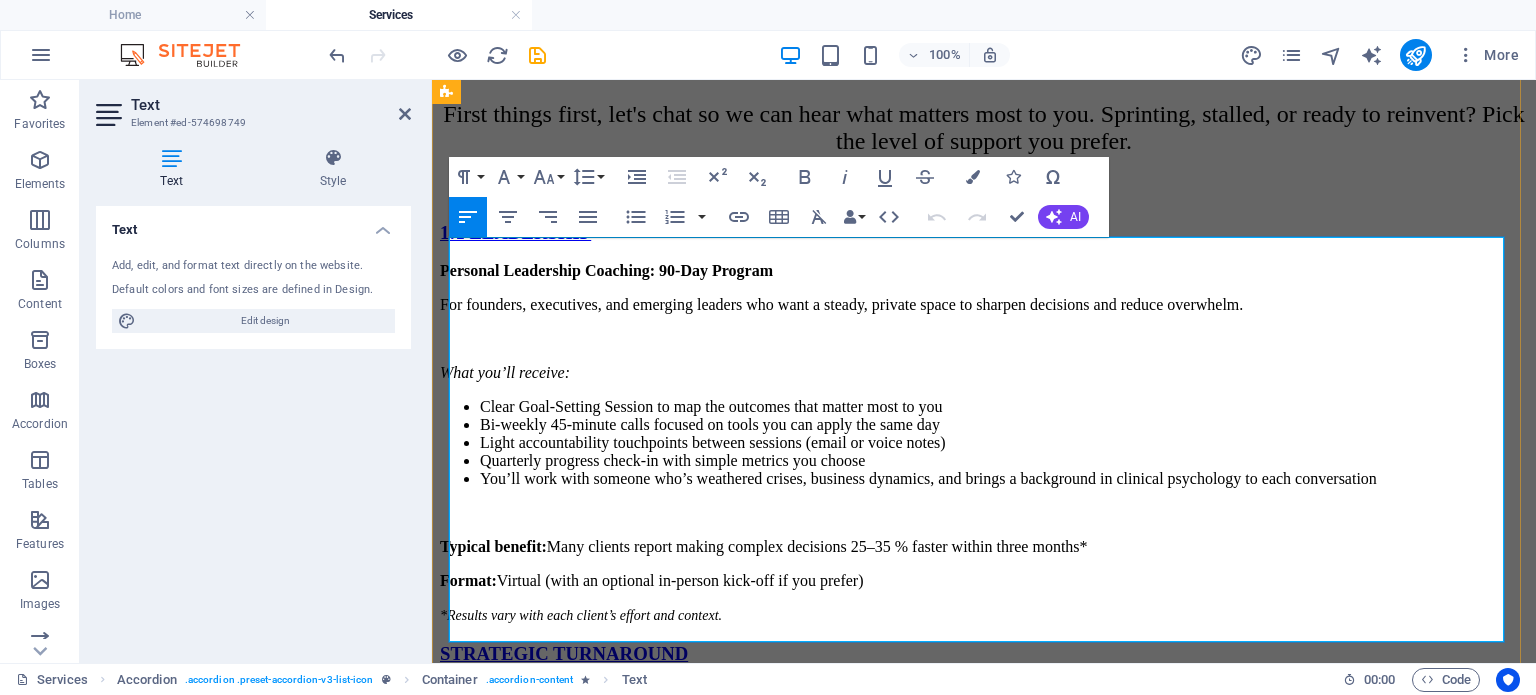 type 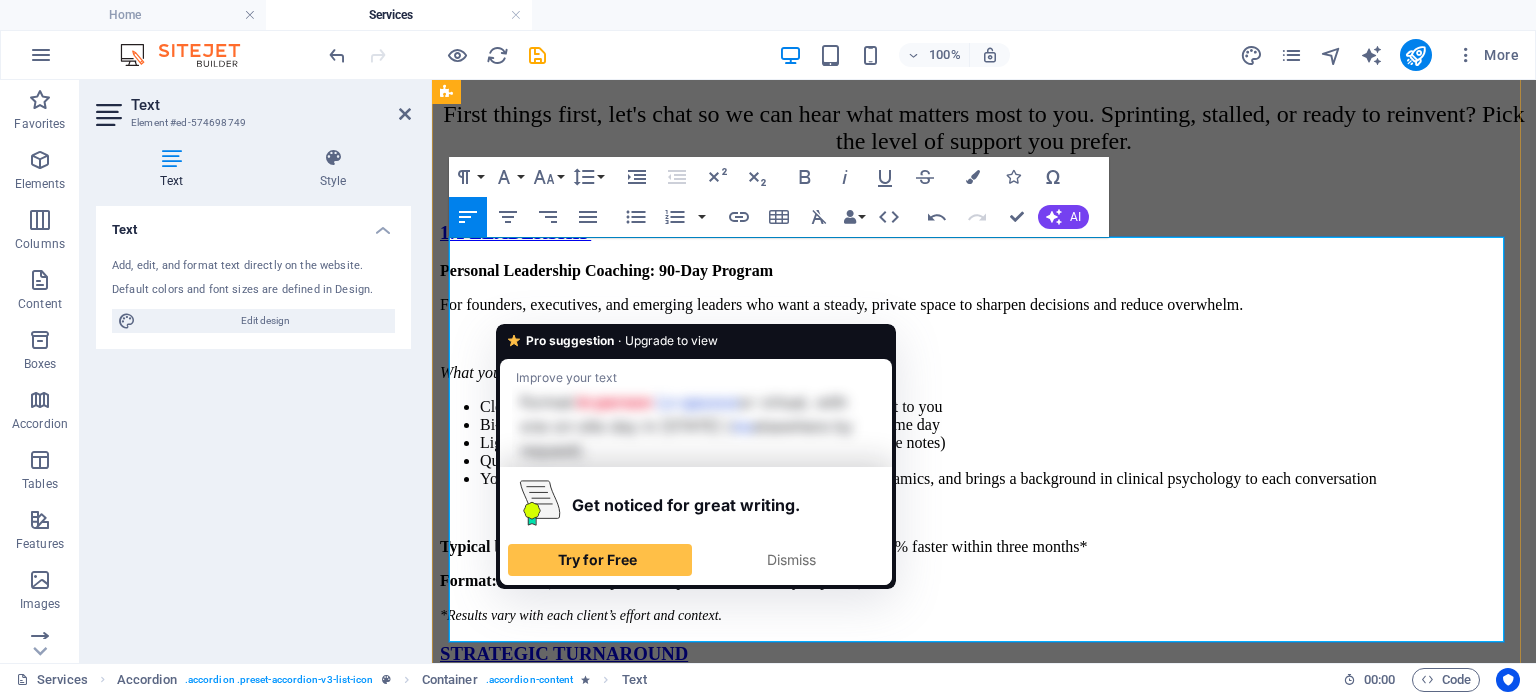 click on "Format : In person or virtual, with one on-site day in [STATE] (elsewhere by request)." at bounding box center (984, 1037) 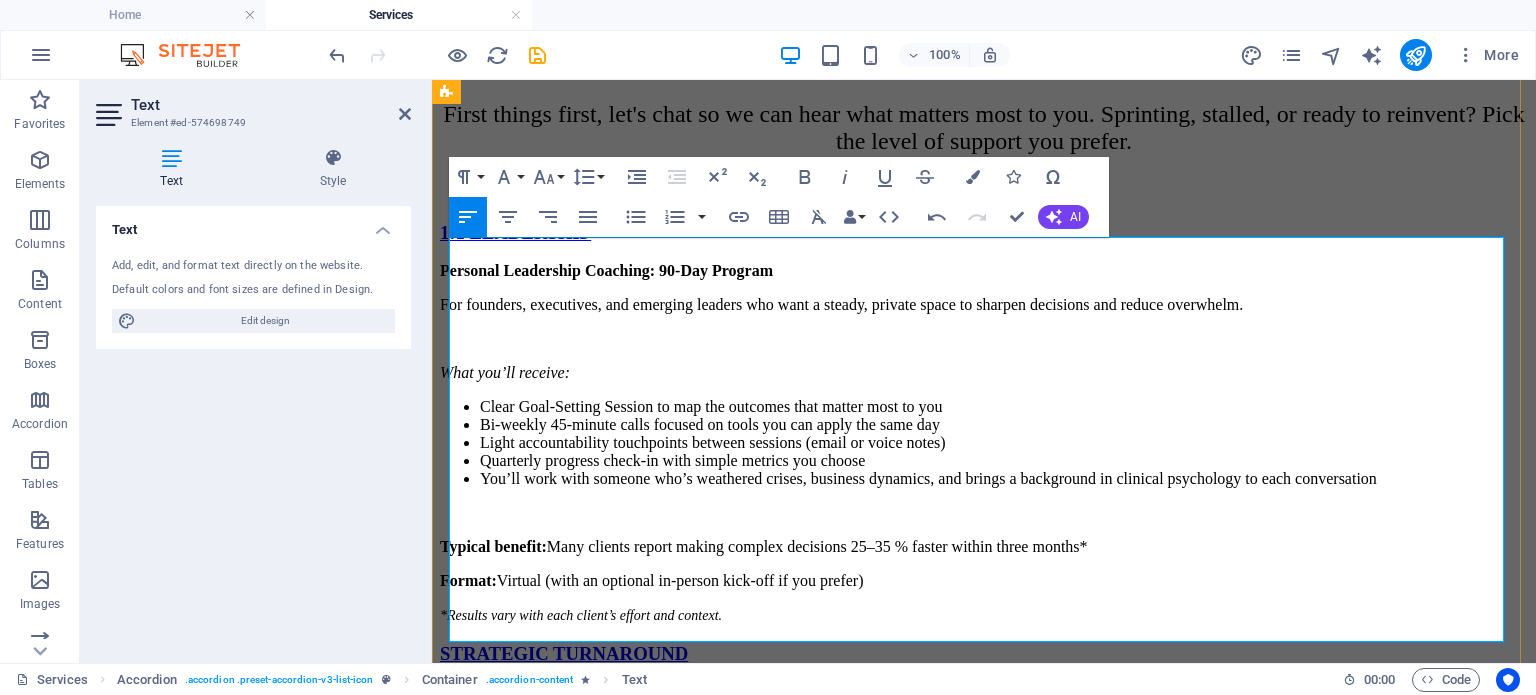 click on "Format : In-person or virtual, with one on-site day in [STATE] (elsewhere by request)." at bounding box center [984, 1037] 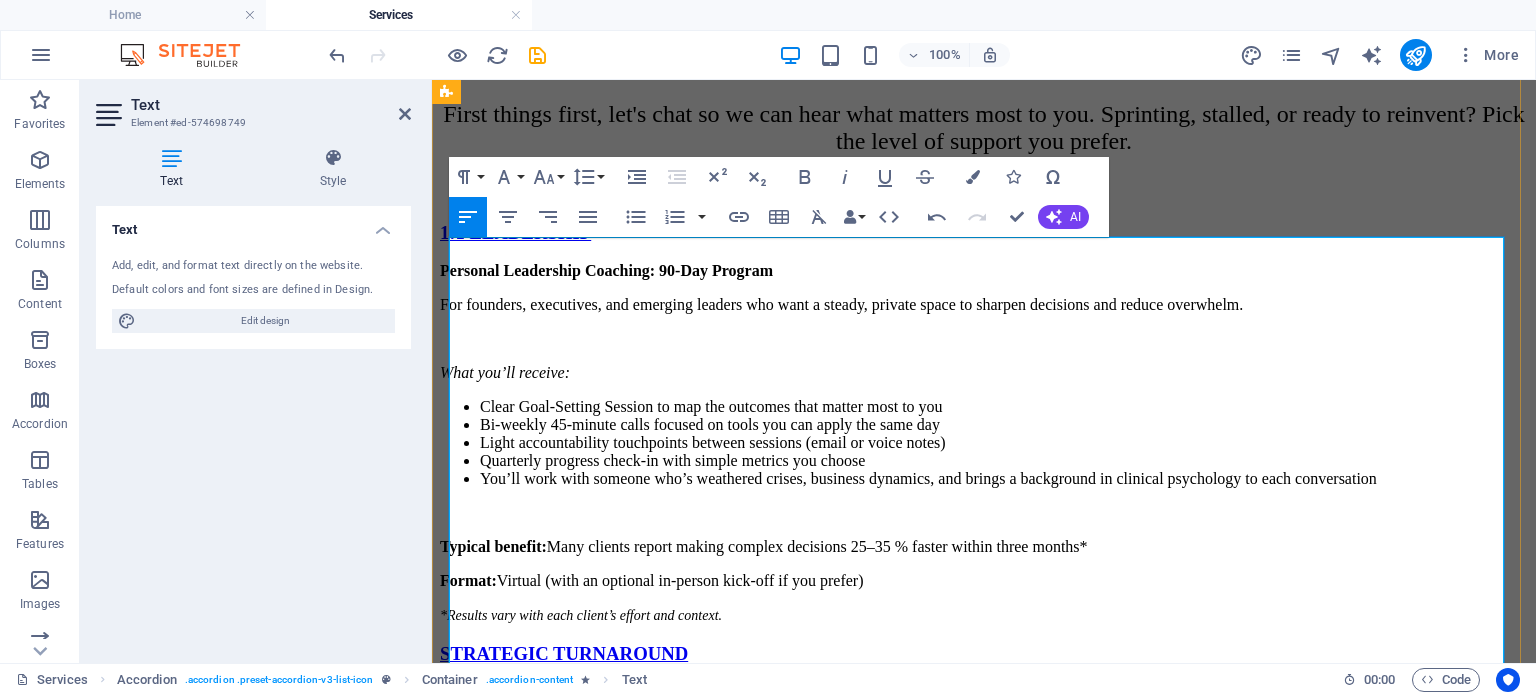 click on "What you’ll receive" at bounding box center [984, 795] 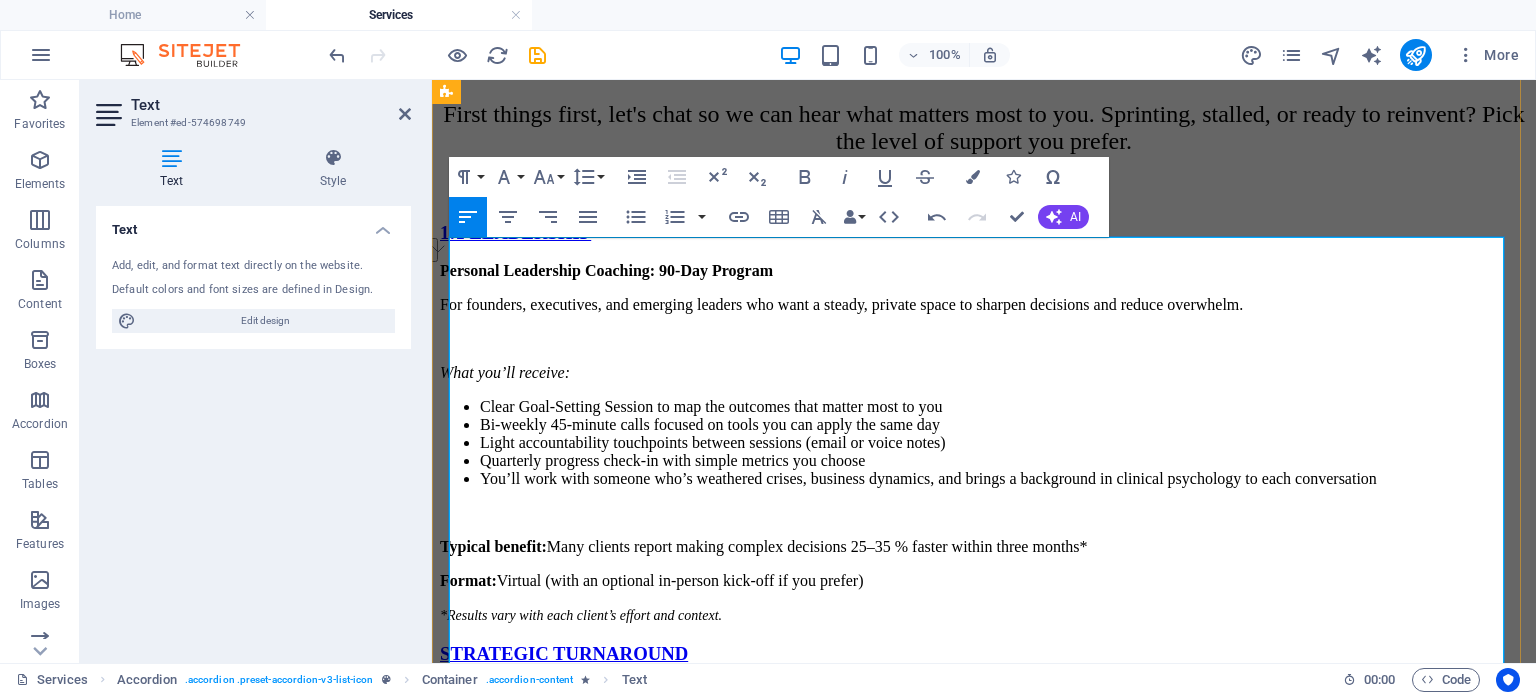 drag, startPoint x: 590, startPoint y: 335, endPoint x: 456, endPoint y: 326, distance: 134.3019 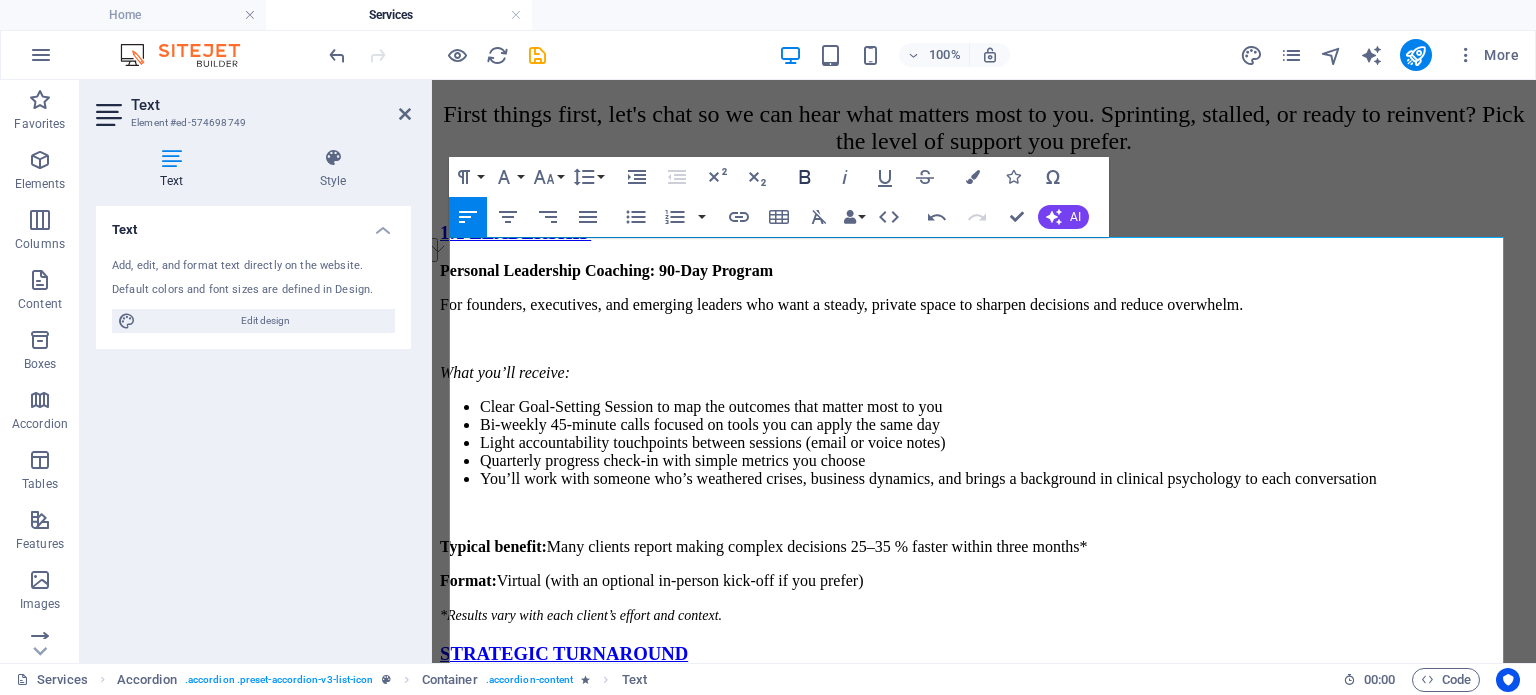 click 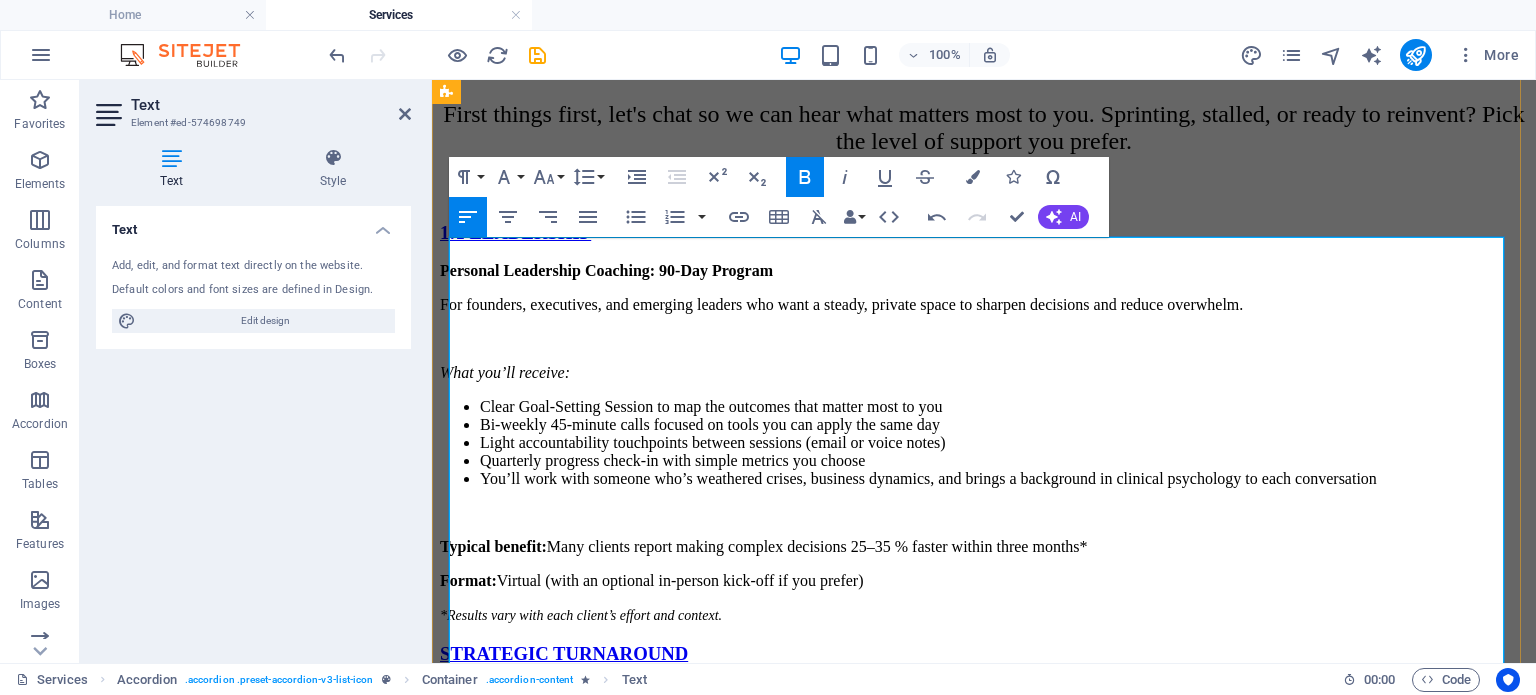 click on "Transfer & Tune-Up: A short playbook you can keep using, plus a 30-day follow-up to make sure the gains stick." at bounding box center [1004, 901] 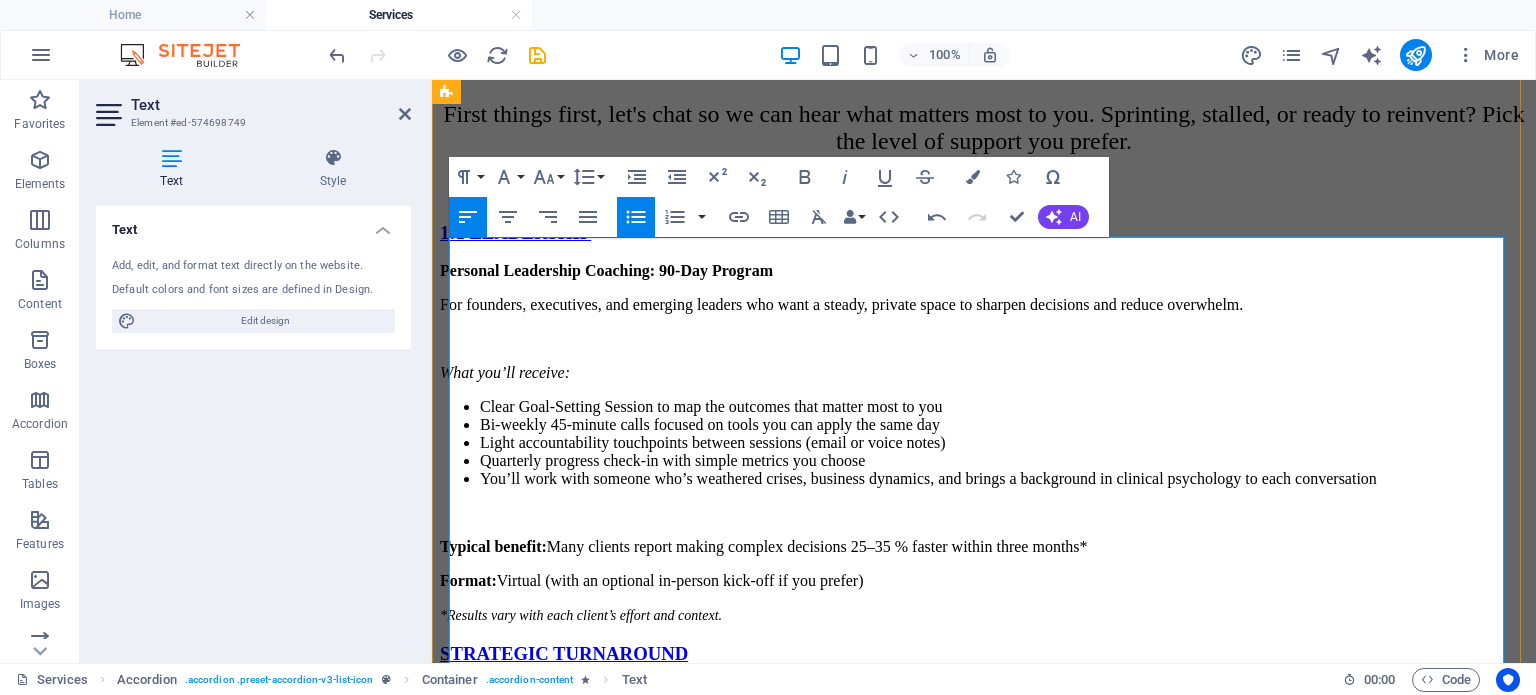 click on "Transfer & Tune-Up: A short playbook you can keep using, plus a 30-day follow-up to make sure the gains stick." at bounding box center [1004, 901] 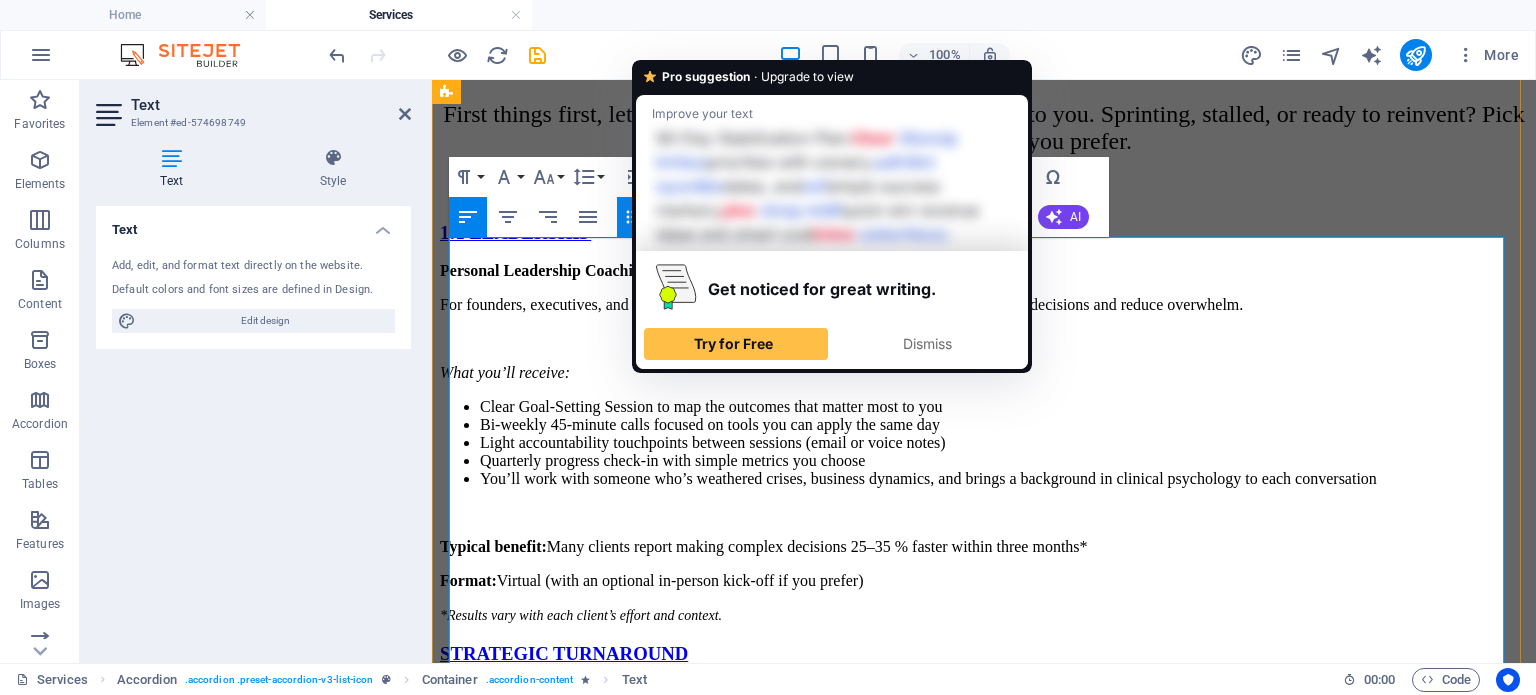 click on "[NUMBER]-Day Stabilization Plan: Clear priorities with owners, dates, and simple success markers, plus quick-win revenue ideas and smart cost trims." at bounding box center (1004, 847) 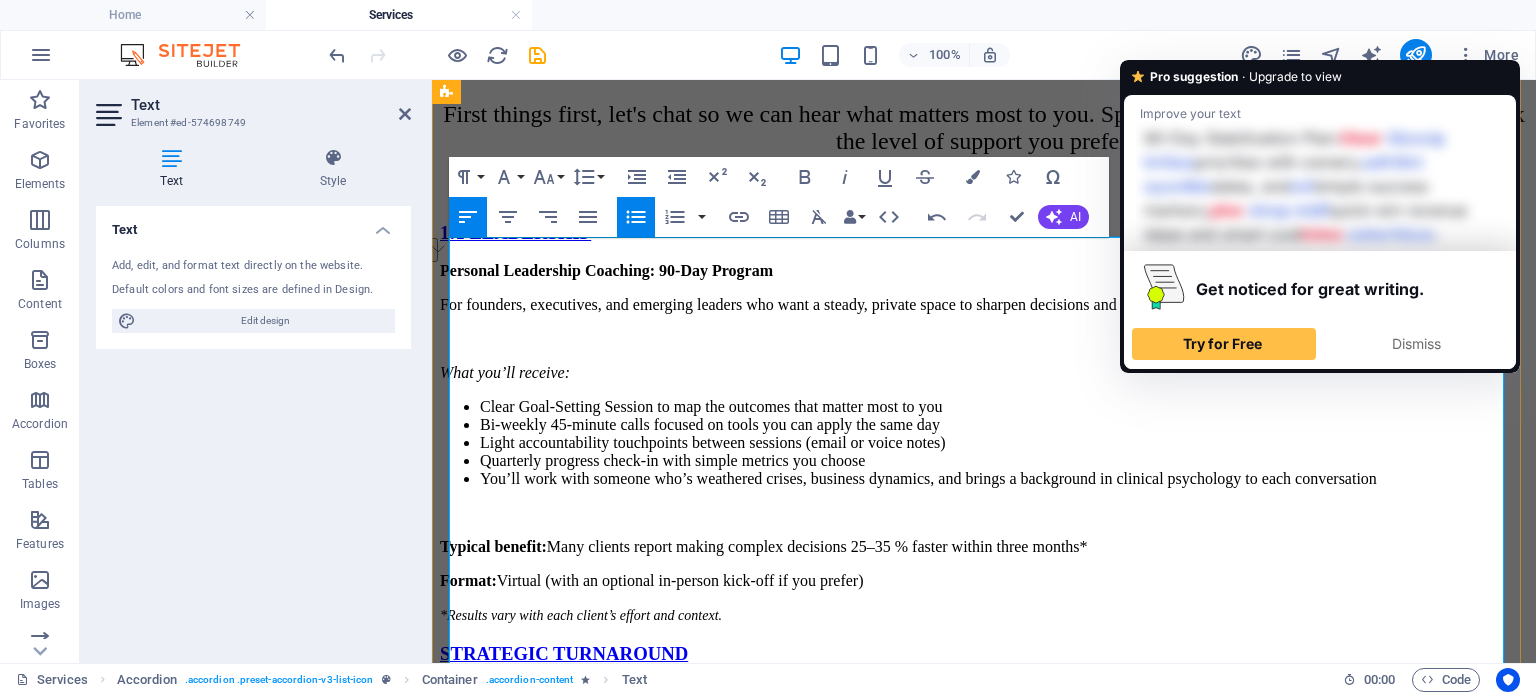 drag, startPoint x: 662, startPoint y: 389, endPoint x: 1412, endPoint y: 387, distance: 750.0027 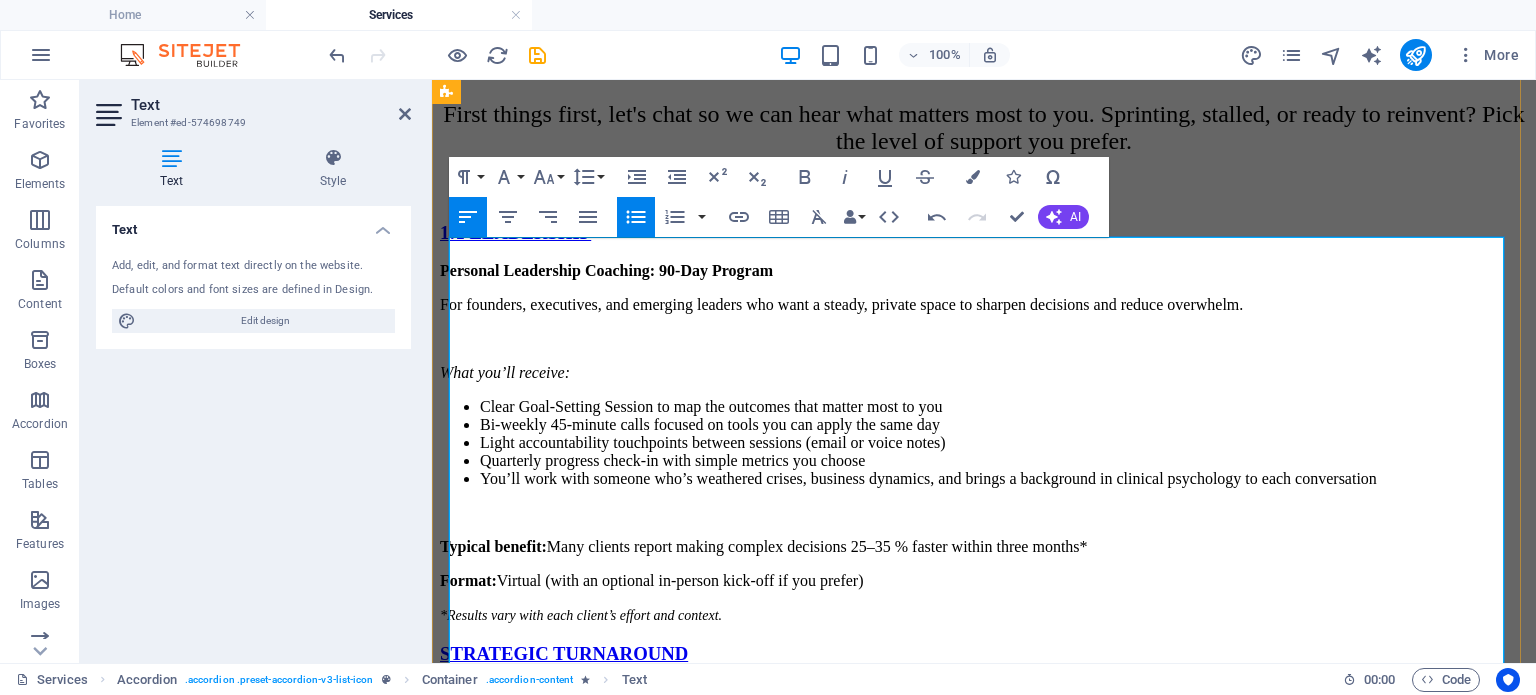 click on "90-Day Stabilization Plan:" at bounding box center [1004, 847] 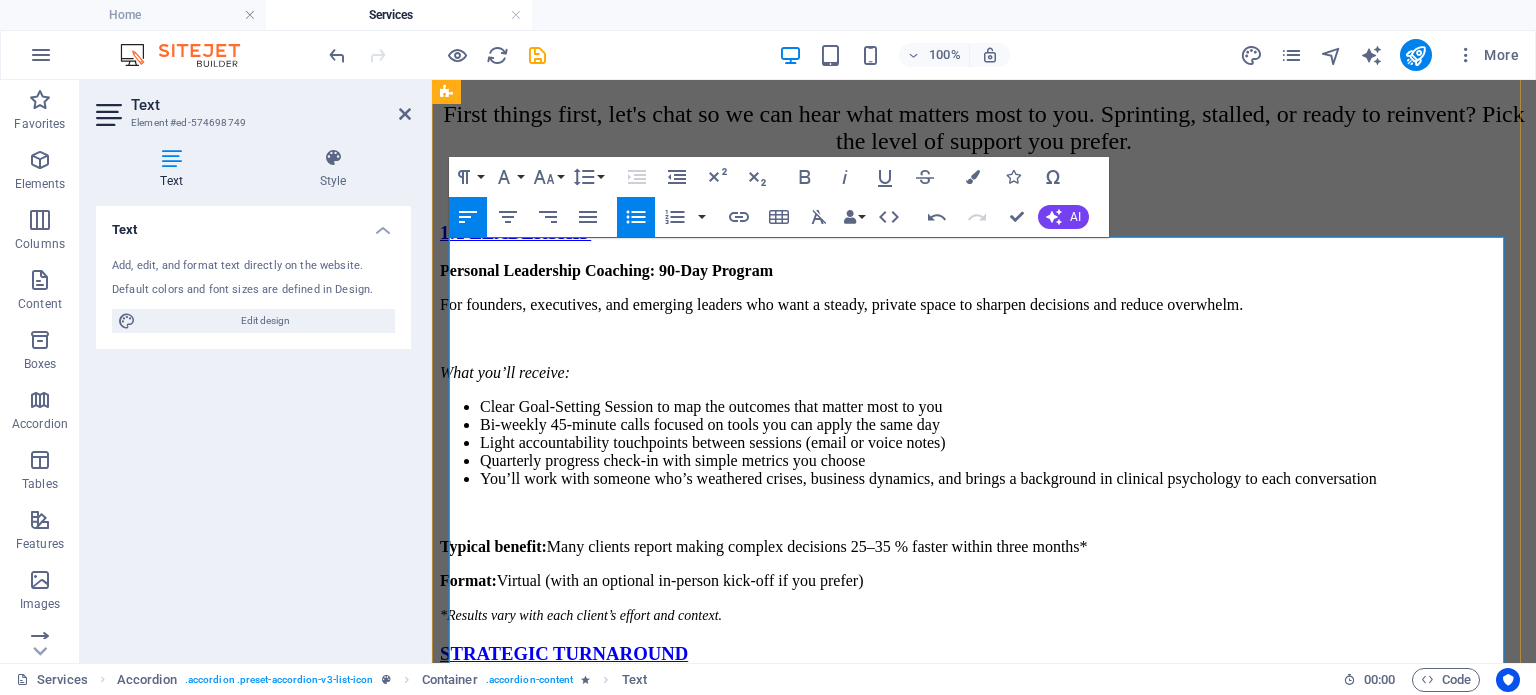 click on "Week 1 Snapshot: A 13-week cash forecast, a short list of top risks, and three “do these first” actions." at bounding box center (1004, 829) 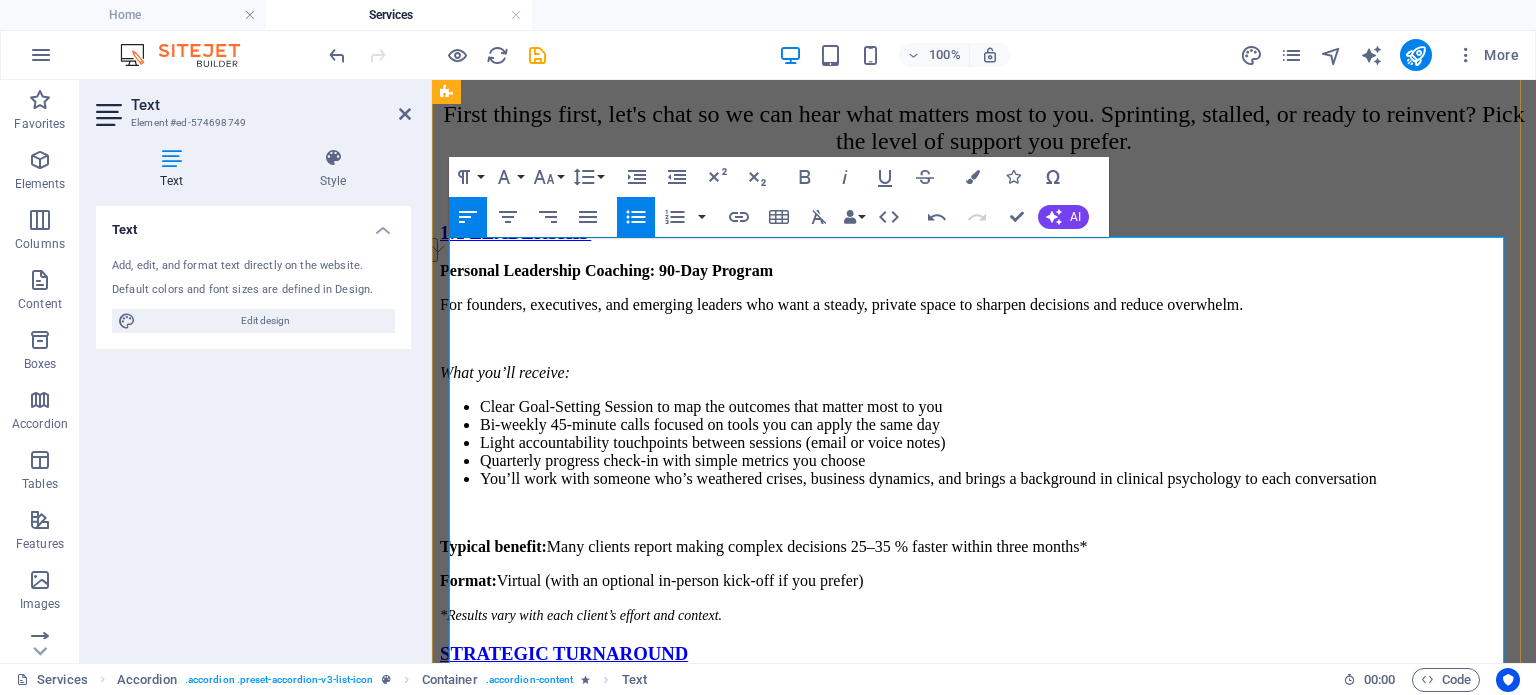 drag, startPoint x: 495, startPoint y: 438, endPoint x: 558, endPoint y: 439, distance: 63.007935 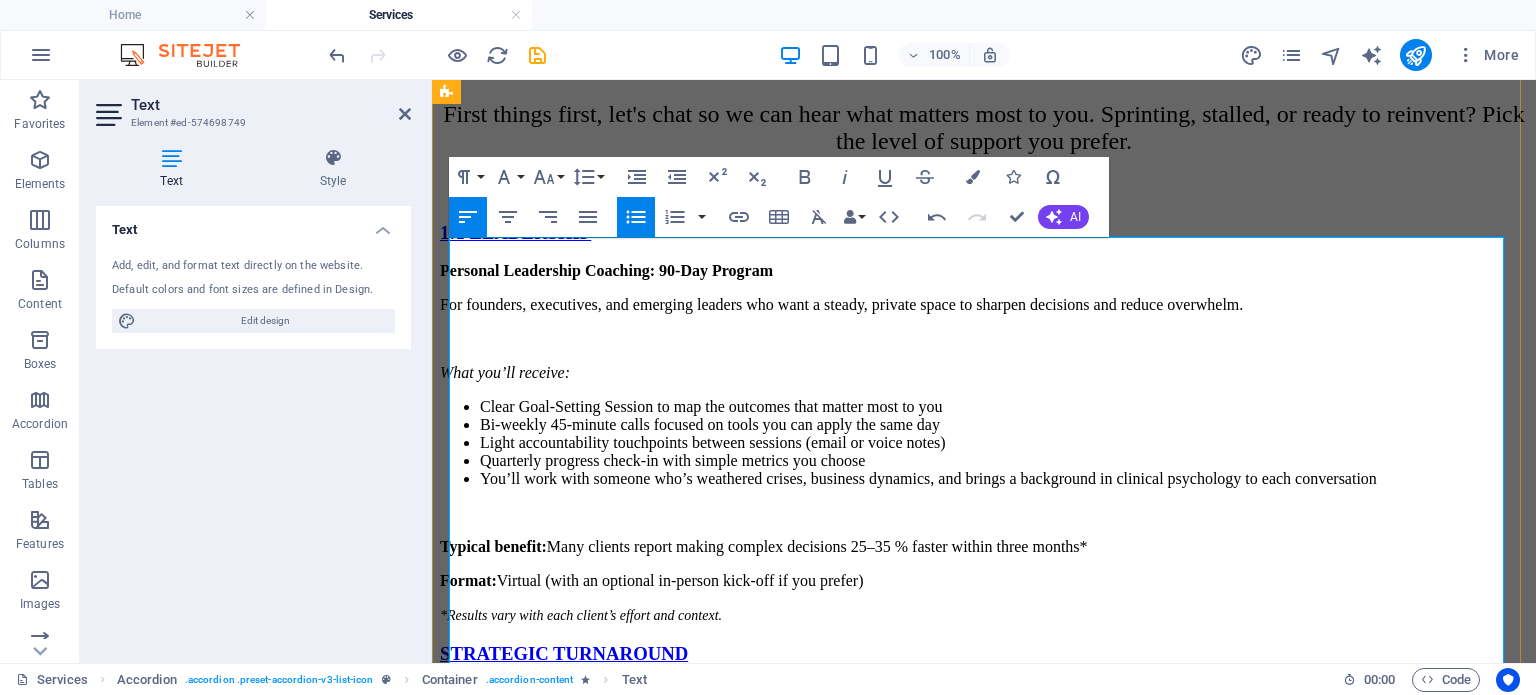 click on "Weekly Momentum Meetings : Weekly 30-minute check-ins, a one-page KPI scorecard, and a “who decides what” map." at bounding box center (1004, 865) 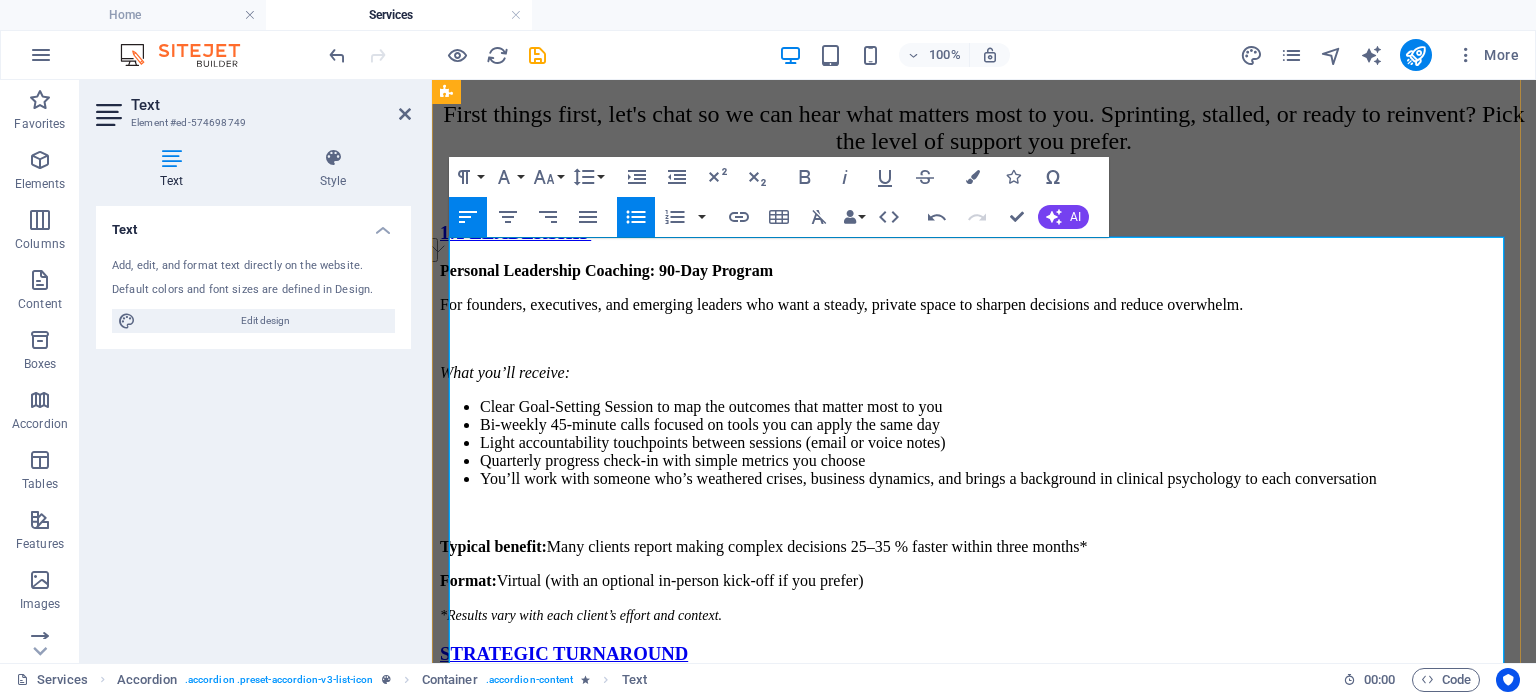 drag, startPoint x: 706, startPoint y: 463, endPoint x: 1236, endPoint y: 468, distance: 530.02356 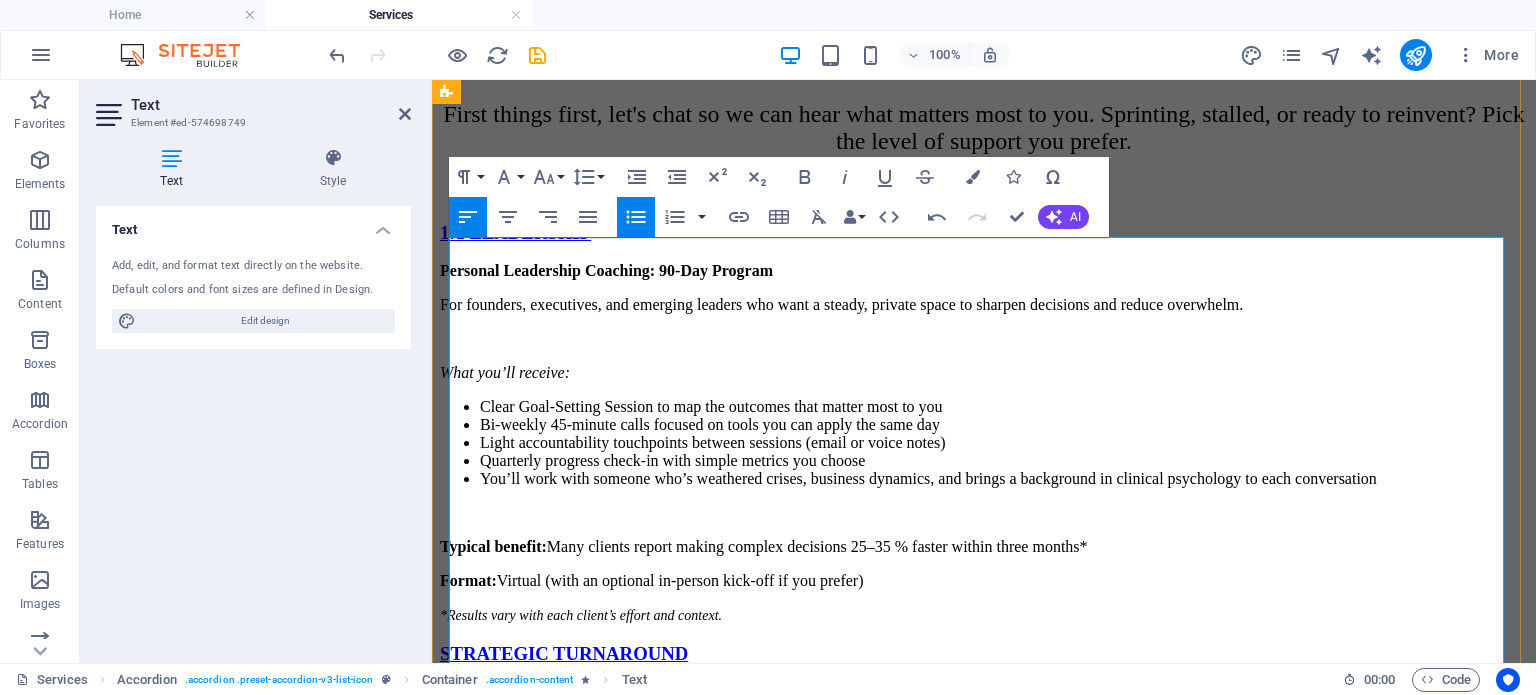 click on "Leadership Alignment Workshop: Half-day (virtual or on-site) to craft one shared mission sentence and clarify roles—no more crossed wires.." at bounding box center [1004, 883] 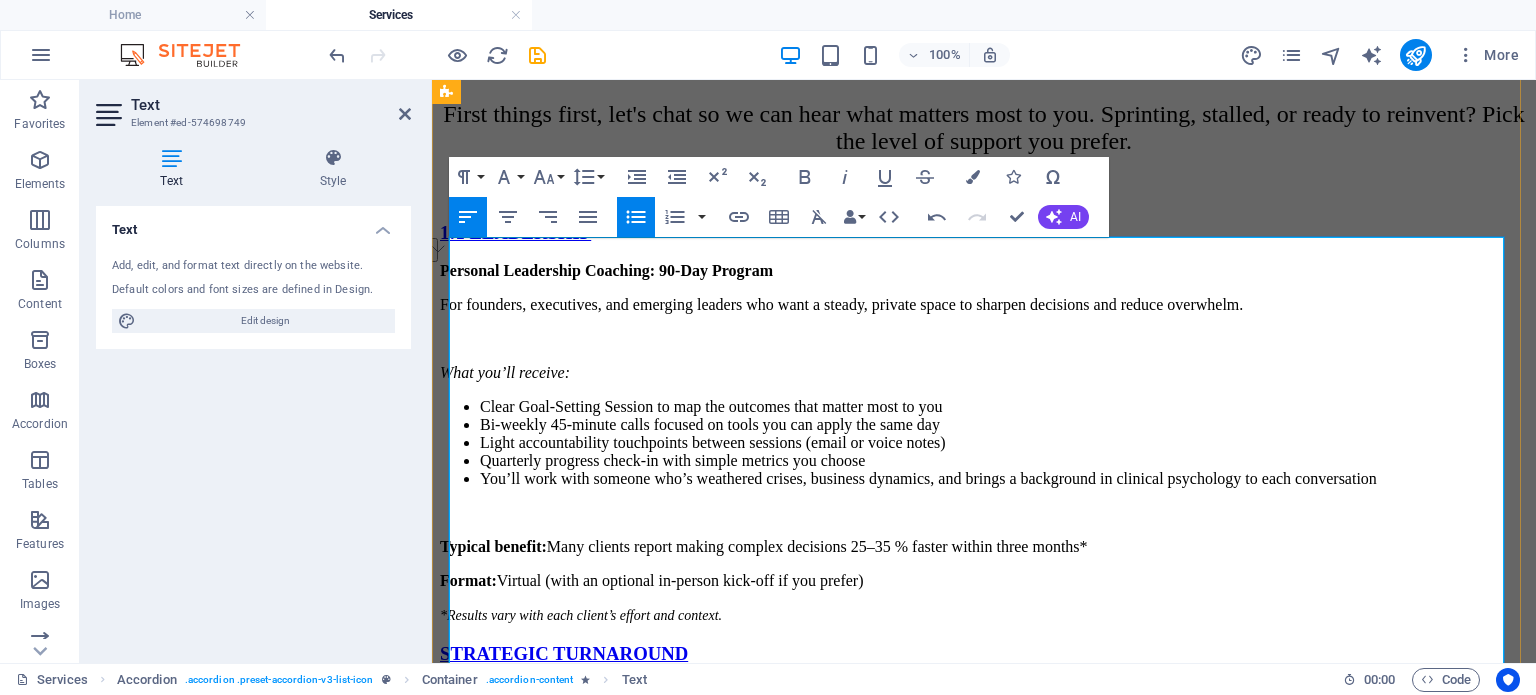 drag, startPoint x: 616, startPoint y: 491, endPoint x: 1228, endPoint y: 503, distance: 612.1176 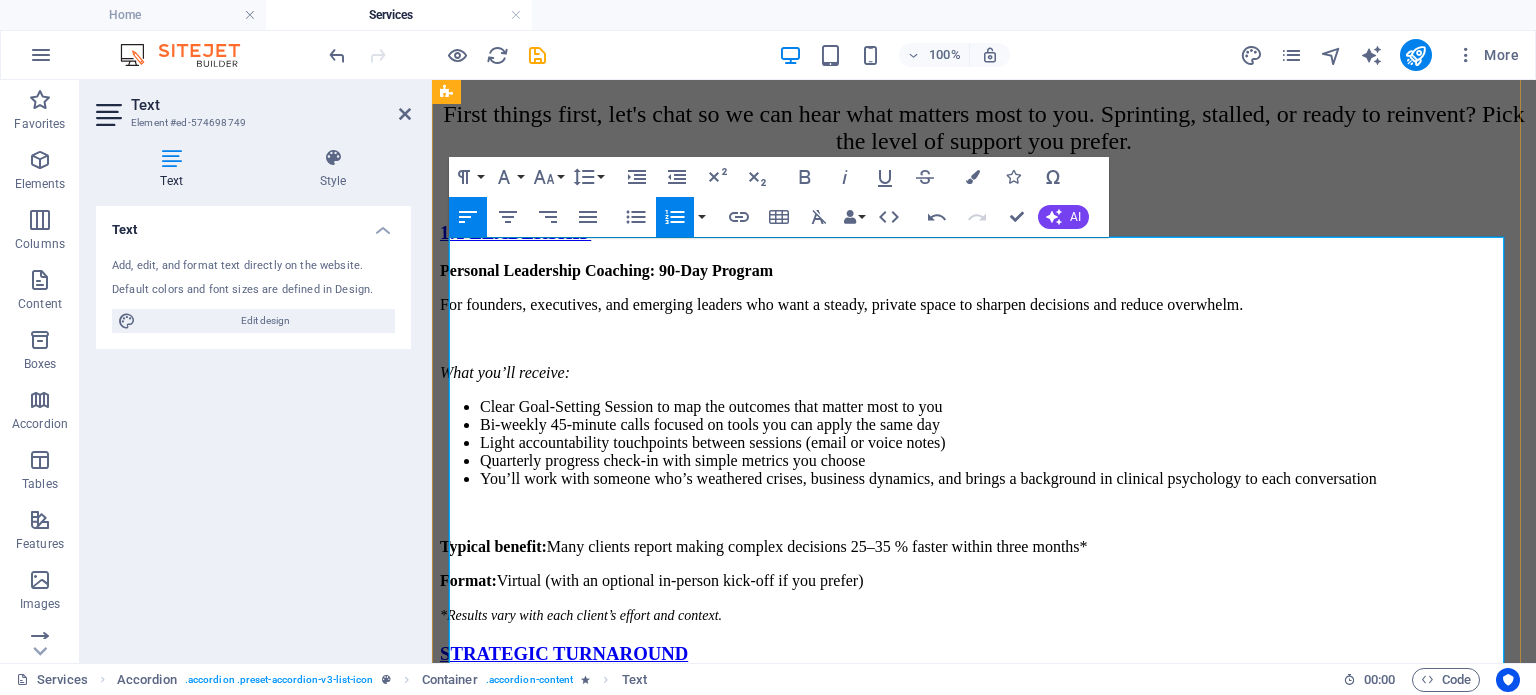 click on "Transfer & Tune-Up:" at bounding box center [1004, 901] 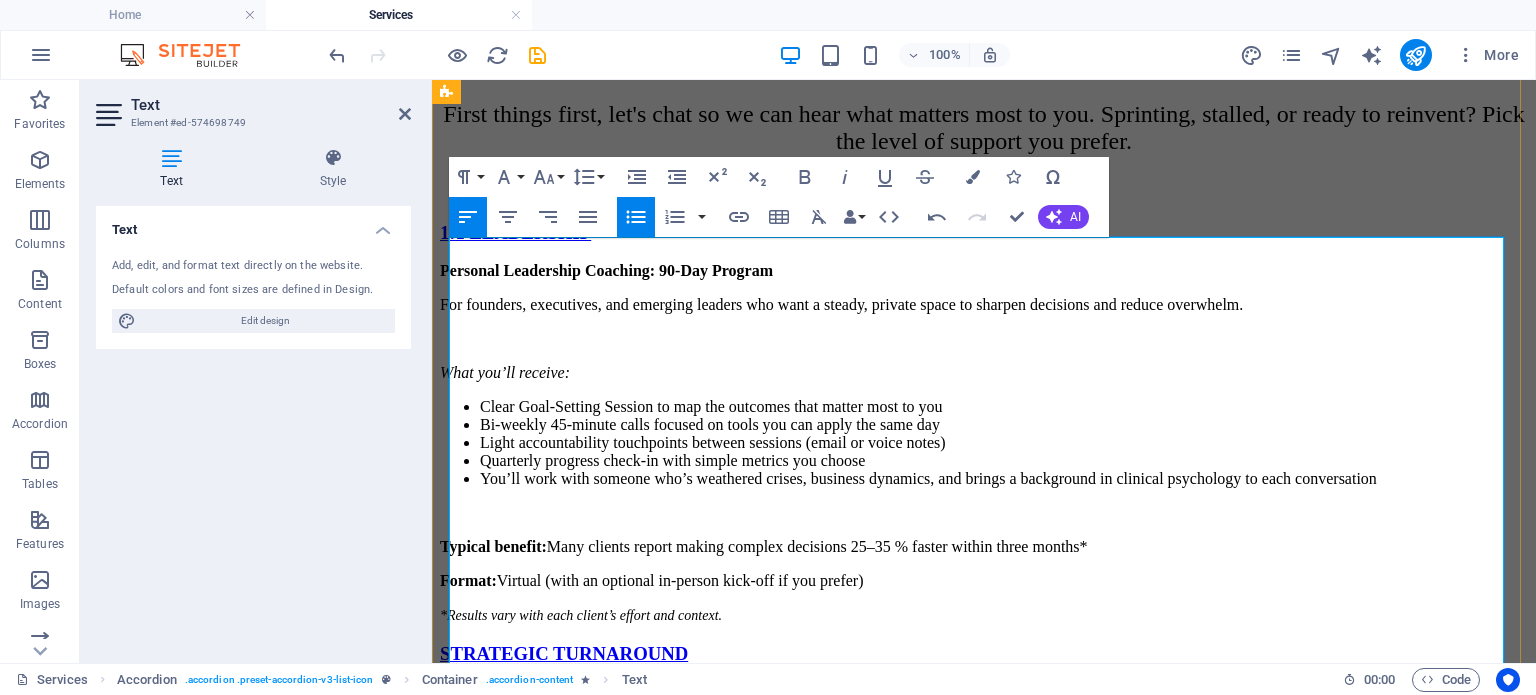 click on "Strategic Turnaround: 90-Day Sprint For nonprofits and small businesses that feel cash is tight or progress is stuck, and want to get back on solid ground with less stress. What you’ll receive: Week 1 Reality Check: A 13-week cash forecast, a short list of top risks, and three “do these first” actions. 90-Day Stabilization Plan: Clear priorities with owners, dates, and simple success markers, plus fast-track revenue ideas and cost savings that protect people first. Weekly Momentum Meetings: A one-page KPI dashboard and quick decision map so work flows smoothly and your team stays on the same page. Leadership Alignment Workshop: Half-day (virtual or on-site) to craft one shared mission sentence and clarify roles, so no more crossed wires.. Transfer & Tune-Up:  Practical templates you can reuse and a 30-day follow-up check to be sure the gains stick. Typical benefit : Recent clients (n=7, 2023–2025) added 10–18 weeks of cash runway and trimmed project timelines by ~28% in three months.* How Format" at bounding box center [984, 882] 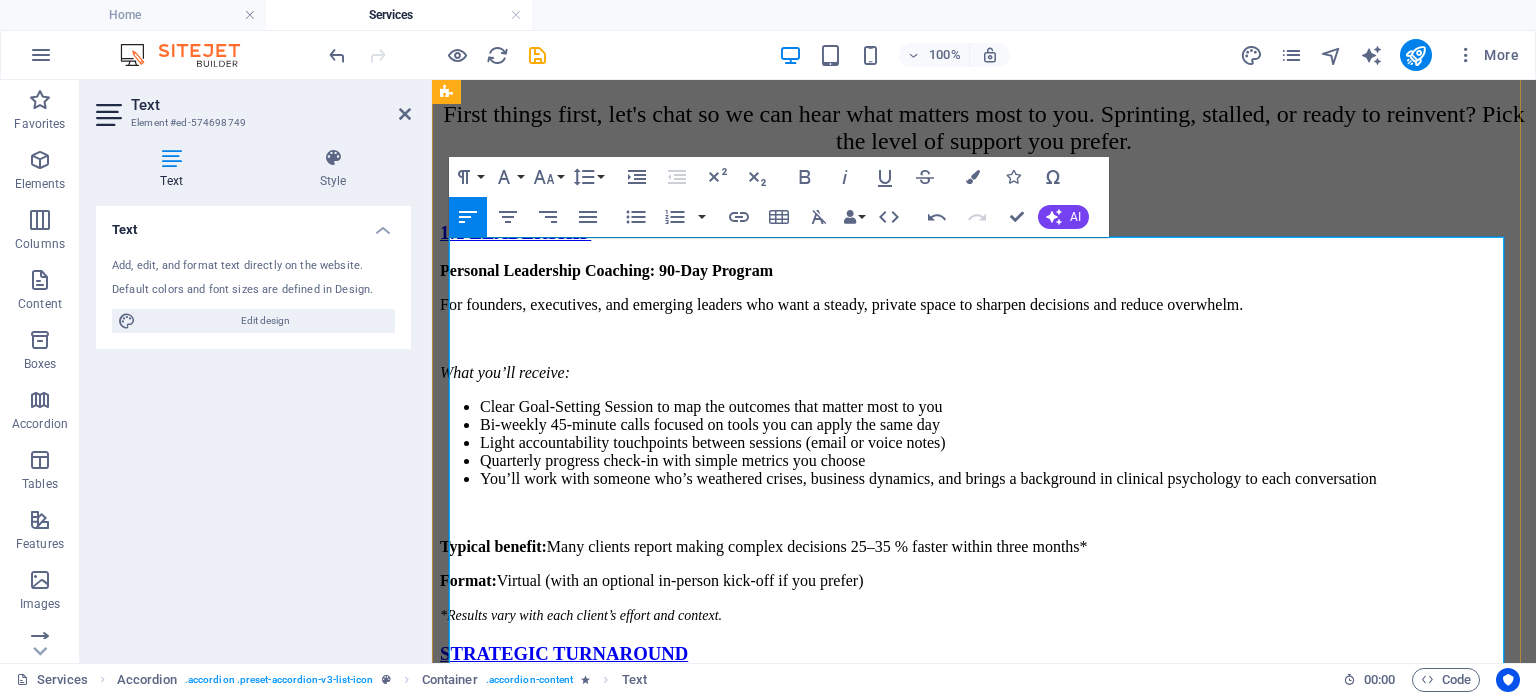 click on "Transfer & Tune-Up:  Practical templates you can reuse and a 30-day follow-up check to be sure the gains stick." at bounding box center (1004, 901) 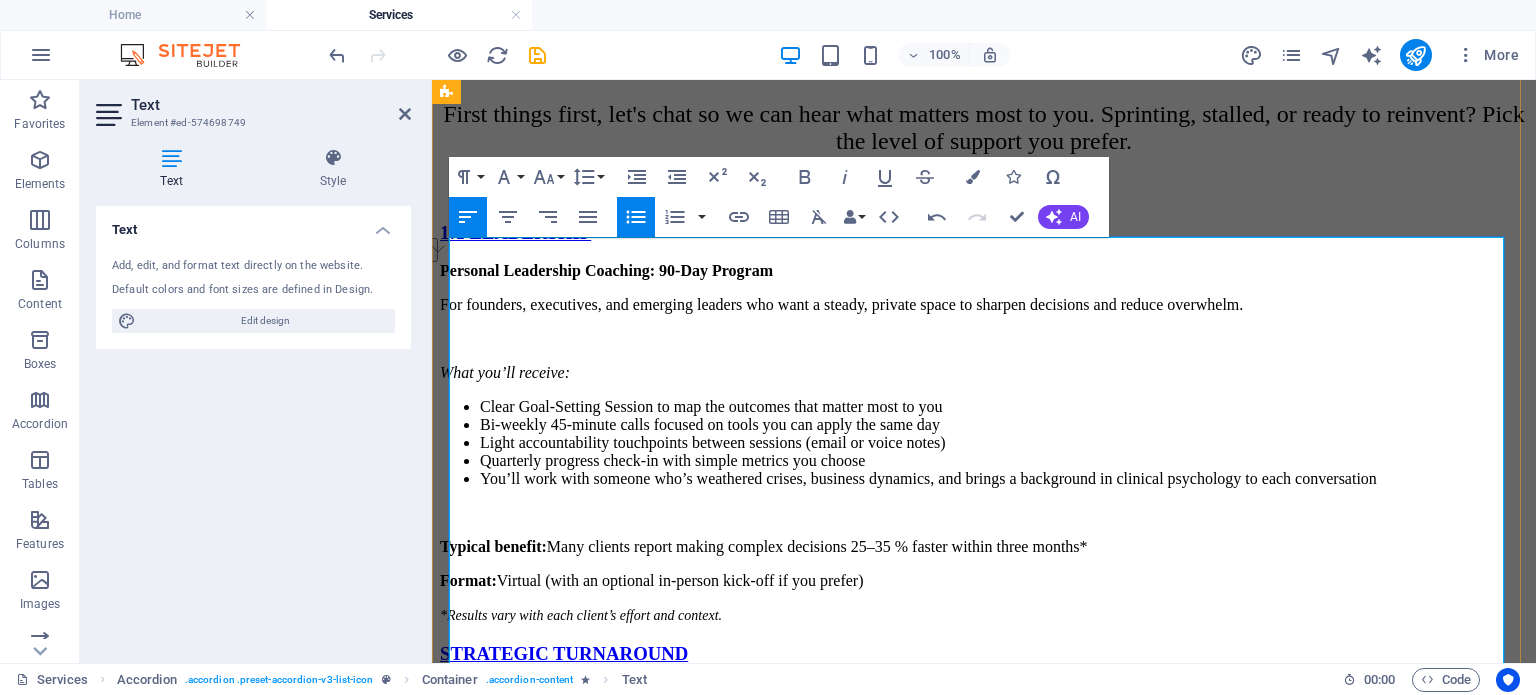 drag, startPoint x: 571, startPoint y: 545, endPoint x: 1418, endPoint y: 541, distance: 847.00946 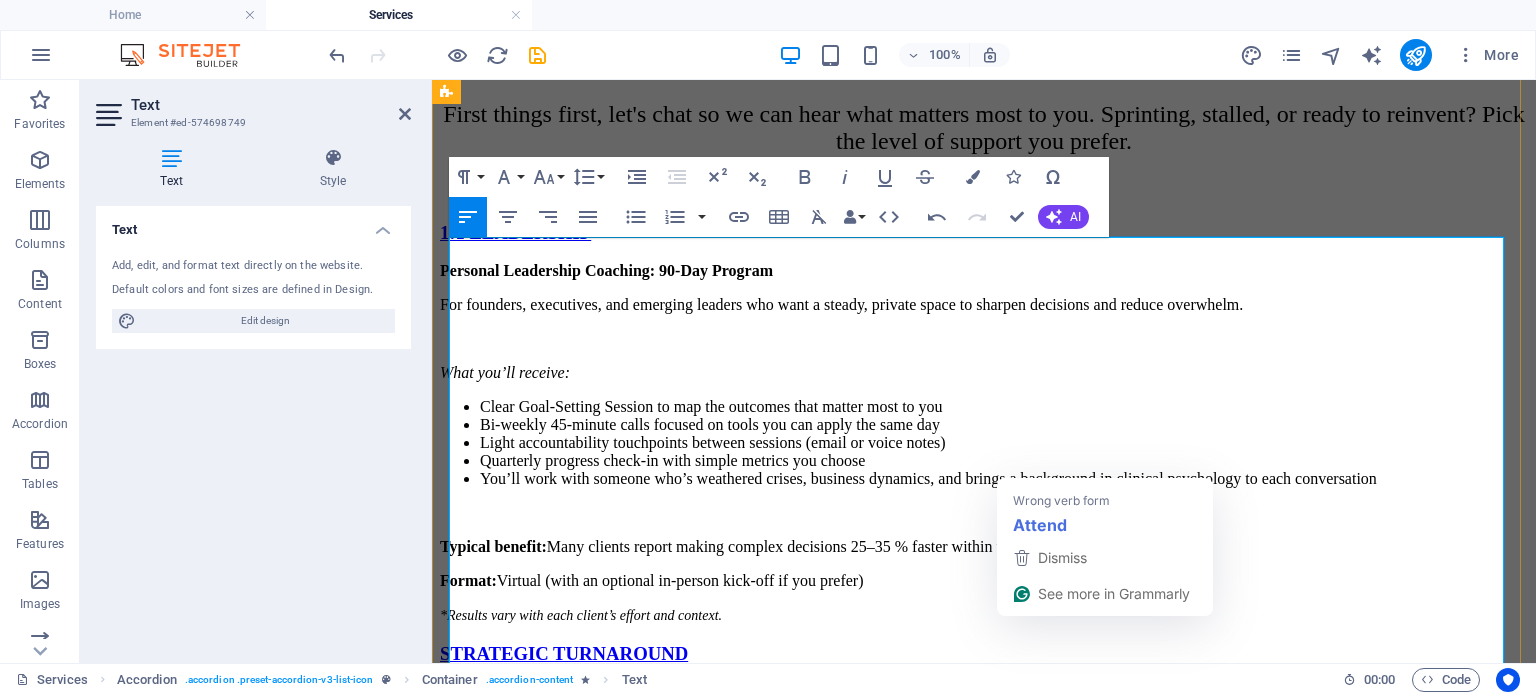click on "Format : In-person or virtual, with one on-site day in Texas (elsewhere by request). Attendance at monthly board meetings to help steer and support progress." at bounding box center (984, 1037) 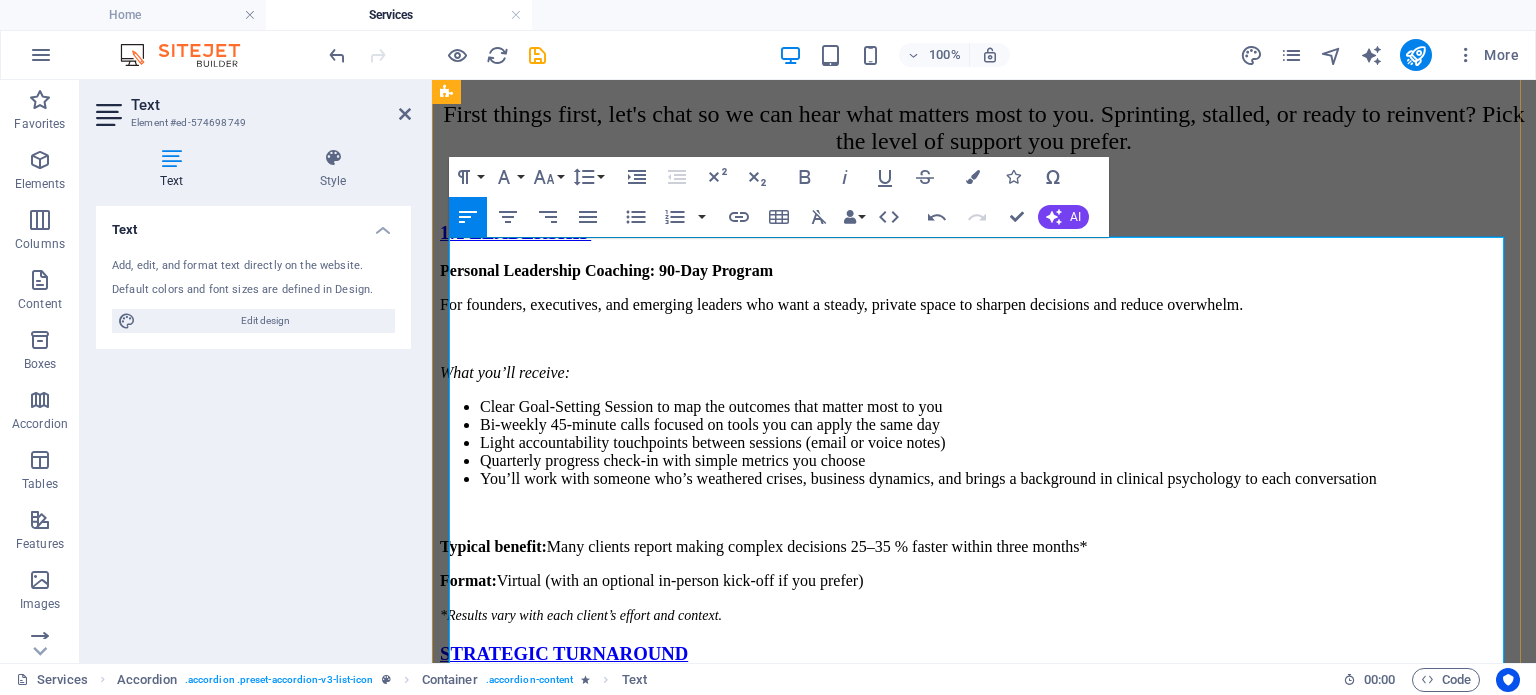 click on "Format : In-person or virtual, with one on-site day in Texas (elsewhere by request). Attendance at monthly board meetings to help steer and support progress." at bounding box center (984, 1037) 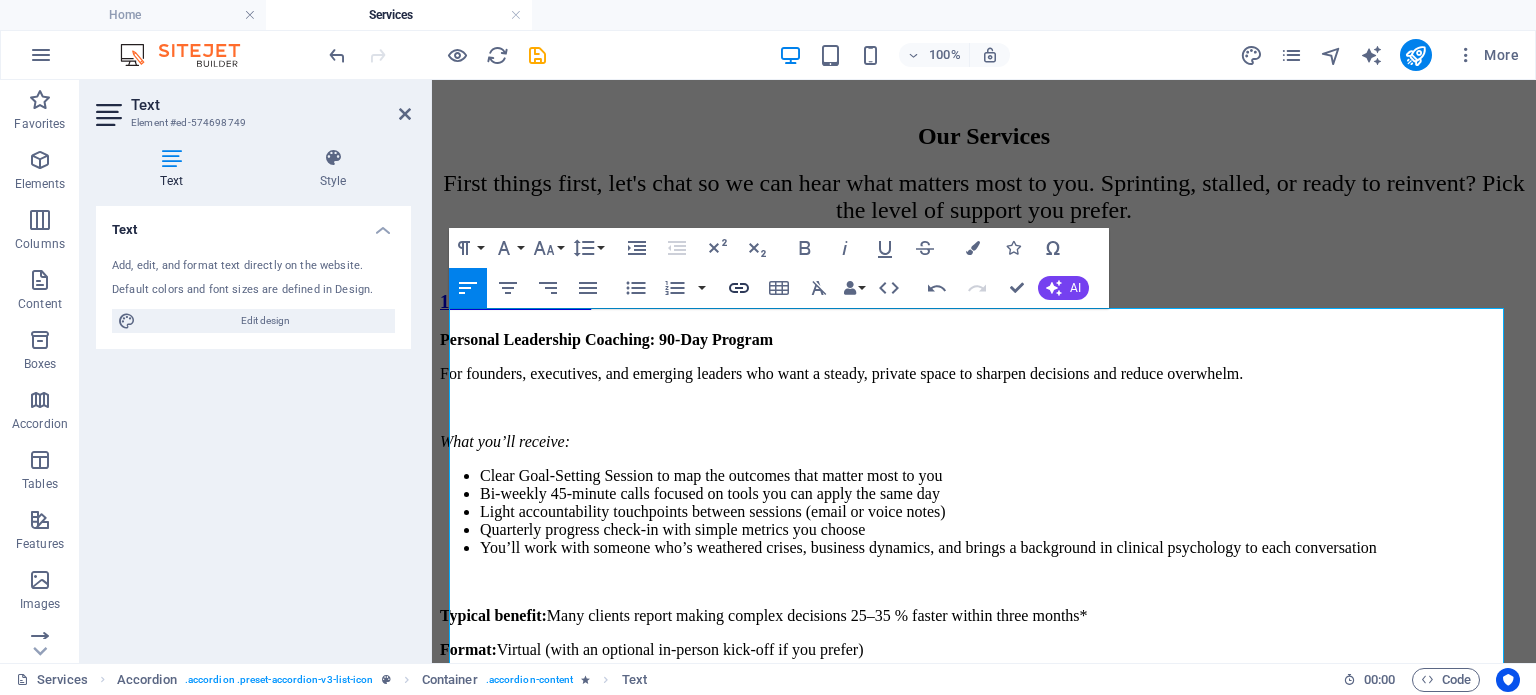 scroll, scrollTop: 703, scrollLeft: 0, axis: vertical 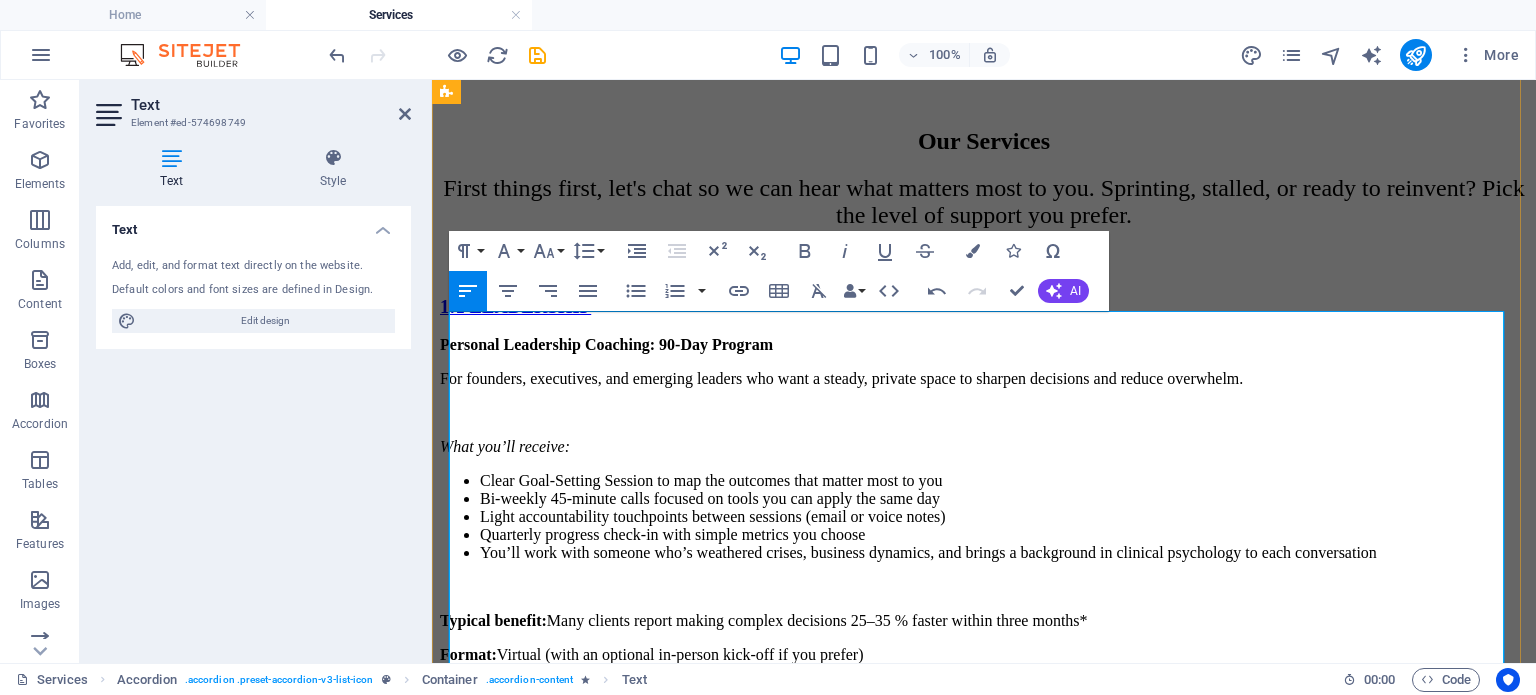 click on "For nonprofits and small businesses that feel cash is tight or progress is stuck—and want to get back on solid ground with less stress." at bounding box center (984, 801) 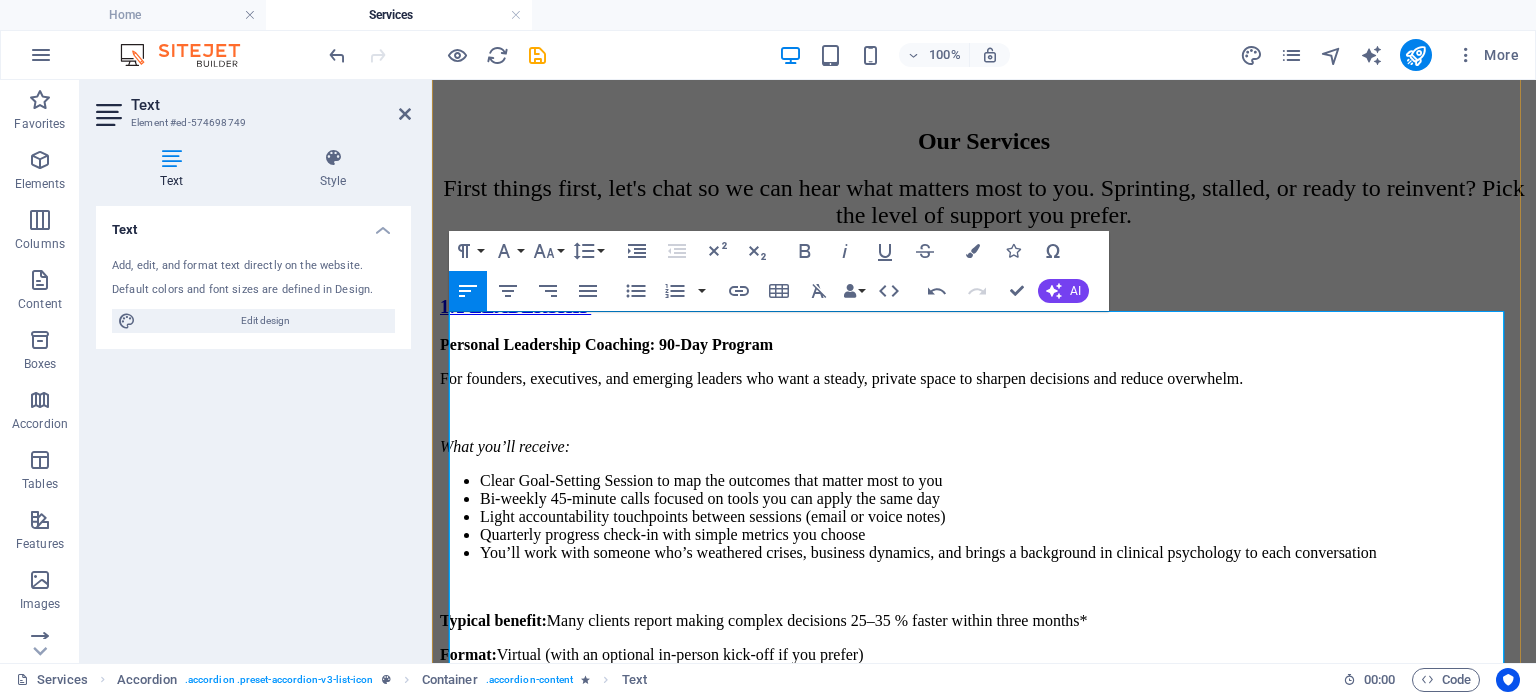 click on "Give your mission fresh breathing room and a clear path forward. For nonprofits and small businesses that feel cash is tight or progress is stuck, and want to get back on solid ground with less stress." at bounding box center (984, 810) 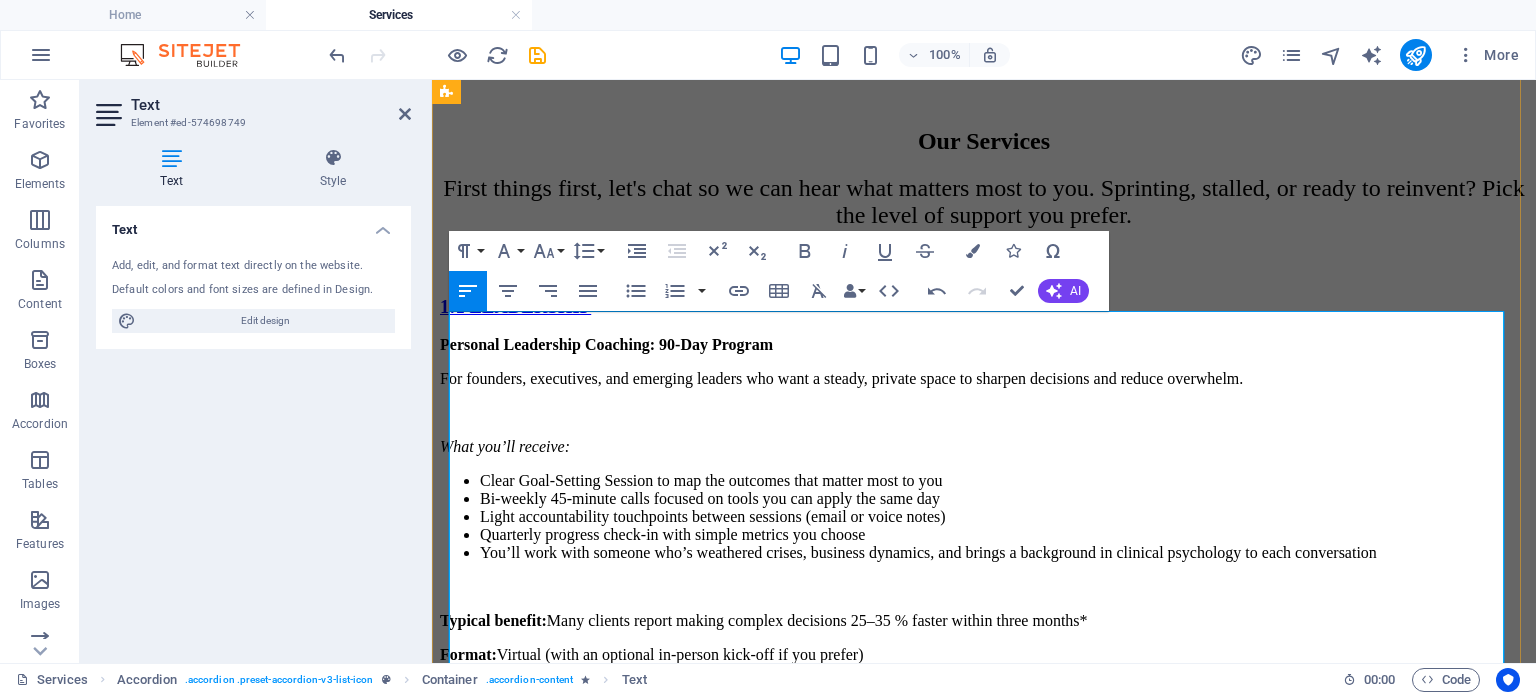 click on "Give your mission fresh breathing room and a clear path forward. For nonprofits and small businesses navigating a cash squeeze or growth stall who want to steady finances—and morale—quickly." at bounding box center [984, 810] 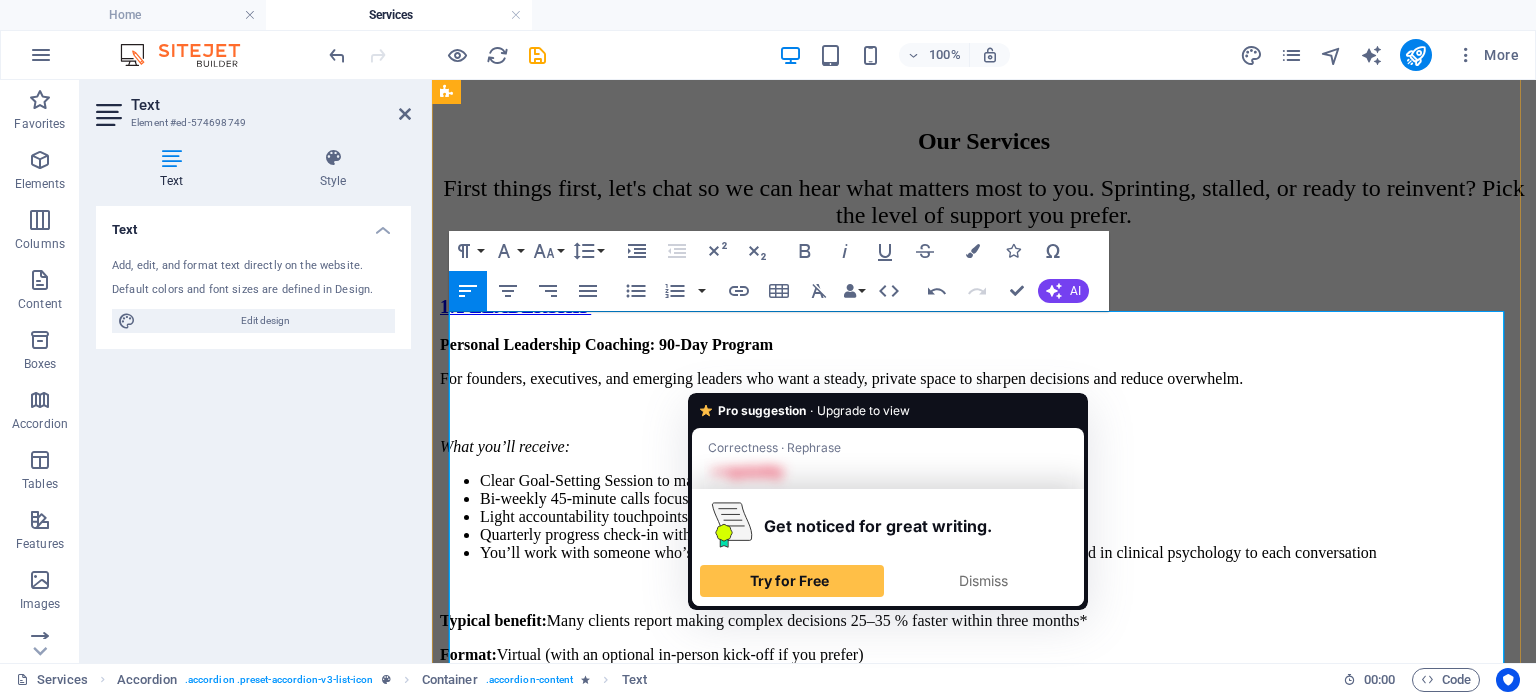 click on "Give your mission fresh breathing room and a clear path forward. For nonprofits and small businesses navigating a cash squeeze or growth stall who want to quickly steady finances  and morale—quickly." at bounding box center (984, 810) 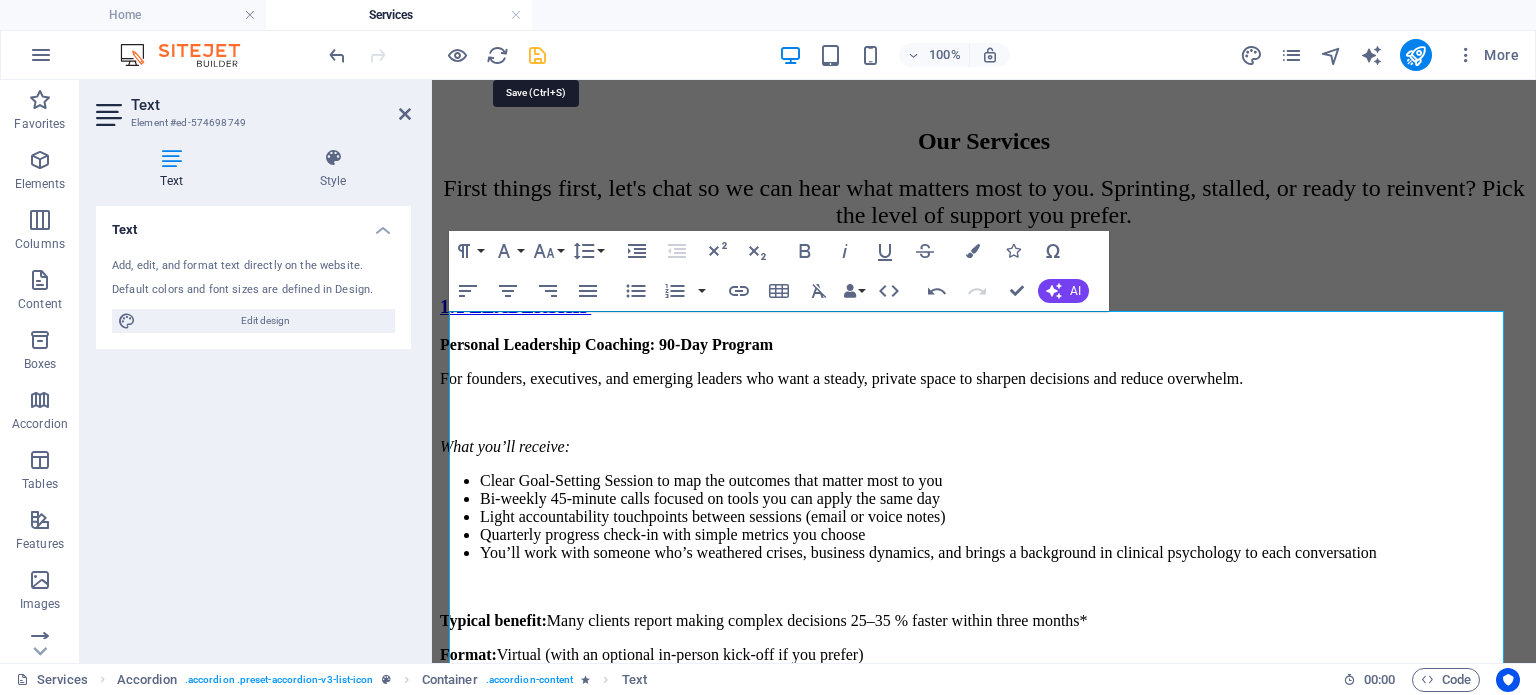 click at bounding box center [537, 55] 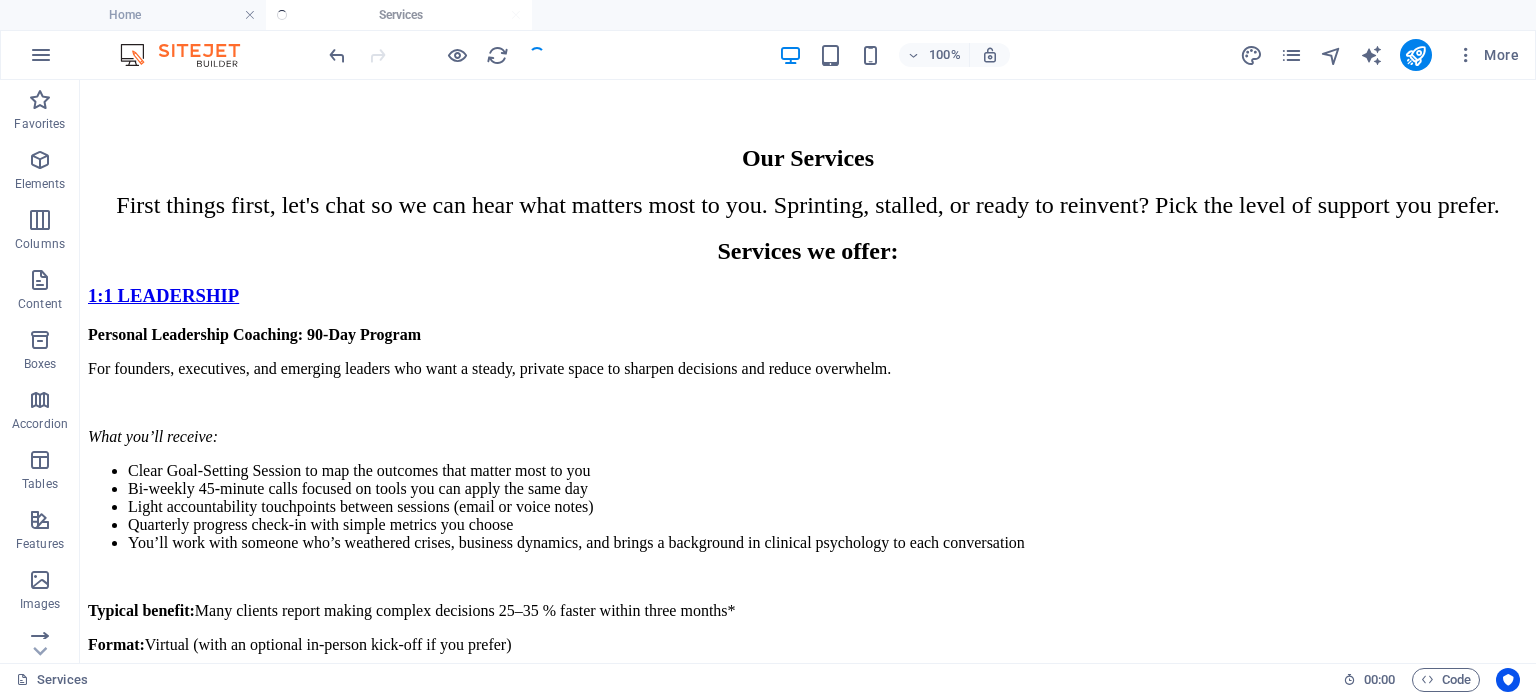 scroll, scrollTop: 667, scrollLeft: 0, axis: vertical 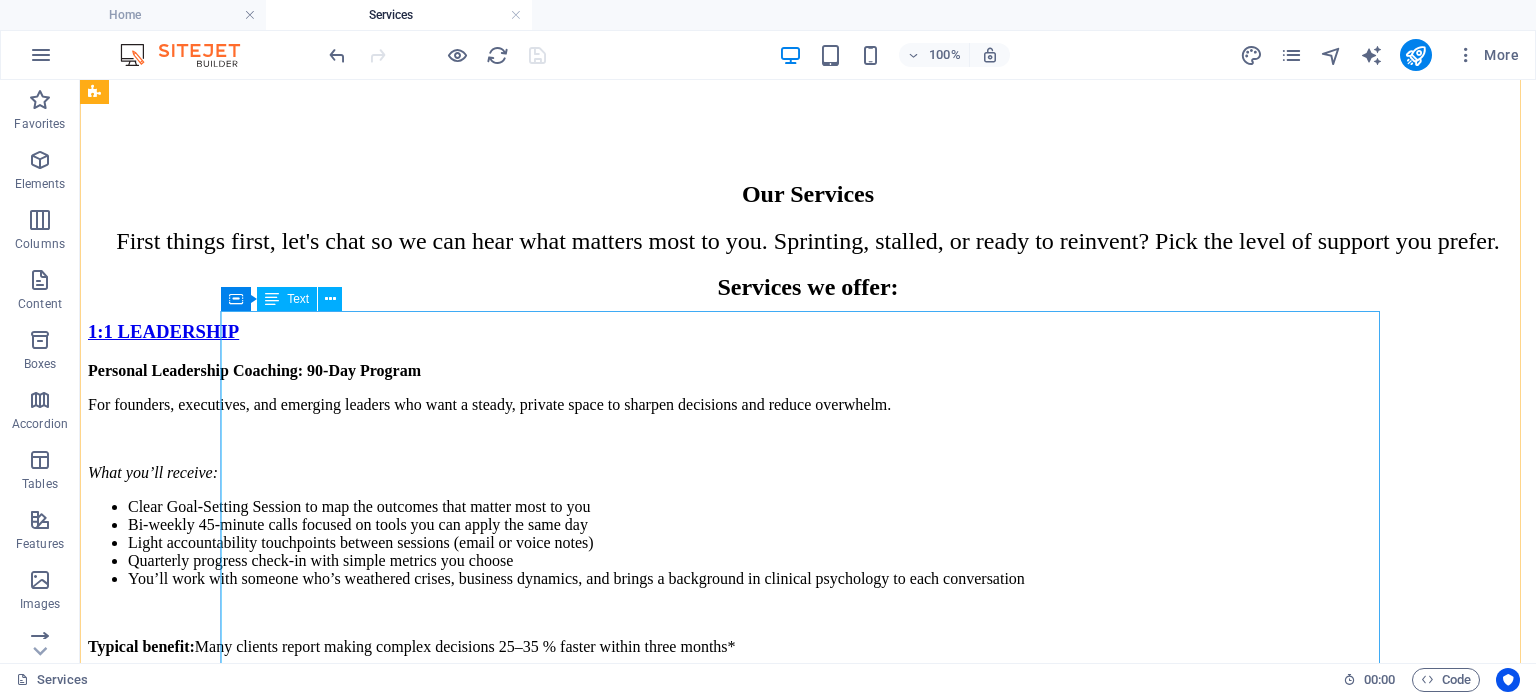 click on "Strategic Turnaround: 90-Day Sprint Give your mission fresh breathing room and a clear path forward. For nonprofits and small businesses navigating a cash squeeze or growth stall, who want to quickly steady finances and morale. What you’ll receive: Week 1 Reality Check: A 13-week cash forecast, a short list of top risks, and three “do these first” actions. 90-Day Stabilization Plan: Clear priorities with owners, dates, and simple success markers, plus fast-track revenue ideas and cost savings that protect people first. Weekly Momentum Meetings: A one-page KPI dashboard and quick decision map so work flows smoothly and your team stays on the same page. Leadership Alignment Workshop: Half-day (virtual or on-site) to craft one shared mission sentence and clarify roles, so no more crossed wires.. Transfer & Tune-Up: Practical templates you can reuse and a 30-day follow-up check to be sure the gains stick. Typical benefit How Format *Results depend on your data and team’s follow-through." at bounding box center [808, 982] 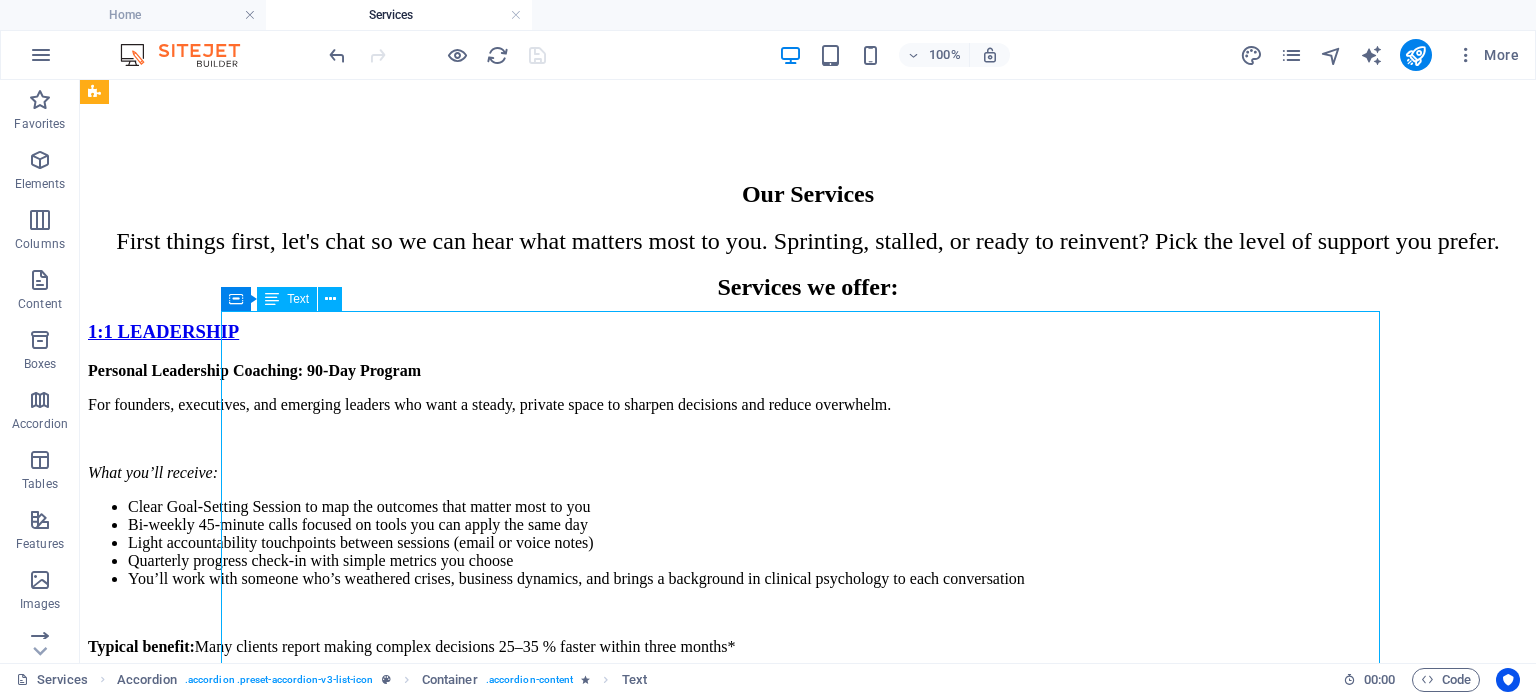 click on "Strategic Turnaround: 90-Day Sprint Give your mission fresh breathing room and a clear path forward. For nonprofits and small businesses navigating a cash squeeze or growth stall, who want to quickly steady finances and morale. What you’ll receive: Week 1 Reality Check: A 13-week cash forecast, a short list of top risks, and three “do these first” actions. 90-Day Stabilization Plan: Clear priorities with owners, dates, and simple success markers, plus fast-track revenue ideas and cost savings that protect people first. Weekly Momentum Meetings: A one-page KPI dashboard and quick decision map so work flows smoothly and your team stays on the same page. Leadership Alignment Workshop: Half-day (virtual or on-site) to craft one shared mission sentence and clarify roles, so no more crossed wires.. Transfer & Tune-Up: Practical templates you can reuse and a 30-day follow-up check to be sure the gains stick. Typical benefit How Format *Results depend on your data and team’s follow-through." at bounding box center (808, 982) 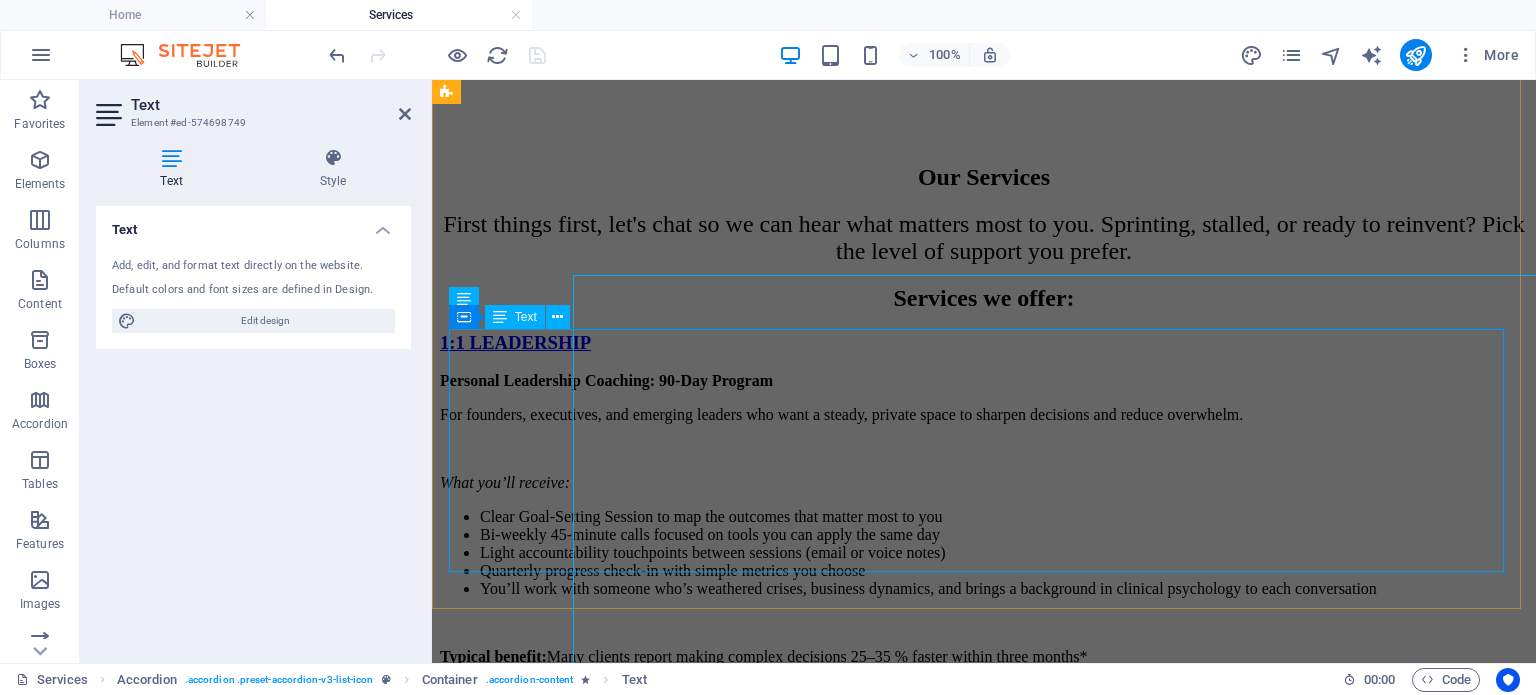 scroll, scrollTop: 703, scrollLeft: 0, axis: vertical 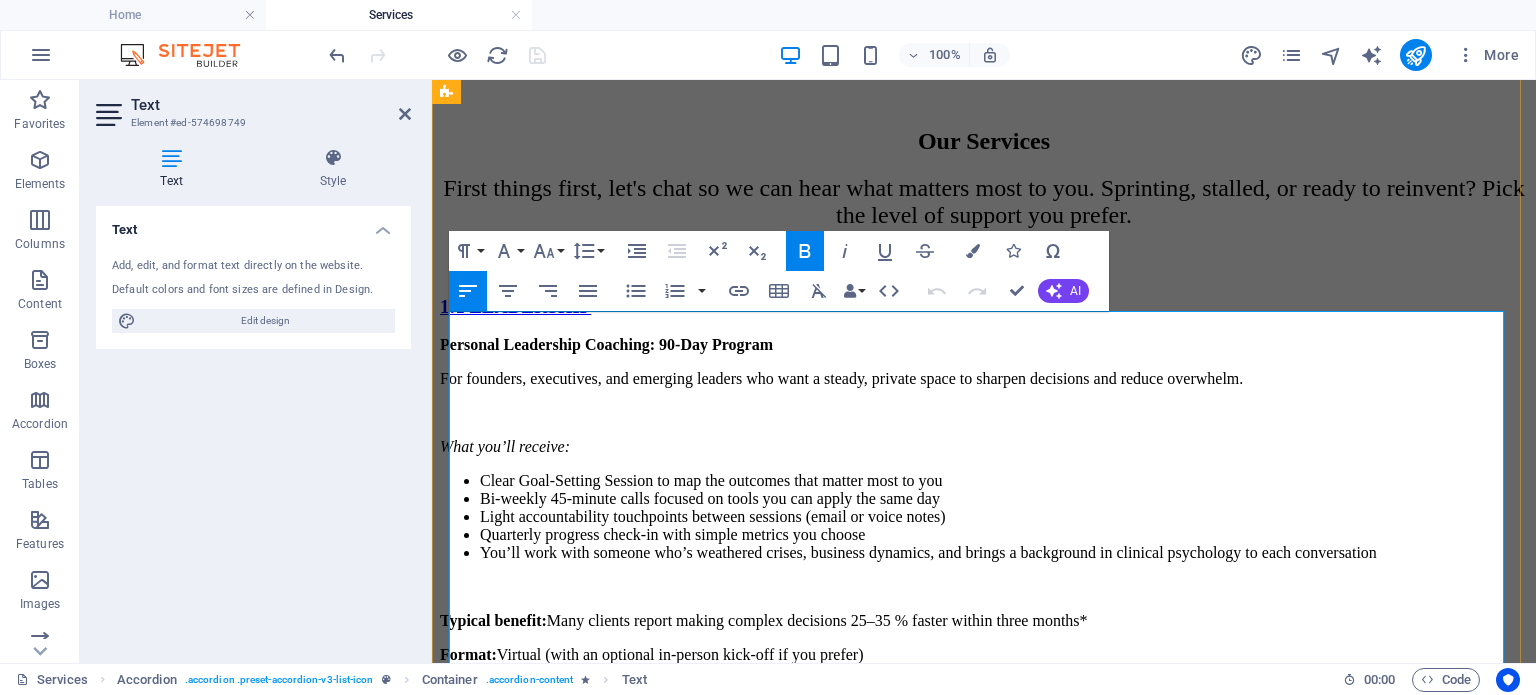 click on "Week 1 Reality Check: A 13-week cash forecast, a short list of top risks, and three “do these first” actions." at bounding box center [1004, 921] 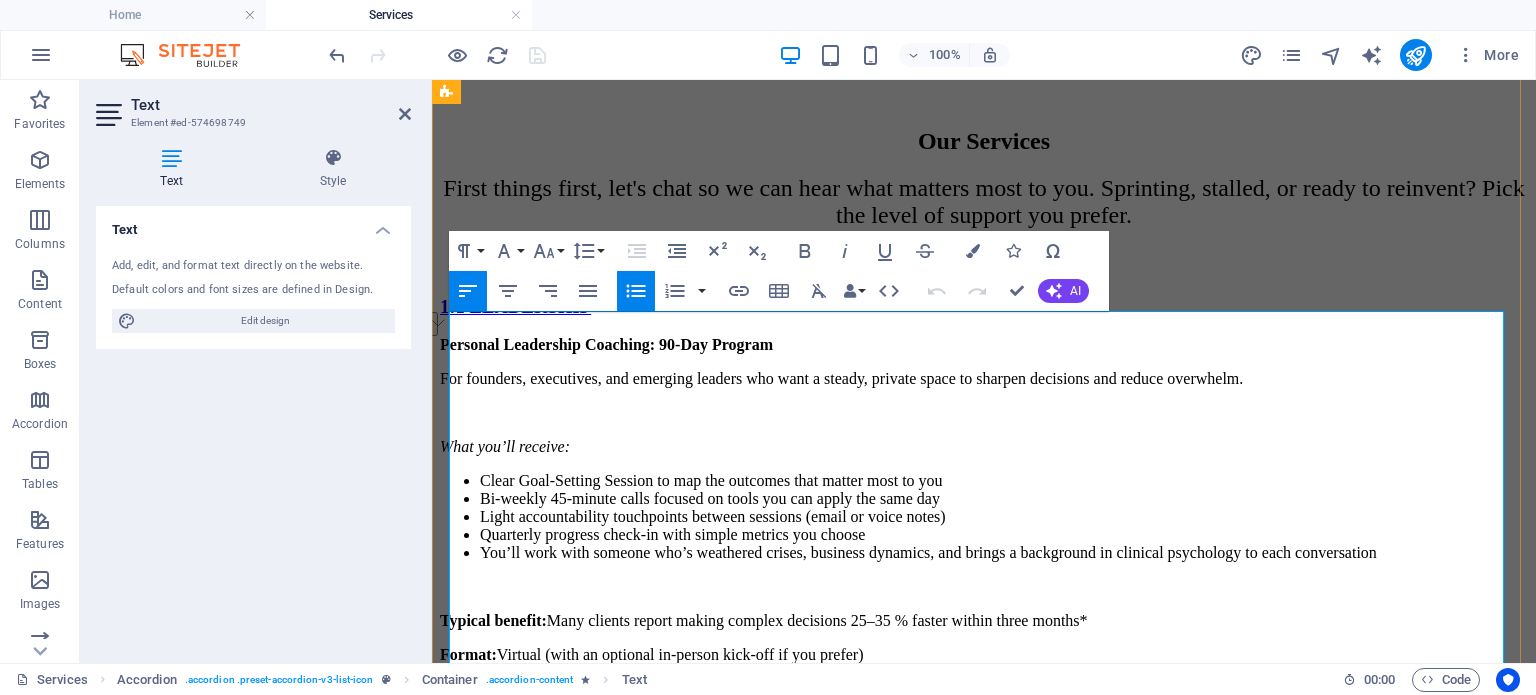 drag, startPoint x: 1033, startPoint y: 458, endPoint x: 1084, endPoint y: 460, distance: 51.0392 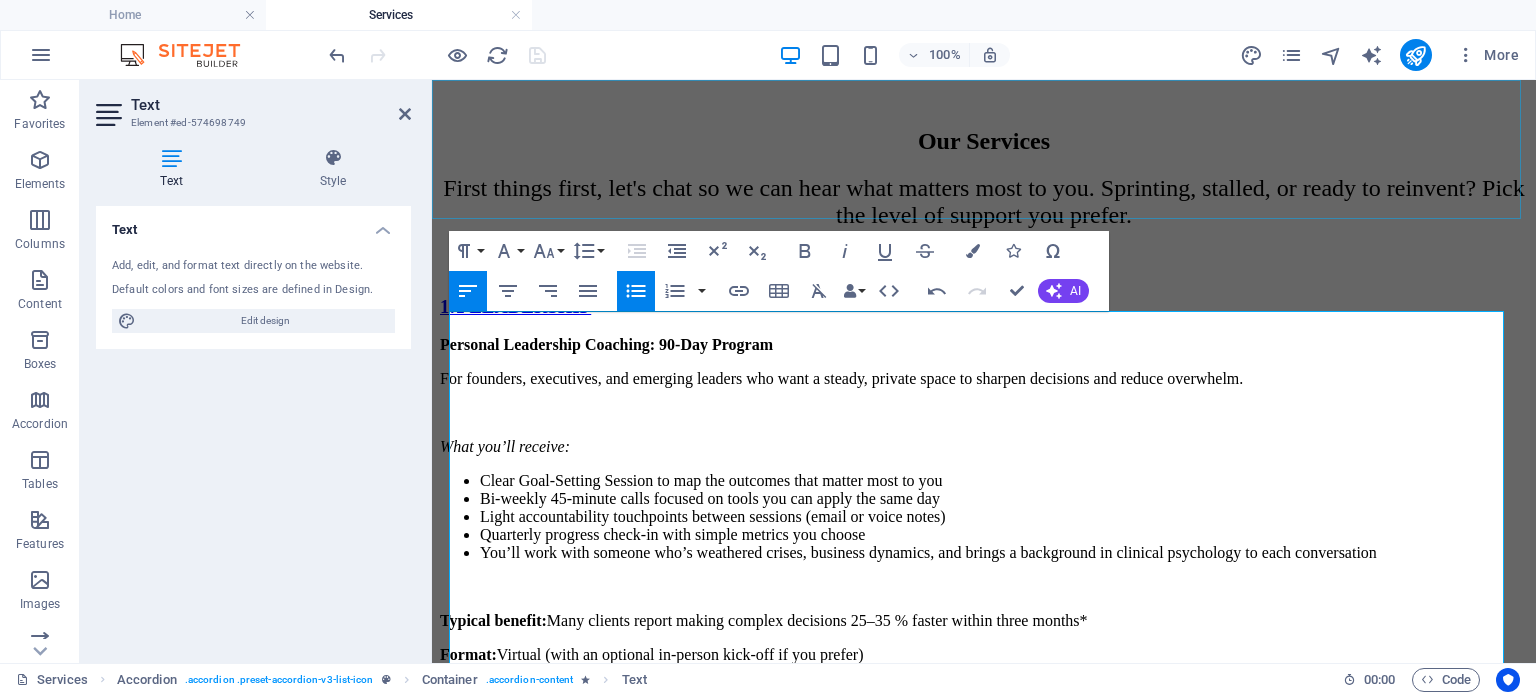 click at bounding box center [984, -545] 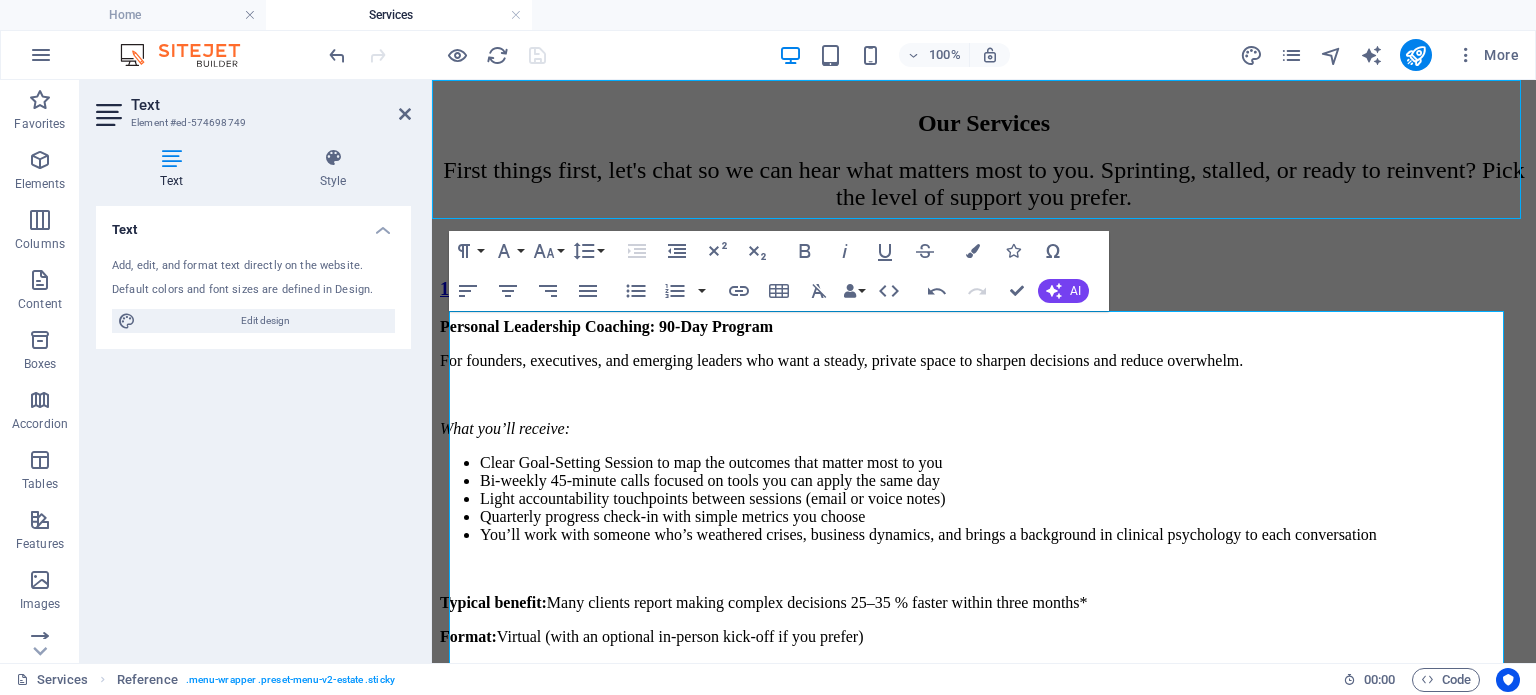 scroll, scrollTop: 667, scrollLeft: 0, axis: vertical 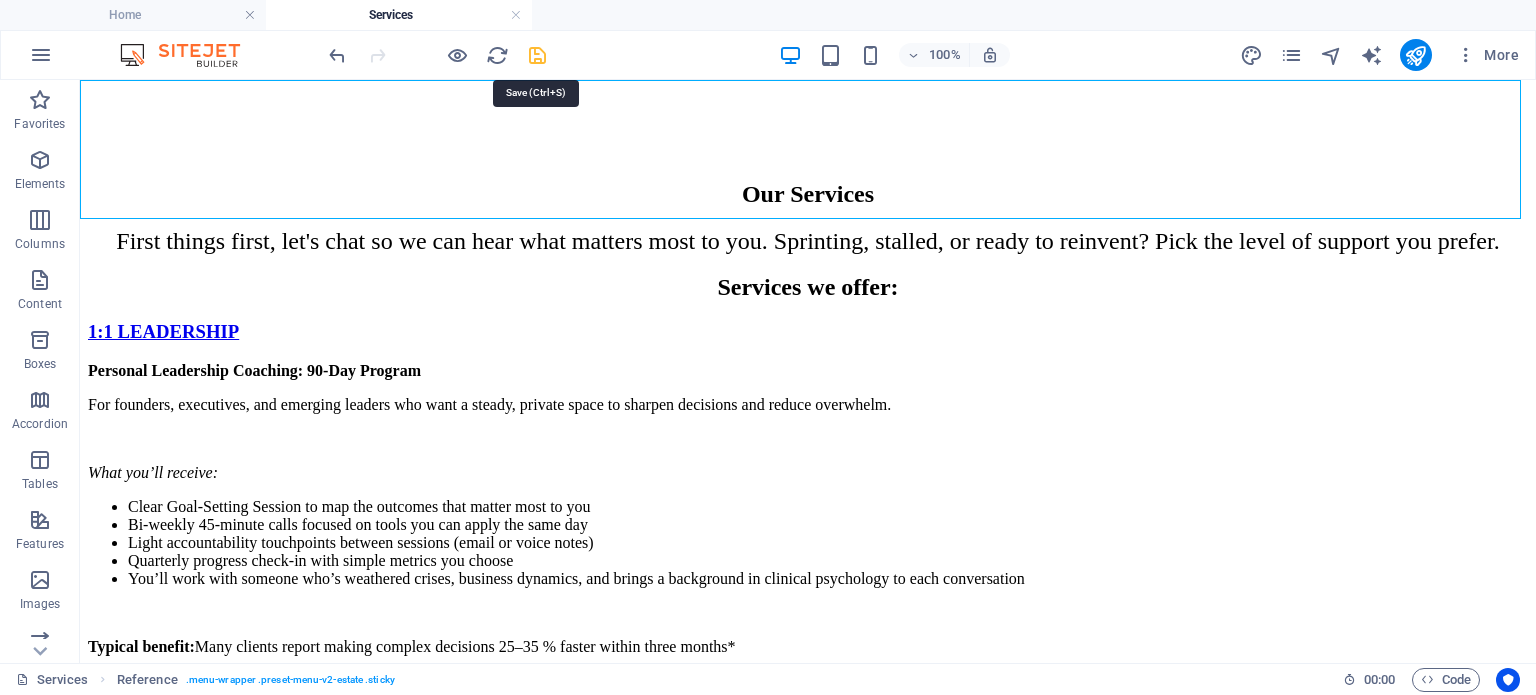 click at bounding box center (537, 55) 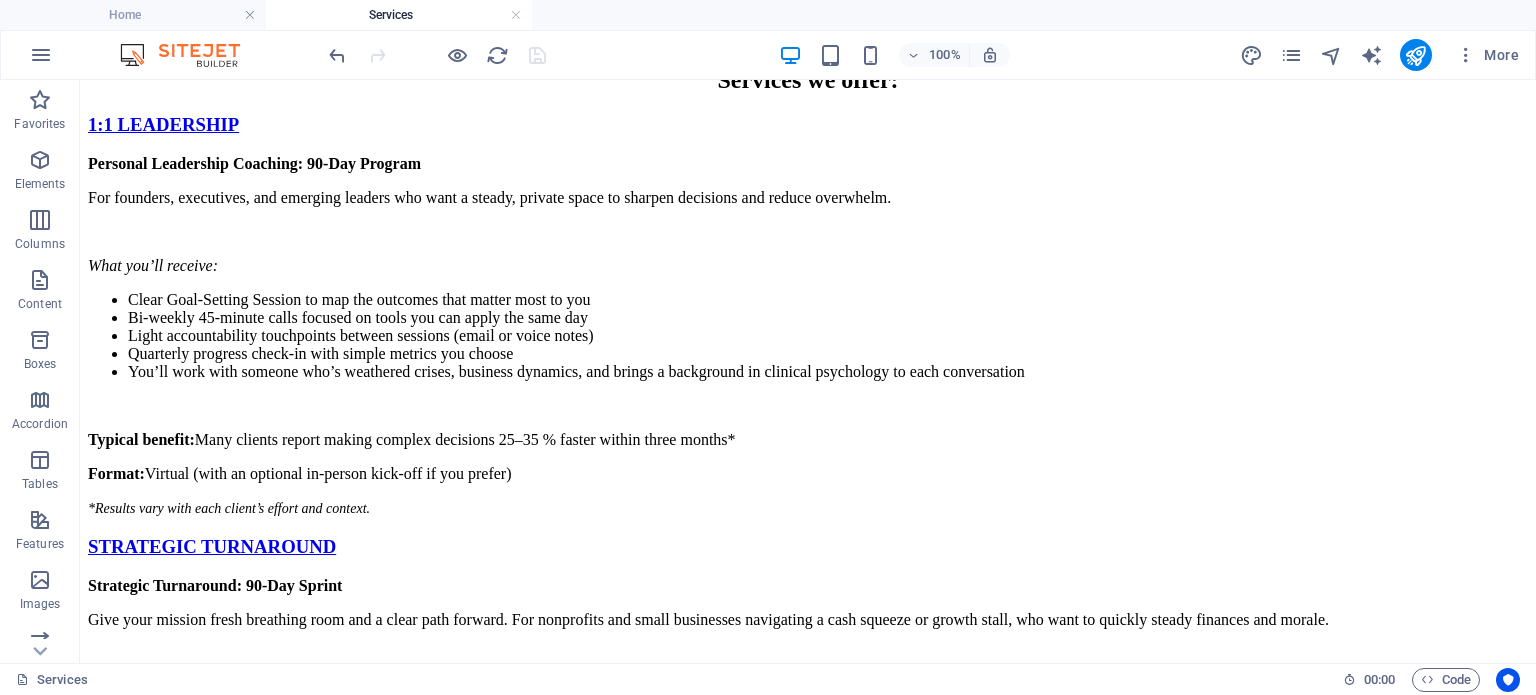 scroll, scrollTop: 883, scrollLeft: 0, axis: vertical 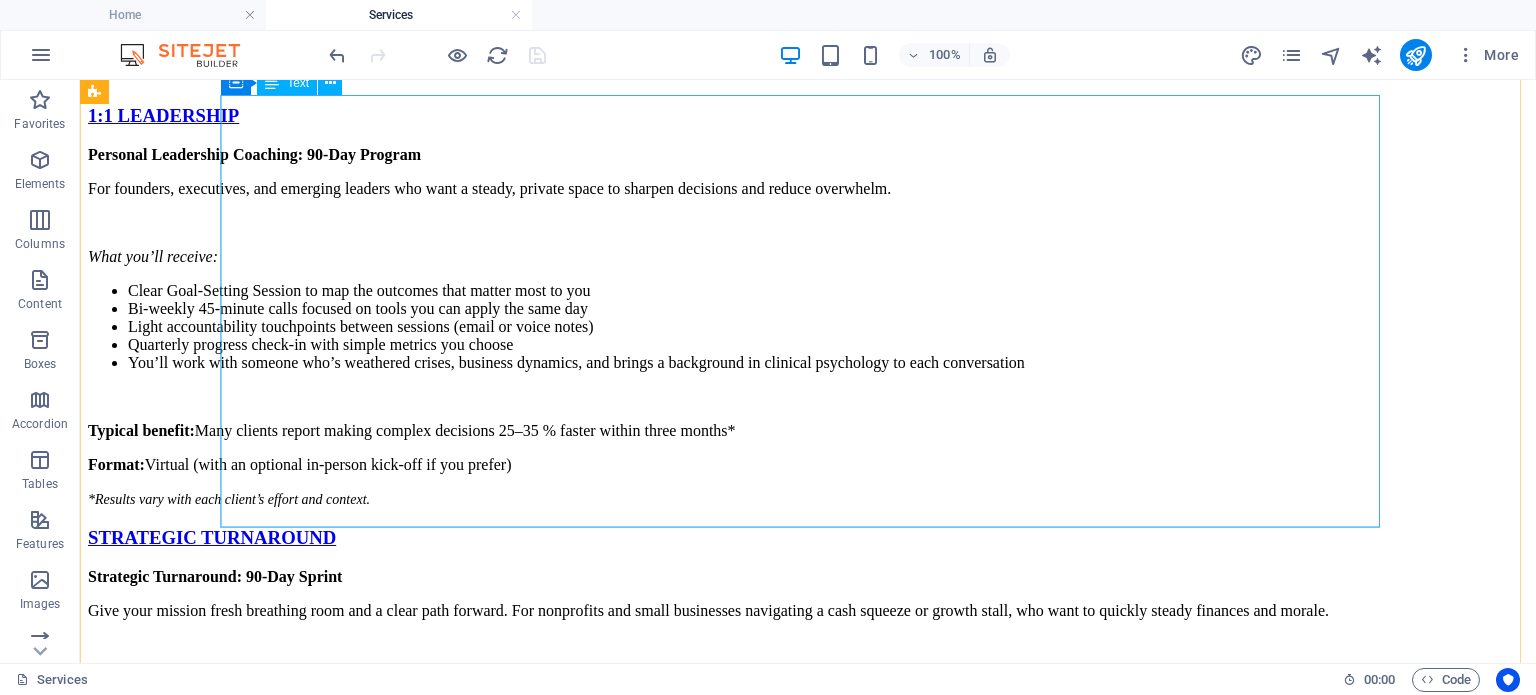 click on "Strategic Turnaround: [NUMBER]-Day Sprint Give your mission fresh breathing room and a clear path forward. For nonprofits and small businesses navigating a cash squeeze or growth stall, who want to quickly steady finances and morale. What you’ll receive: Week 1 Reality Check: A [NUMBER]-week cash forecast, a short list of top risks, and three “move the needle” actions. [NUMBER]-Day Stabilization Plan: Clear priorities with owners, dates, and simple success markers, plus fast-track revenue ideas and cost savings that protect people first. Weekly Momentum Meetings: A one-page KPI dashboard and quick decision map so work flows smoothly and your team stays on the same page. Leadership Alignment Workshop: Half-day (virtual or on-site) to craft one shared mission sentence and clarify roles, so no more crossed wires.. Transfer & Tune-Up: Practical templates you can reuse and a [NUMBER]-day follow-up check to be sure the gains stick. Typical benefit How Format *Results depend on your data and team’s follow-through." at bounding box center (808, 766) 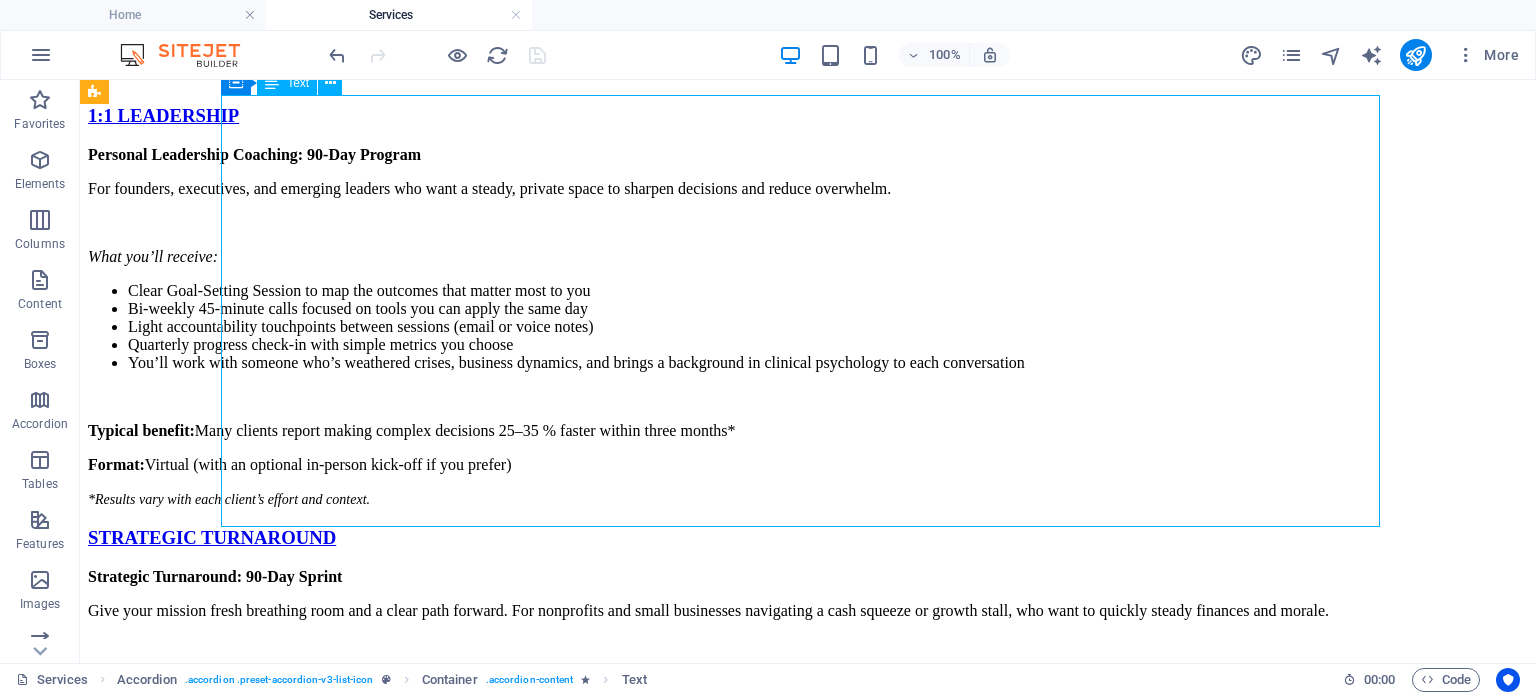 click on "Strategic Turnaround: [NUMBER]-Day Sprint Give your mission fresh breathing room and a clear path forward. For nonprofits and small businesses navigating a cash squeeze or growth stall, who want to quickly steady finances and morale. What you’ll receive: Week 1 Reality Check: A [NUMBER]-week cash forecast, a short list of top risks, and three “move the needle” actions. [NUMBER]-Day Stabilization Plan: Clear priorities with owners, dates, and simple success markers, plus fast-track revenue ideas and cost savings that protect people first. Weekly Momentum Meetings: A one-page KPI dashboard and quick decision map so work flows smoothly and your team stays on the same page. Leadership Alignment Workshop: Half-day (virtual or on-site) to craft one shared mission sentence and clarify roles, so no more crossed wires.. Transfer & Tune-Up: Practical templates you can reuse and a [NUMBER]-day follow-up check to be sure the gains stick. Typical benefit How Format *Results depend on your data and team’s follow-through." at bounding box center (808, 766) 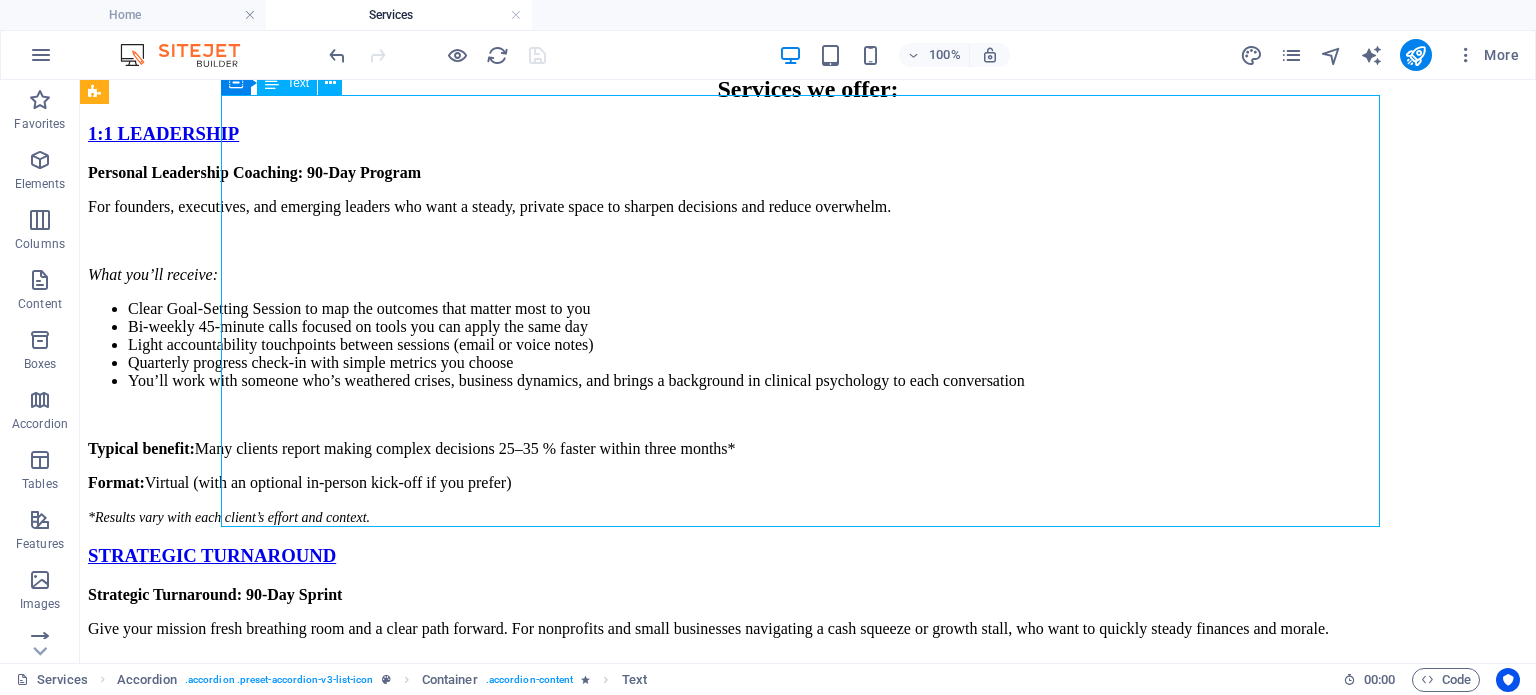 scroll, scrollTop: 919, scrollLeft: 0, axis: vertical 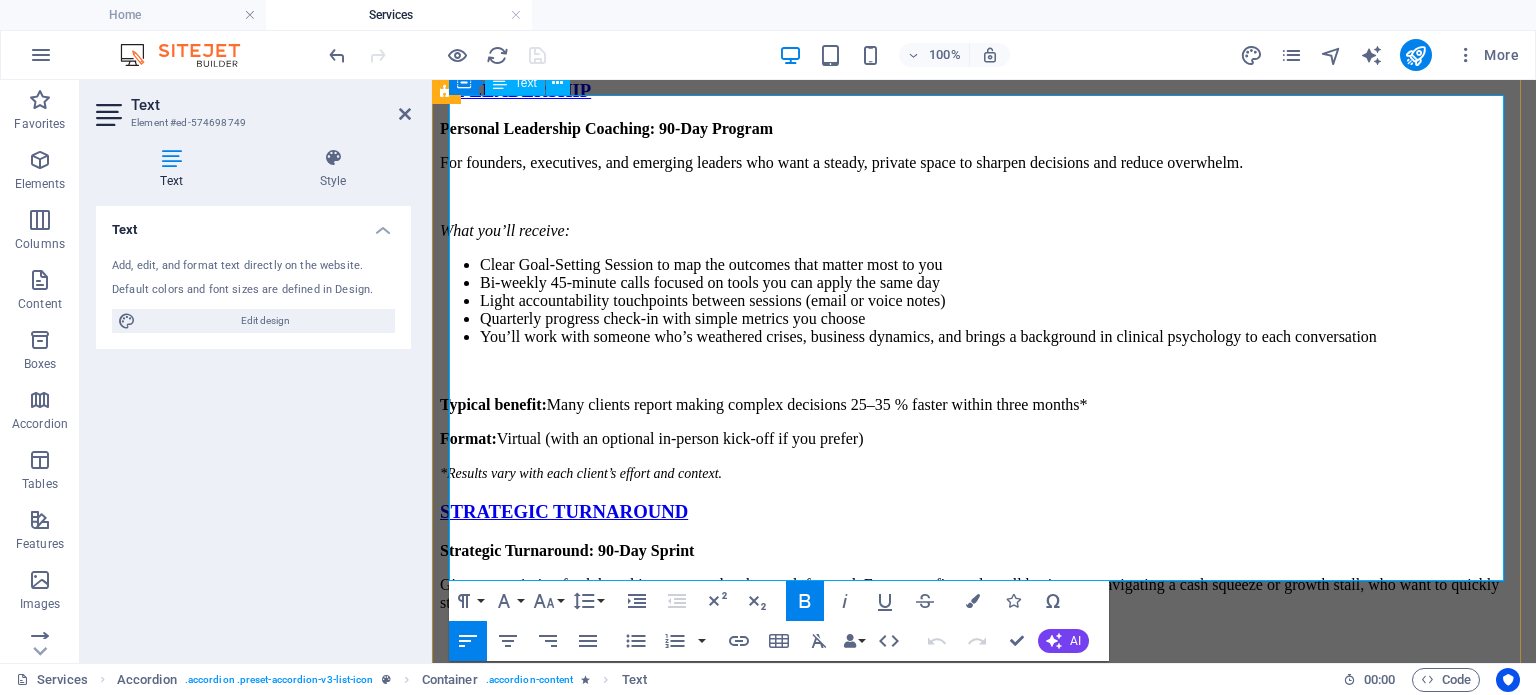click on "Leadership Alignment Workshop: Half-day (virtual or on-site) to craft one shared mission sentence and clarify roles, so no more crossed wires.." at bounding box center [1004, 759] 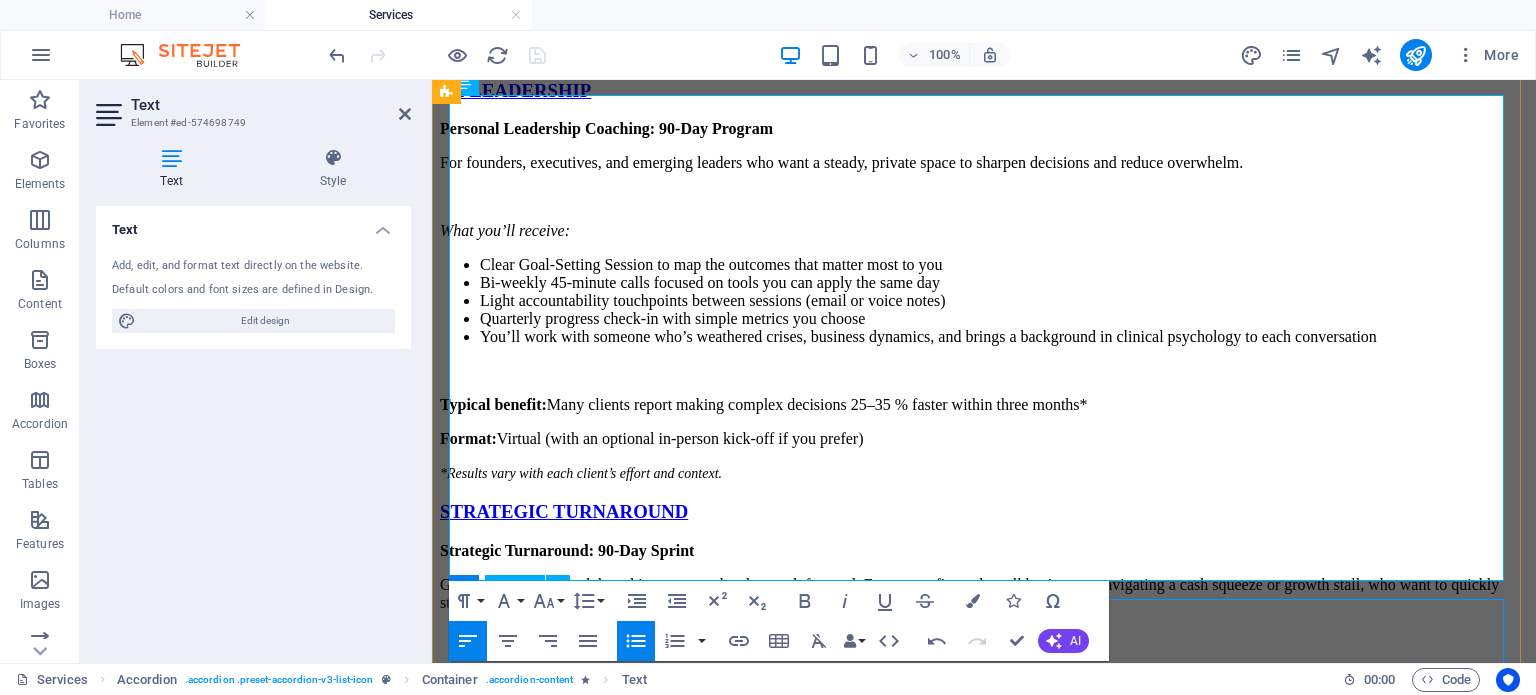 click on "Mesquite Retreat: Optional Add-On The same focused work, but off-site on the South [REGION] coast. Ideal for individuals or teams who need breathing room to reset. What are Mesquite Retreats like? 2- or 3-day coastal retreat in [CITY]/[CITY]/[CITY] (or a location of your choice) Privately curated coastal retreat pairing South-[REGION] cuisine from local chefs and ingredients with thoughtfully sequenced sessions, reflection walks, and sunset dinners Action sheet summarizing commitments, owners, and dates before you head home Use the retreat to launch either service above, or enjoy it as a stand-alone reset" at bounding box center (984, 1146) 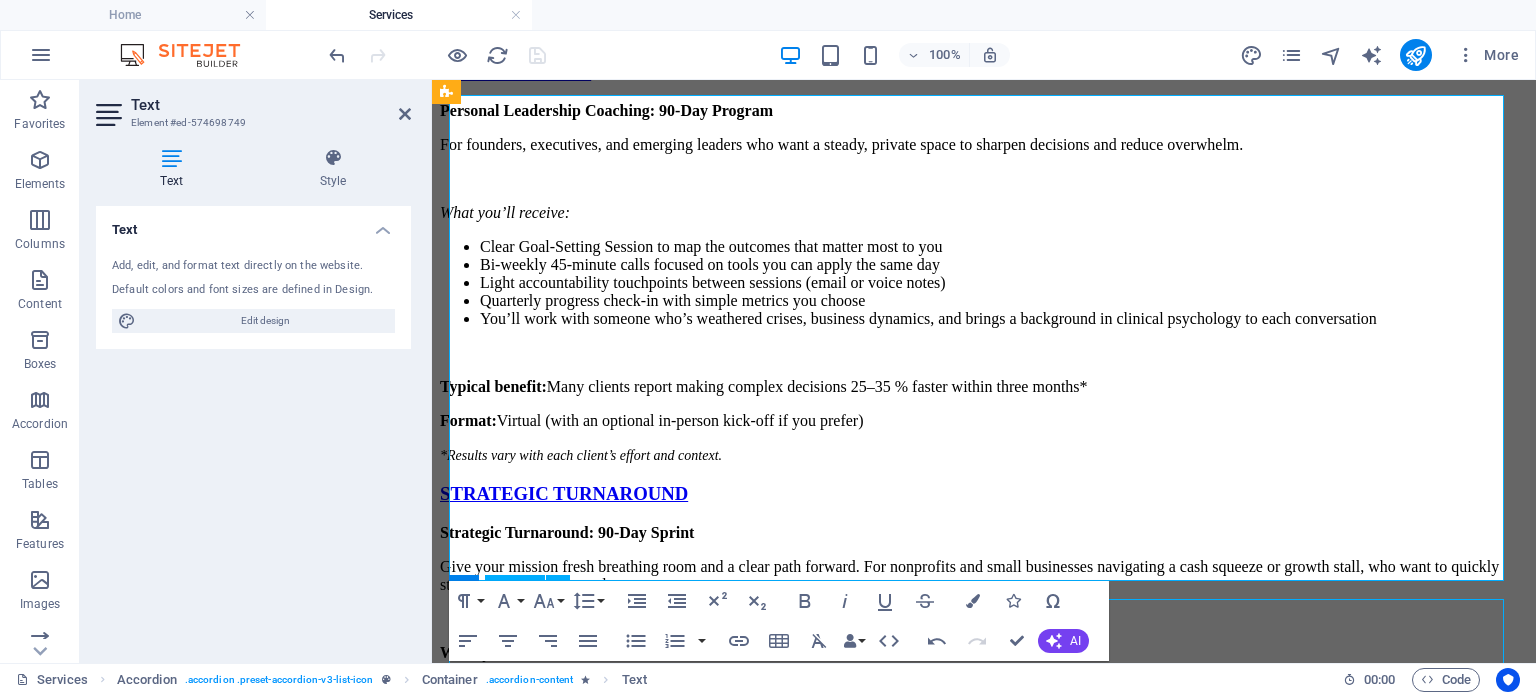 scroll, scrollTop: 883, scrollLeft: 0, axis: vertical 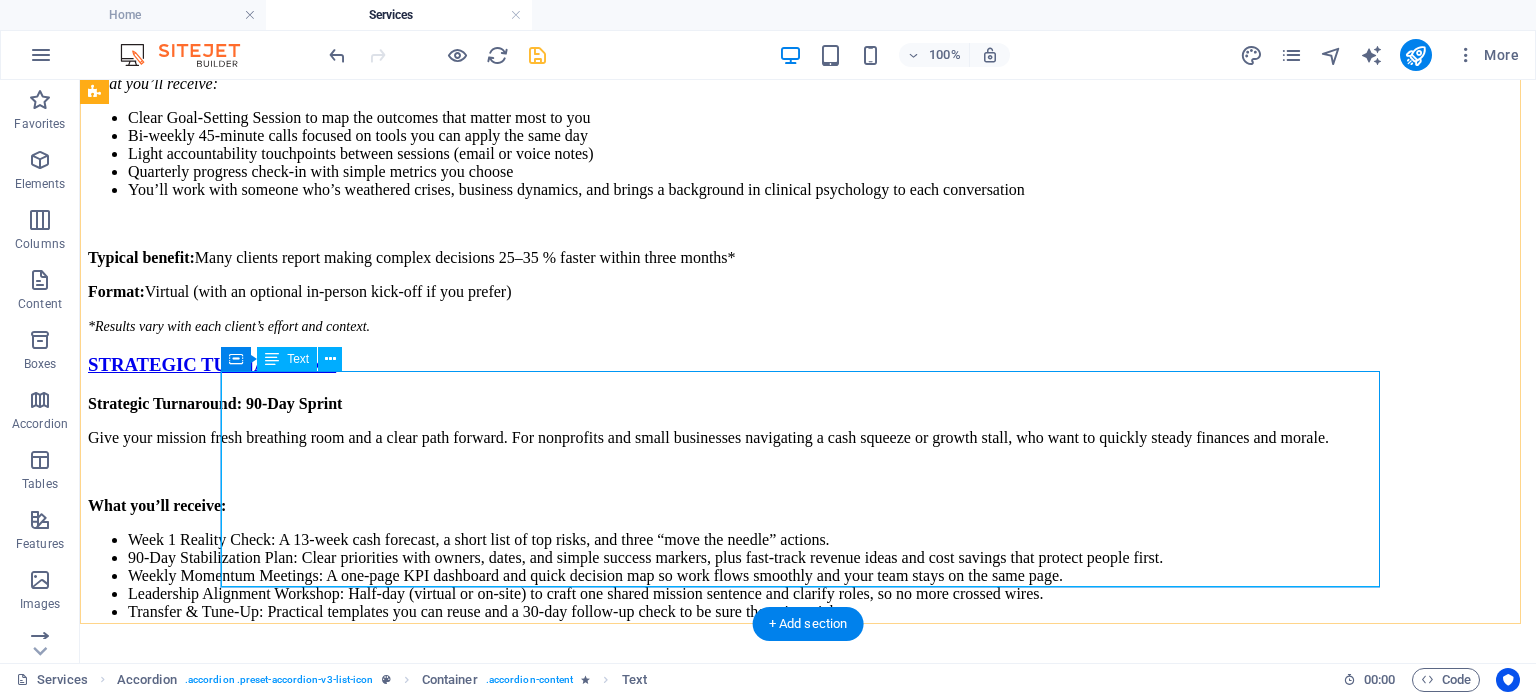 click on "Mesquite Retreat: Optional Add-On The same focused work, but off-site on the South [REGION] coast. Ideal for individuals or teams who need breathing room to reset. What are Mesquite Retreats like? 2- or 3-day coastal retreat in [CITY]/[CITY]/[CITY] (or a location of your choice) Privately curated coastal retreat pairing South-[REGION] cuisine from local chefs and ingredients with thoughtfully sequenced sessions, reflection walks, and sunset dinners Action sheet summarizing commitments, owners, and dates before you head home Use the retreat to launch either service above, or enjoy it as a stand-alone reset" at bounding box center (808, 954) 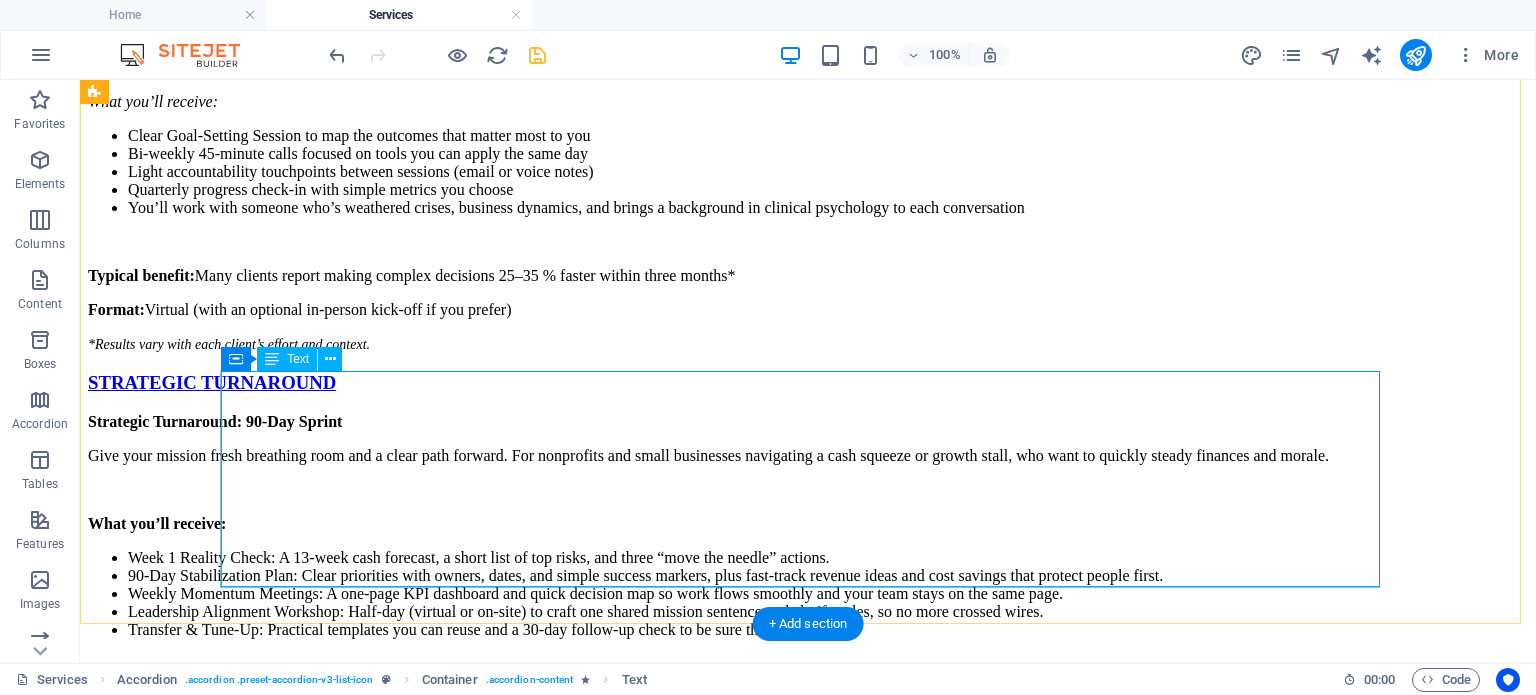 scroll, scrollTop: 1092, scrollLeft: 0, axis: vertical 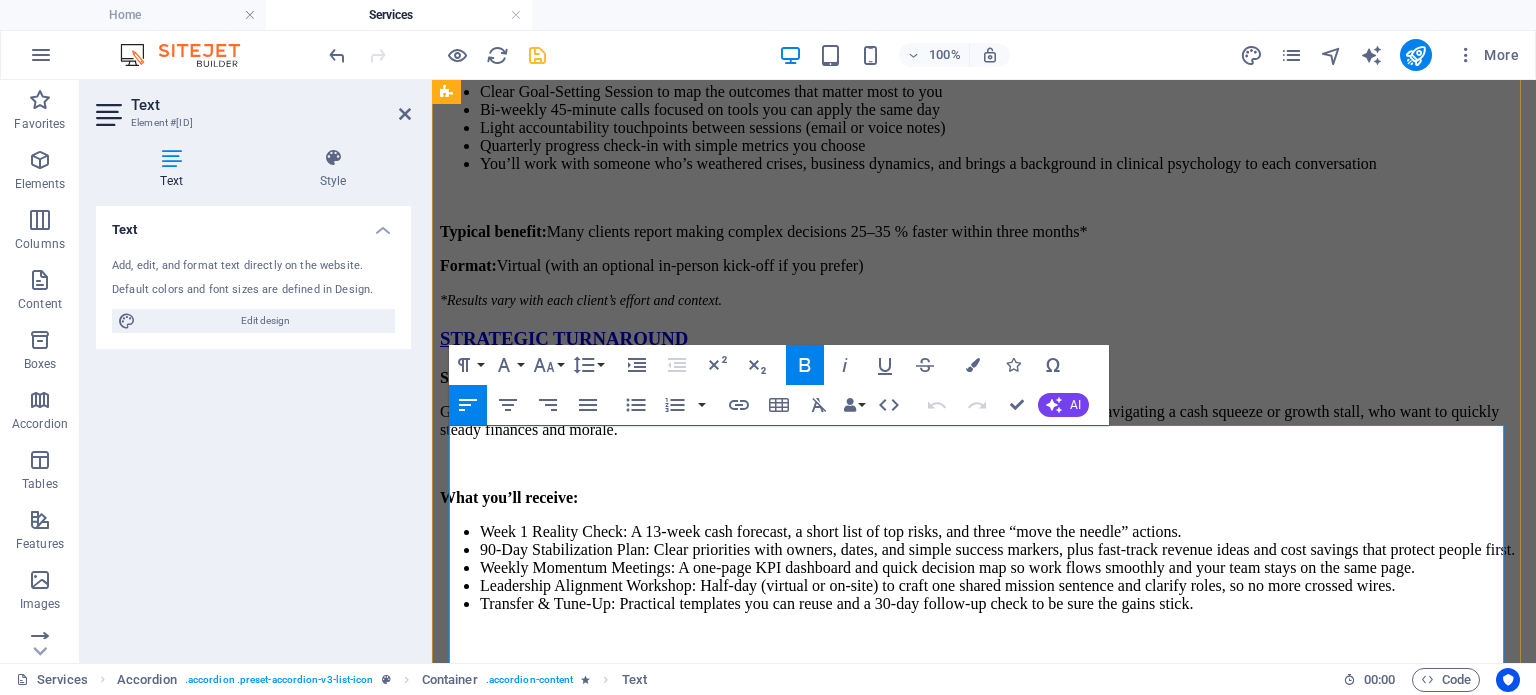 click on "2- or 3-day coastal retreat in [CITY]/[CITY]/[CITY] (or a location of your choice)" at bounding box center (1004, 1005) 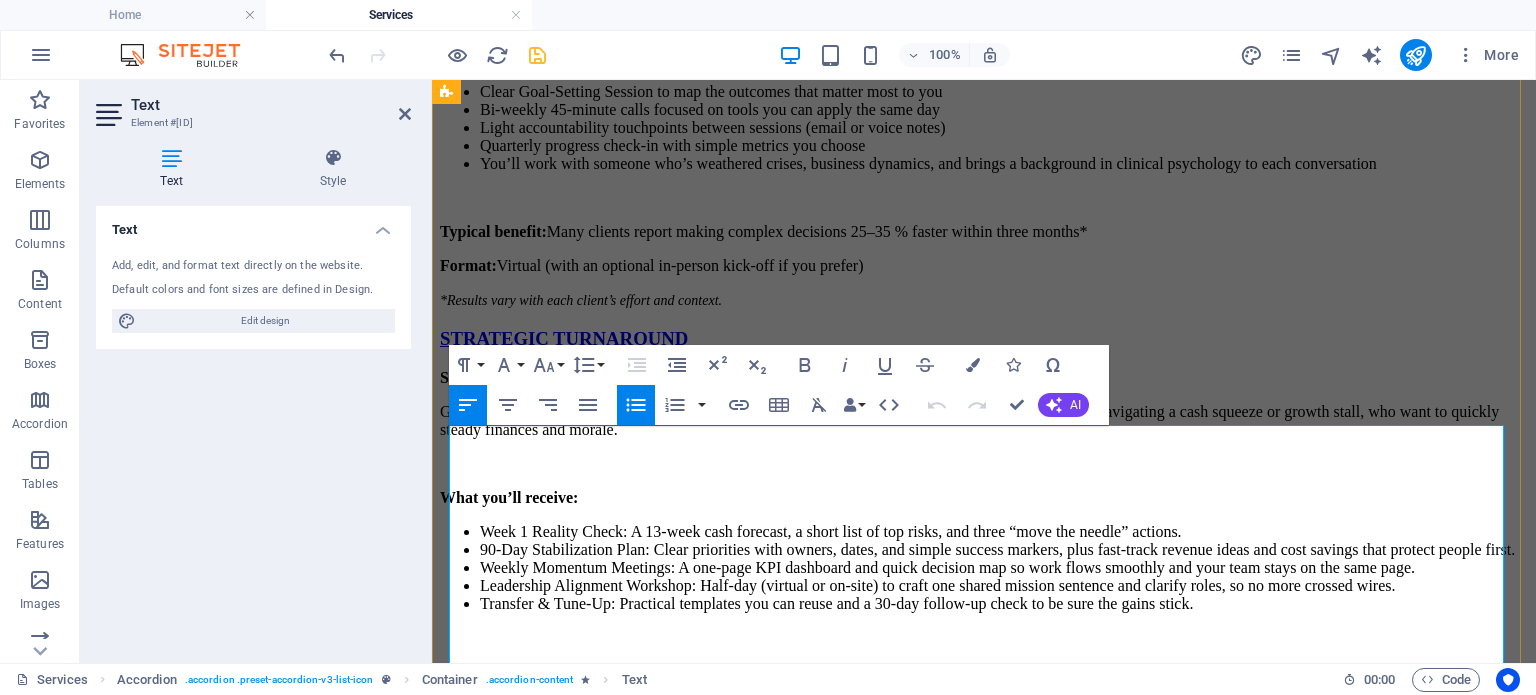 type 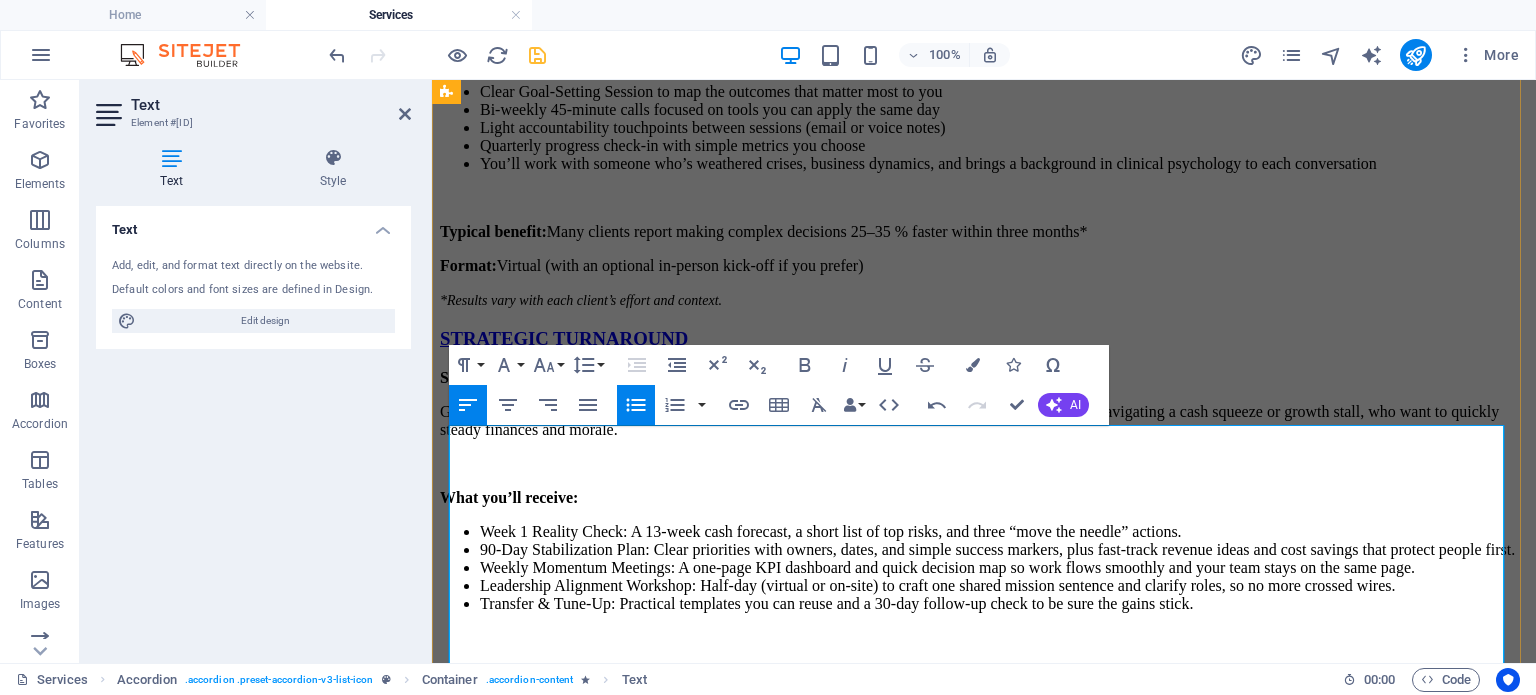 click on "Privately curated coastal retreat pairing South-[REGION] cuisine from local chefs and ingredients with thoughtfully sequenced sessions, reflection walks, and sunset dinners" at bounding box center [1004, 1032] 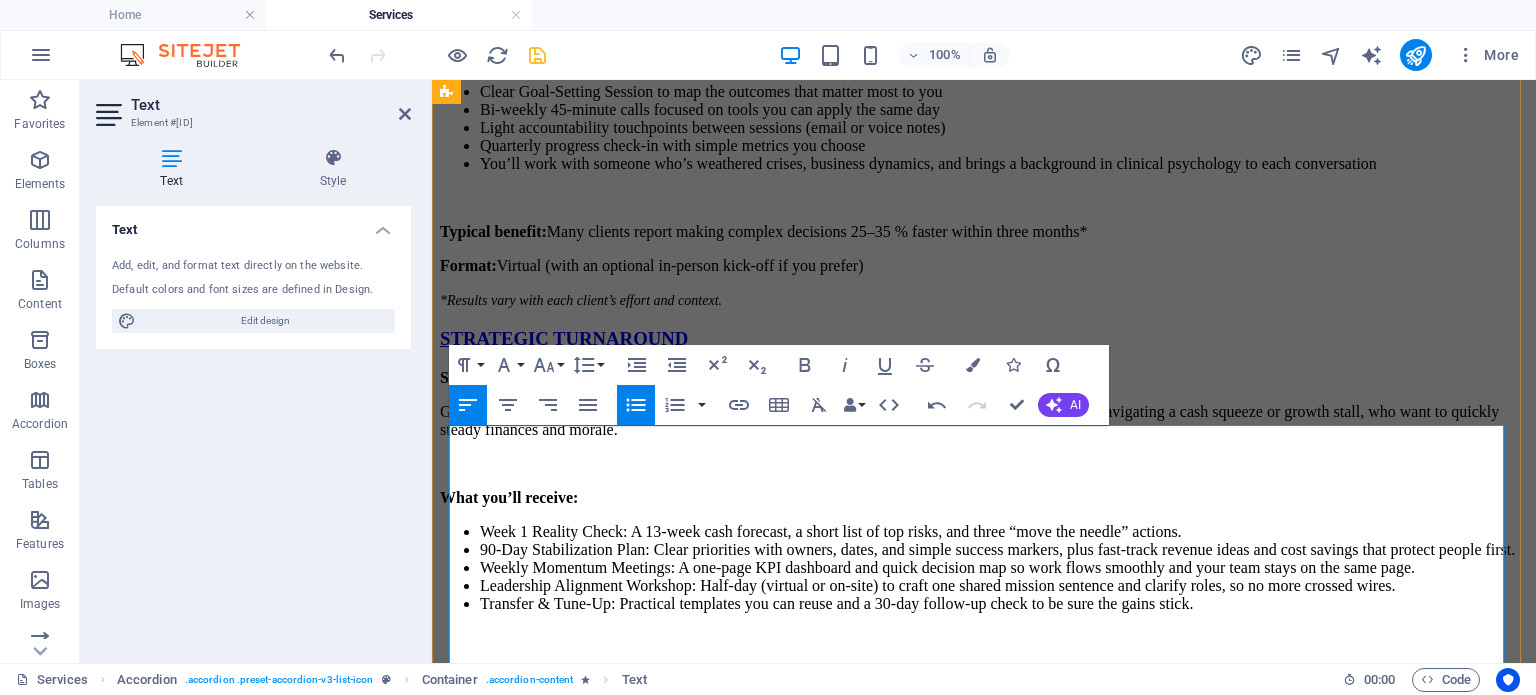 click on "Action sheet summarizing commitments, owners, and dates before you head home" at bounding box center [1004, 1059] 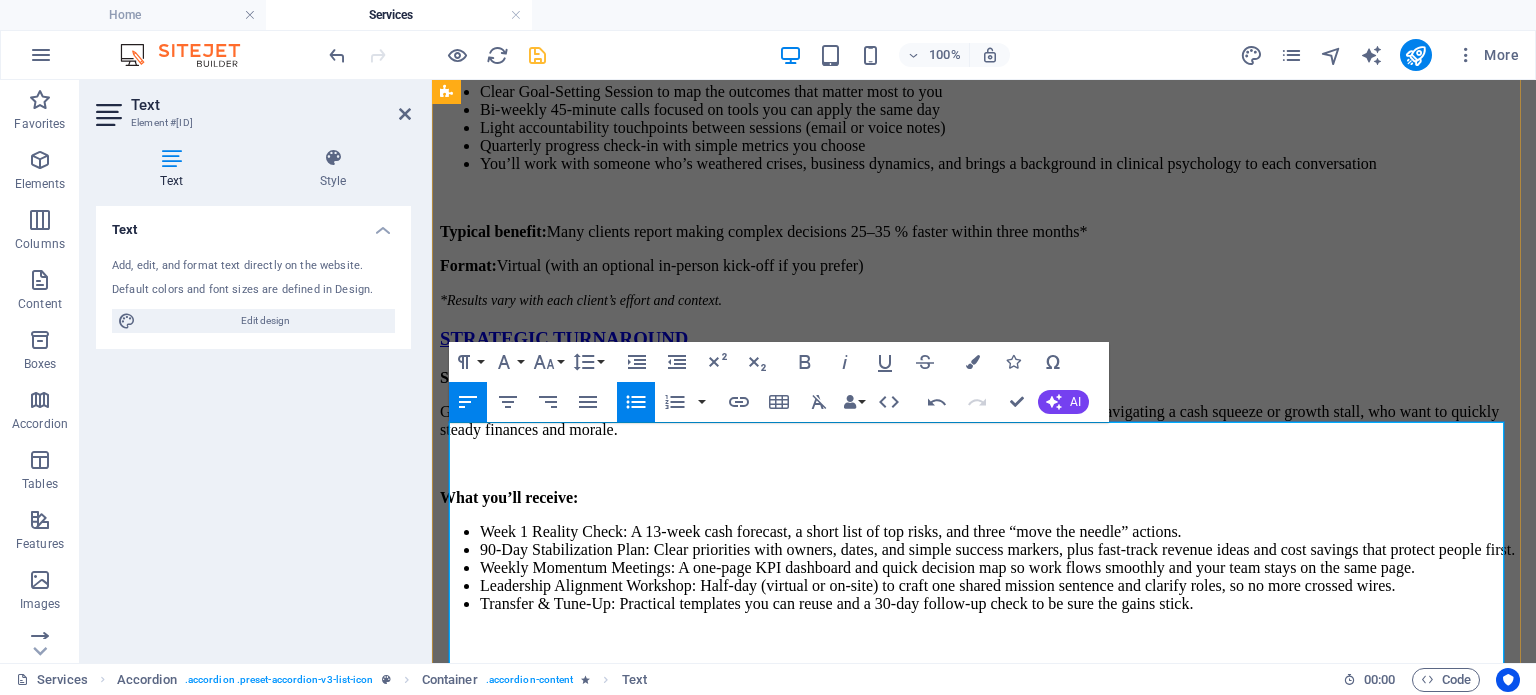 scroll, scrollTop: 1096, scrollLeft: 0, axis: vertical 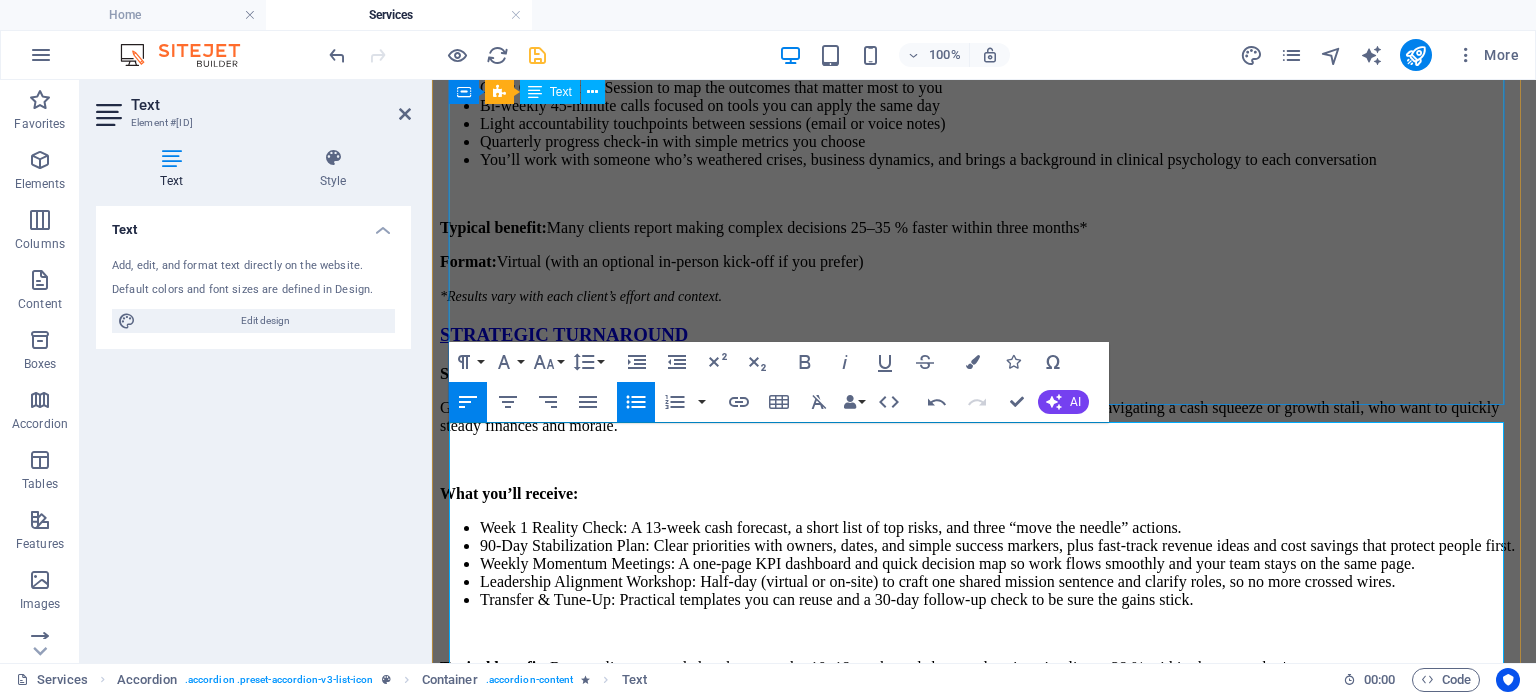 click on "Strategic Turnaround: 90-Day Sprint Give your mission fresh breathing room and a clear path forward. For nonprofits and small businesses navigating a cash squeeze or growth stall, who want to quickly steady finances and morale. What you’ll receive: Week 1 Reality Check: A 13-week cash forecast, a short list of top risks, and three “move the needle” actions. 90-Day Stabilization Plan: Clear priorities with owners, dates, and simple success markers, plus fast-track revenue ideas and cost savings that protect people first. Weekly Momentum Meetings: A one-page KPI dashboard and quick decision map so work flows smoothly and your team stays on the same page. Leadership Alignment Workshop: Half-day (virtual or on-site) to craft one shared mission sentence and clarify roles, so no more crossed wires. Transfer & Tune-Up: Practical templates you can reuse and a 30-day follow-up check to be sure the gains stick. Typical benefit How Format *Results depend on your data and team’s follow-through." at bounding box center [984, 581] 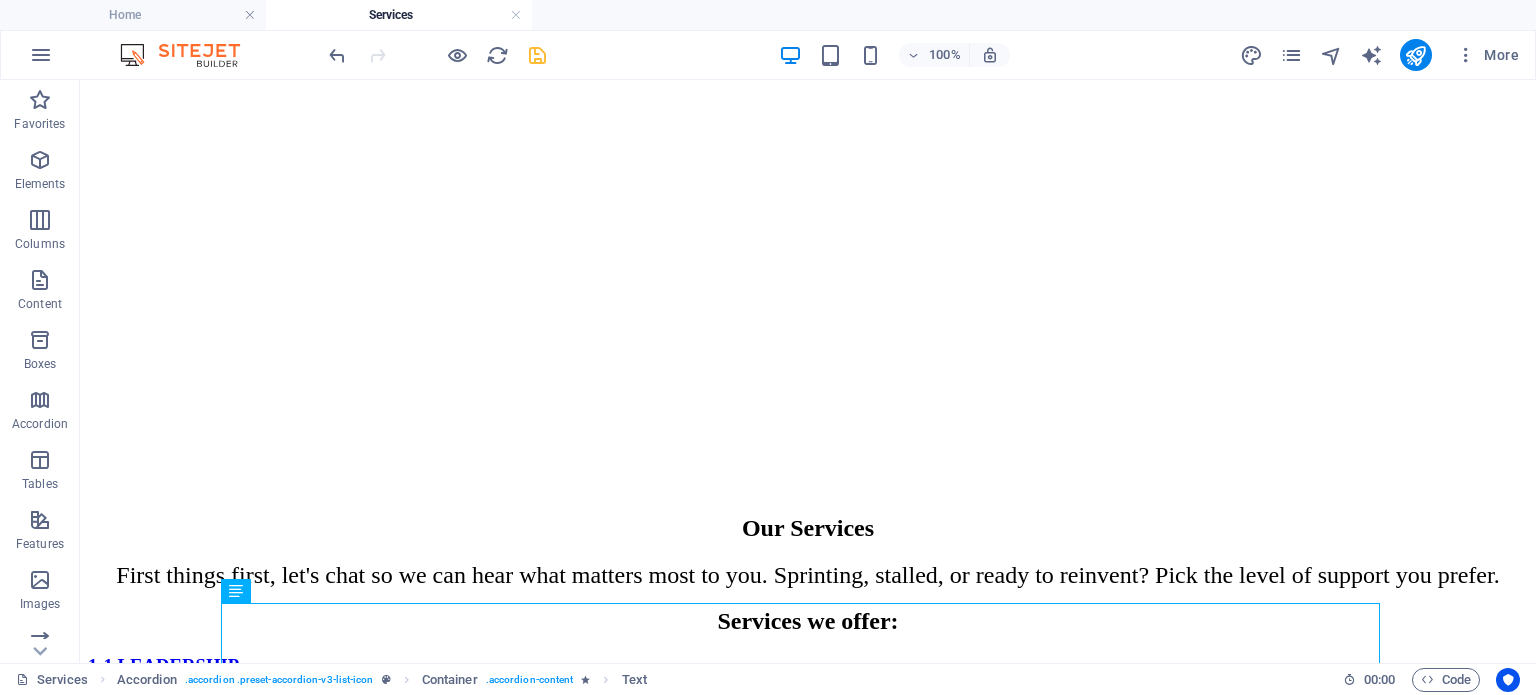 scroll, scrollTop: 331, scrollLeft: 0, axis: vertical 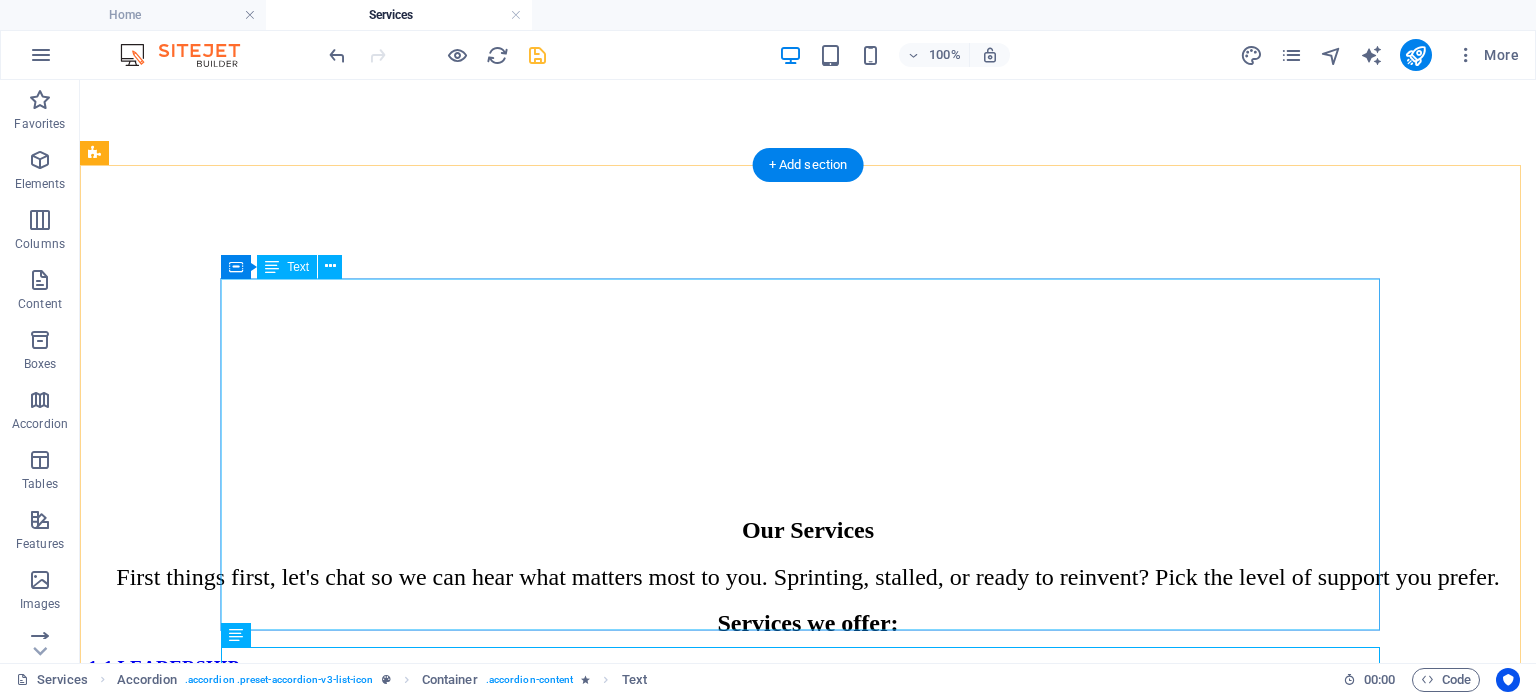 click on "Personal Leadership Coaching: 90-Day Program For founders, executives, and emerging leaders who want a steady, private space to sharpen decisions and reduce overwhelm. W hat you’ll receive: Clear Goal-Setting Session to map the outcomes that matter most to you Bi-weekly 45-minute calls focused on tools you can apply the same day Light accountability touchpoints between sessions (email or voice notes) Quarterly progress check-in with simple metrics you choose You’ll work with someone who’s weathered crises, business dynamics, and brings a background in clinical psychology to each conversation Typical benefit:  Many clients report making complex decisions 25–35 % faster within three months* Format:  Virtual (with an optional in-person kick-off if you prefer) *Results vary with each client’s effort and context." at bounding box center [808, 879] 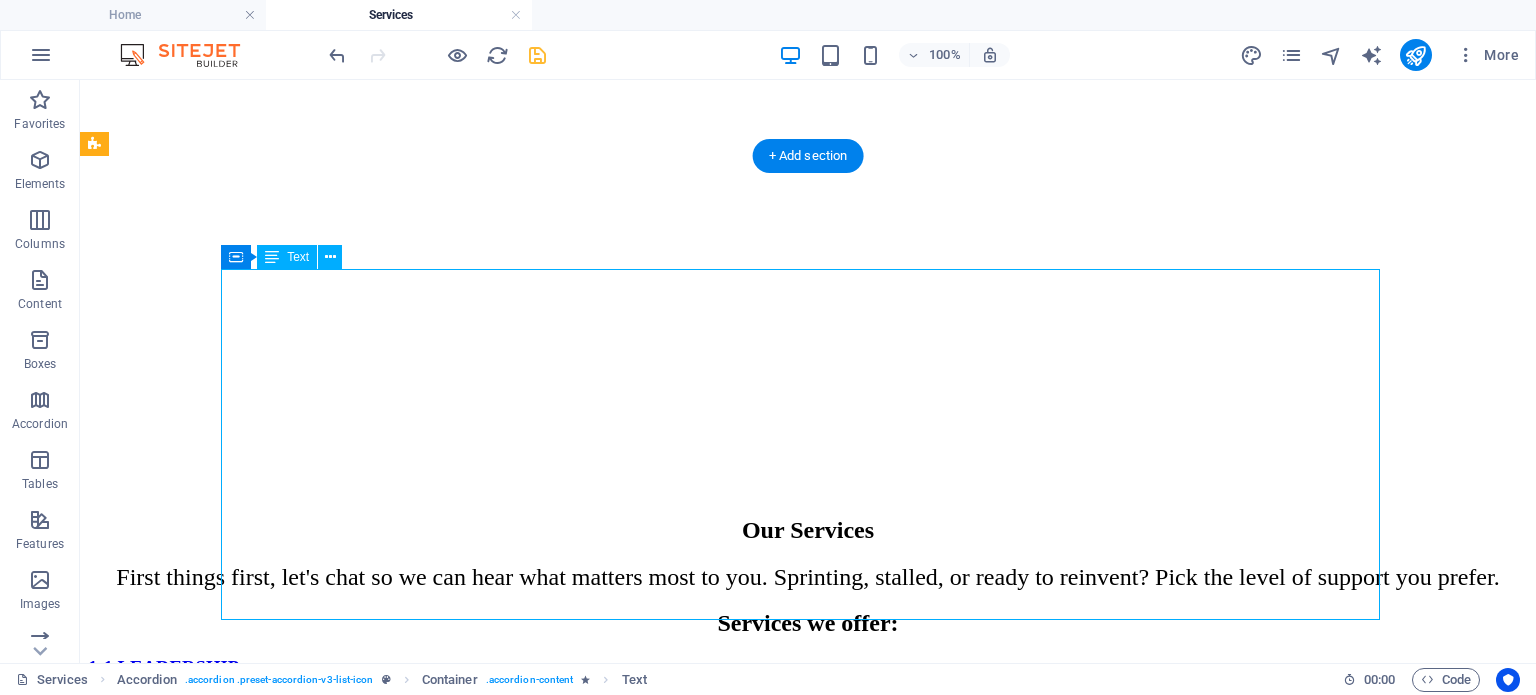scroll, scrollTop: 344, scrollLeft: 0, axis: vertical 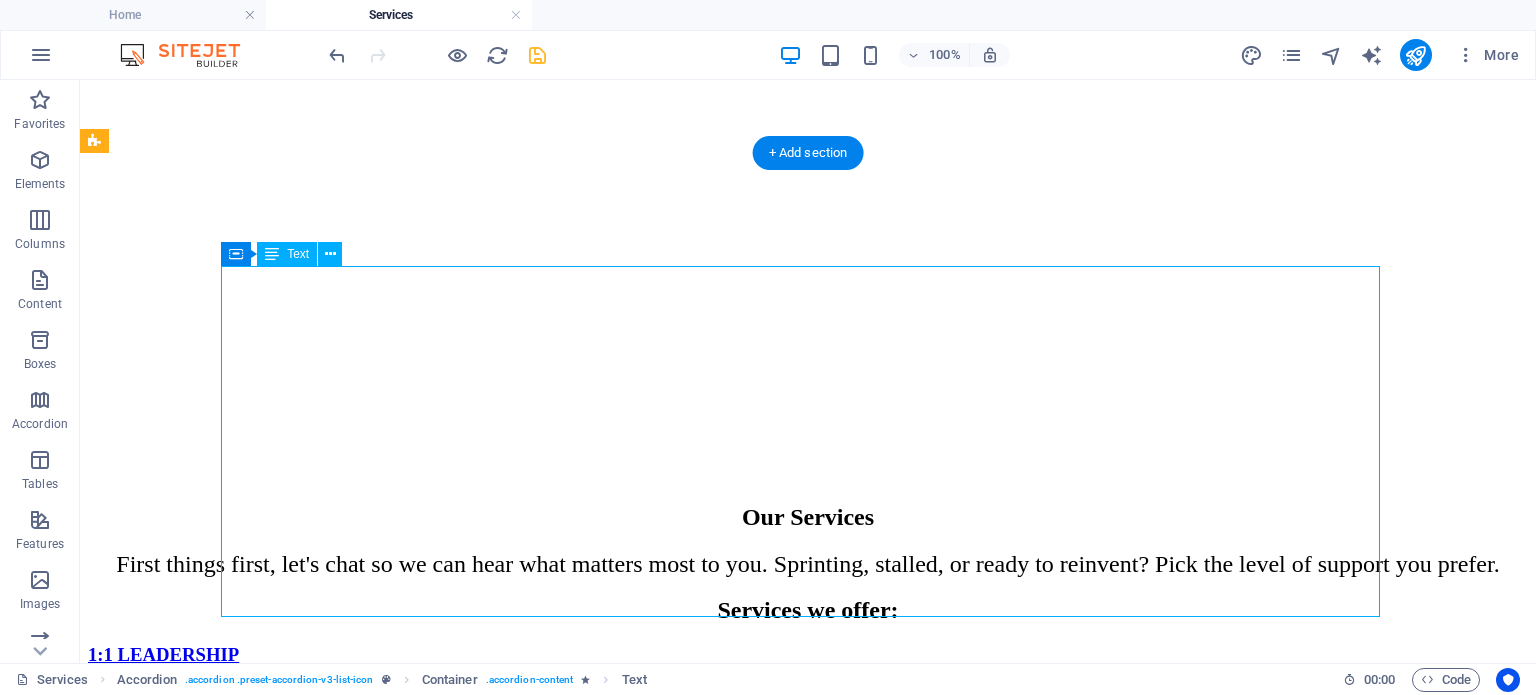 drag, startPoint x: 708, startPoint y: 591, endPoint x: 532, endPoint y: 551, distance: 180.48822 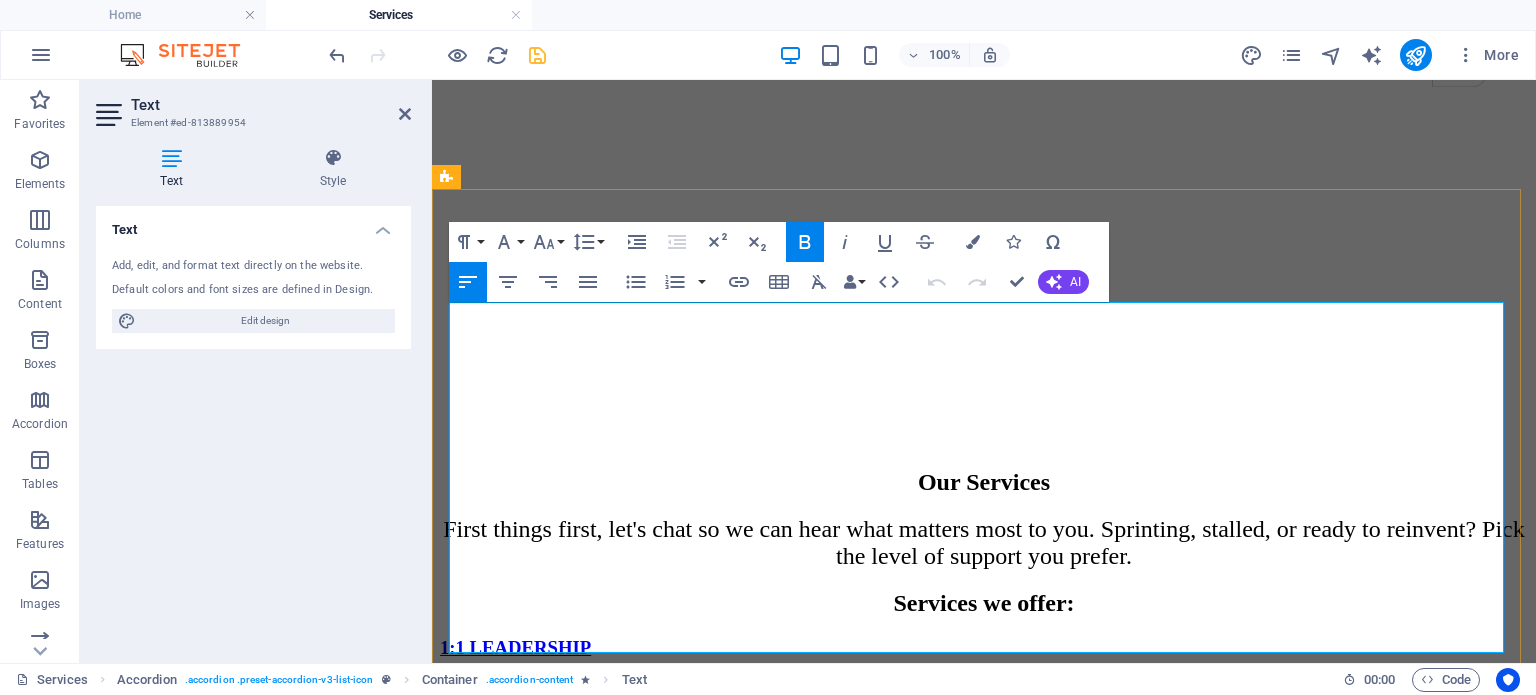 click on "Personal Leadership Coaching: 90-Day Program" at bounding box center [606, 685] 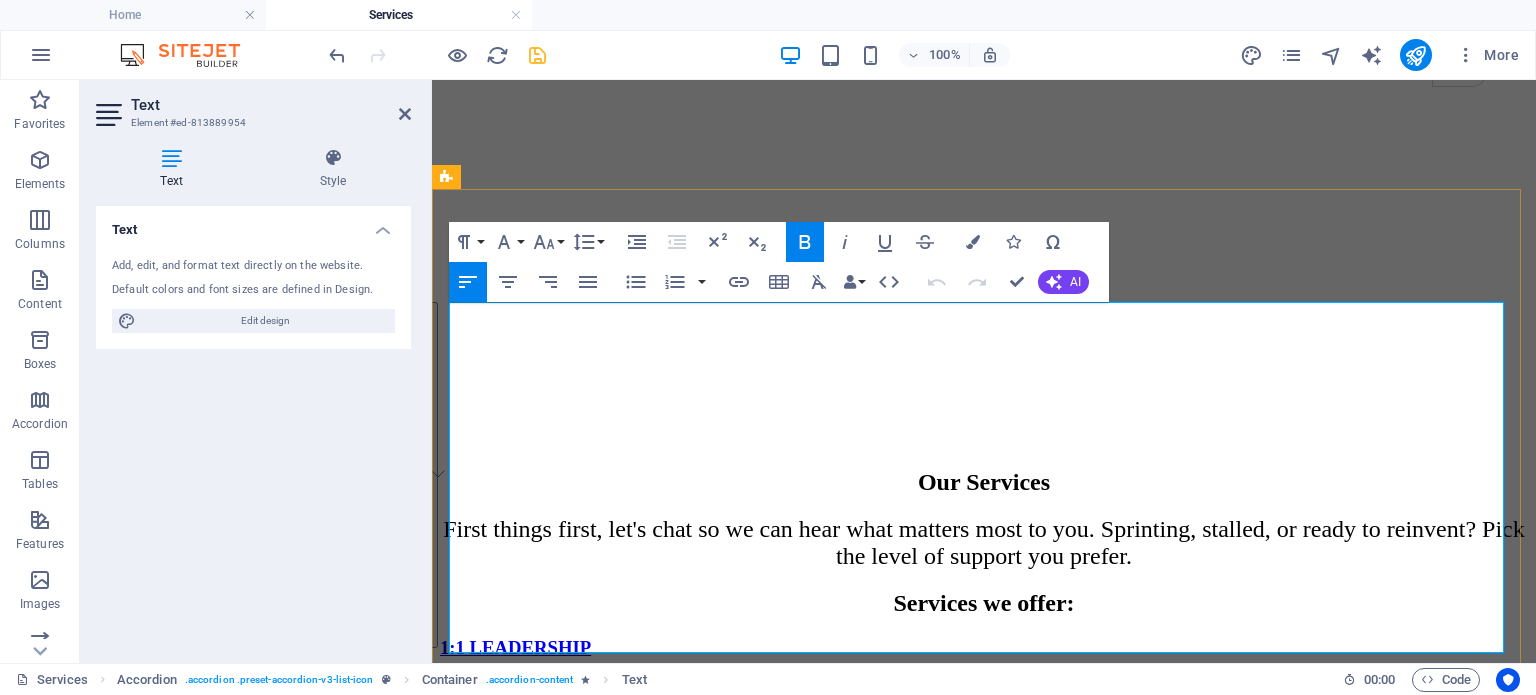 drag, startPoint x: 486, startPoint y: 318, endPoint x: 964, endPoint y: 635, distance: 573.5617 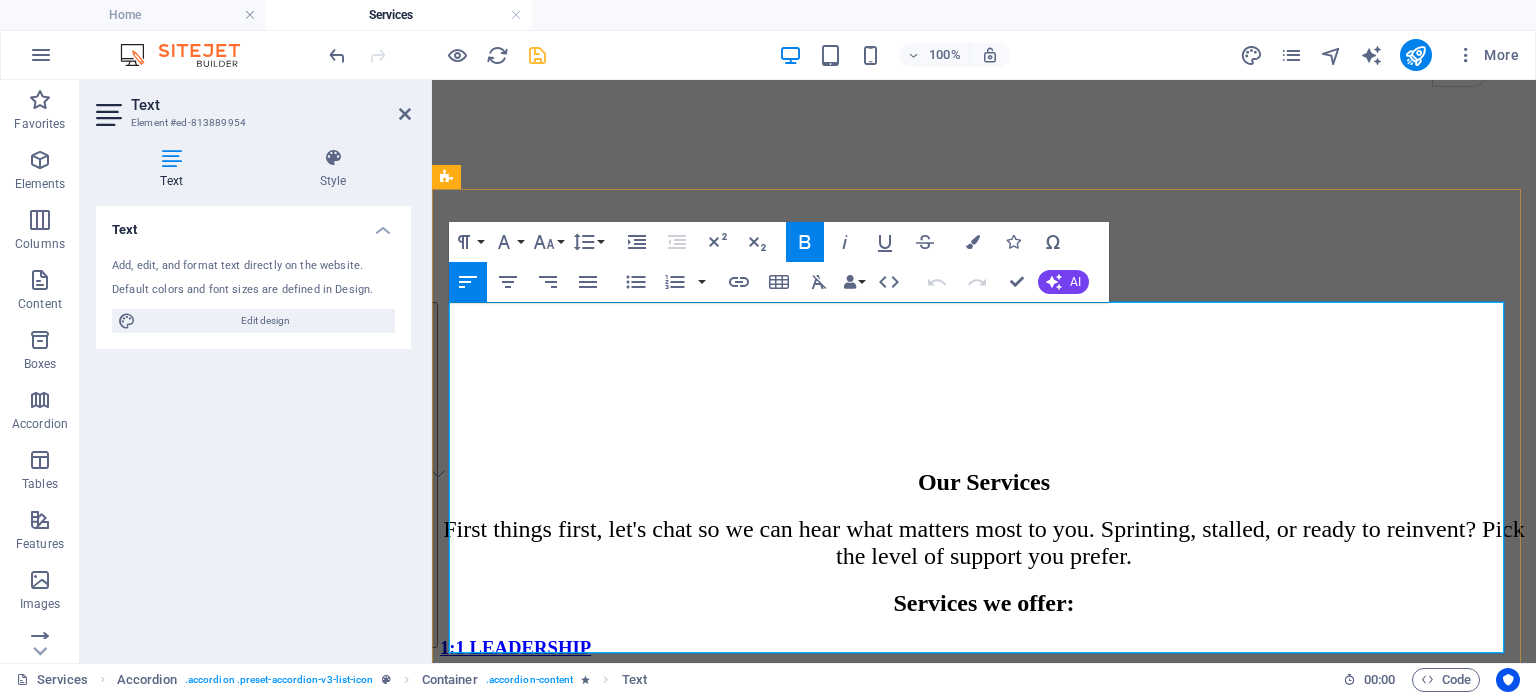 click on "Personal Leadership Coaching: 90-Day Program For founders, executives, and emerging leaders who want a steady, private space to sharpen decisions and reduce overwhelm. W hat you’ll receive: Clear Goal-Setting Session to map the outcomes that matter most to you Bi-weekly 45-minute calls focused on tools you can apply the same day Light accountability touchpoints between sessions (email or voice notes) Quarterly progress check-in with simple metrics you choose You’ll work with someone who’s weathered crises, business dynamics, and brings a background in clinical psychology to each conversation Typical benefit:  Many clients report making complex decisions 25–35 % faster within three months* Format:  Virtual (with an optional in-person kick-off if you prefer) *Results vary with each client’s effort and context." at bounding box center [984, 858] 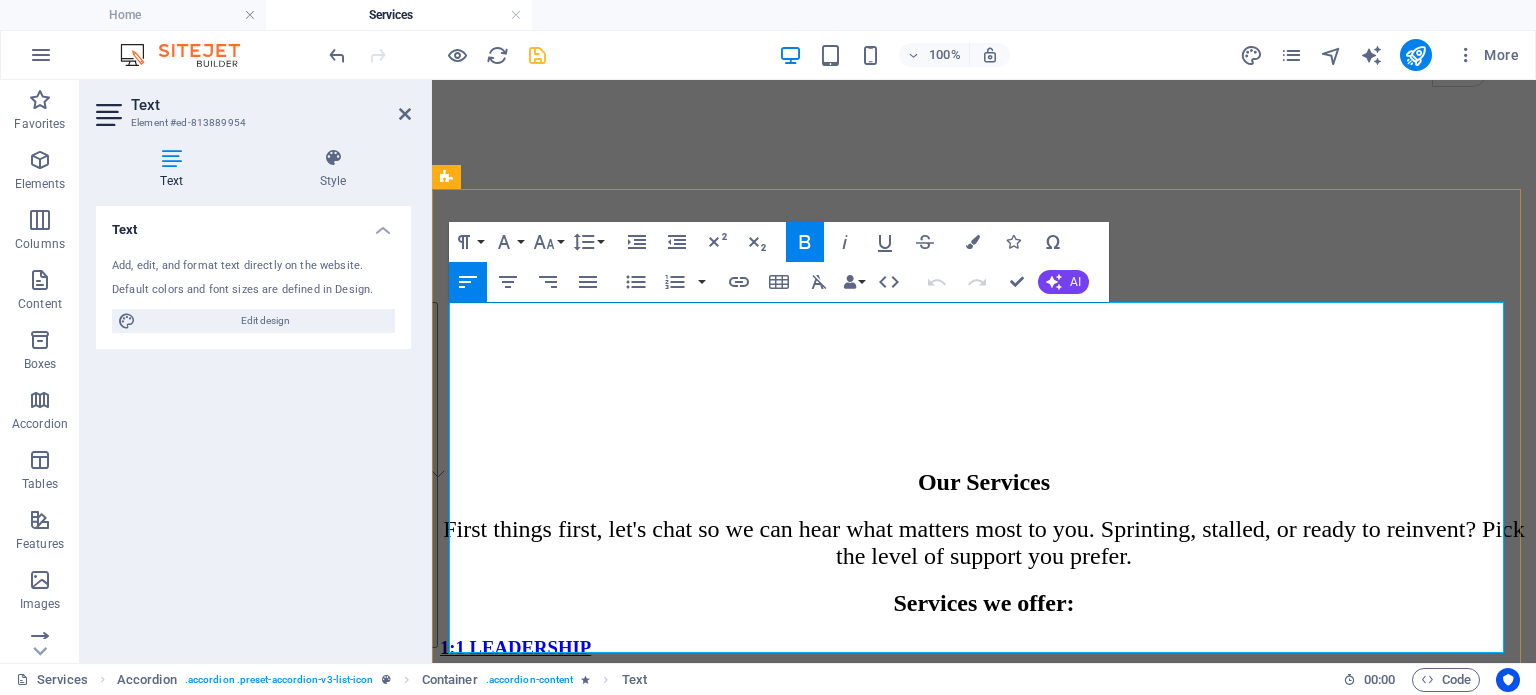 copy on "Personal Leadership Coaching: 90-Day Program For founders, executives, and emerging leaders who want a steady, private space to sharpen decisions and reduce overwhelm. W hat you’ll receive: Clear Goal-Setting Session to map the outcomes that matter most to you Bi-weekly 45-minute calls focused on tools you can apply the same day Light accountability touchpoints between sessions (email or voice notes) Quarterly progress check-in with simple metrics you choose You’ll work with someone who’s weathered crises, business dynamics, and brings a background in clinical psychology to each conversation Typical benefit:  Many clients report making complex decisions 25–35 % faster within three months* Format:  Virtual (with an optional in-person kick-off if you prefer) *Results vary with each client’s effort and context." 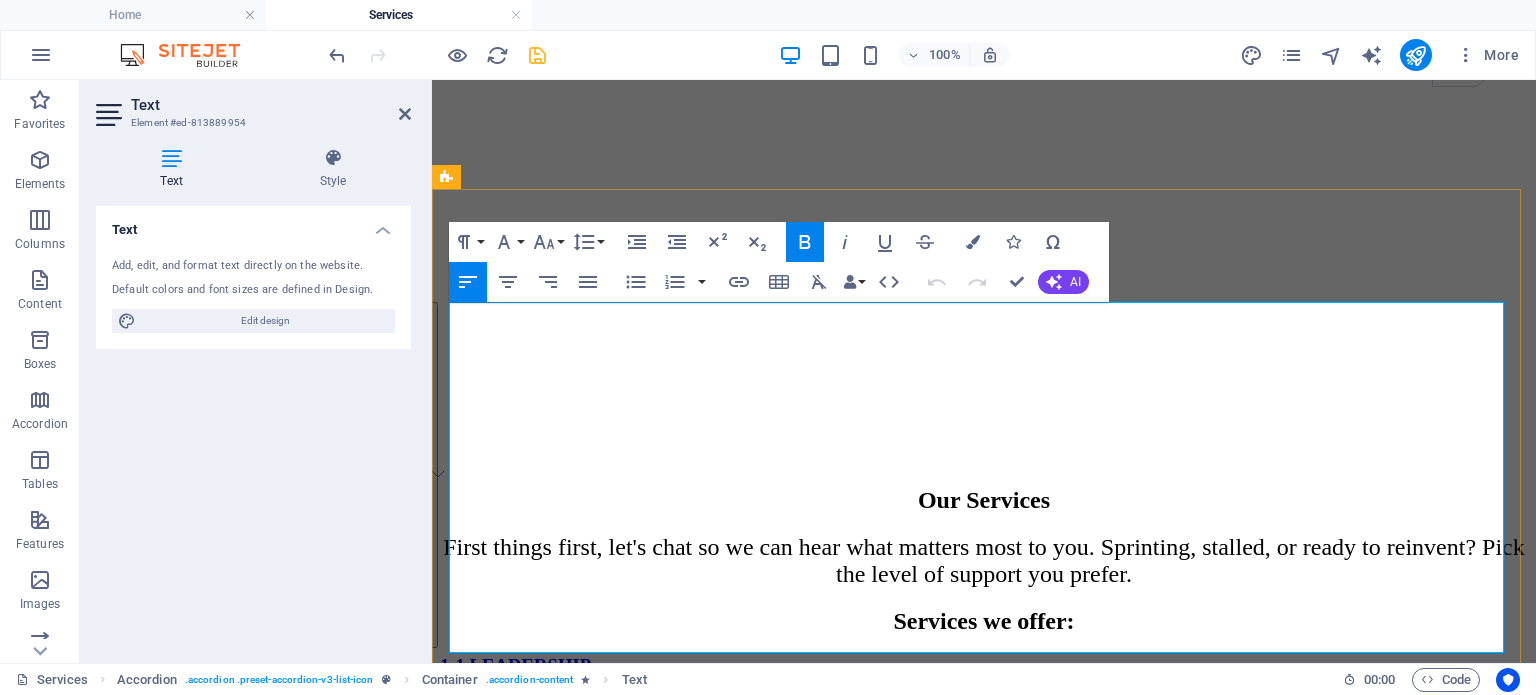 click on "W hat you’ll receive:" at bounding box center [984, 806] 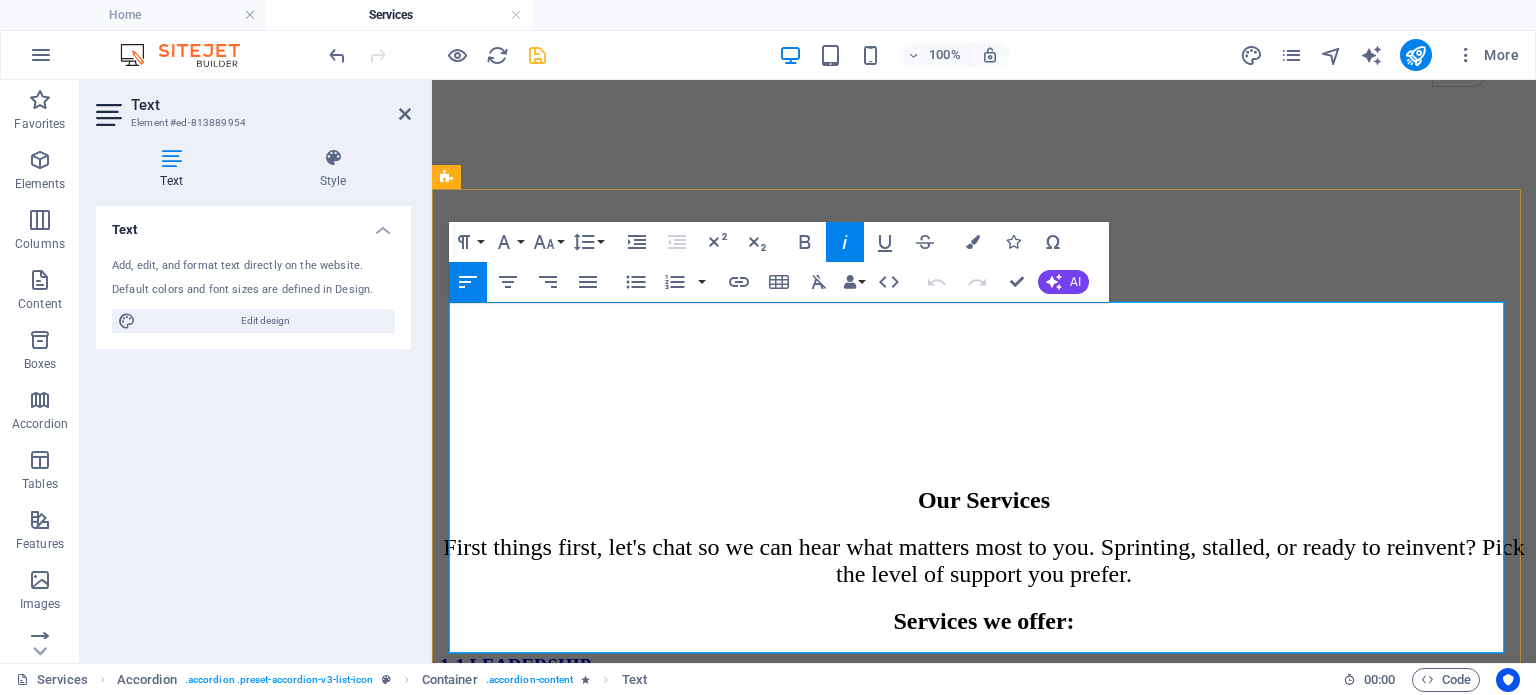 click on "Clear Goal-Setting Session to map the outcomes that matter most to you" at bounding box center [1004, 840] 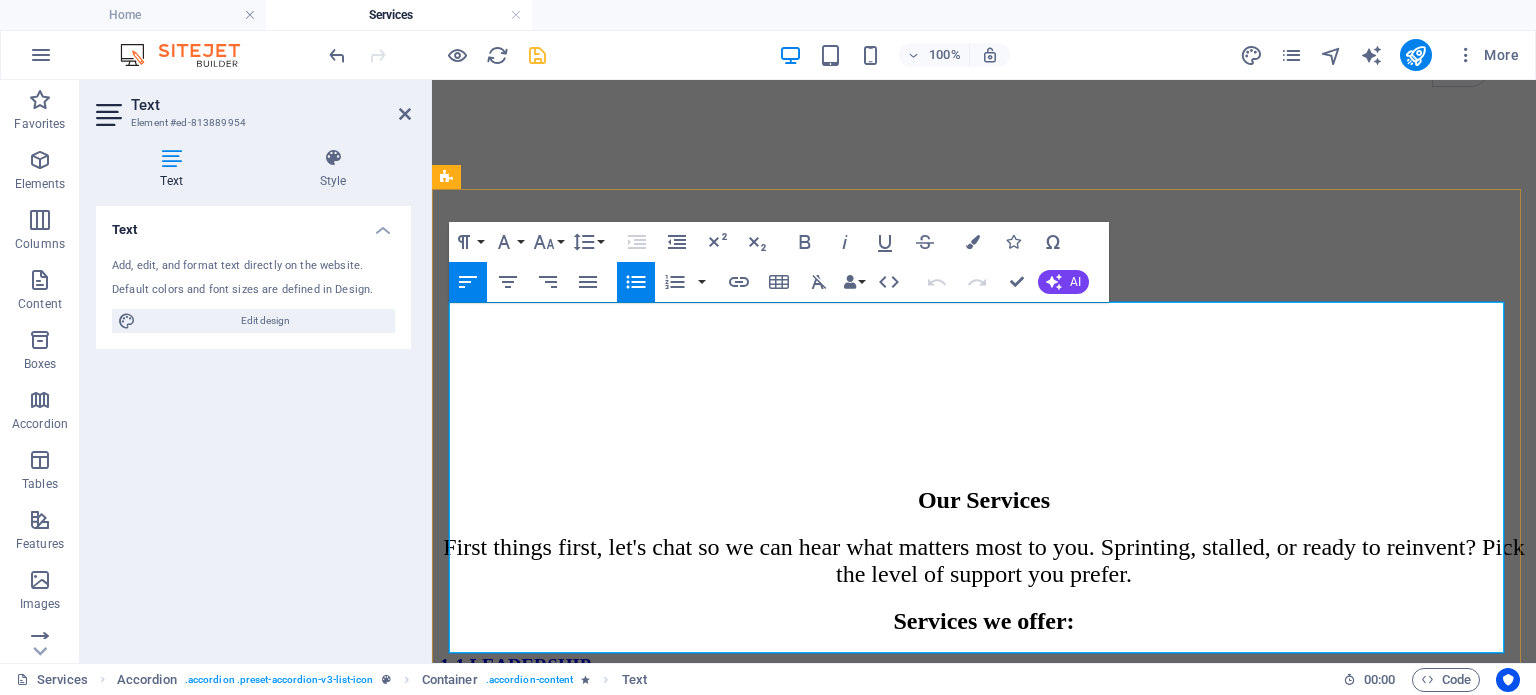 type 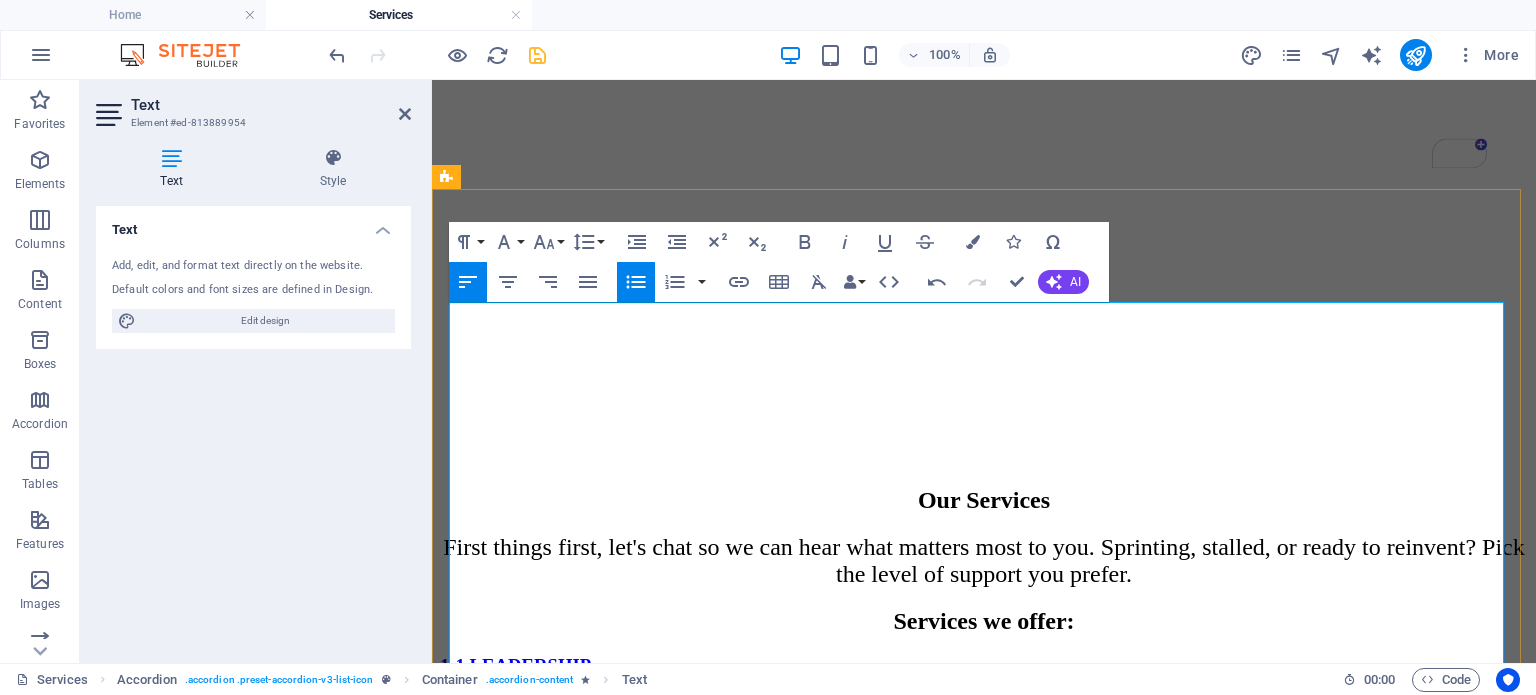 click on "Clear Goal-Setting Session to map the outcomes that matter most to you" at bounding box center (1004, 840) 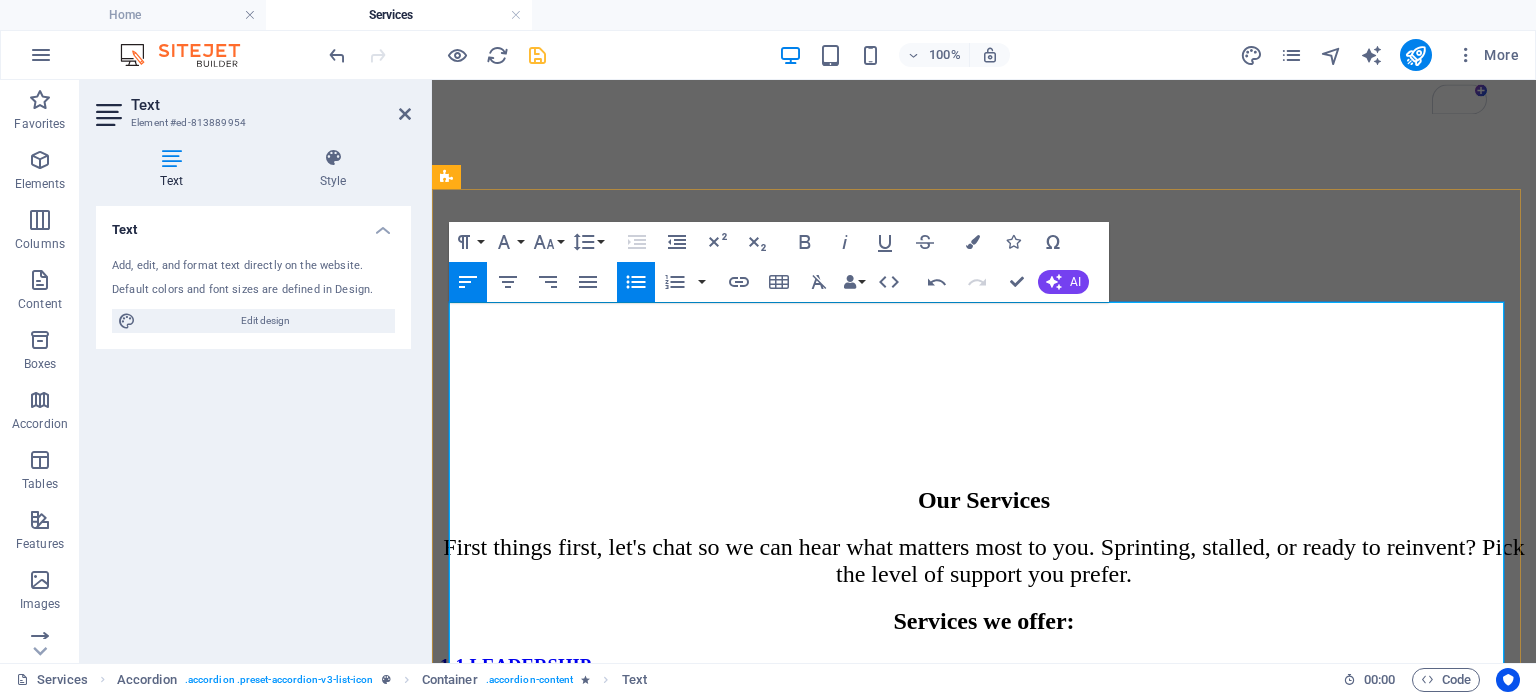 click on "Clear Goal-Setting Session to map the outcomes that matter most to y ou  and set simple success markers." at bounding box center [1004, 840] 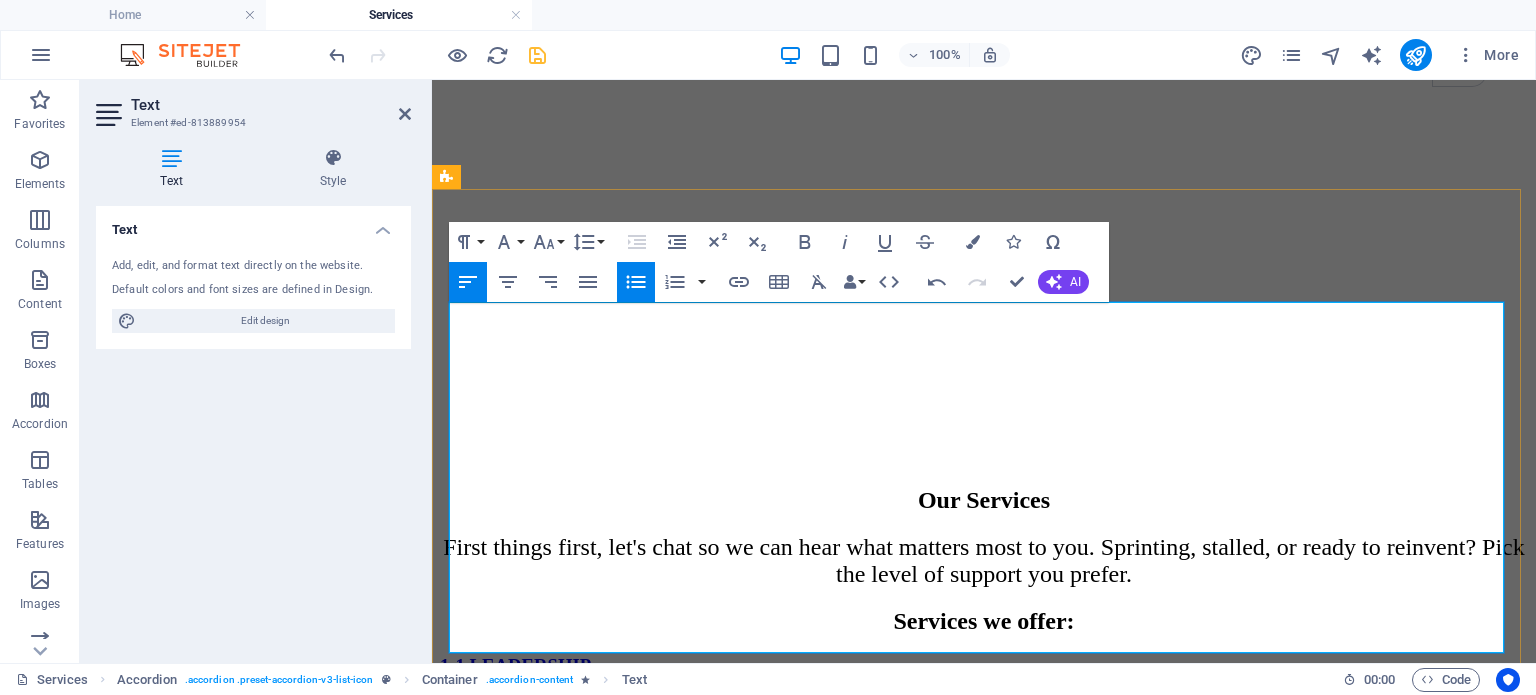 click on "Light accountability touchpoints between sessions (email or voice notes)" at bounding box center [1004, 876] 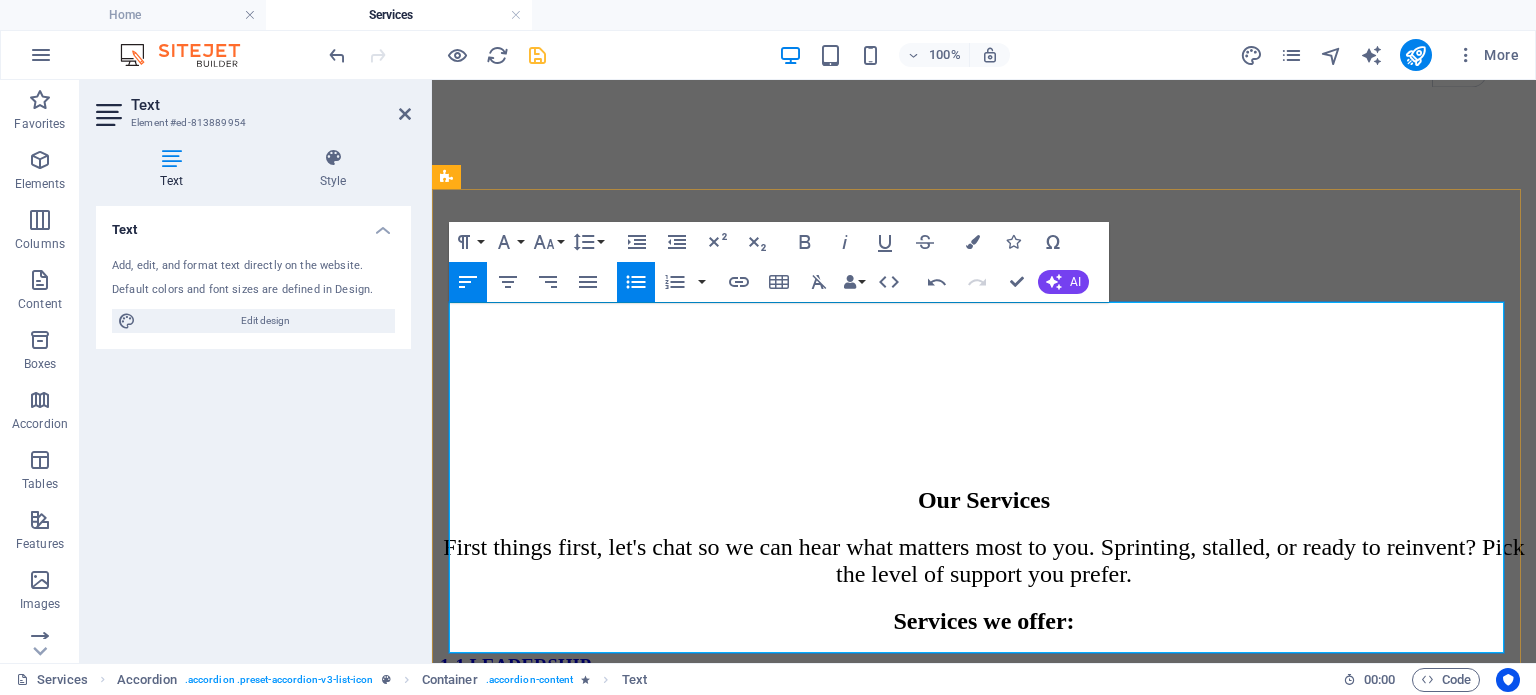 click on "Bi-weekly 45-minute calls focused on tools you can apply the same day" at bounding box center (1004, 858) 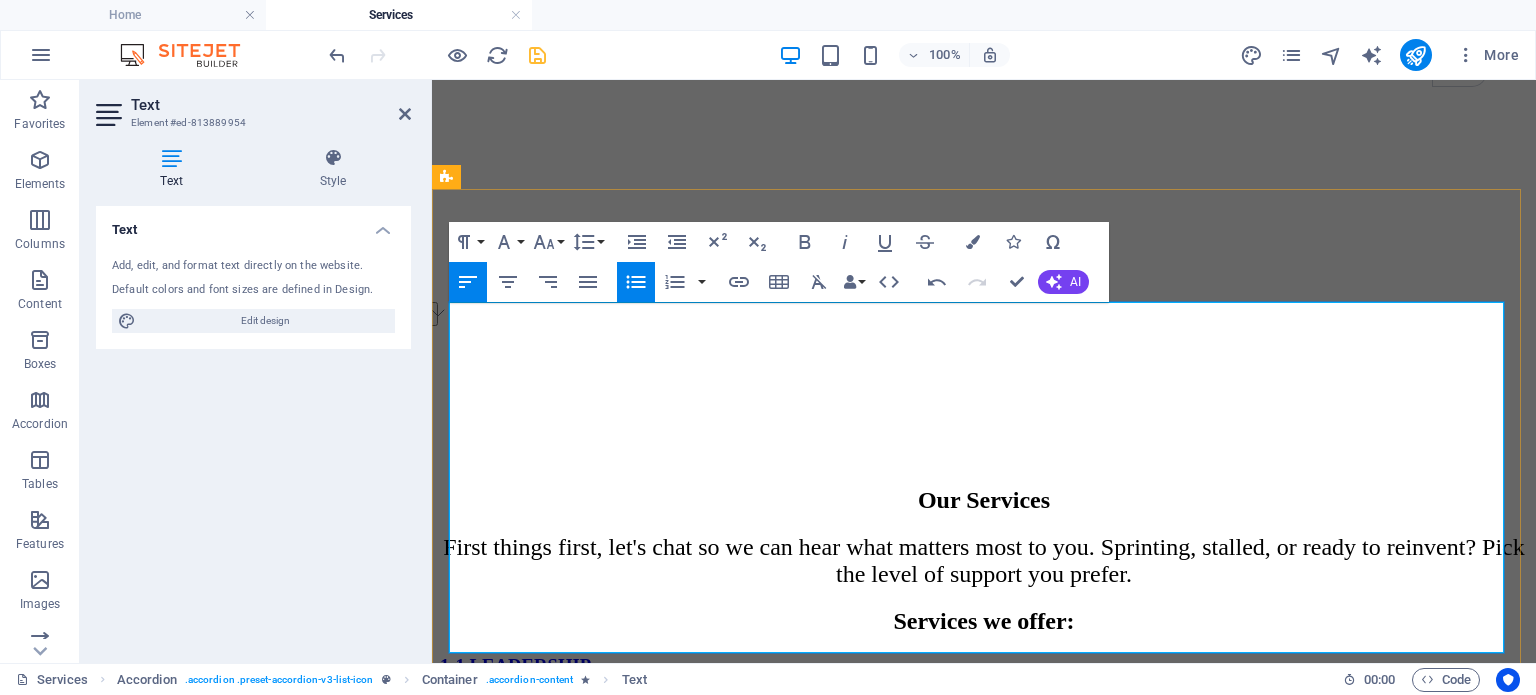 drag, startPoint x: 467, startPoint y: 534, endPoint x: 1358, endPoint y: 543, distance: 891.0455 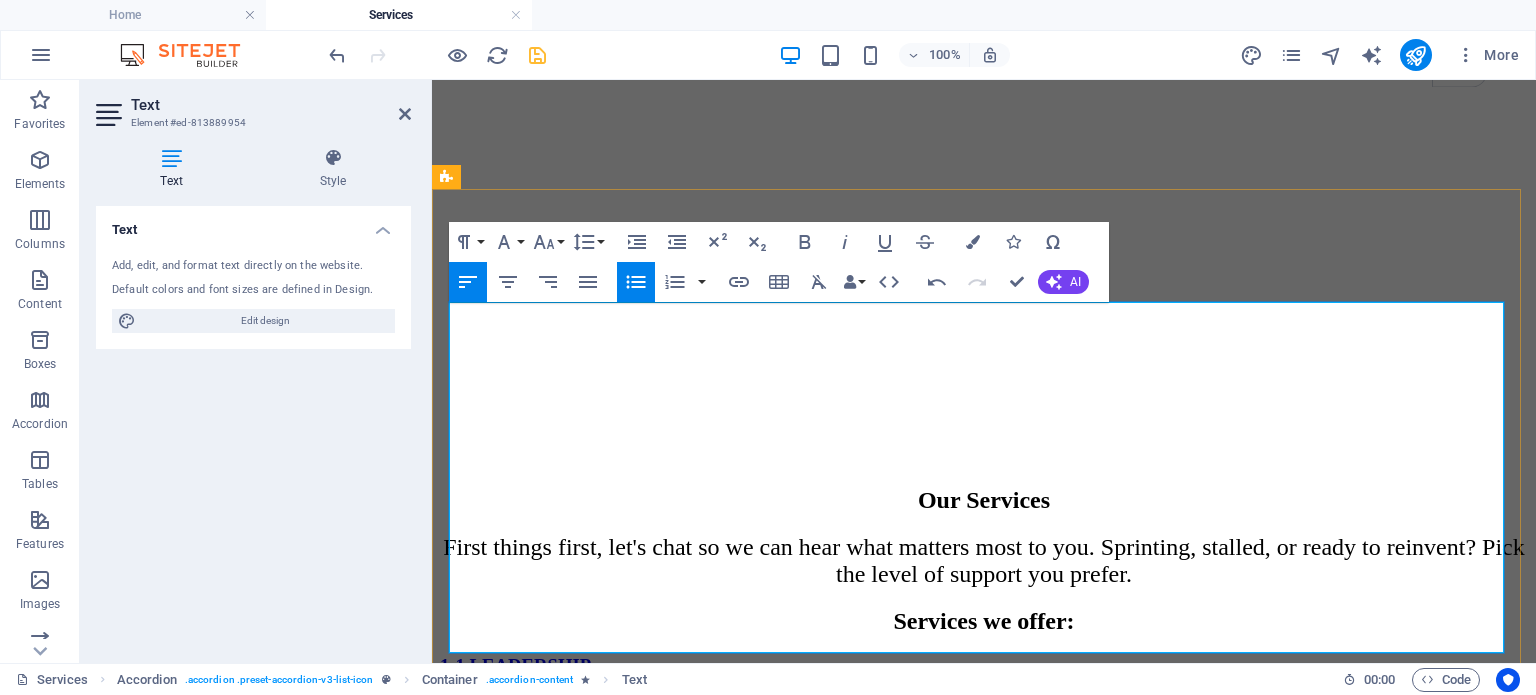 click on "draw on 20+ years of crisis navigation, strategic turnarounds, and a clinical-psychology lens for people dynamics.rsation" at bounding box center [1004, 912] 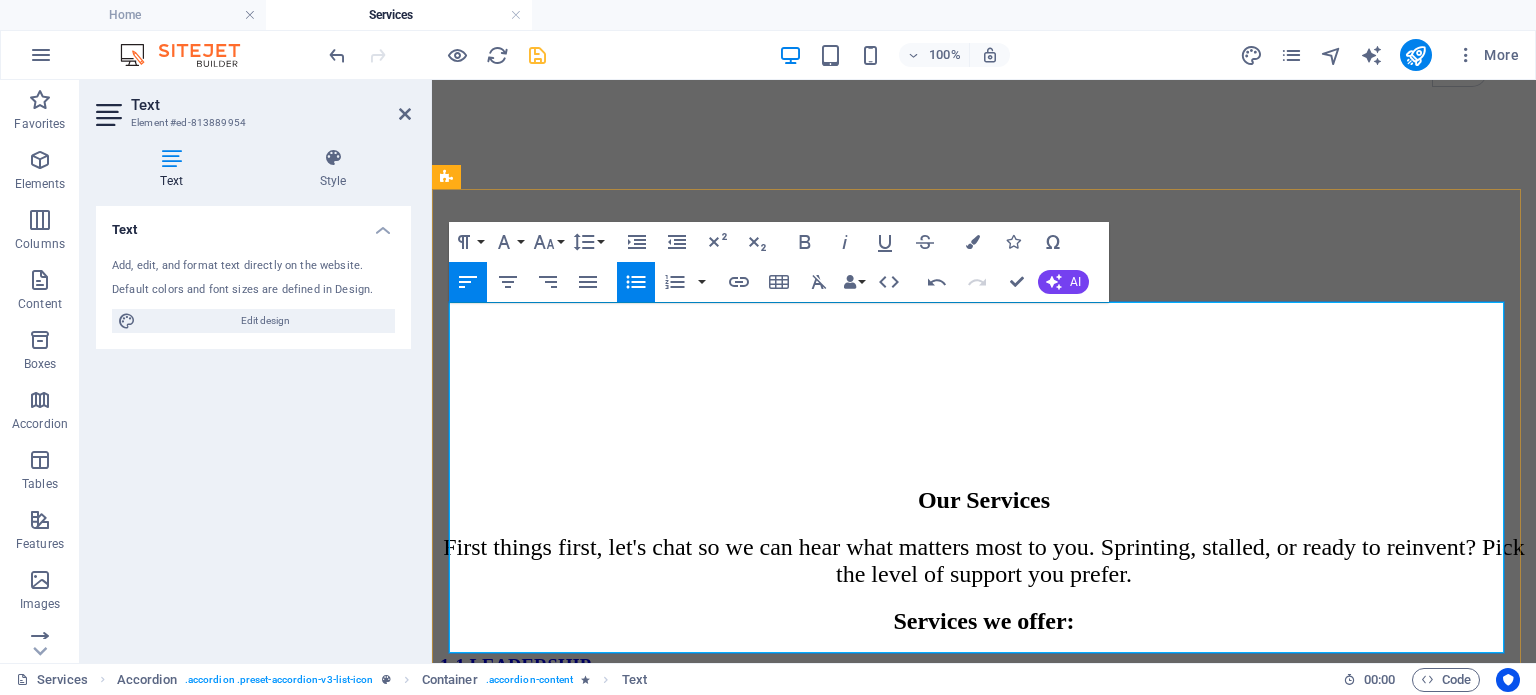 click on "Typical benefit:  Many clients report making complex decisions 25–35 % faster within three months*" at bounding box center (984, 980) 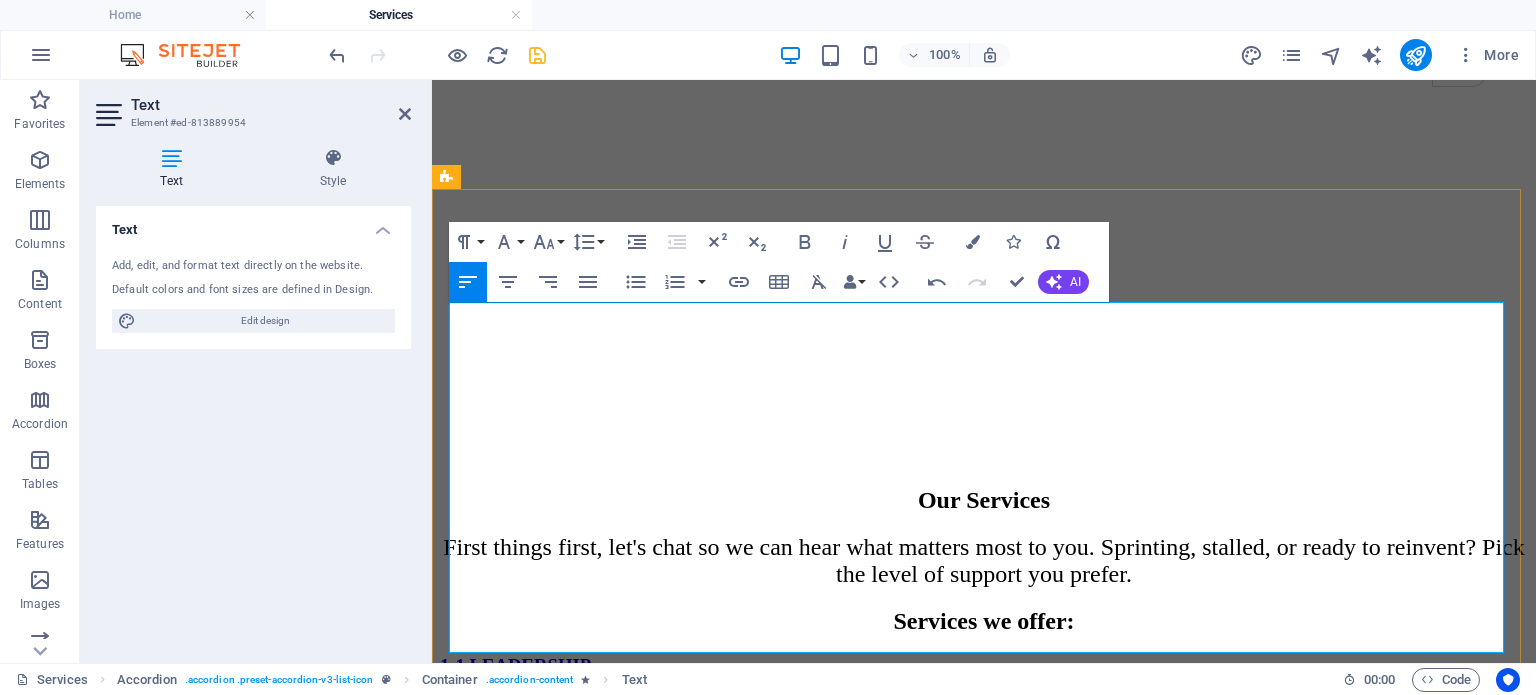 click on "Format:  Virtual (with an optional in-person kick-off if you prefer)" at bounding box center [984, 1014] 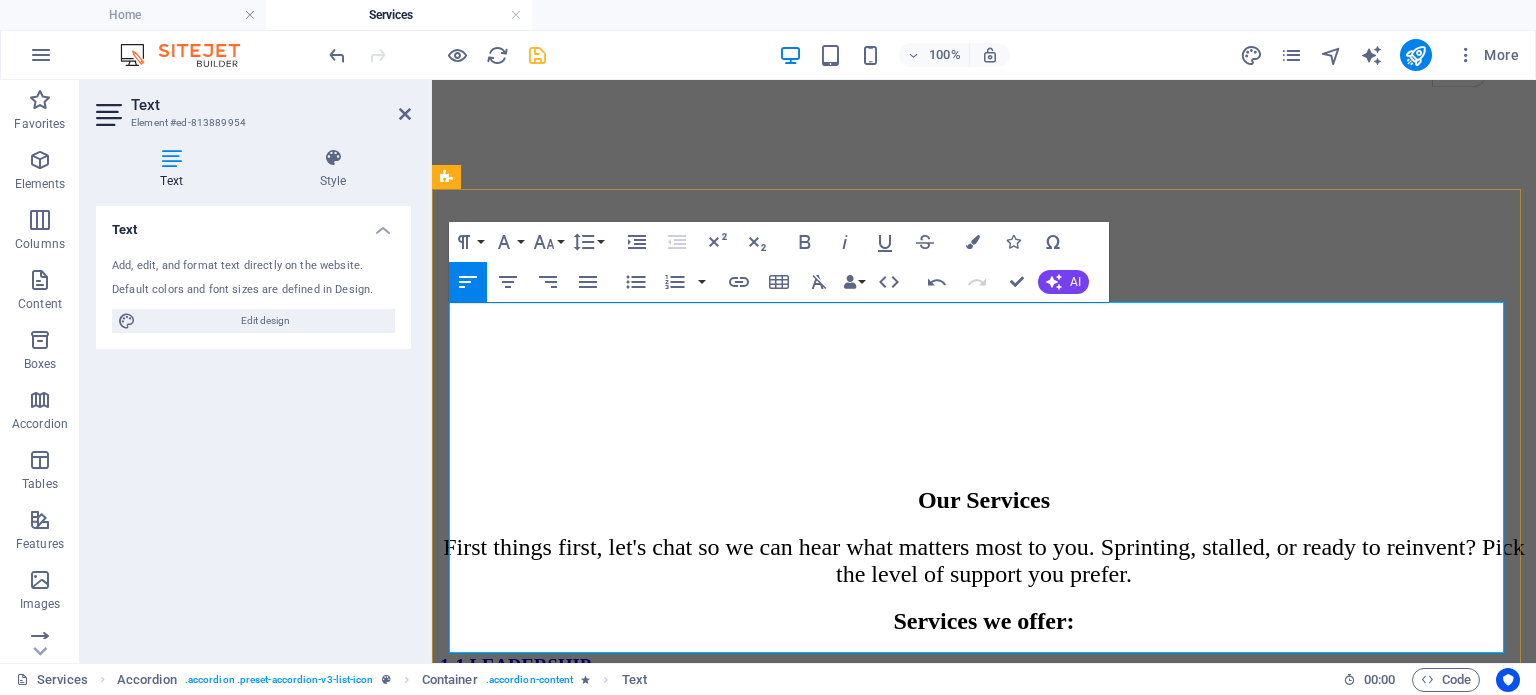 click on "Format:  Virtual with an optional in-person kick-off if you prefer)" at bounding box center (984, 1014) 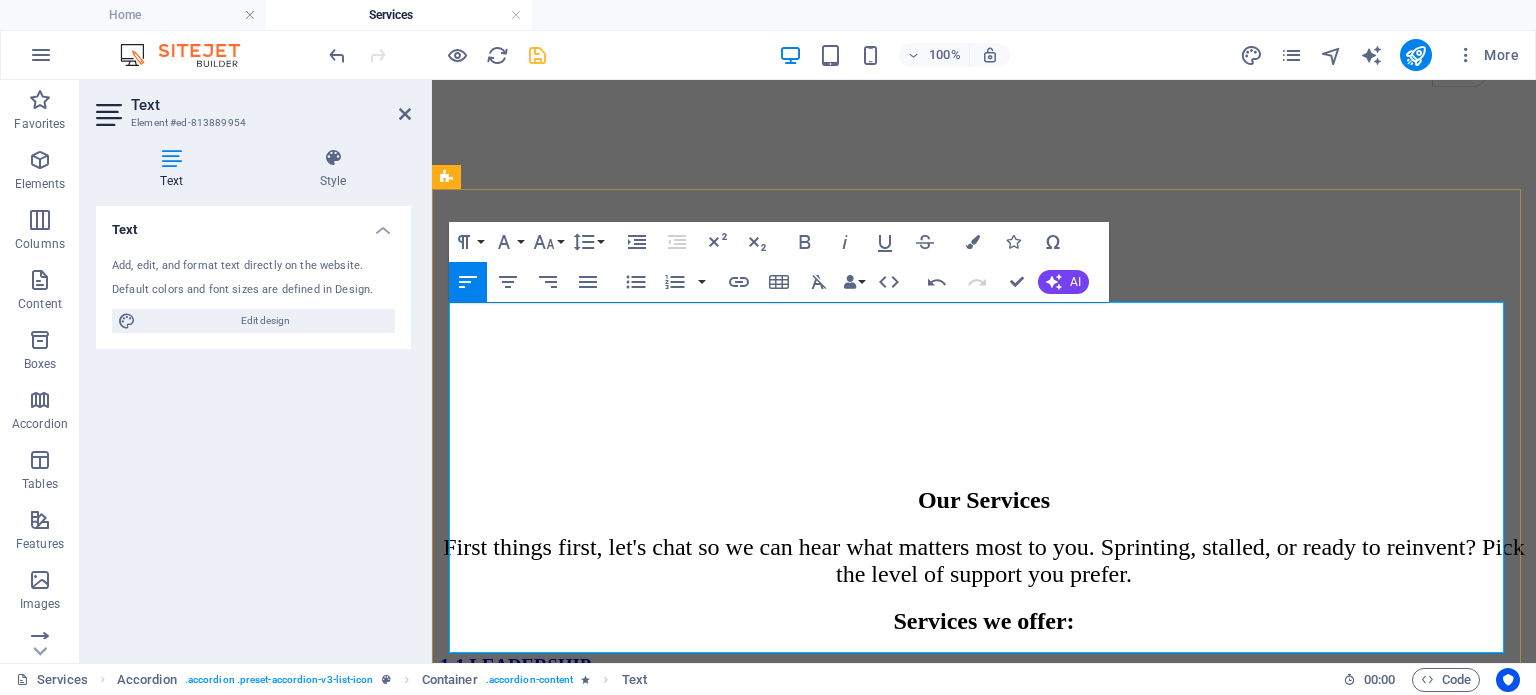 click on "Typical benefit:  Many clients report making complex decisions 25–35 % faster within three months*" at bounding box center [984, 980] 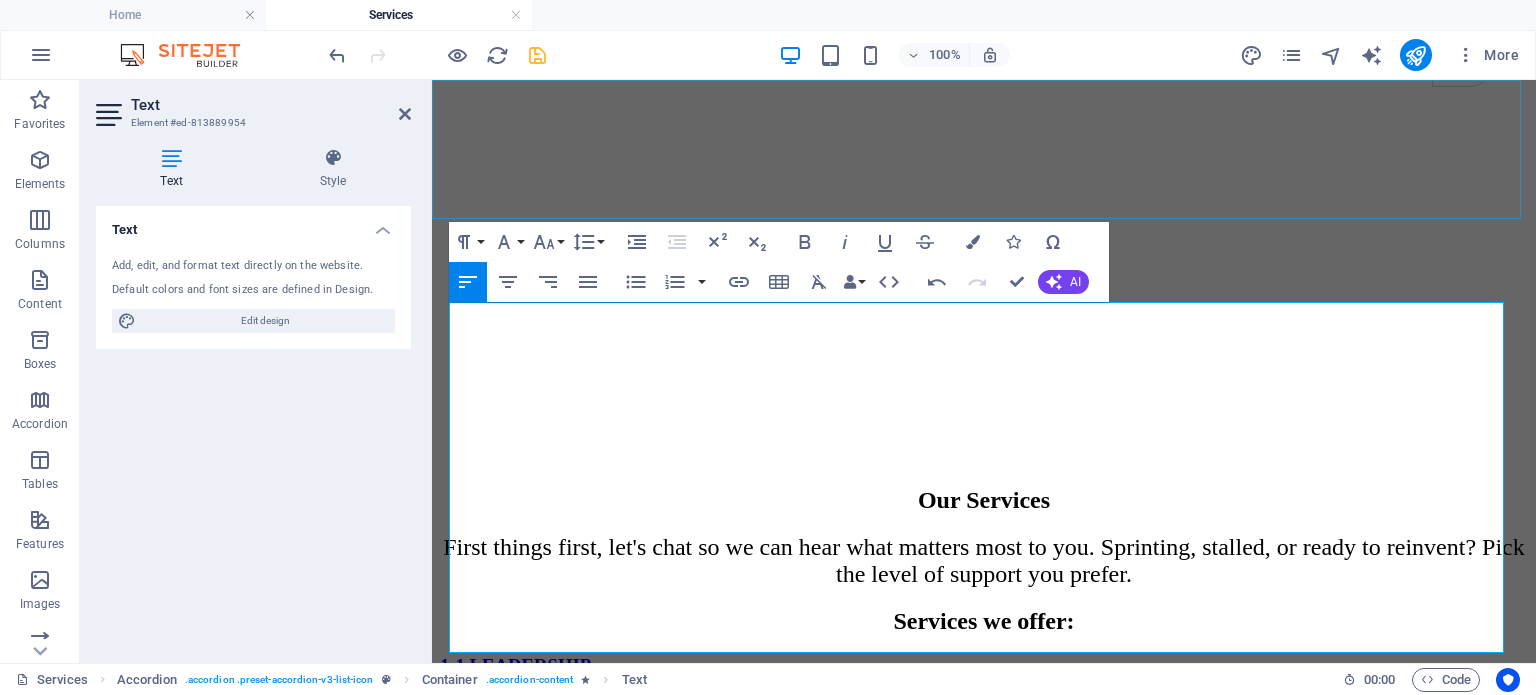 click at bounding box center (984, -186) 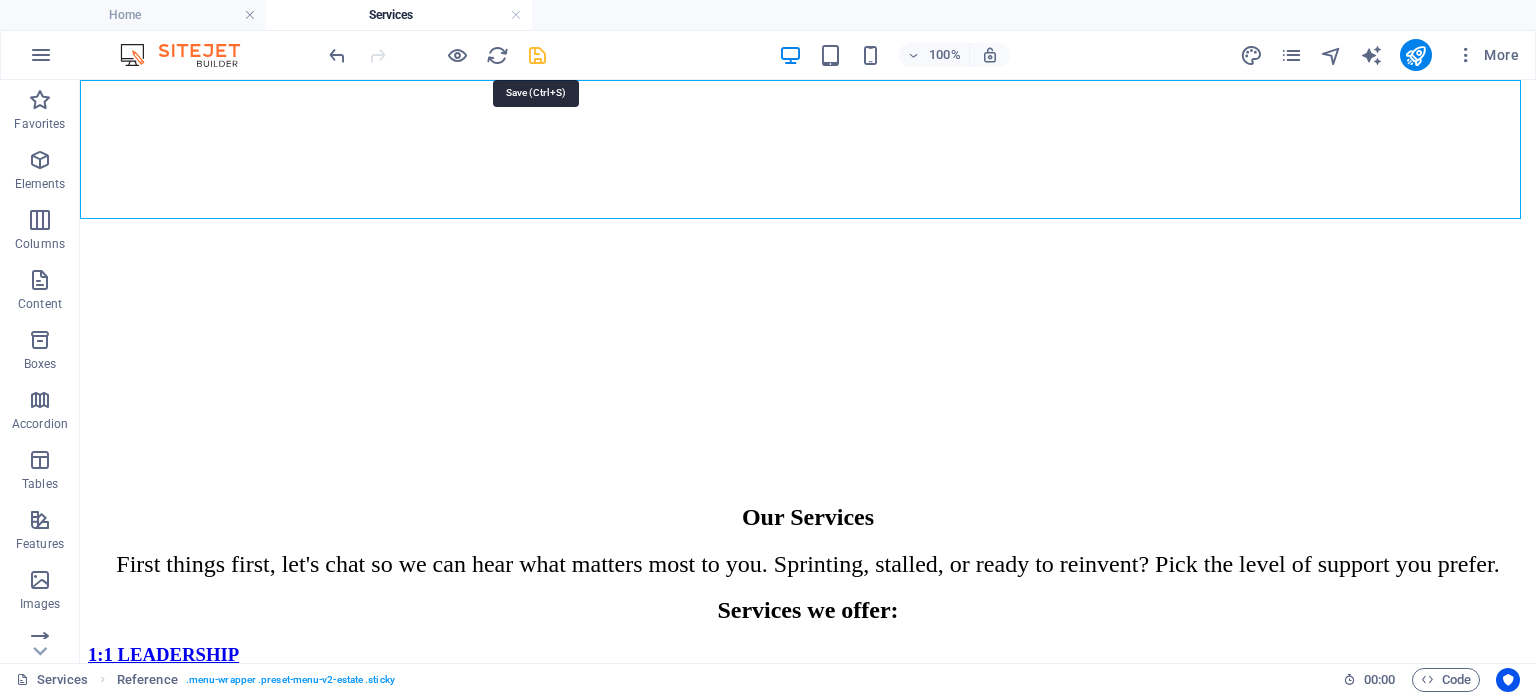 click at bounding box center [537, 55] 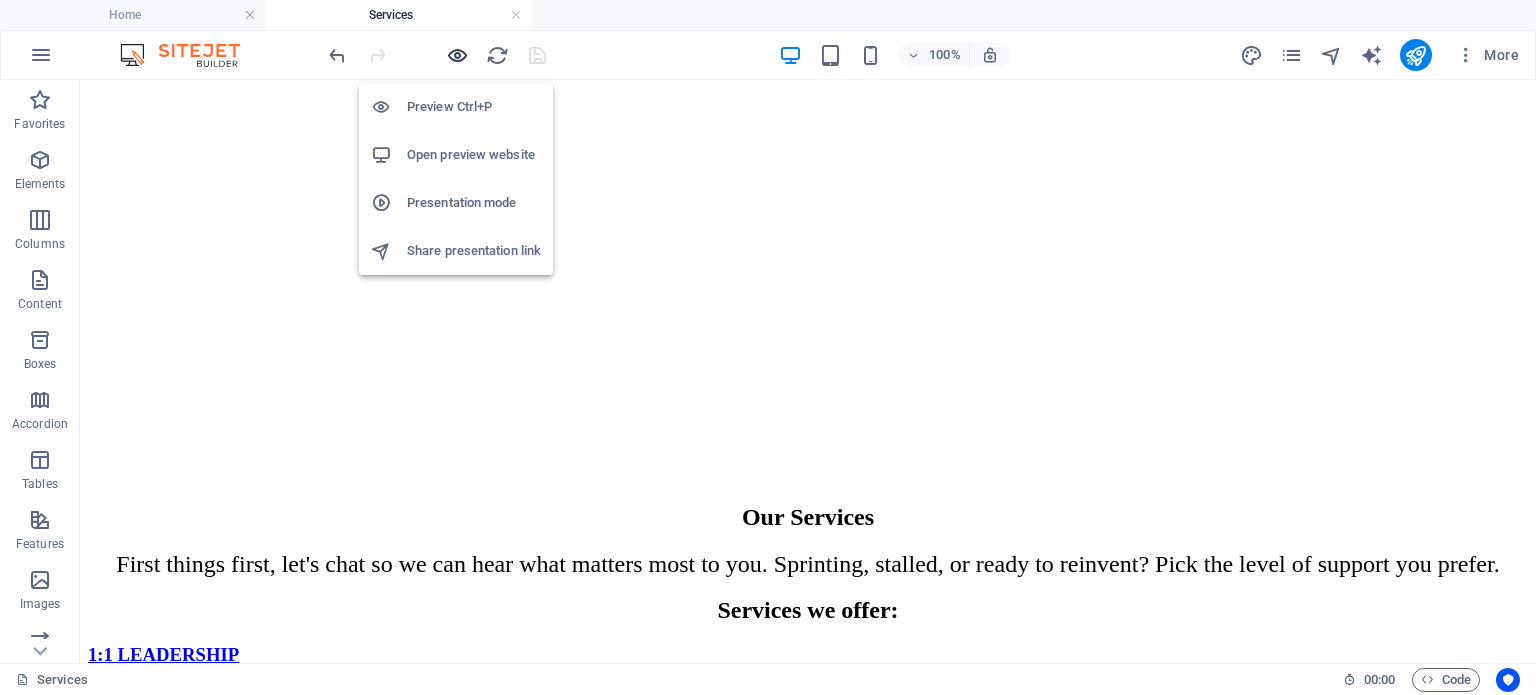 click at bounding box center [457, 55] 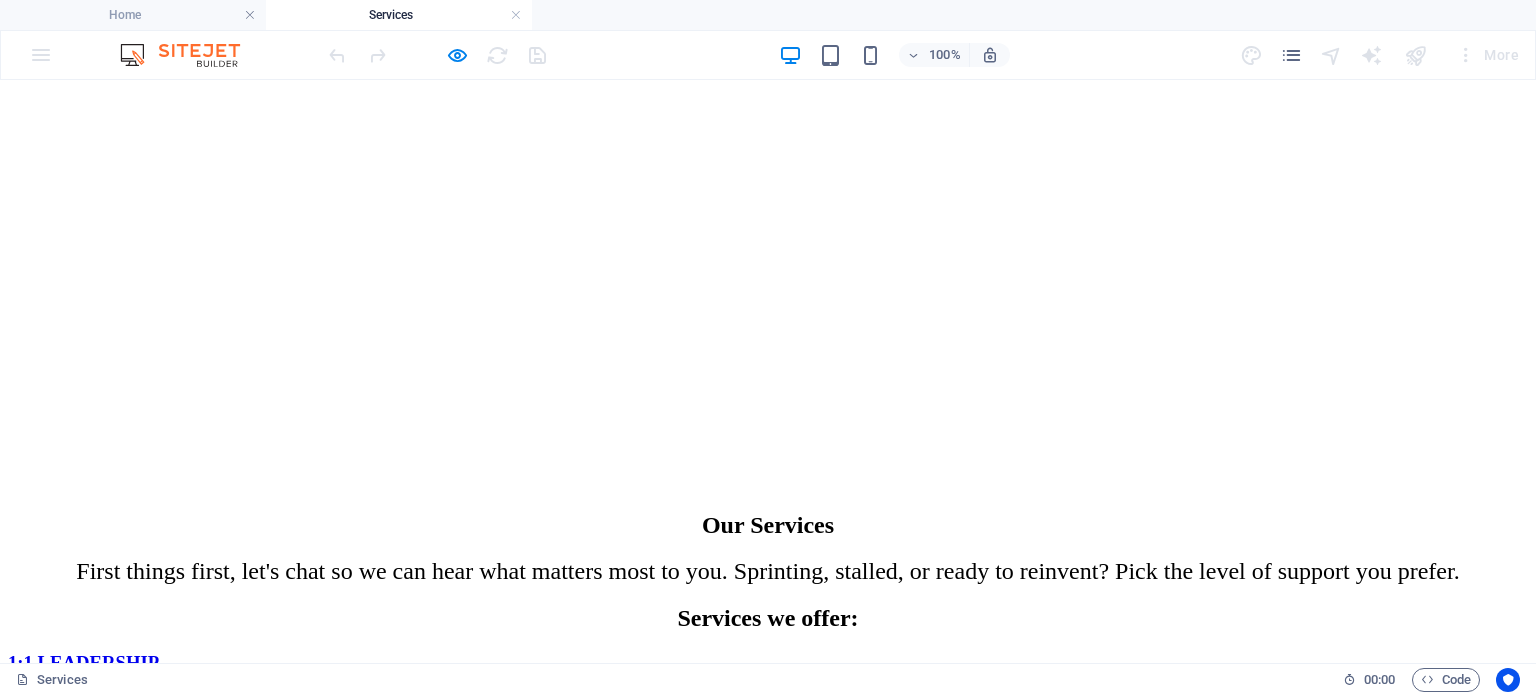 click on "Home" at bounding box center (67, -55) 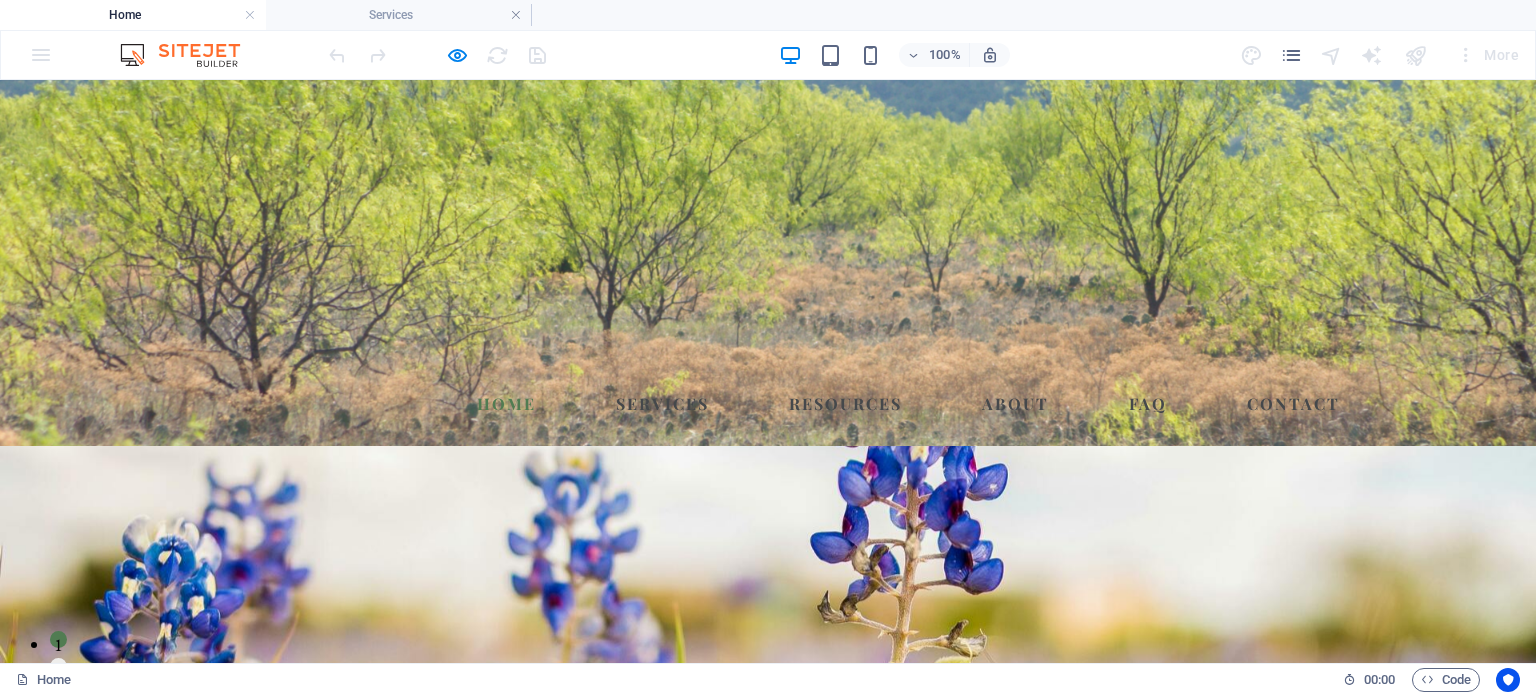 scroll, scrollTop: 0, scrollLeft: 0, axis: both 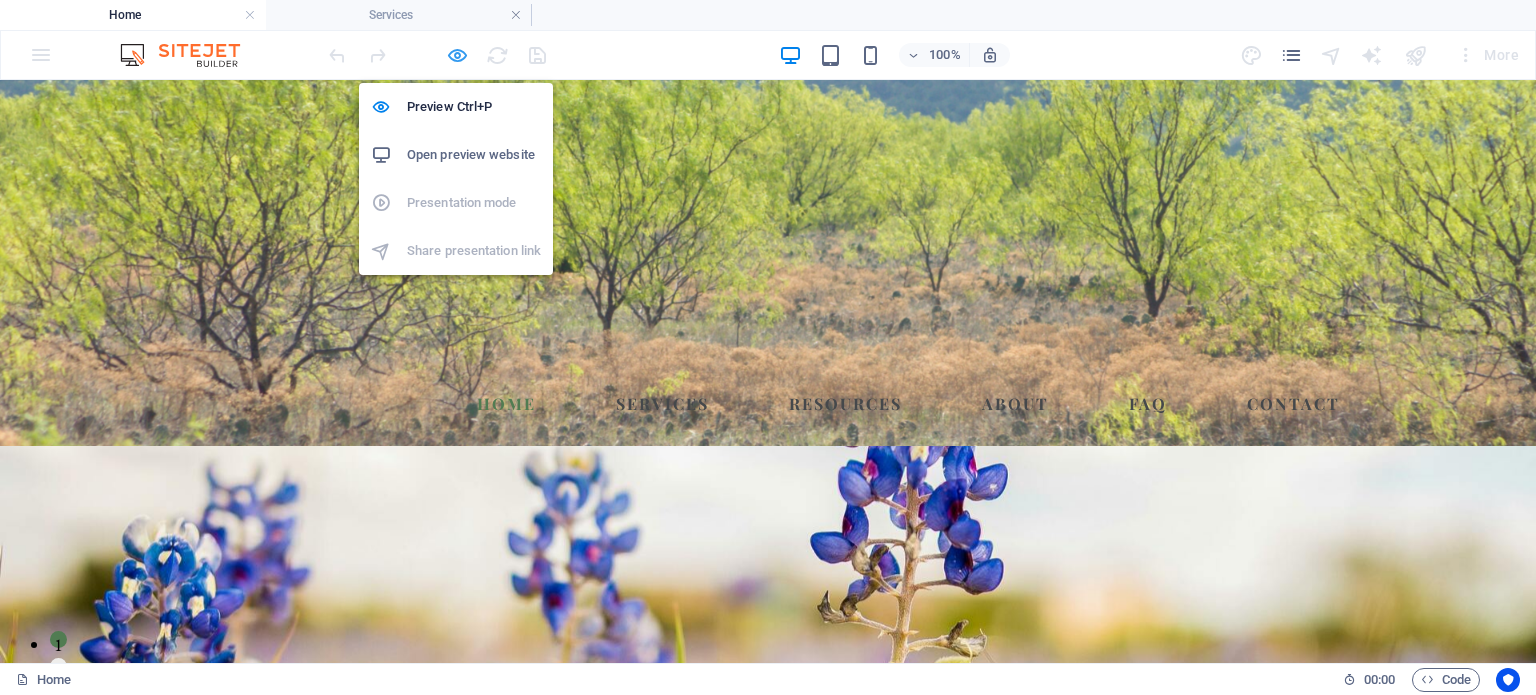 click at bounding box center (457, 55) 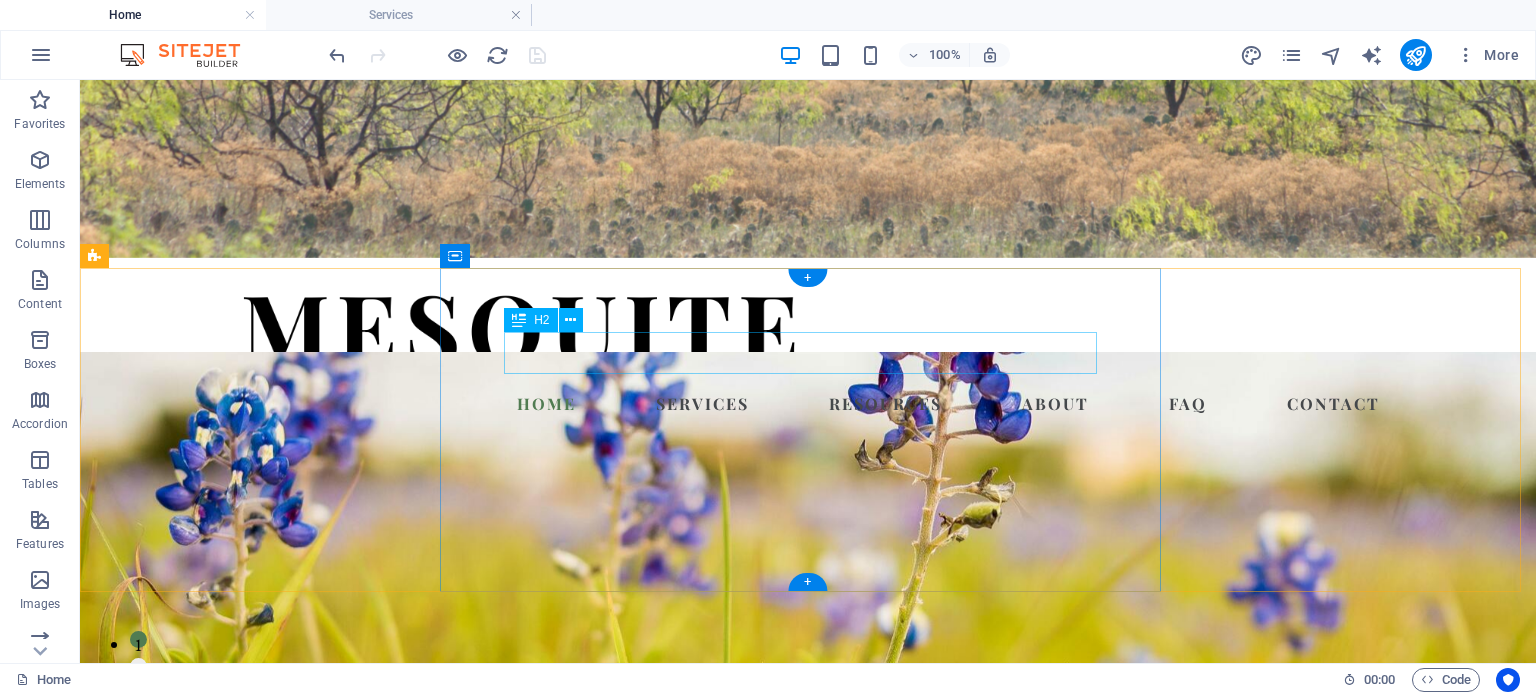 click on "How Can We Grow" at bounding box center [808, 985] 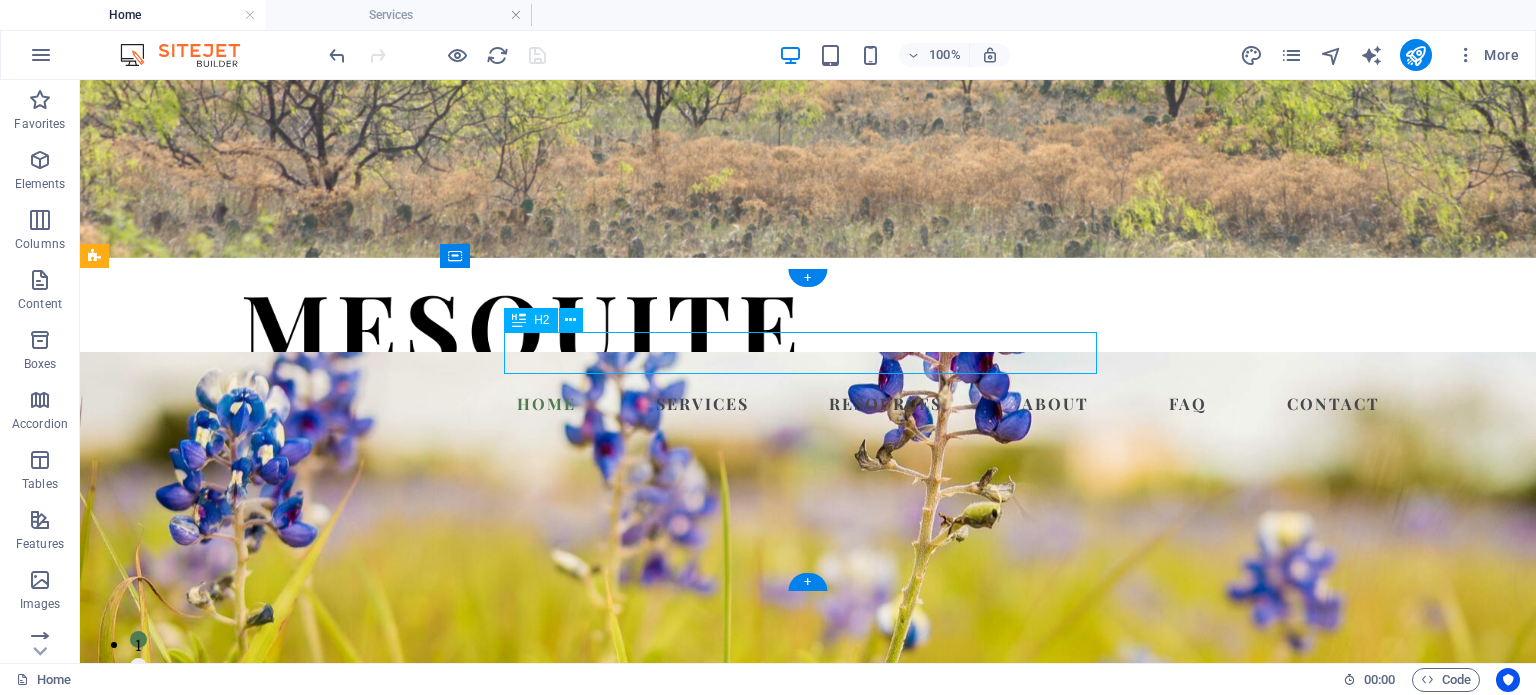 click on "How Can We Grow" at bounding box center (808, 985) 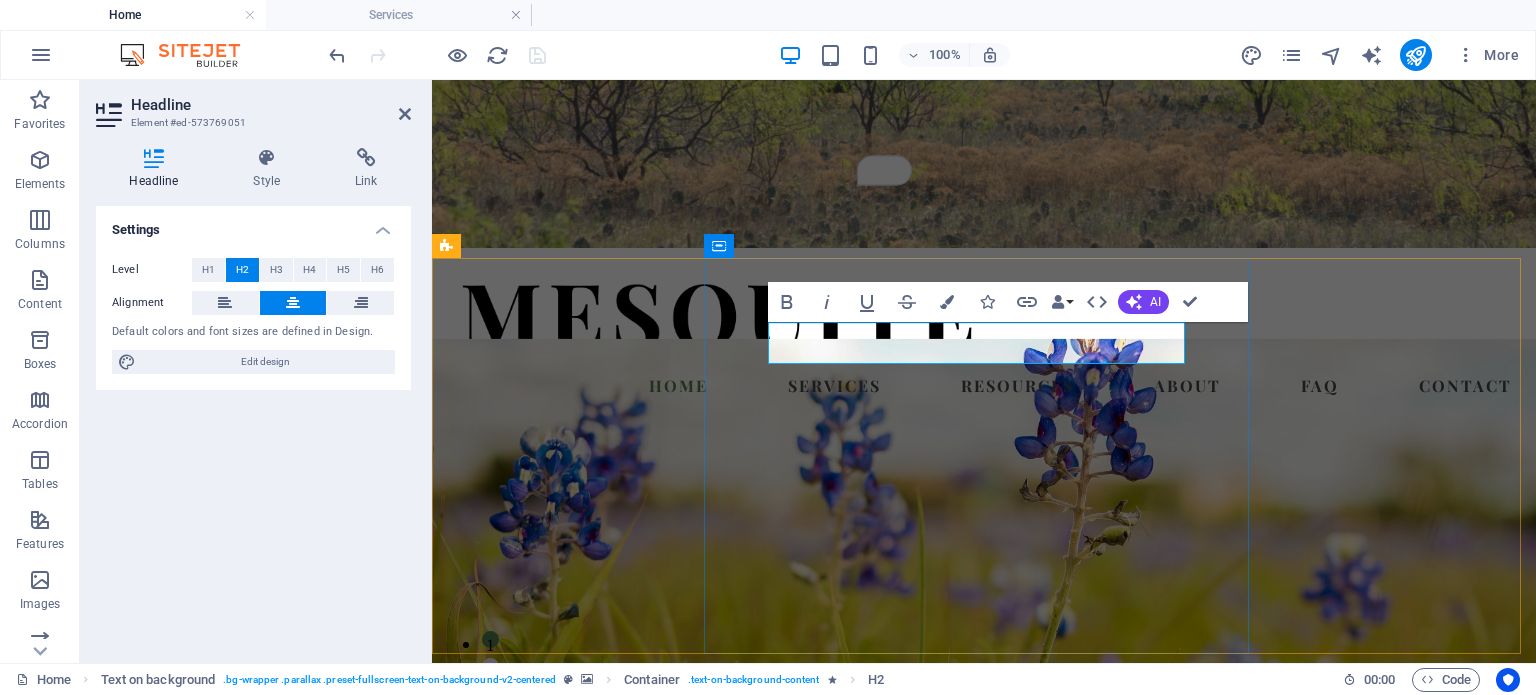type 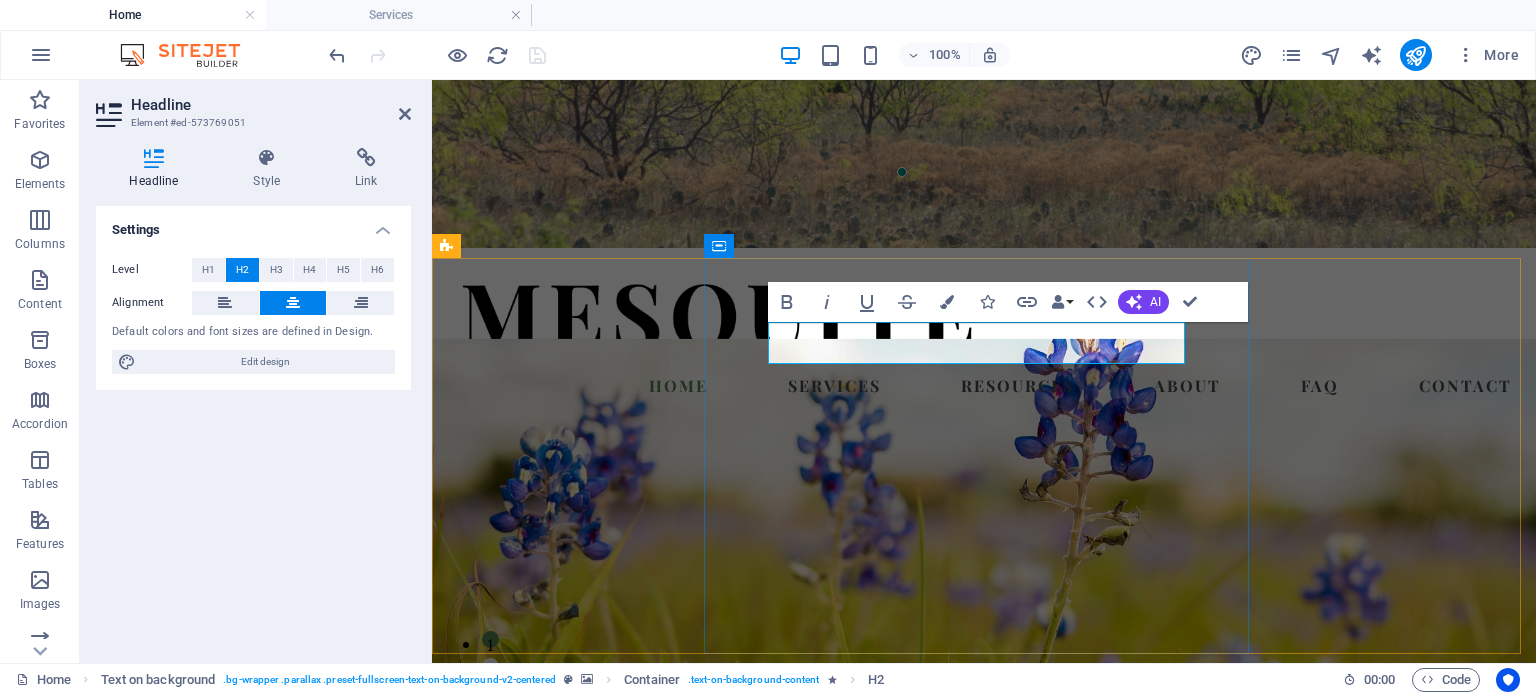 scroll, scrollTop: 0, scrollLeft: 0, axis: both 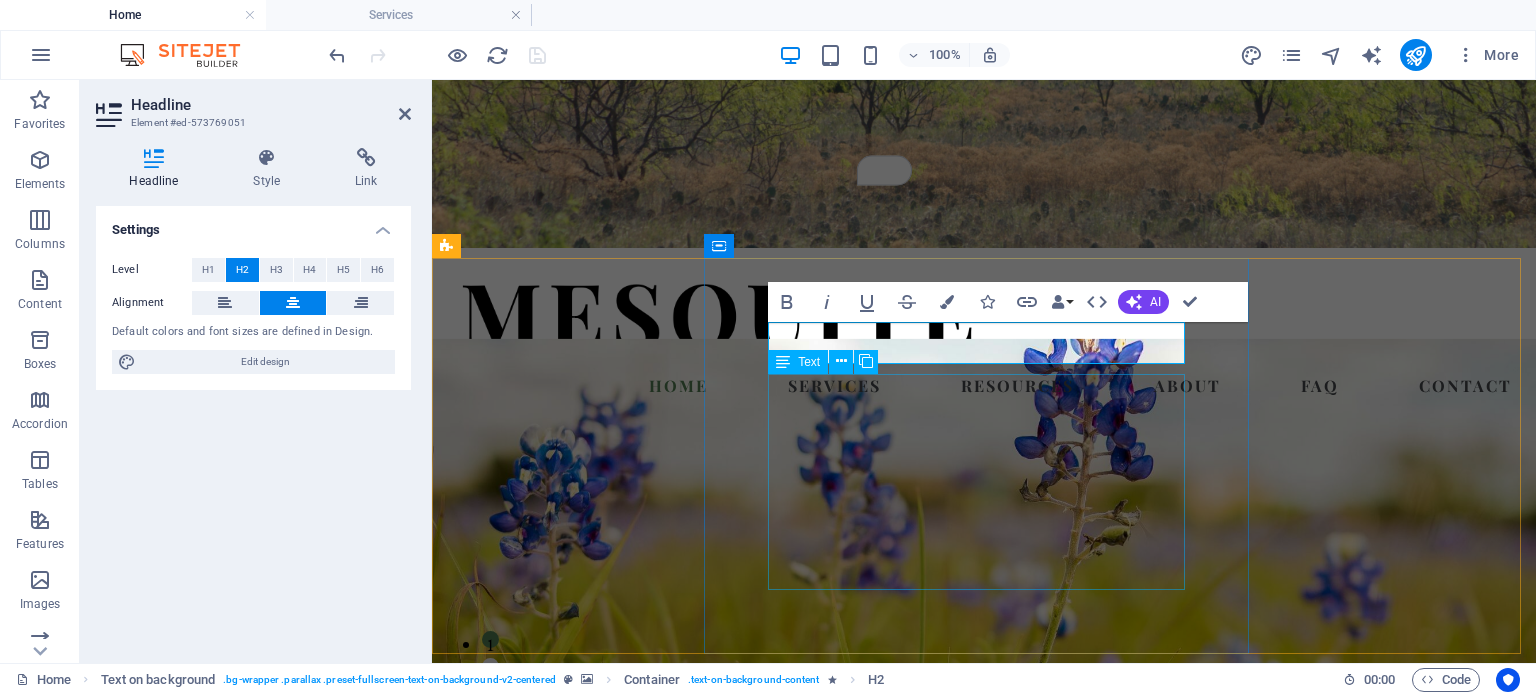 click on "Without losing ourselves? By cutting through the noise and doing what matters. Mesquite is where strategy, psychology, and warm hospitality meet. Let us help you get back on solid ground. Learn more about our founder,  Karey Swartwout ." at bounding box center [984, 1087] 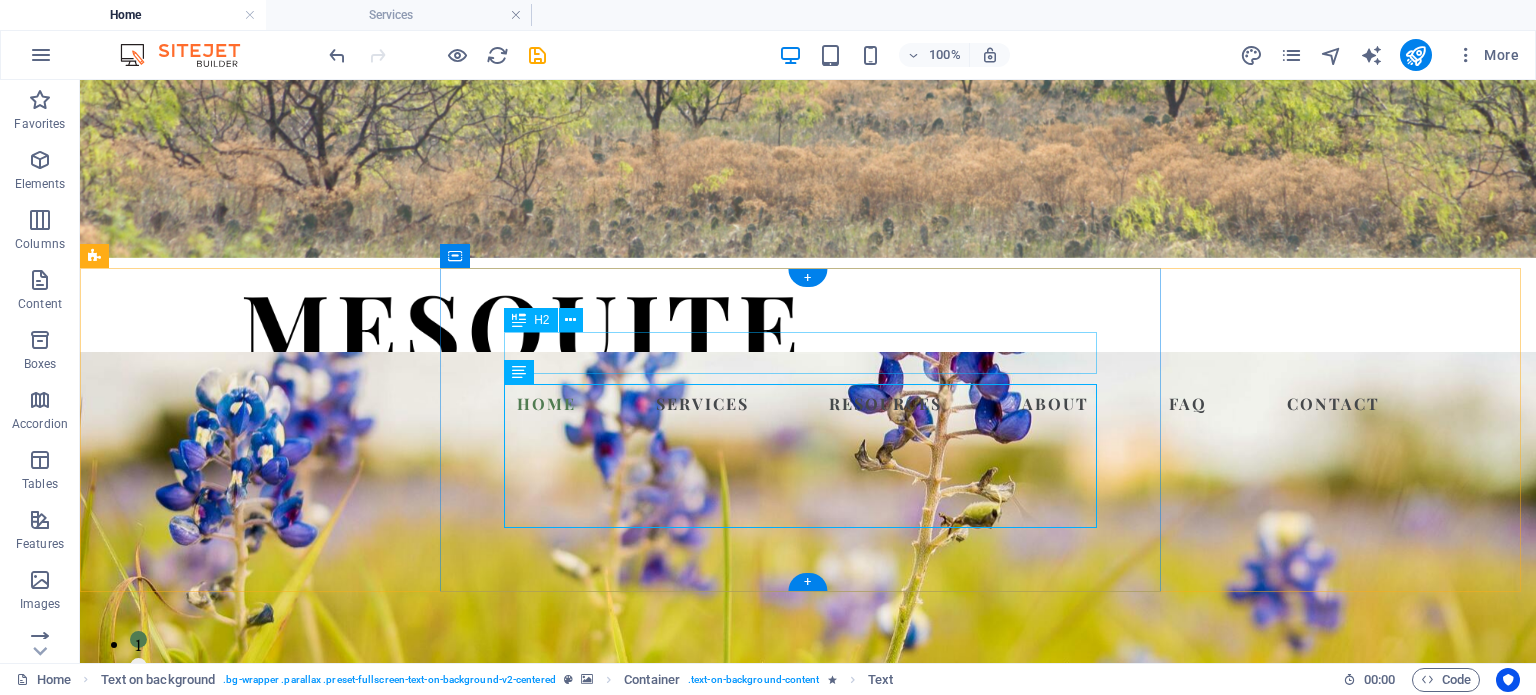 click on "Ready for Growth?" at bounding box center (808, 985) 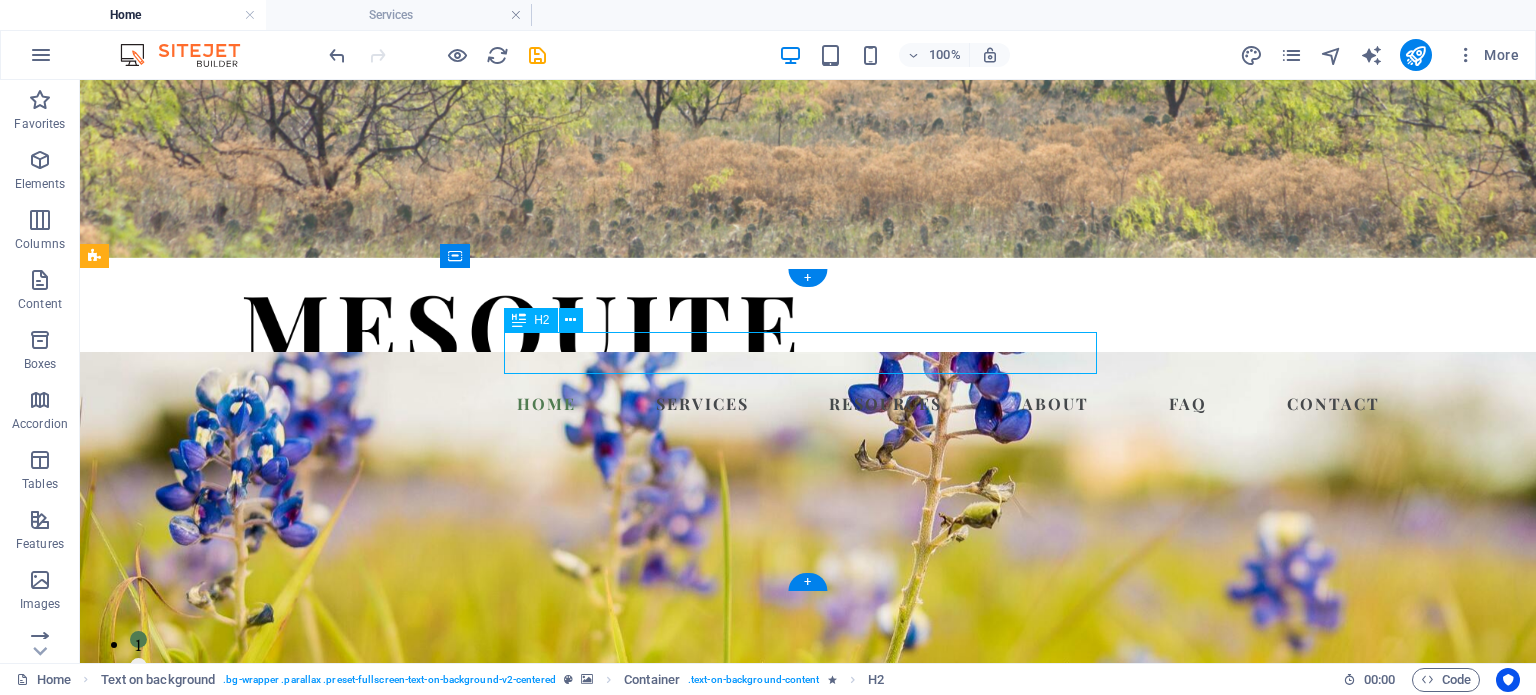 click on "Ready for Growth?" at bounding box center (808, 985) 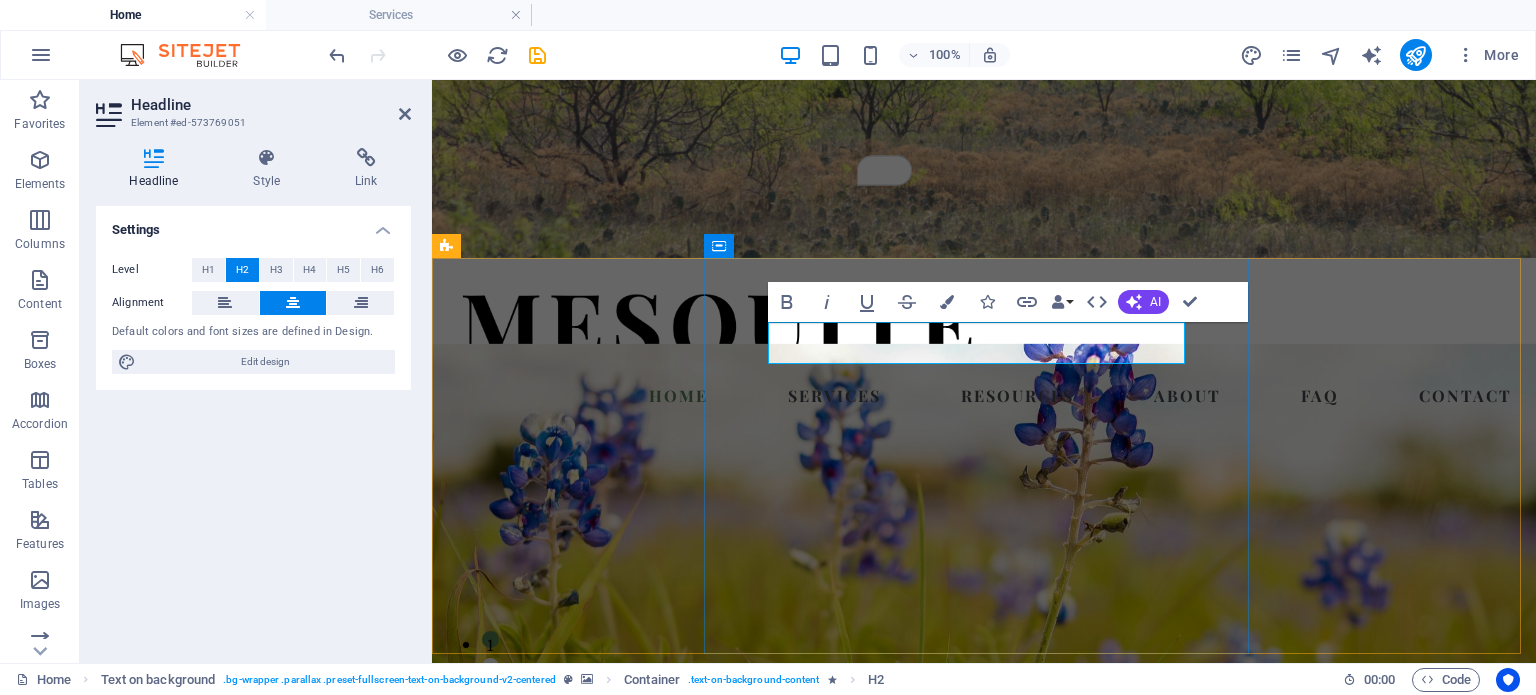 click on "Ready for Growth?" at bounding box center [984, 977] 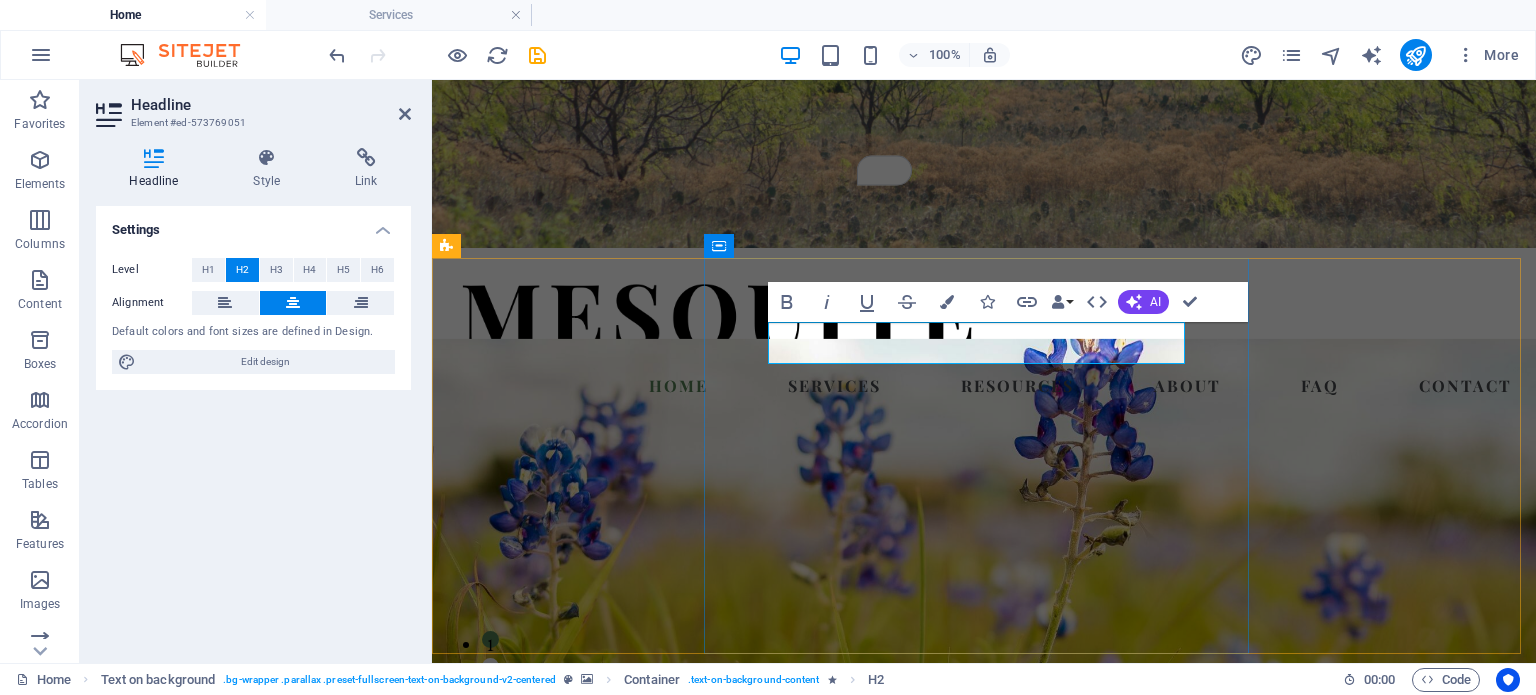click on "Growth?" at bounding box center (984, 1003) 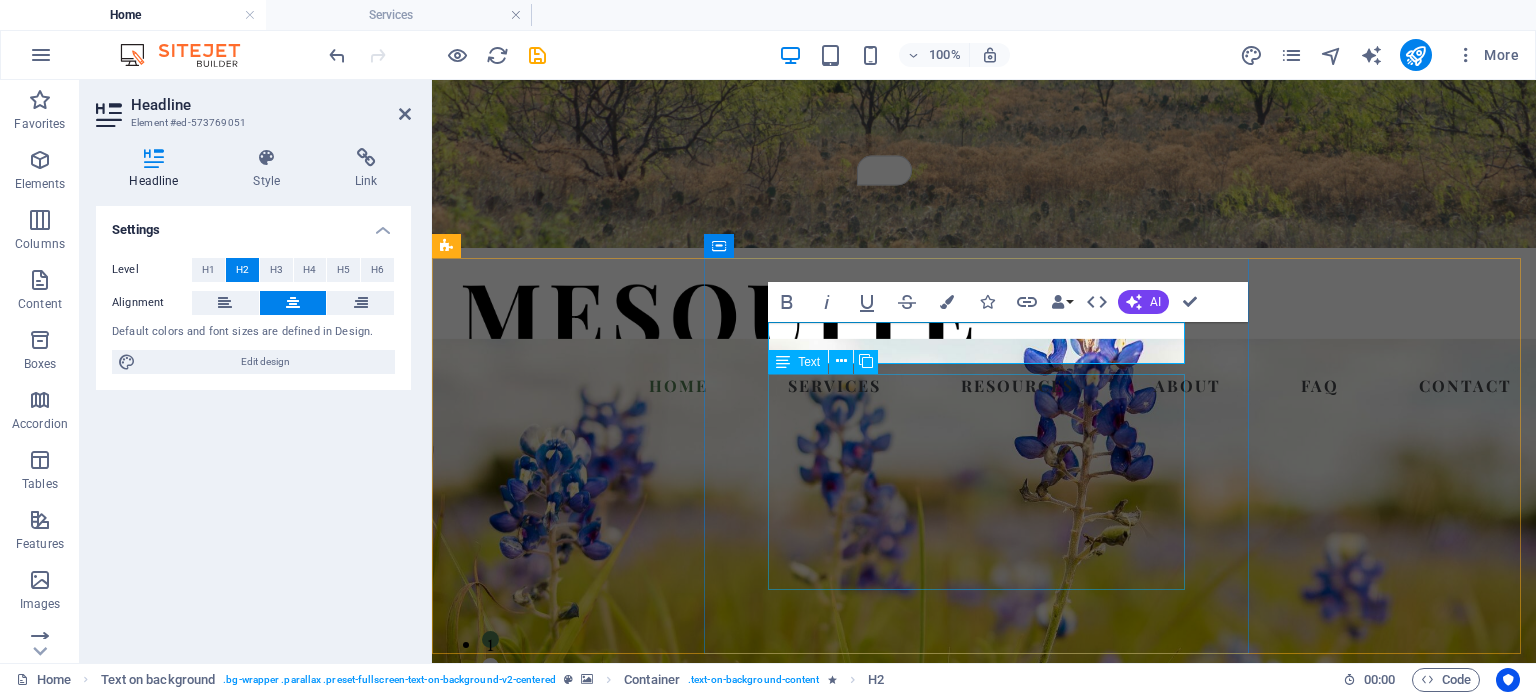 click on "Without losing ourselves? By cutting through the noise and doing what matters. Mesquite is where strategy, psychology, and warm hospitality meet. Let us help you get back on solid ground. Learn more about our founder,  Karey Swartwout ." at bounding box center [984, 1087] 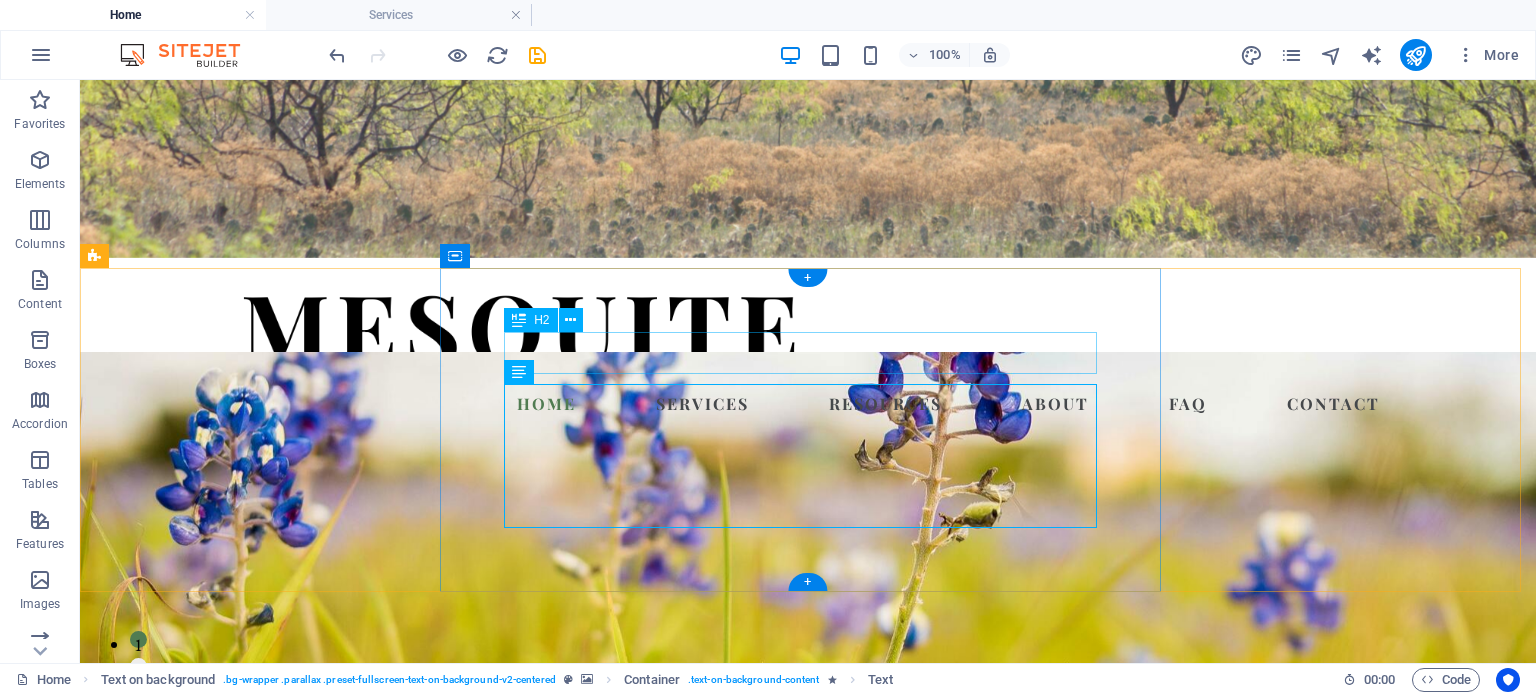 click on "How to Grow" at bounding box center (808, 985) 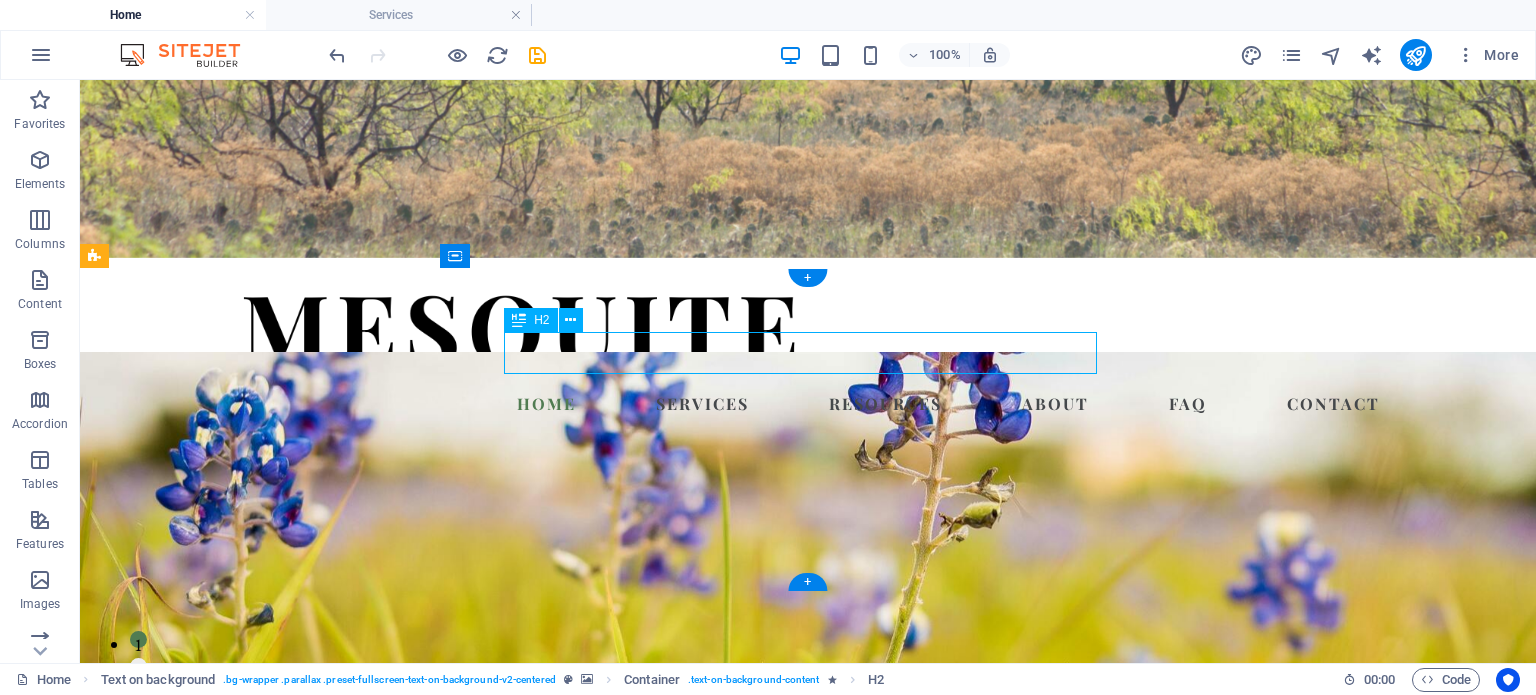 click on "How to Grow" at bounding box center (808, 985) 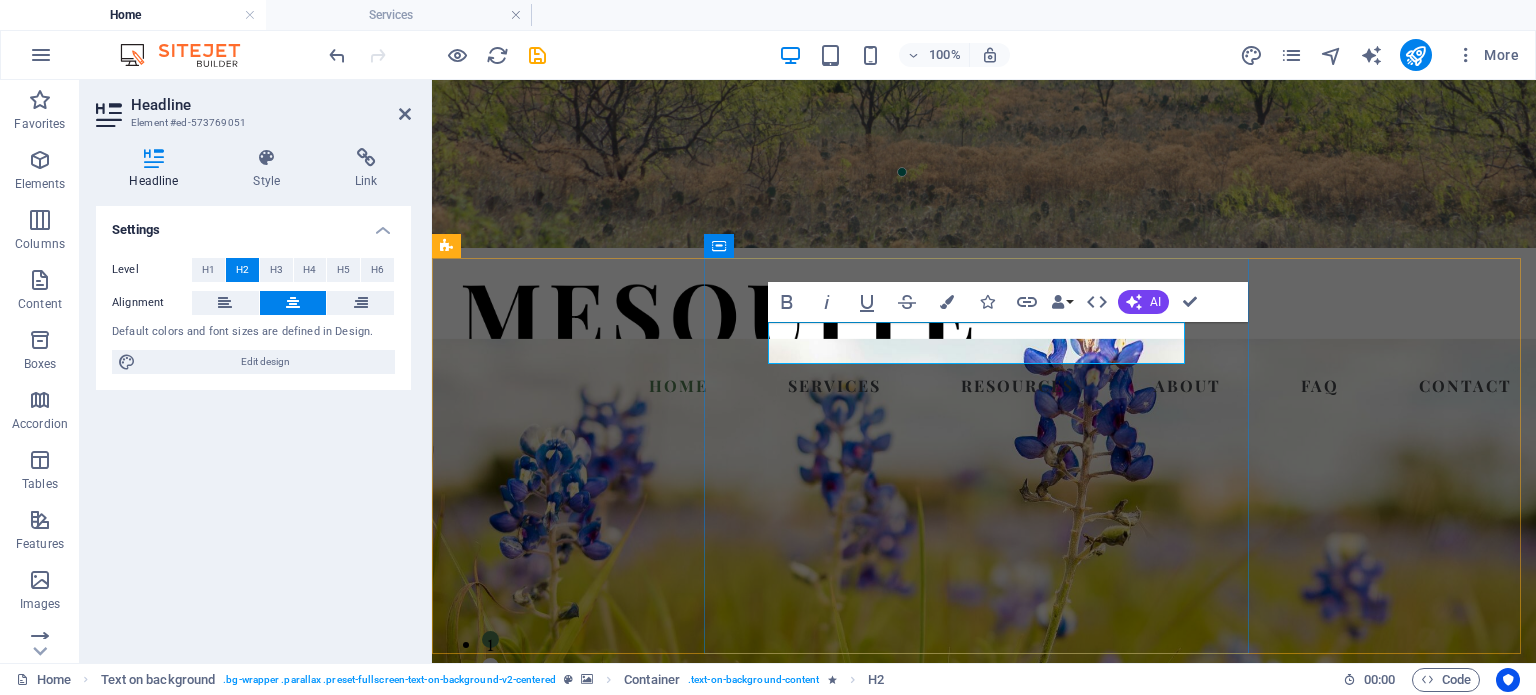 type 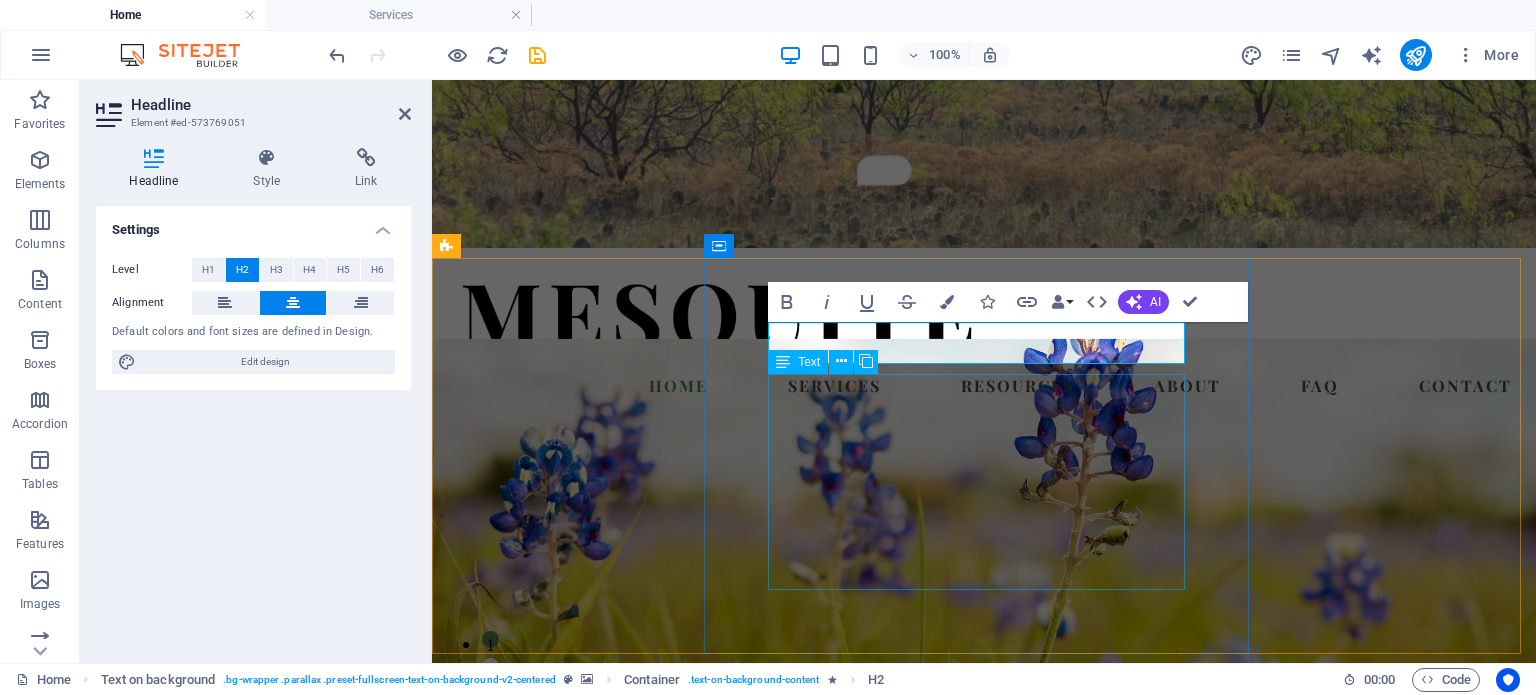 click on "Without losing ourselves? By cutting through the noise and doing what matters. Mesquite is where strategy, psychology, and warm hospitality meet. Let us help you get back on solid ground. Learn more about our founder,  Karey Swartwout ." at bounding box center (984, 1087) 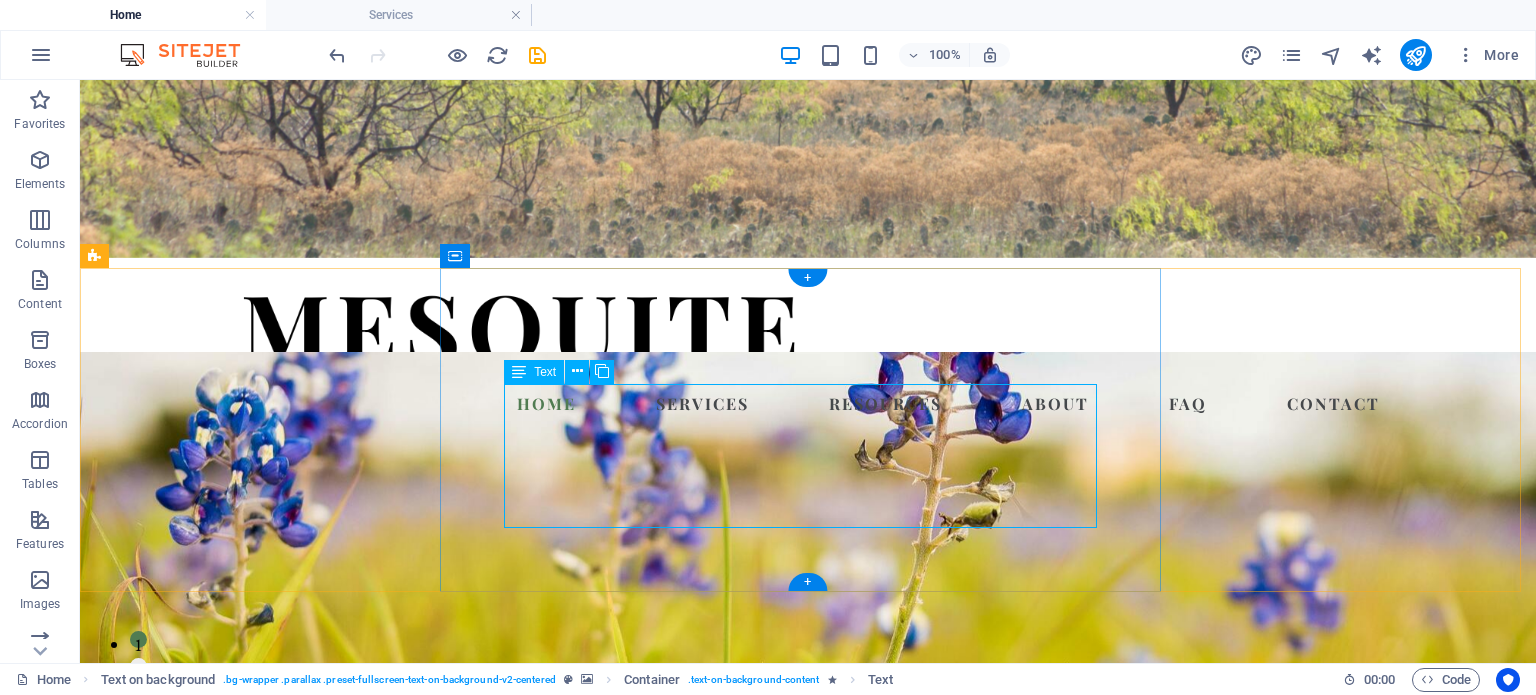 click on "Without losing ourselves? By cutting through the noise and doing what matters. Mesquite is where strategy, psychology, and warm hospitality meet. Let us help you get back on solid ground. Learn more about our founder,  Karey Swartwout ." at bounding box center [808, 1052] 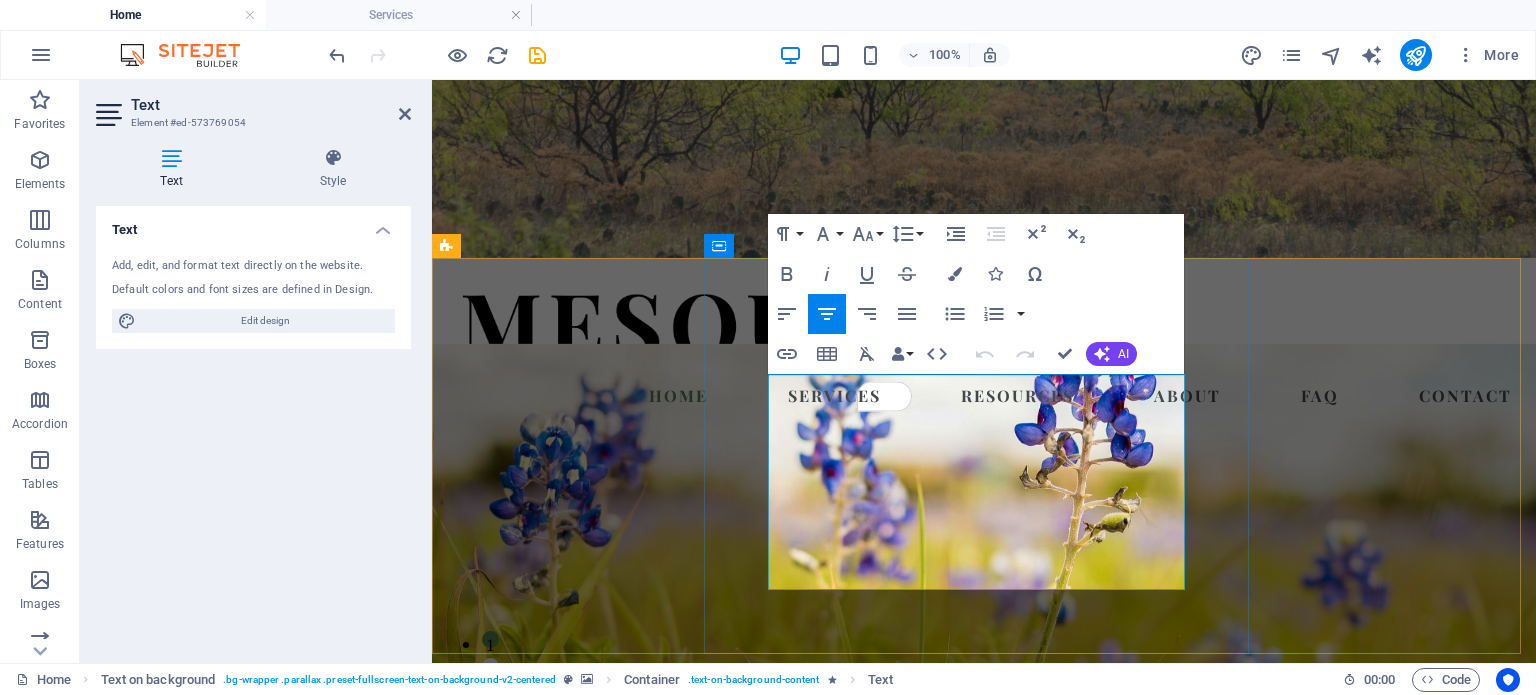click on "Without losing ourselves? By cutting through the noise and doing what matters. Mesquite is where strategy, psychology, and warm hospitality meet. Let us help you get back on solid ground. Learn more about our founder," at bounding box center (984, 1060) 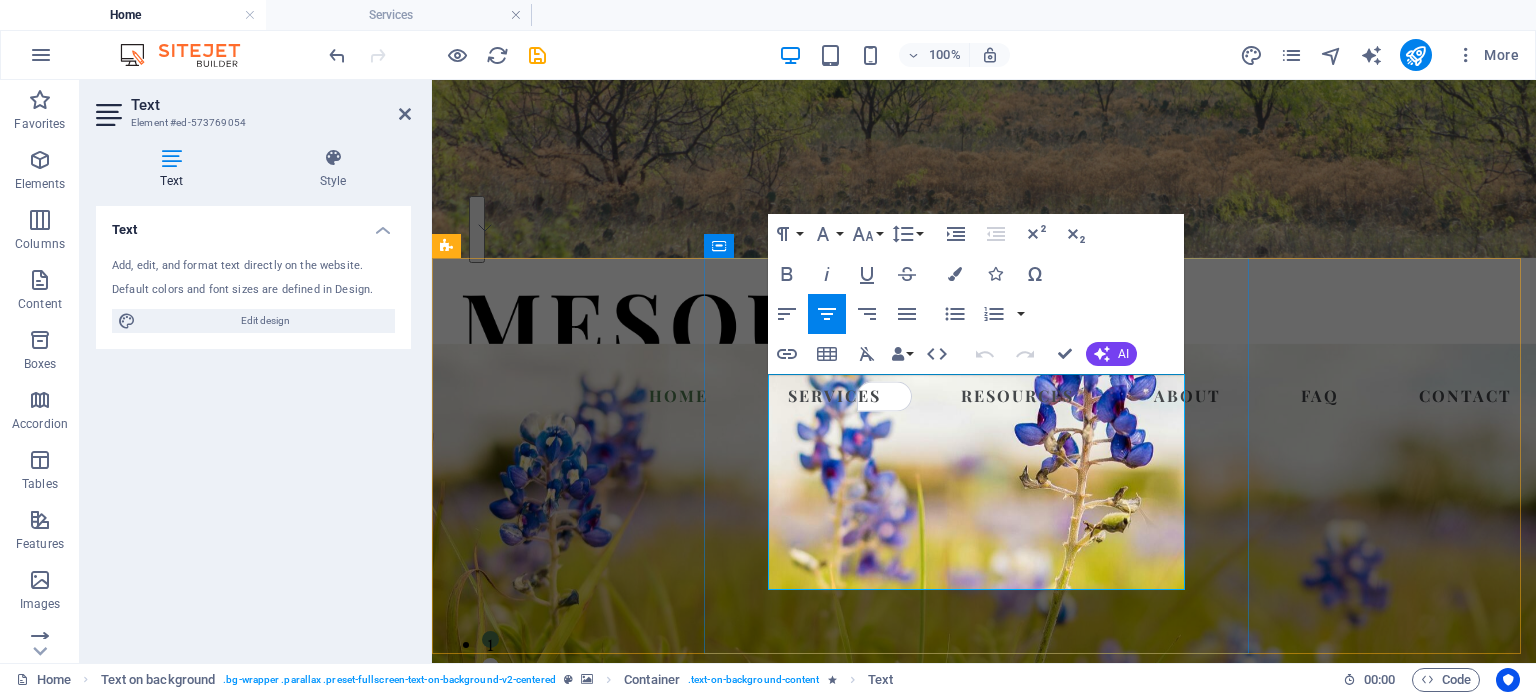 drag, startPoint x: 798, startPoint y: 391, endPoint x: 1079, endPoint y: 423, distance: 282.8162 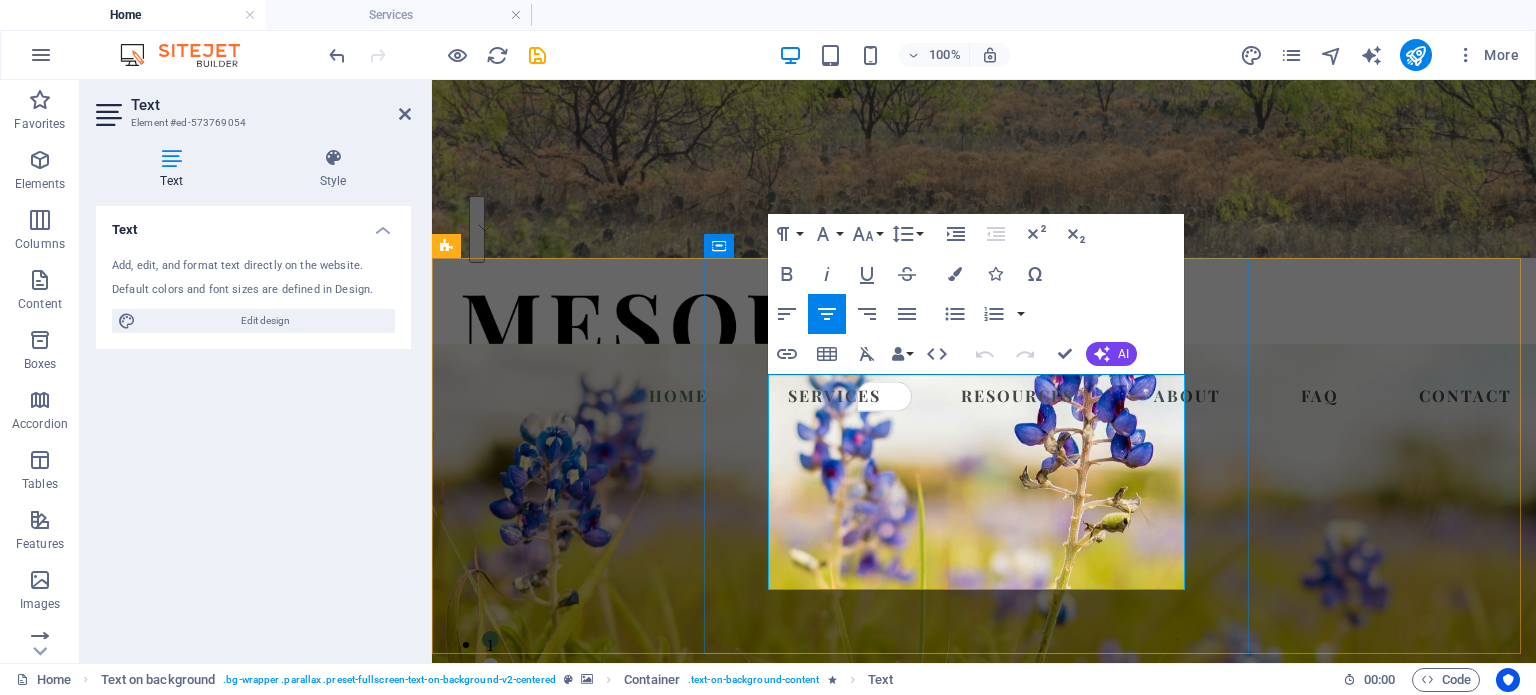 click on "Without losing ourselves? By cutting through the noise and doing what matters. Mesquite is where strategy, psychology, and warm hospitality meet. Let us help you get back on solid ground. Learn more about our founder," at bounding box center (984, 1060) 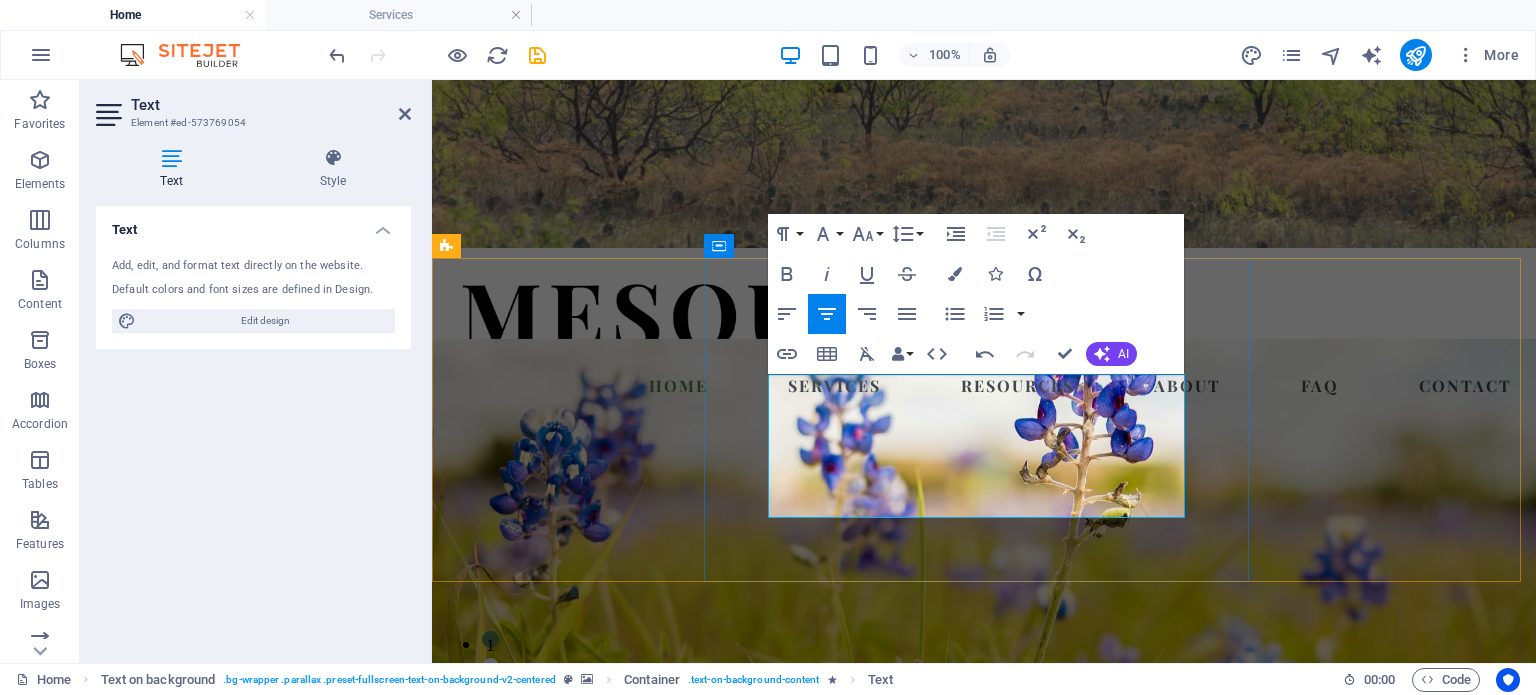 click on "Mesquite is where strategy, psychology, and warm hospitality meet. Let us help you get back on solid ground. Learn more about our founder," at bounding box center [984, 1032] 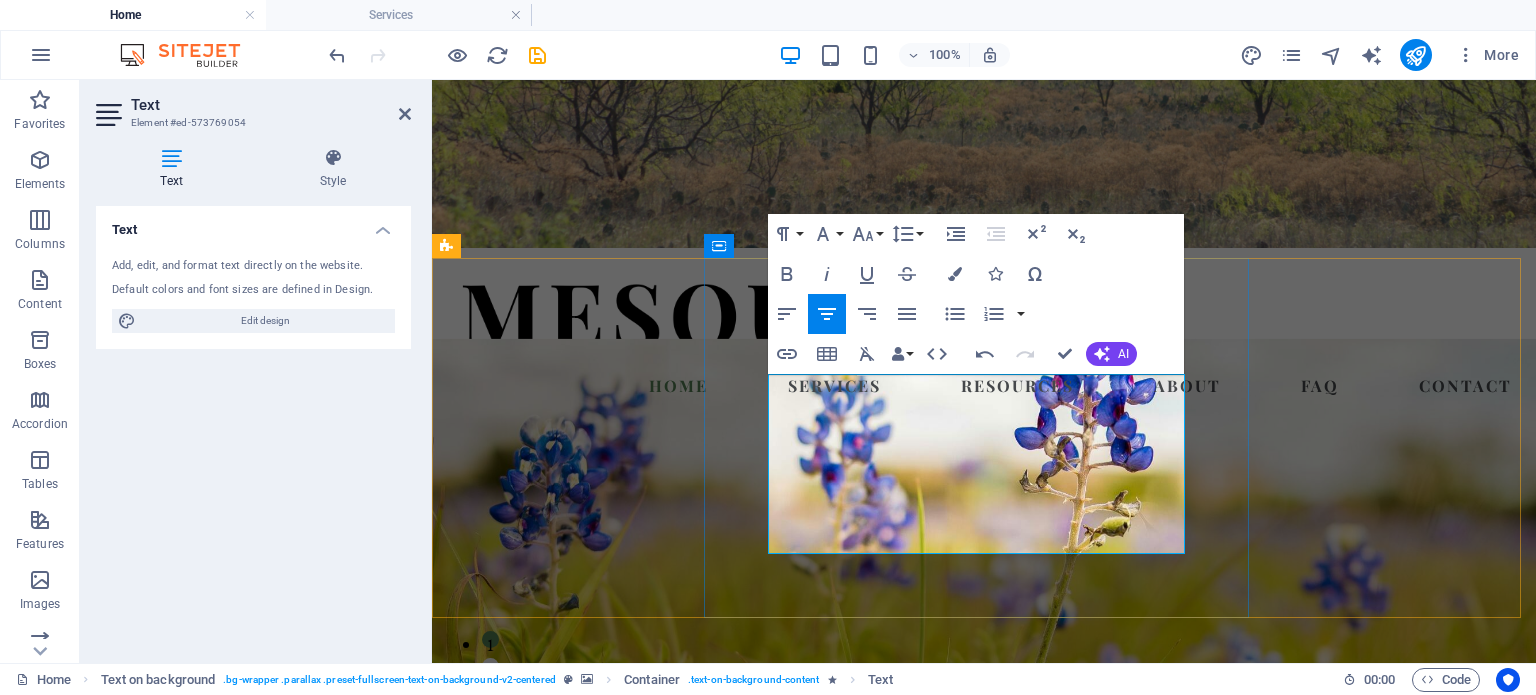 click on "Mesquite is where strategy, psychology, and warm hospitality meet. Let us help your non-profit or small business  get back on solid ground. Learn more about our founder," at bounding box center [984, 1050] 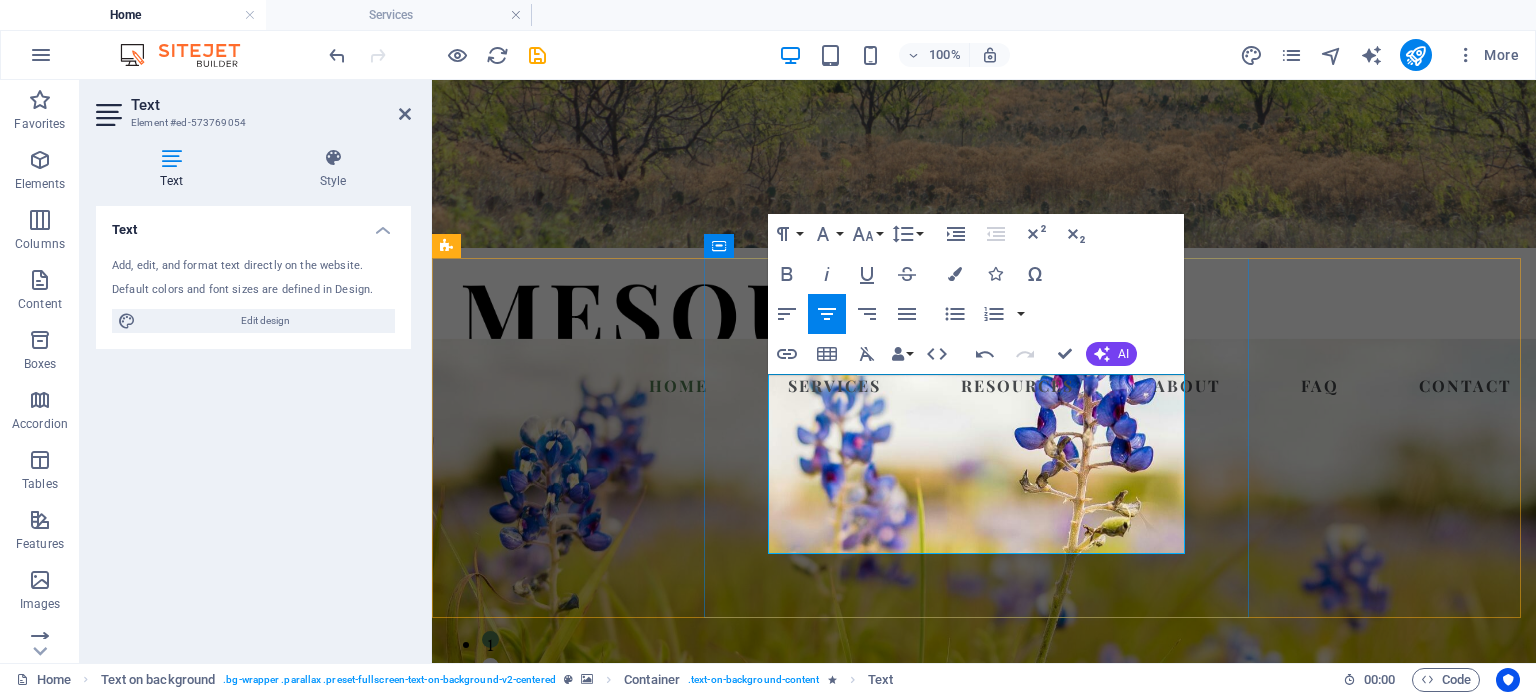 click on "Mesquite is where strategy, psychology, and warm hospitality meet. Let us help get  your non-profit or small business  get back on solid ground. Learn more about our founder," at bounding box center (984, 1050) 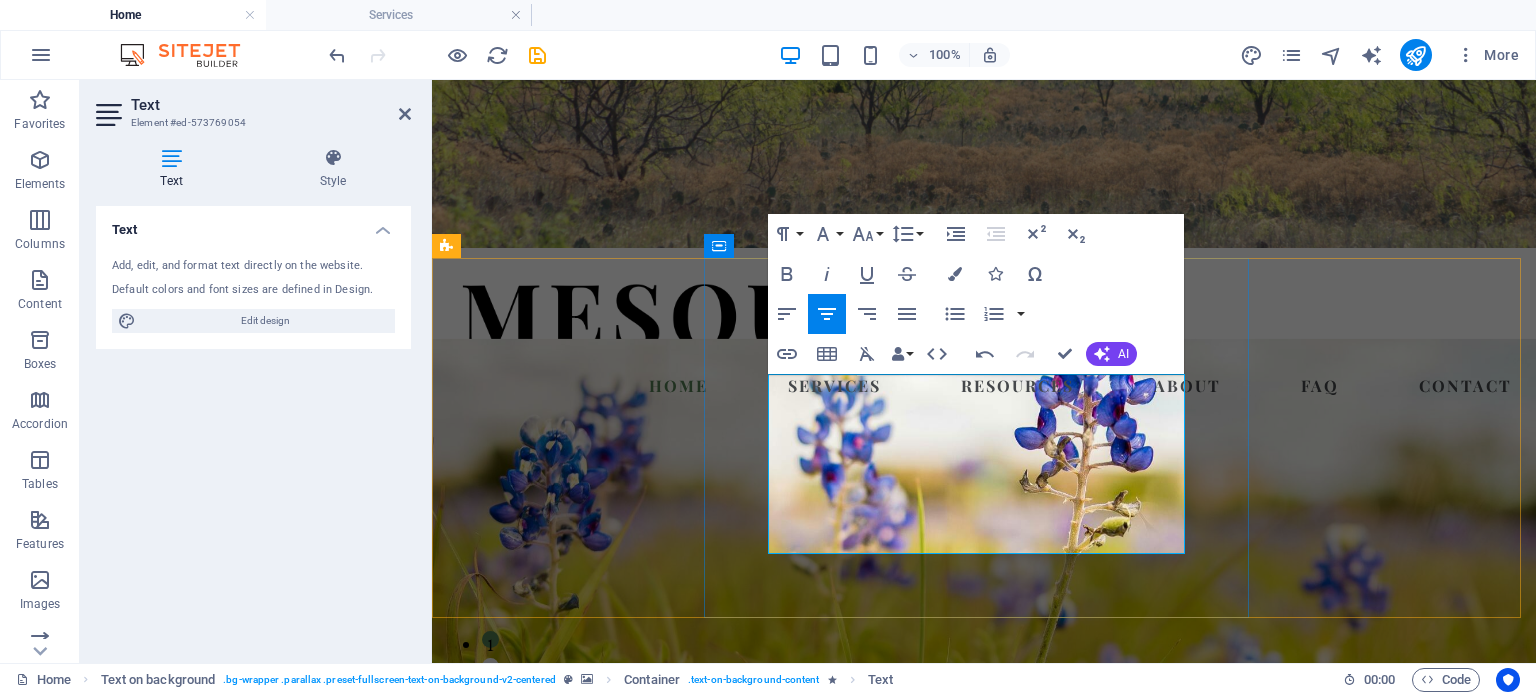 click on "Mesquite is where strategy, psychology, and warm hospitality meet. Let us help get your non-profit or small business back on solid ground. Learn more about our founder," at bounding box center (984, 1050) 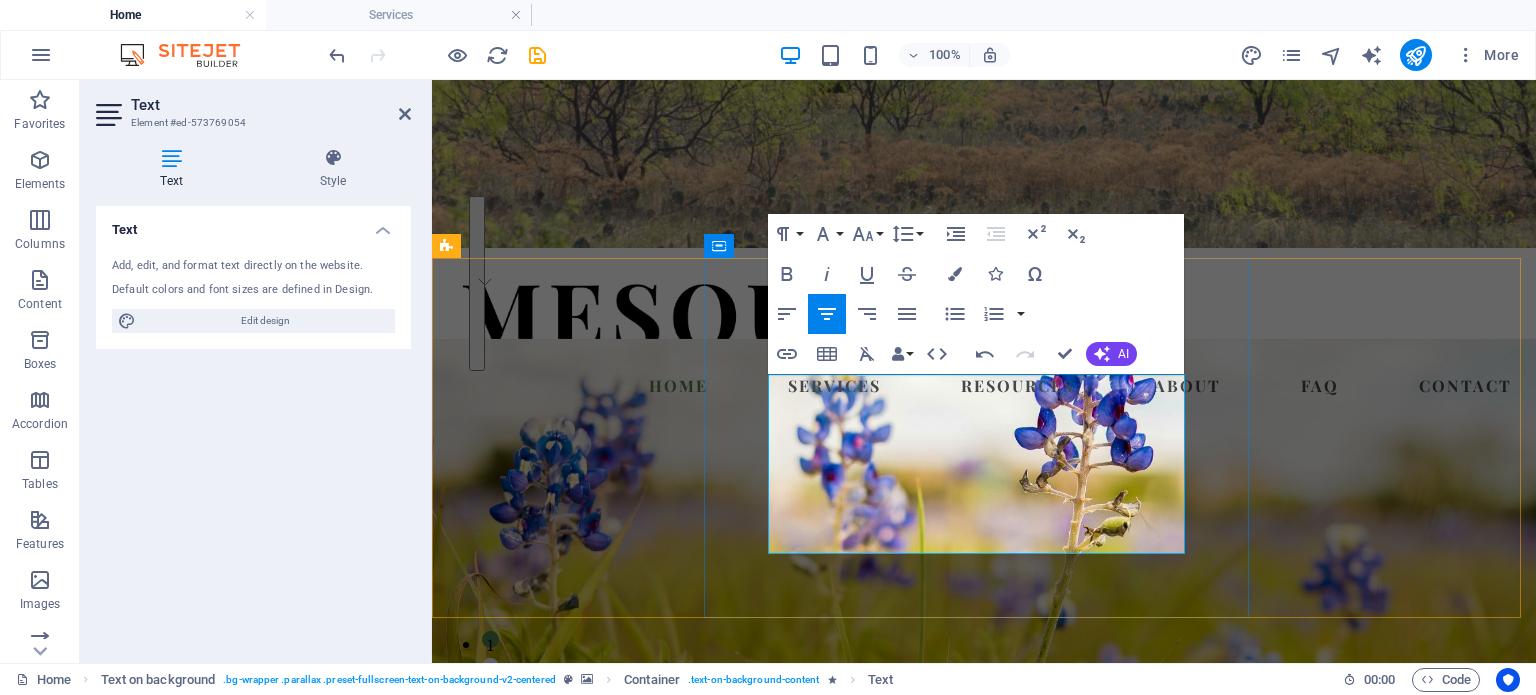 drag, startPoint x: 808, startPoint y: 391, endPoint x: 1073, endPoint y: 532, distance: 300.1766 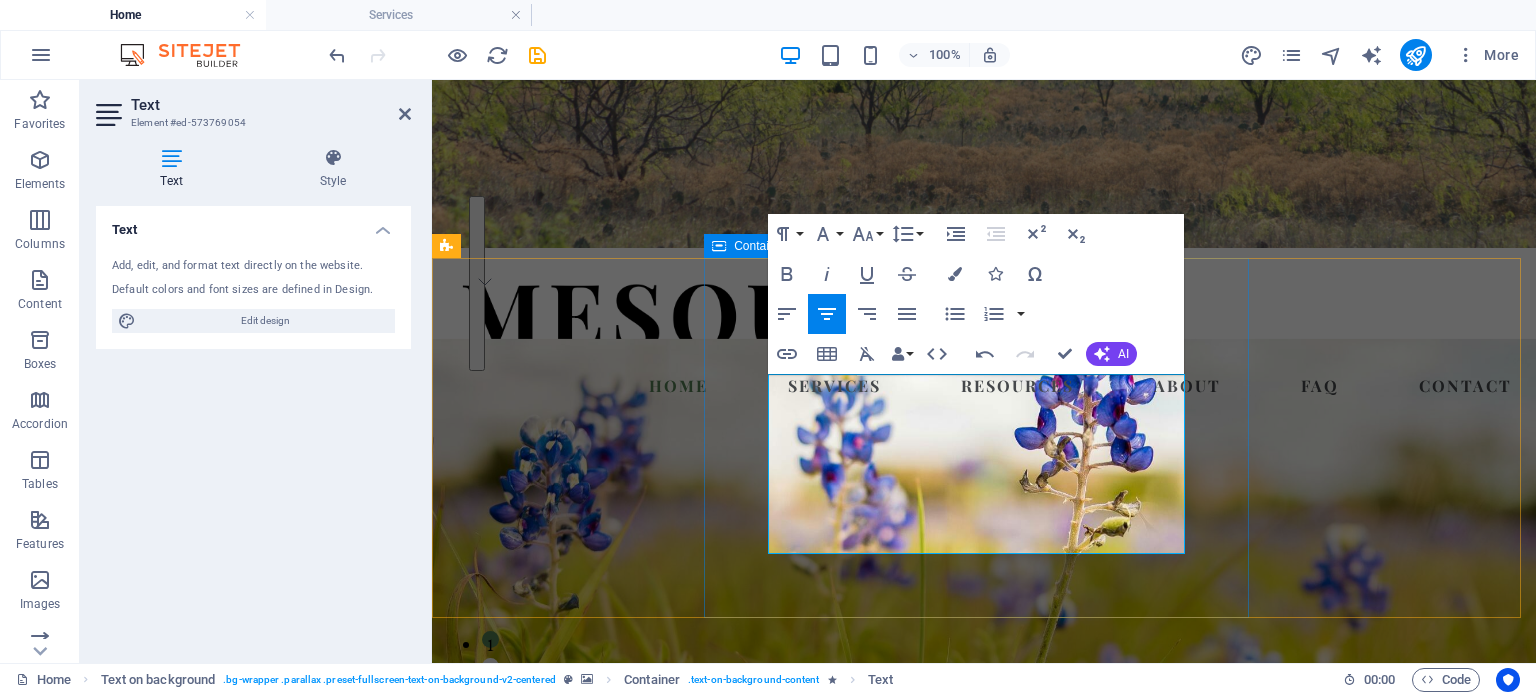click on "Growth.  Mesquite is where strategy, psychology, and warm hospitality meet. Let us help get your non-profit or small business back on solid ground. Learn more about our founder,  Karey Swartwout ." at bounding box center (984, 1026) 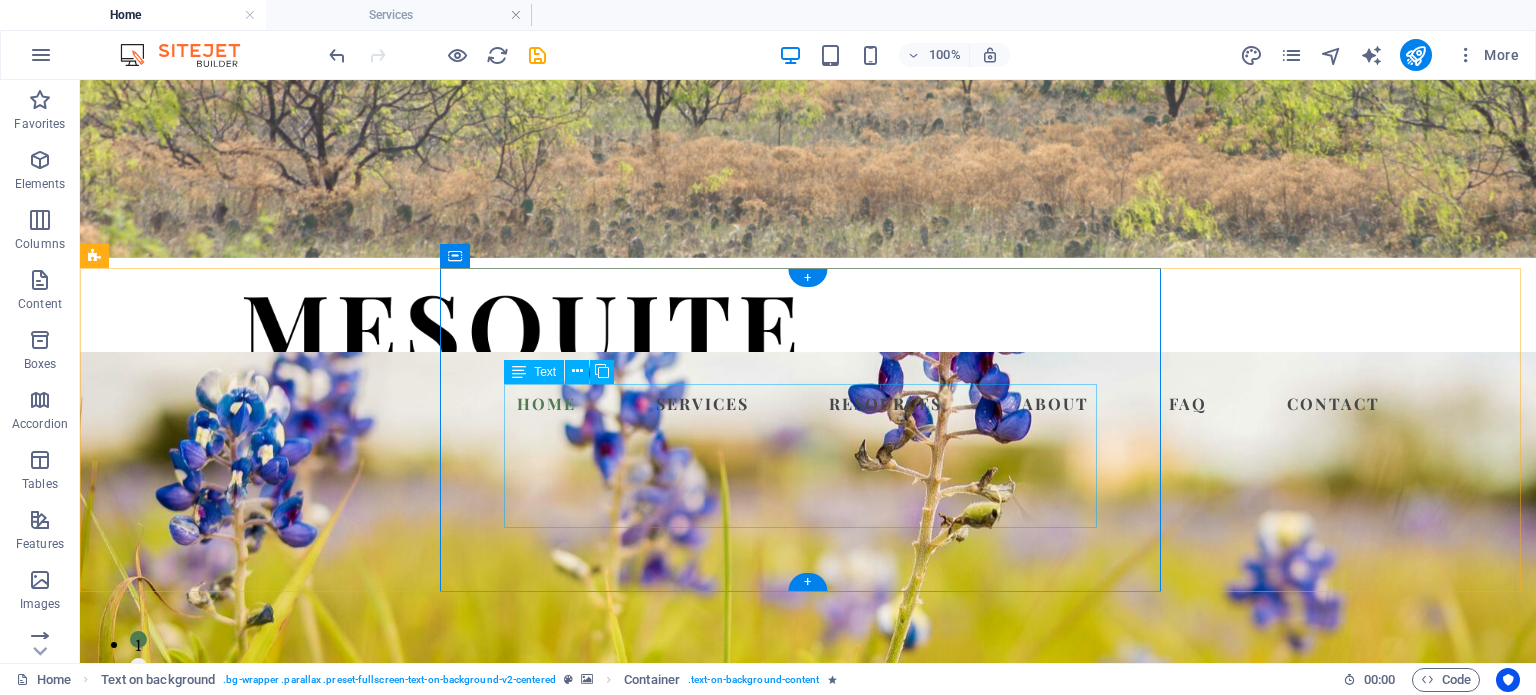click on "Mesquite is where strategy, psychology, and warm hospitality meet. Let us help get your non-profit or small business back on solid ground. Learn more about our founder,  Karey Swartwout ." at bounding box center (808, 1052) 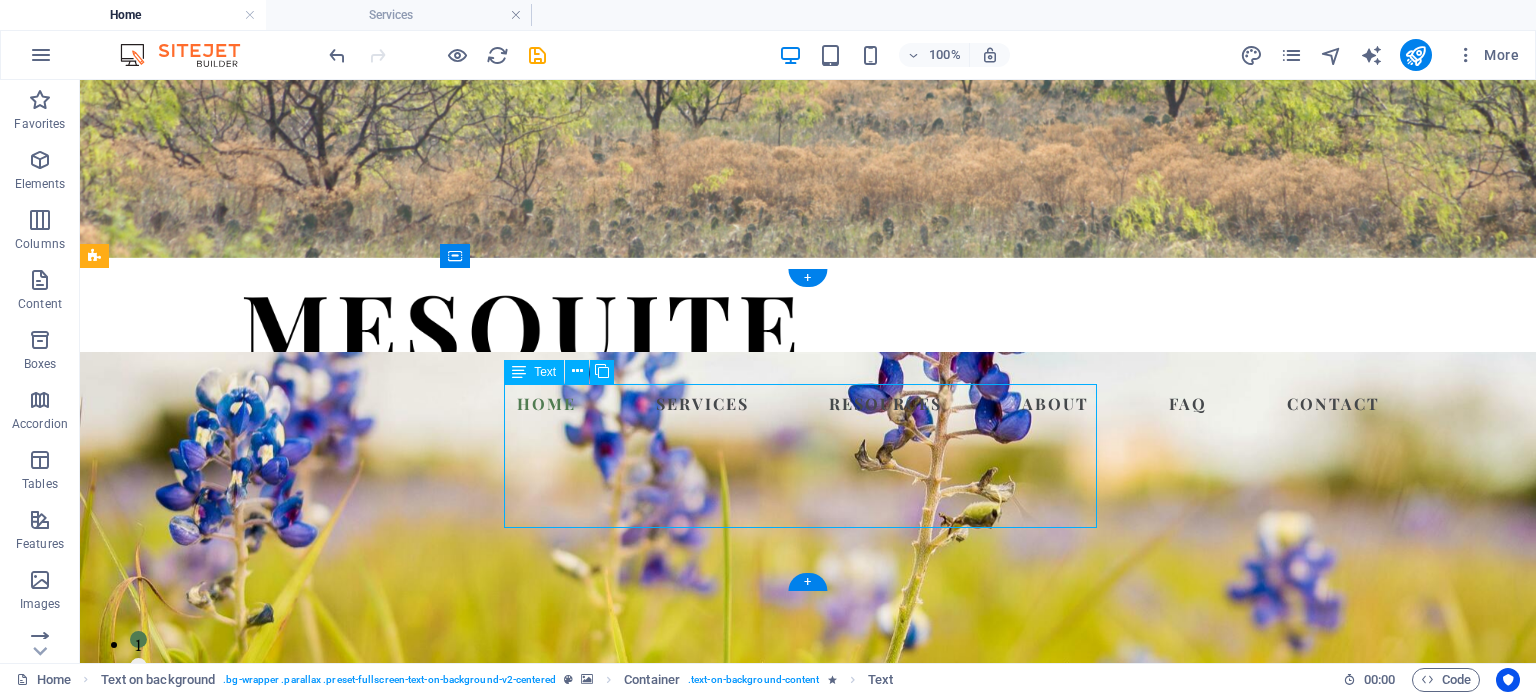 click on "Mesquite is where strategy, psychology, and warm hospitality meet. Let us help get your non-profit or small business back on solid ground. Learn more about our founder,  Karey Swartwout ." at bounding box center (808, 1052) 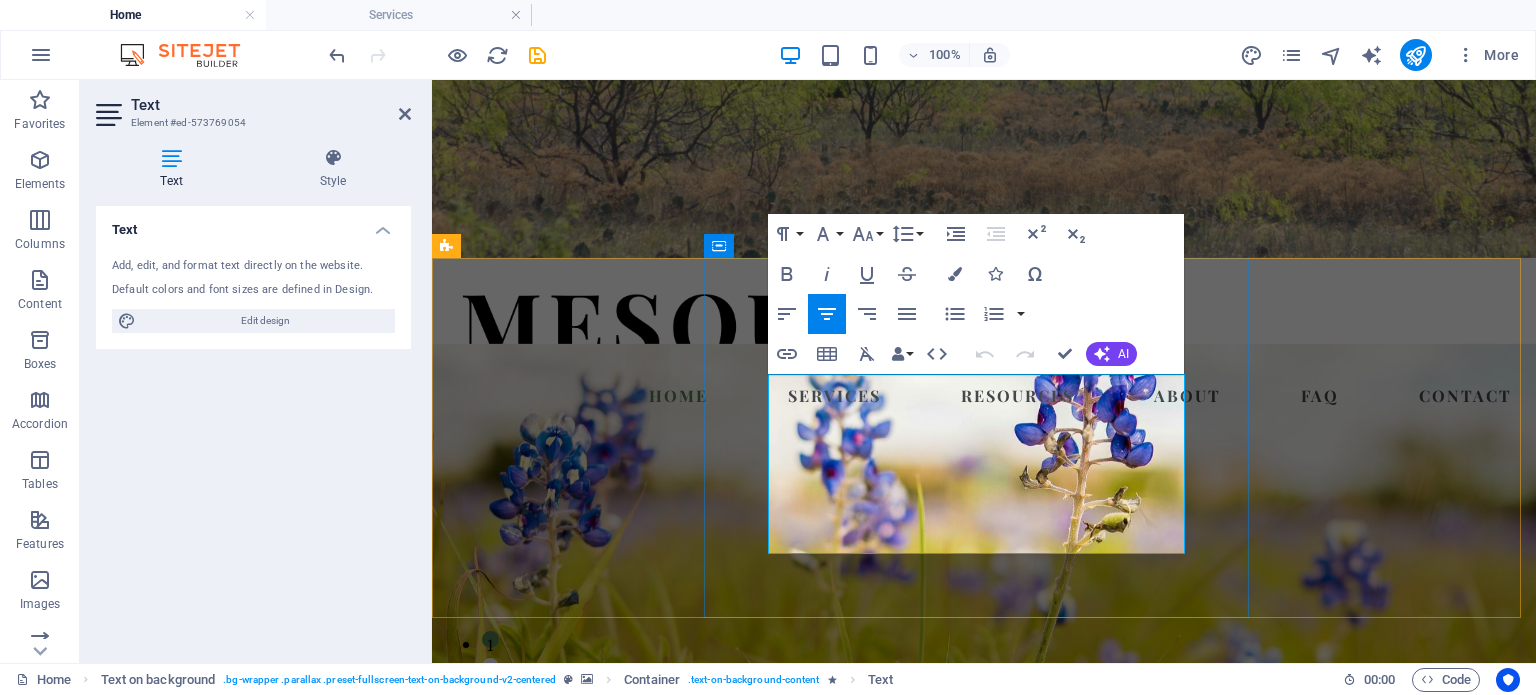 click on "Mesquite is where strategy, psychology, and warm hospitality meet. Let us help get your non-profit or small business back on solid ground. Learn more about our founder," at bounding box center [984, 1042] 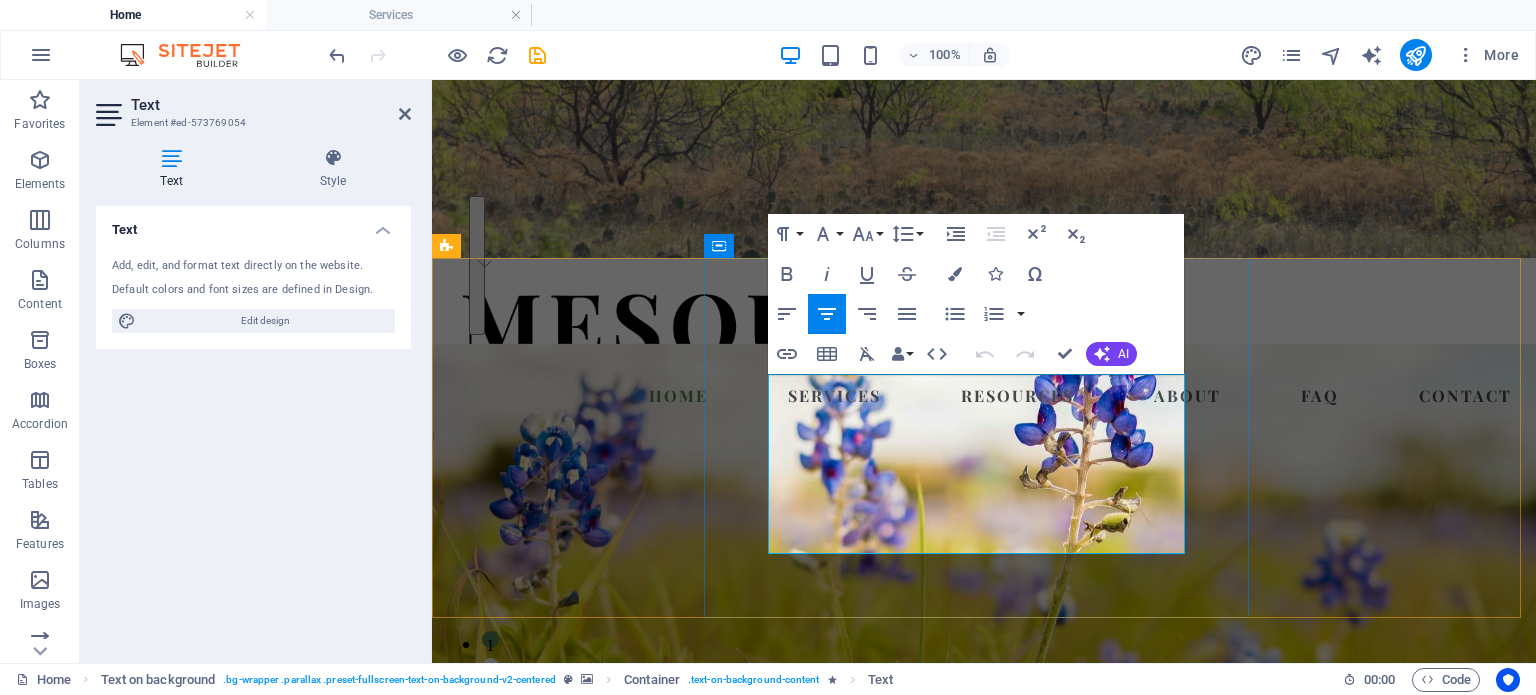 drag, startPoint x: 873, startPoint y: 392, endPoint x: 909, endPoint y: 495, distance: 109.11004 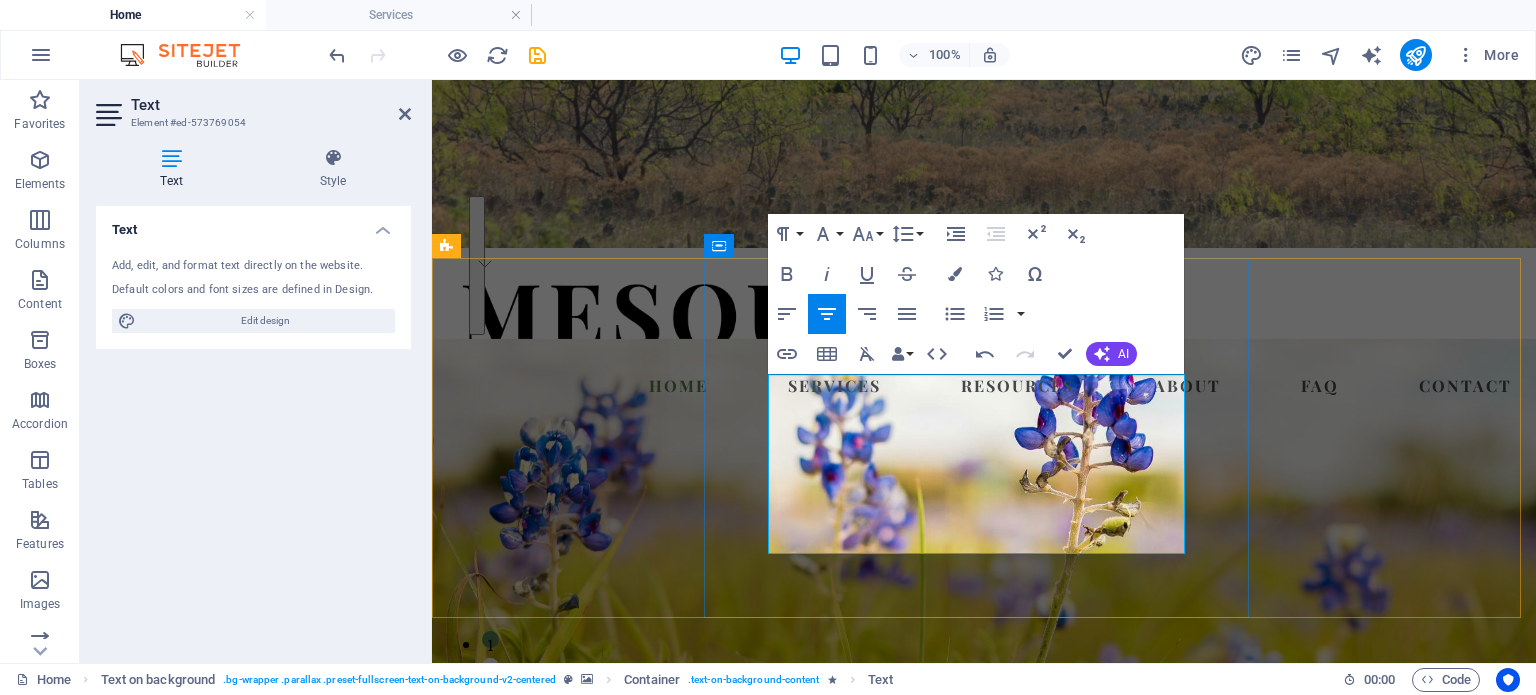 scroll, scrollTop: 2137, scrollLeft: 6, axis: both 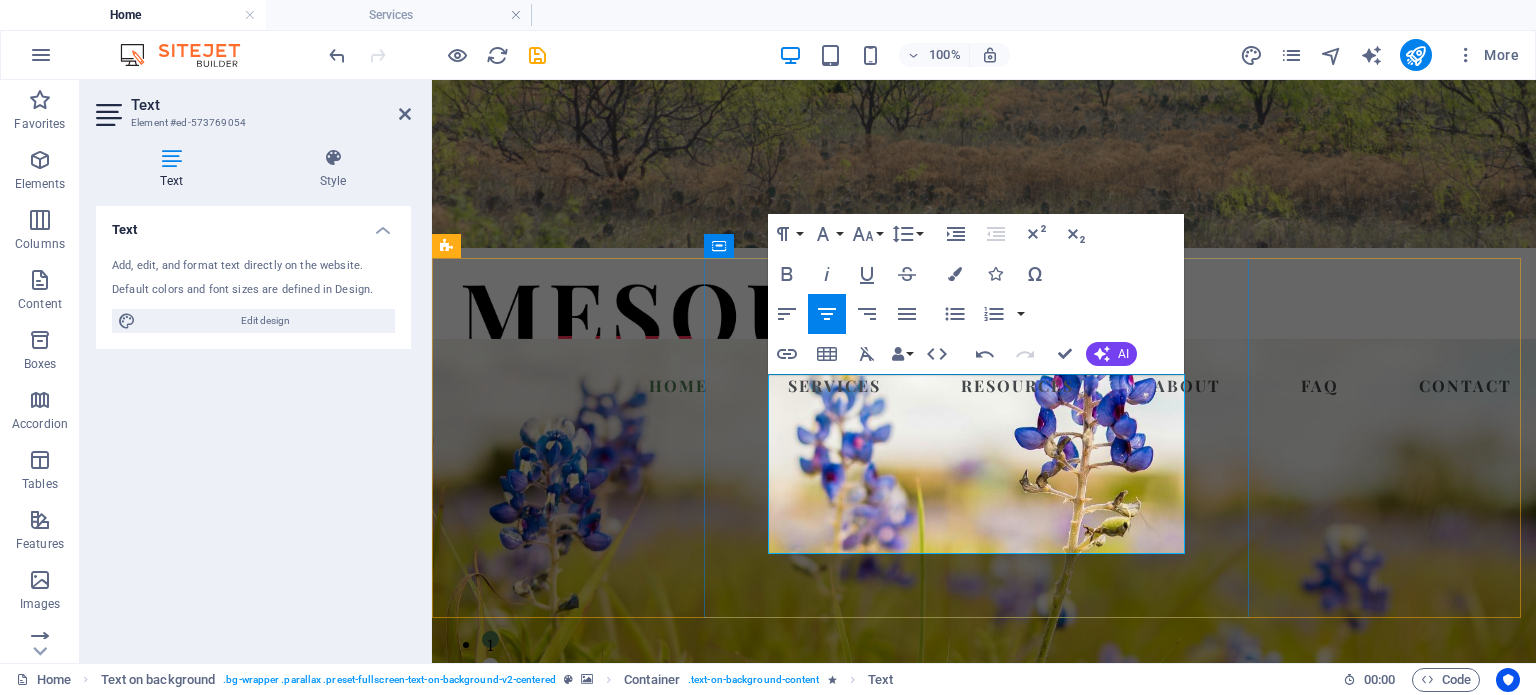 type 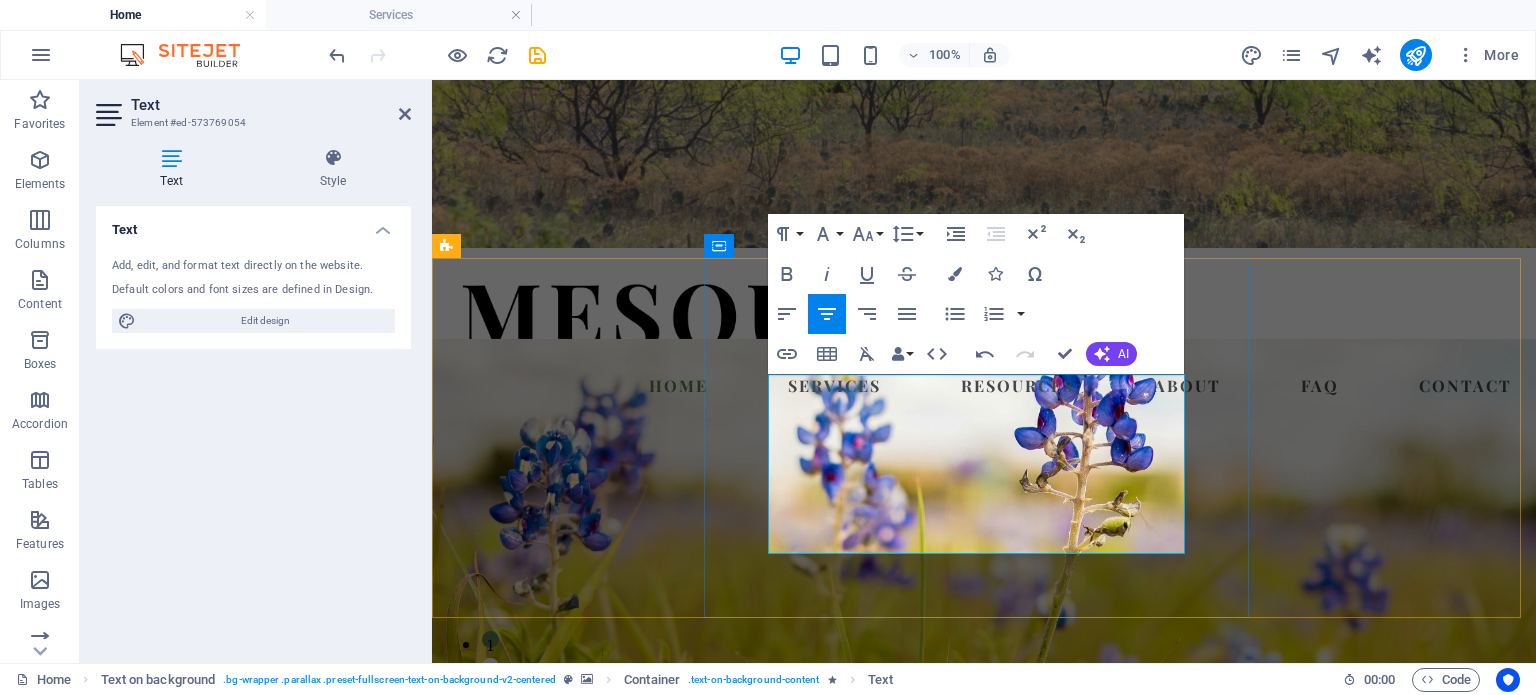 click on "Mesquite steadies nonprofits and small businesses by combining sharp strategy, clinical-grade insight, and South-Texas hospitality.  Learn more about our founder," at bounding box center (984, 1050) 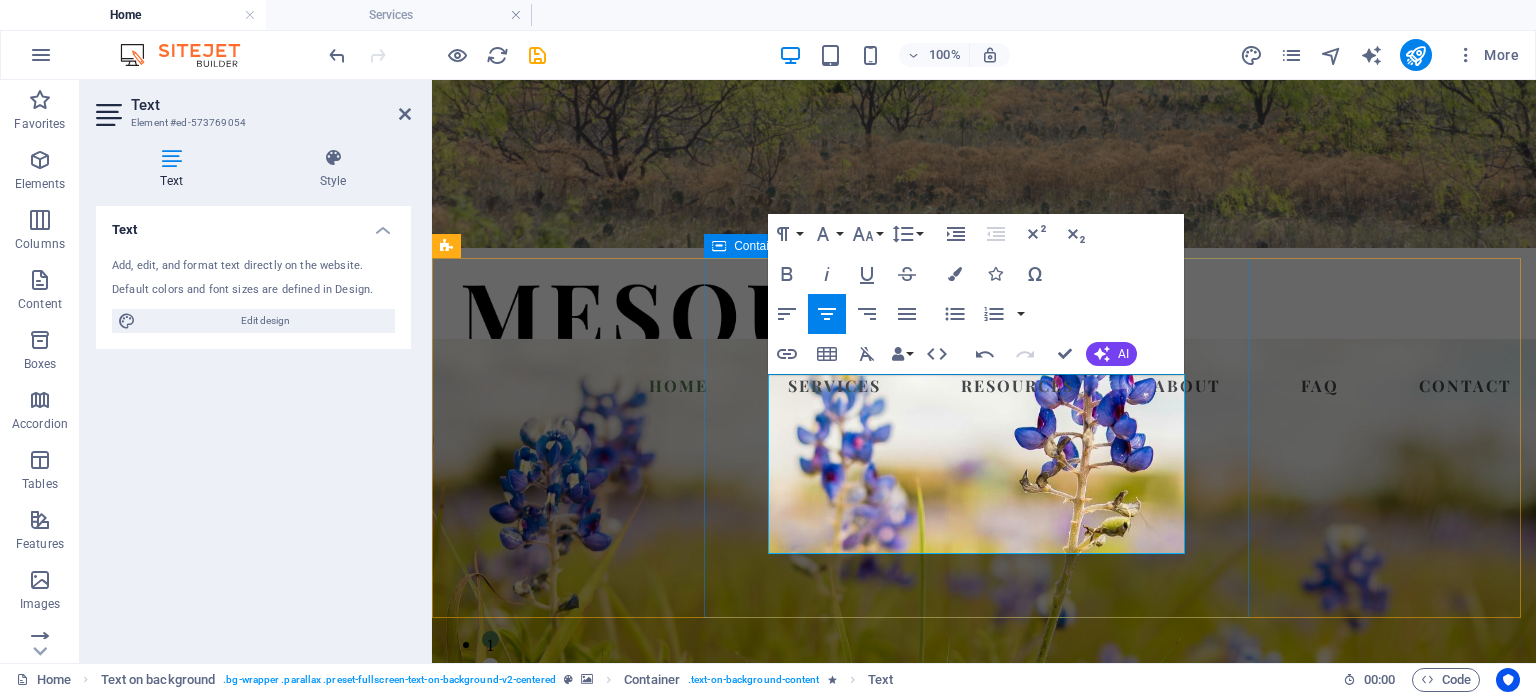 click on "Growth.  Mesquite steadies nonprofits and small businesses by combining sharp strategy, clinical-grade insight, and South-Texas hospitality.  Learn more about our founder,  Karey Swartwout . steadies nonprofits and small businesses by combining sharp strategy, clinical-grade insight, and South-Texas hospitality" at bounding box center [984, 1026] 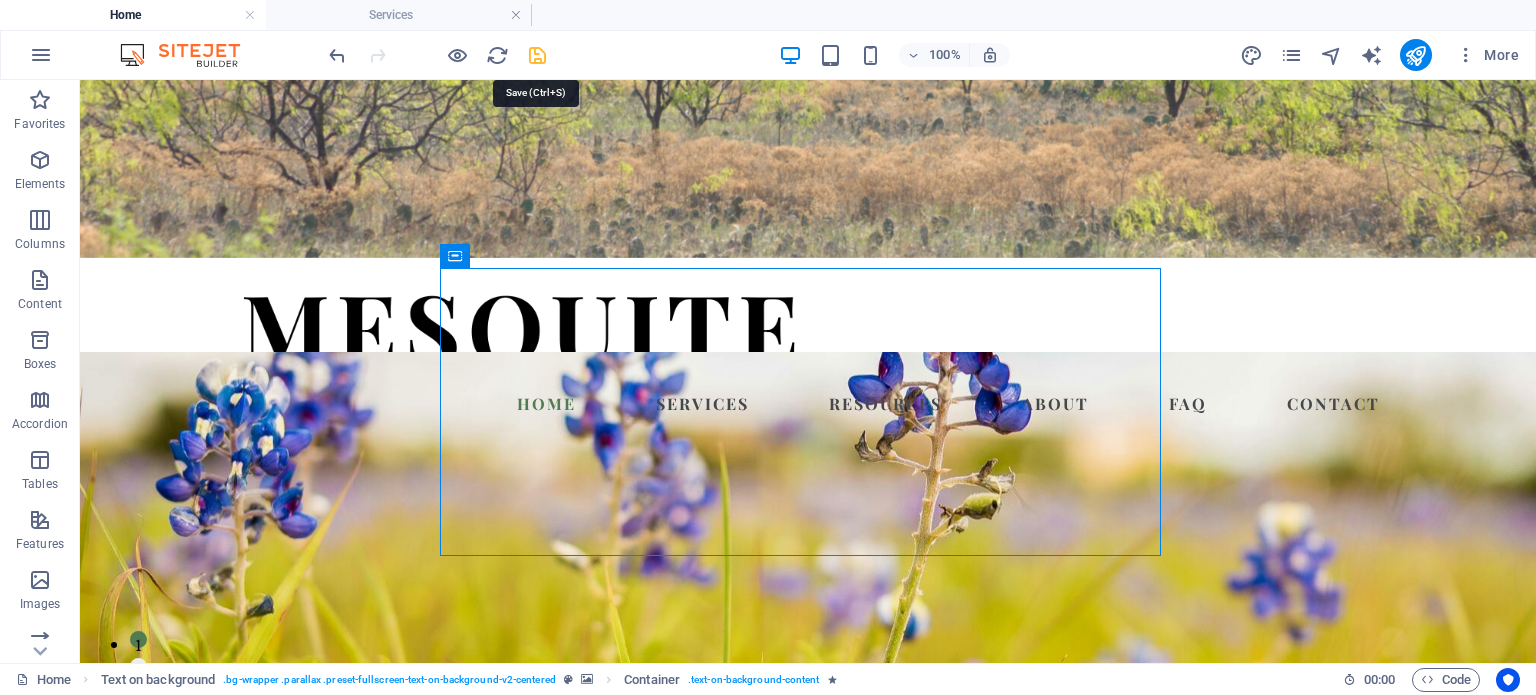 click at bounding box center [537, 55] 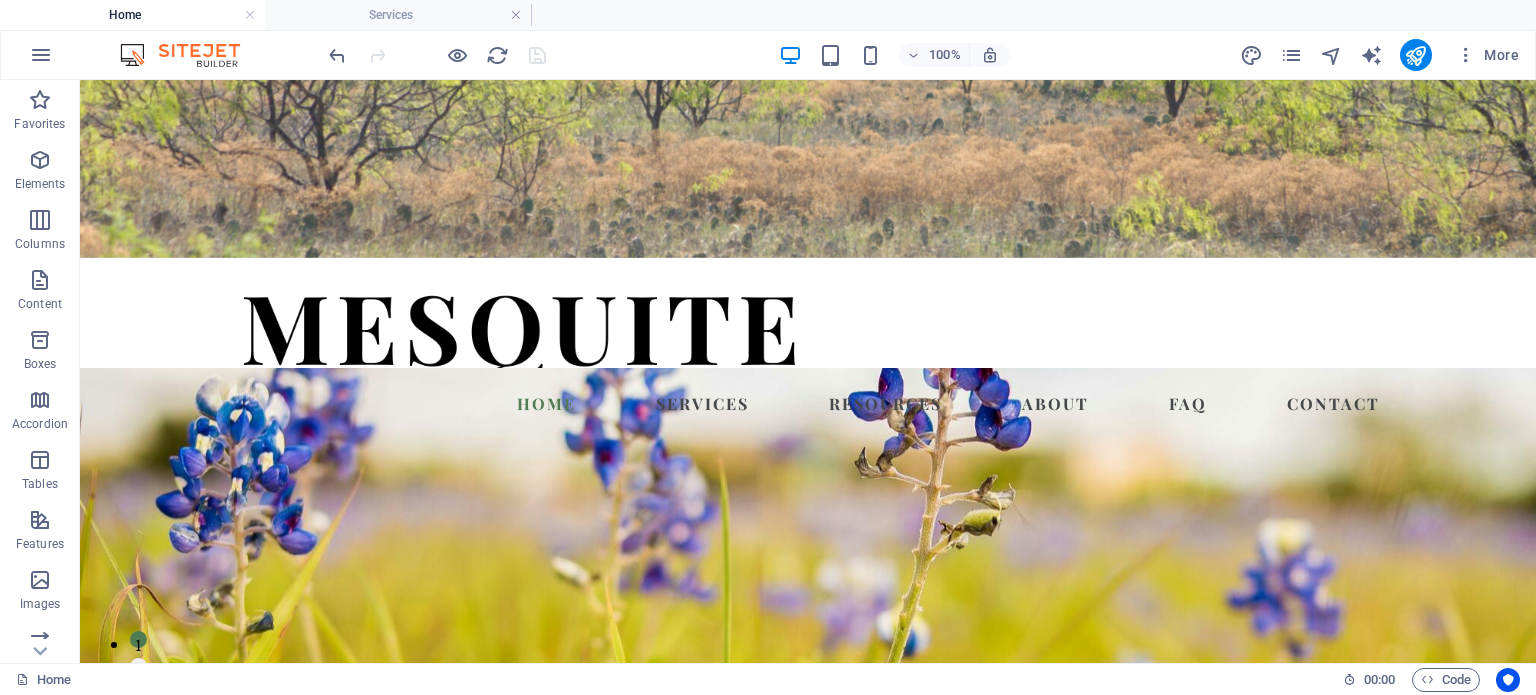scroll, scrollTop: 218, scrollLeft: 0, axis: vertical 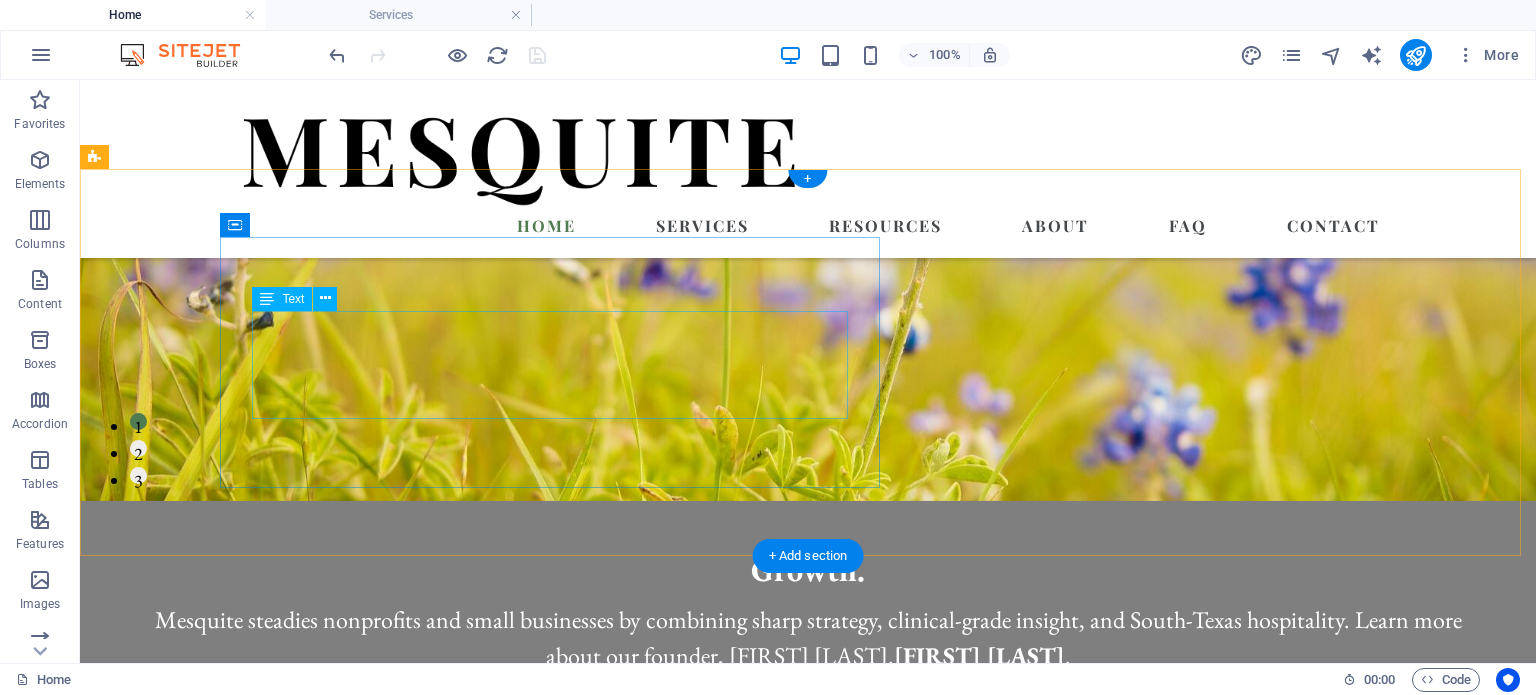 click on "A corner filled with practical tools, real-world case notes, and hand-picked reads we trust, grounded in research, ready for you to use." at bounding box center (848, 857) 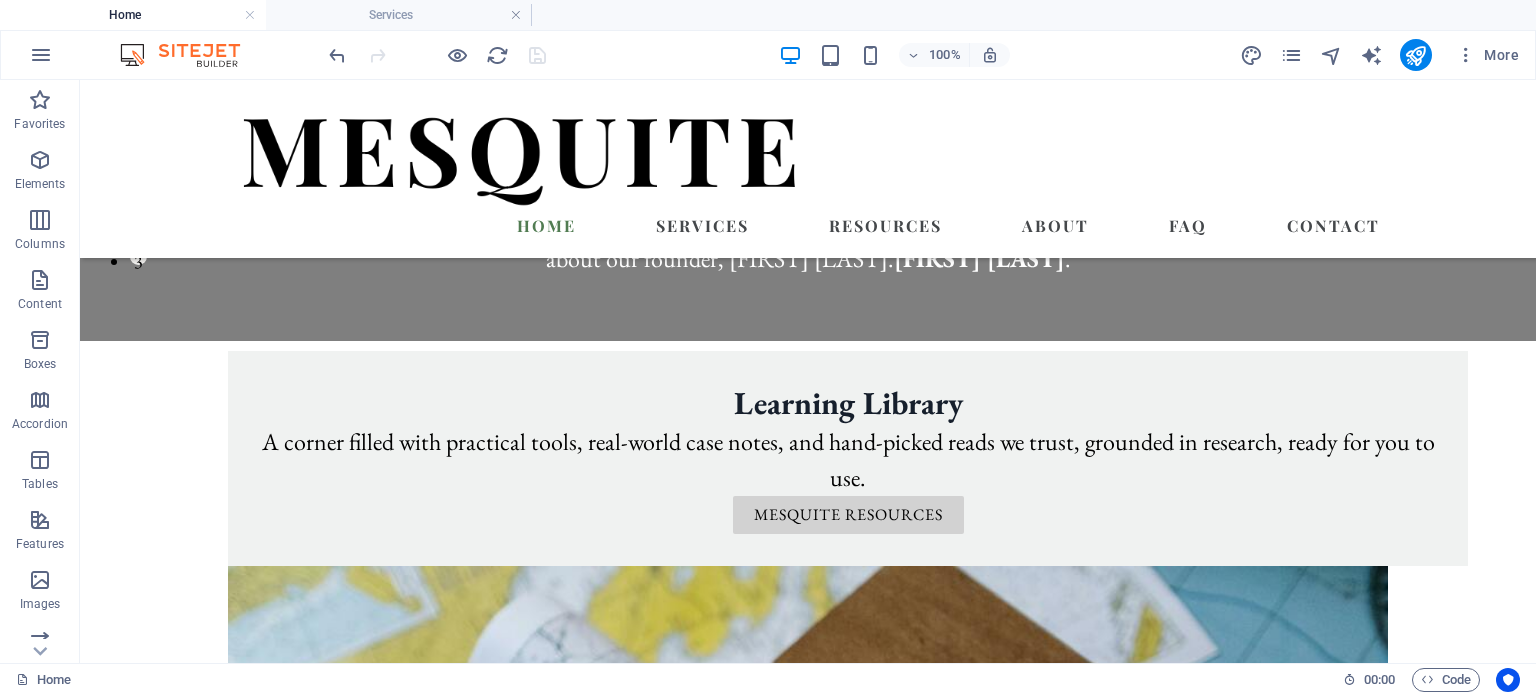 scroll, scrollTop: 0, scrollLeft: 0, axis: both 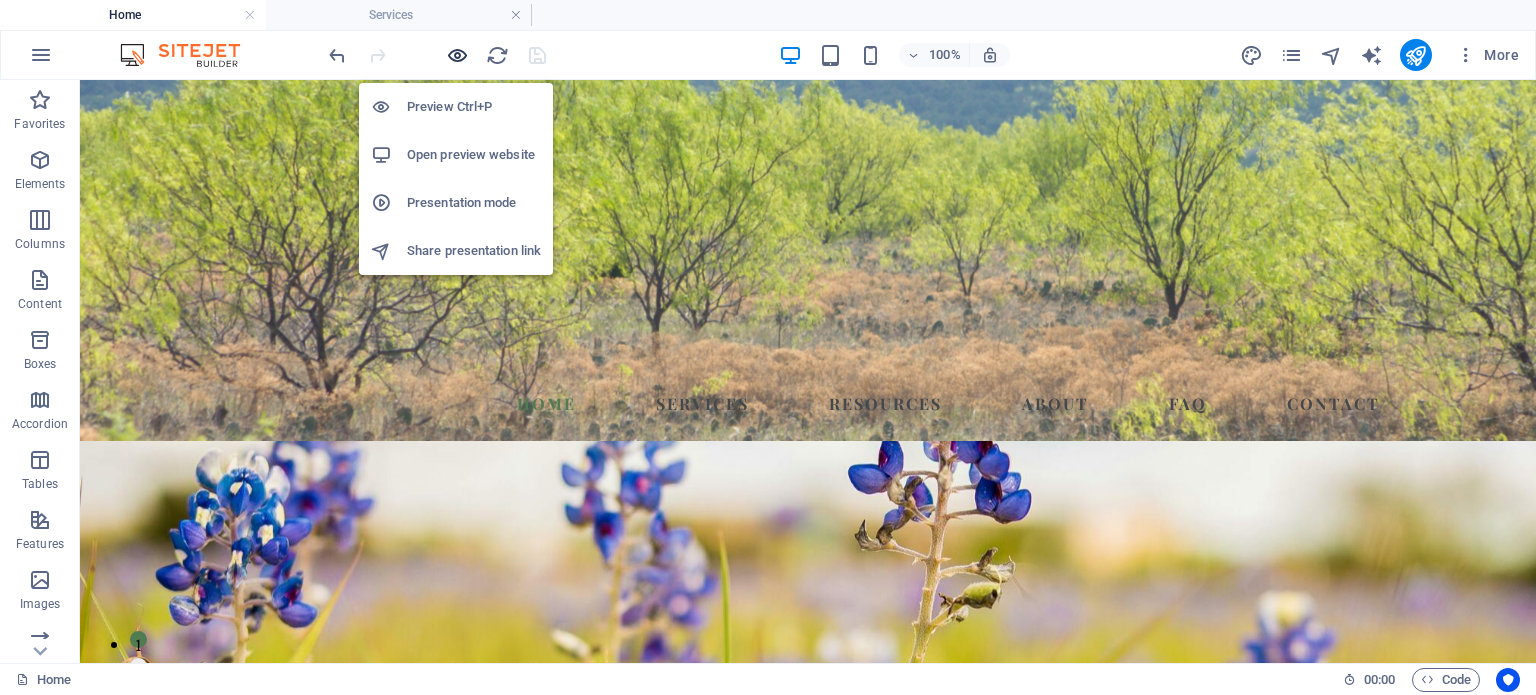 click at bounding box center (457, 55) 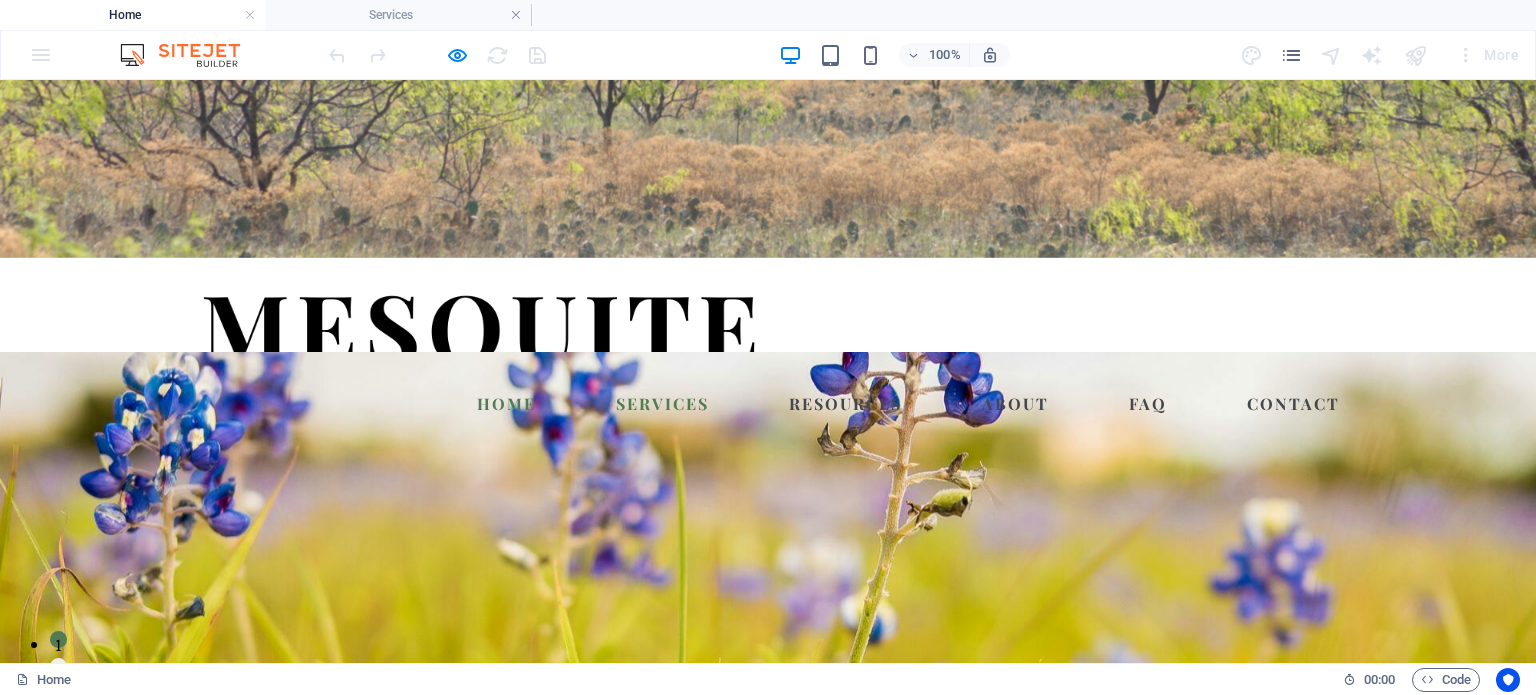 click on "Services" at bounding box center (662, 404) 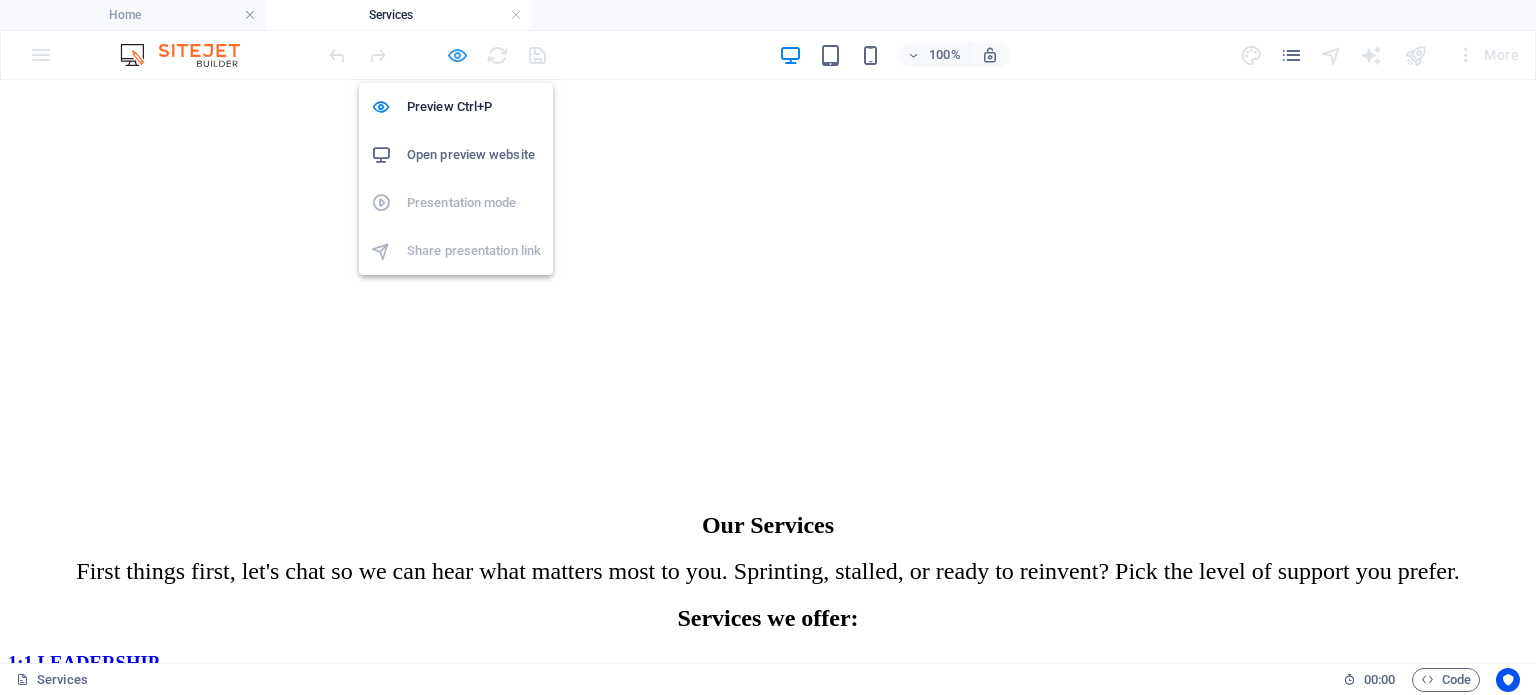 click at bounding box center (457, 55) 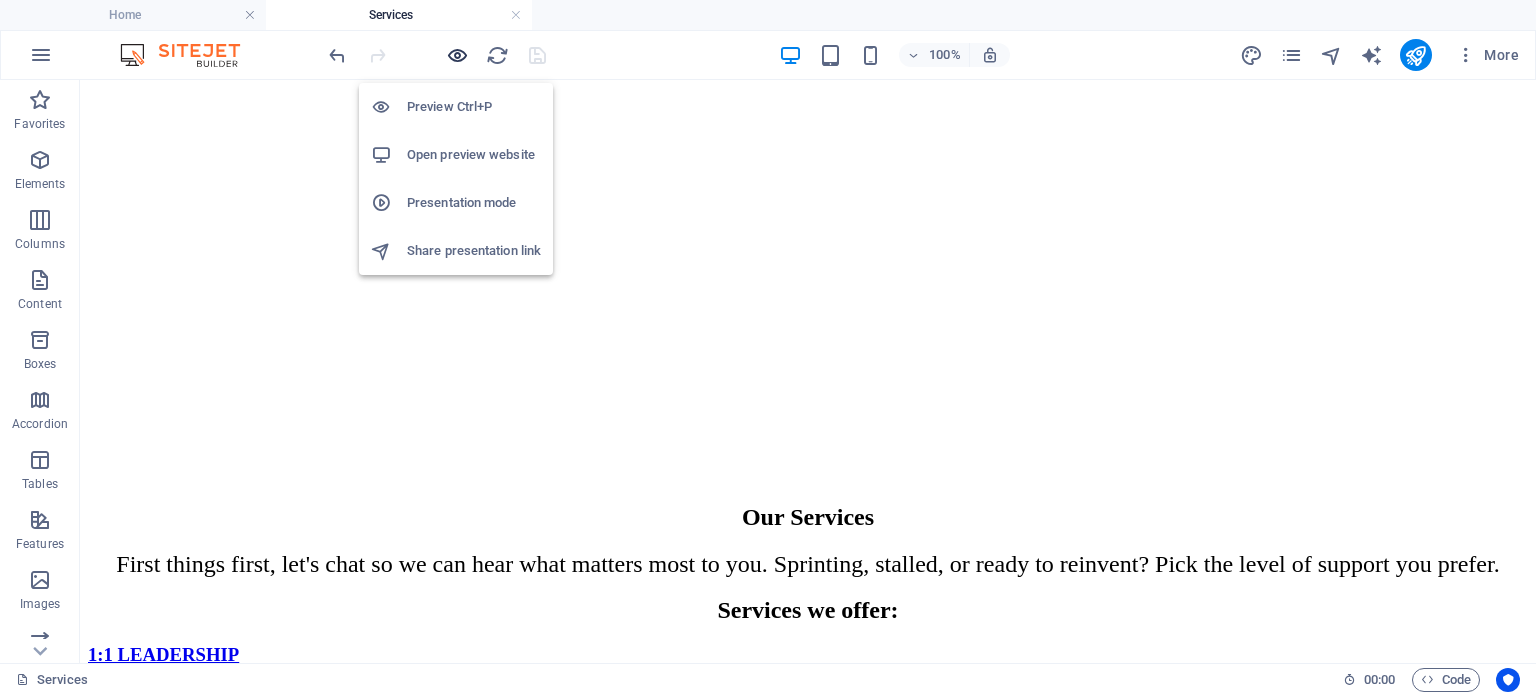 click at bounding box center [457, 55] 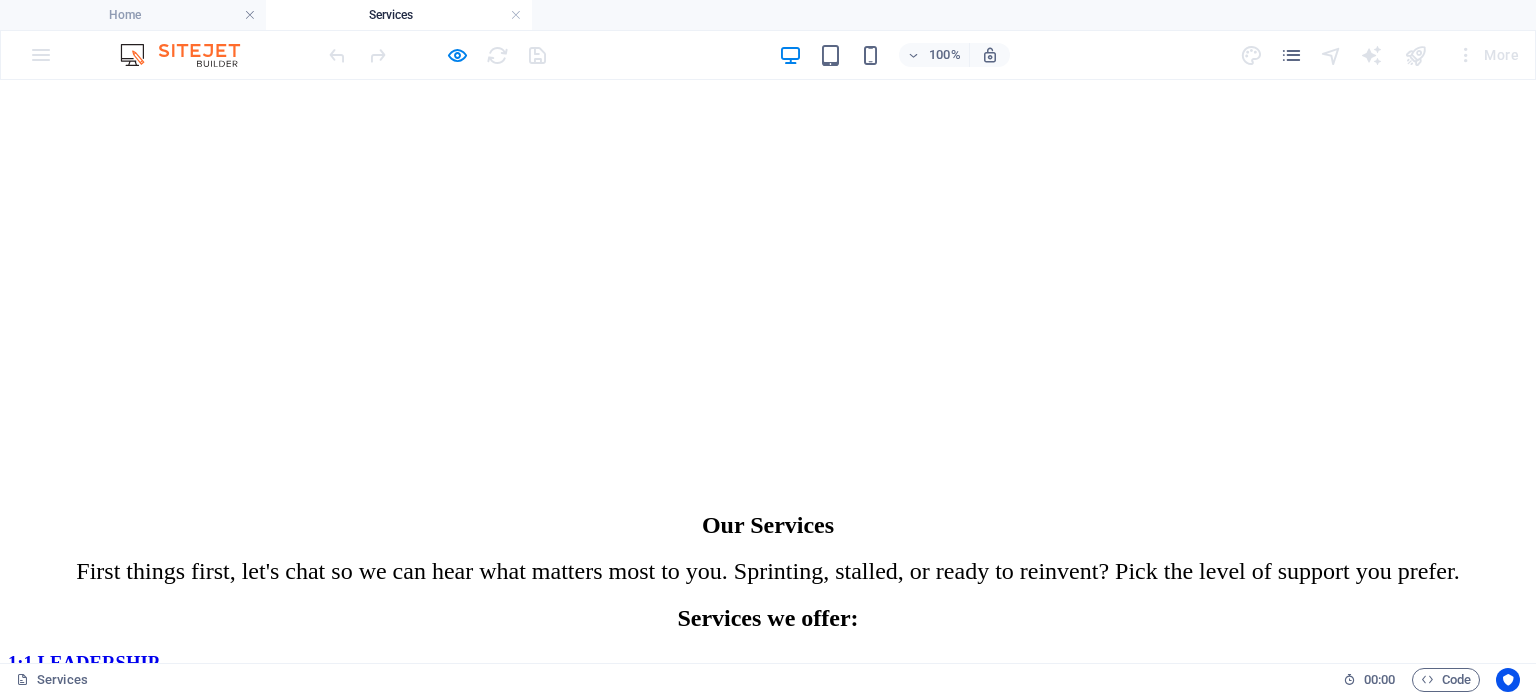 click on "Resources" at bounding box center [81, -19] 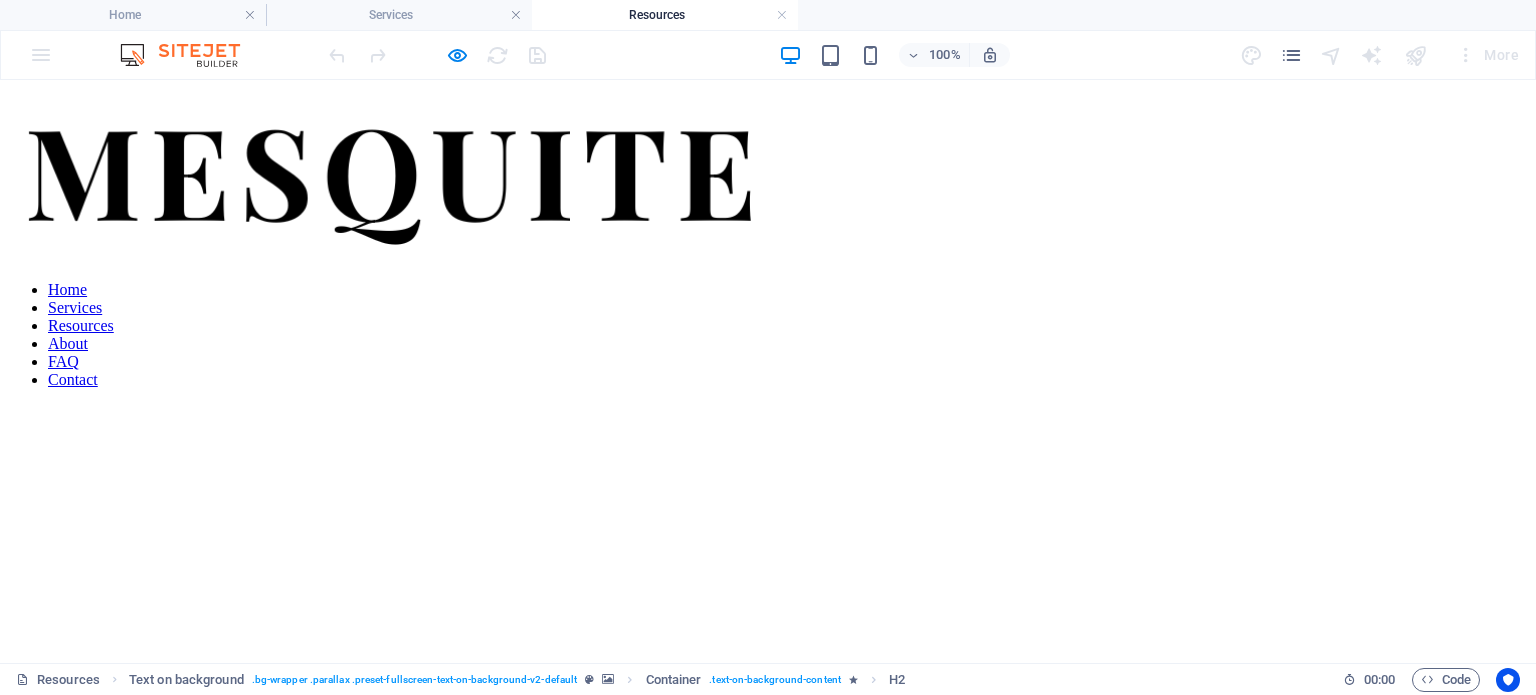 scroll, scrollTop: 0, scrollLeft: 0, axis: both 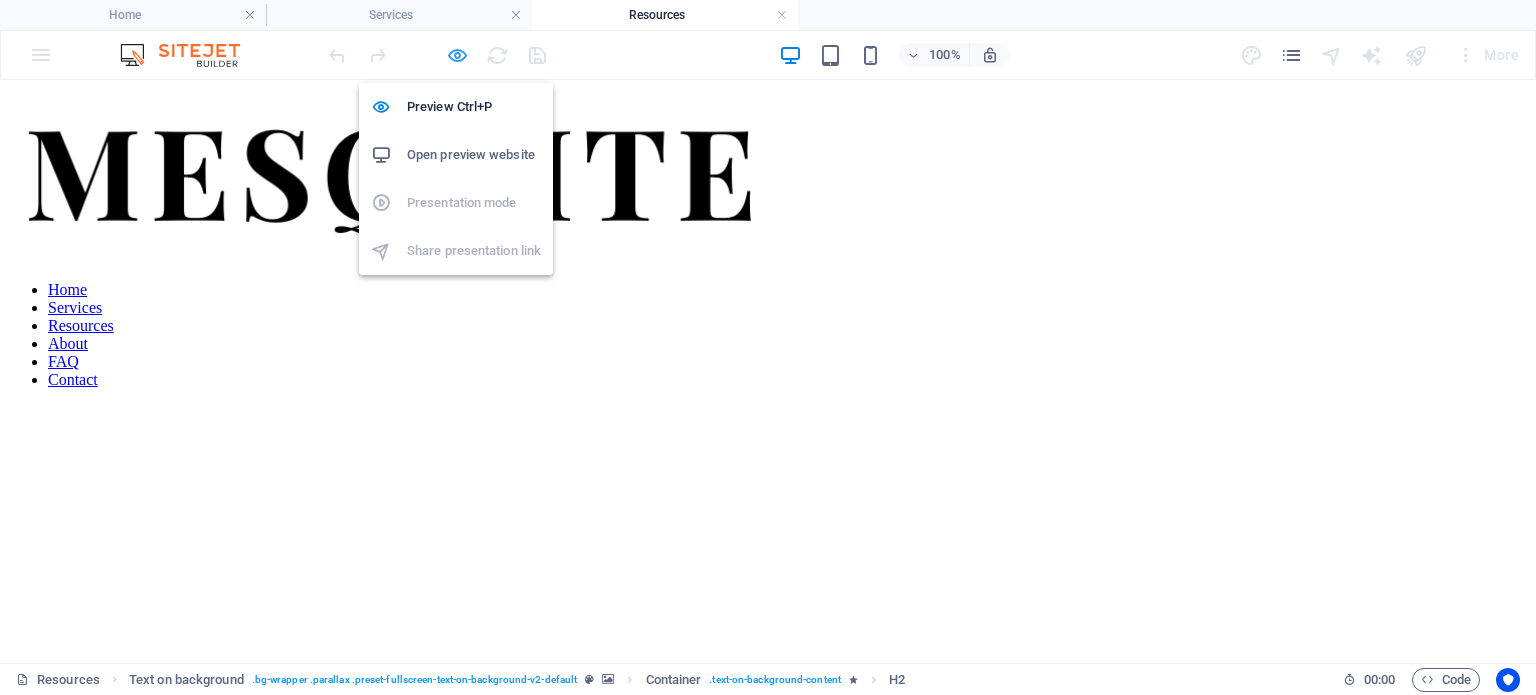 click at bounding box center [457, 55] 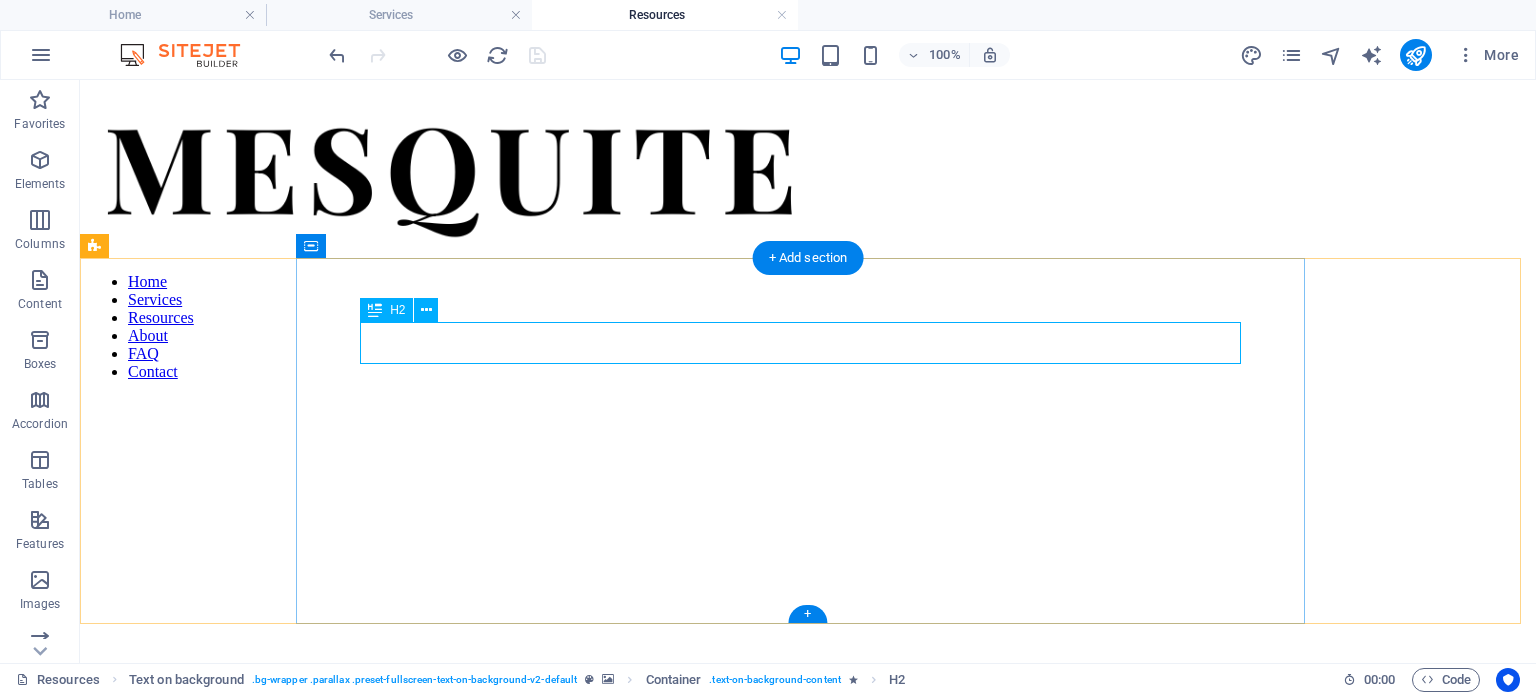 click on "Resources | Focus • Grow • Lead" at bounding box center (808, 905) 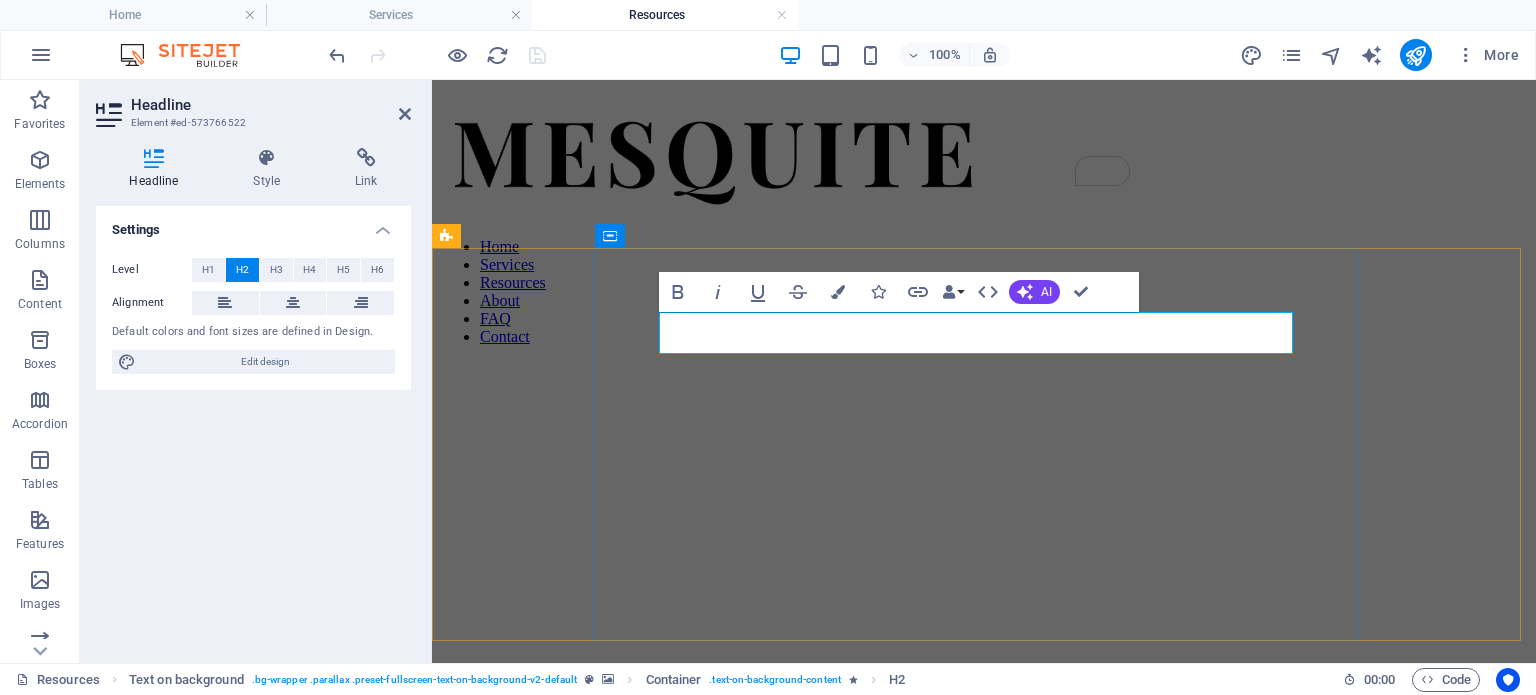 click on "Resources | Focus • Grow • Lead" at bounding box center (984, 870) 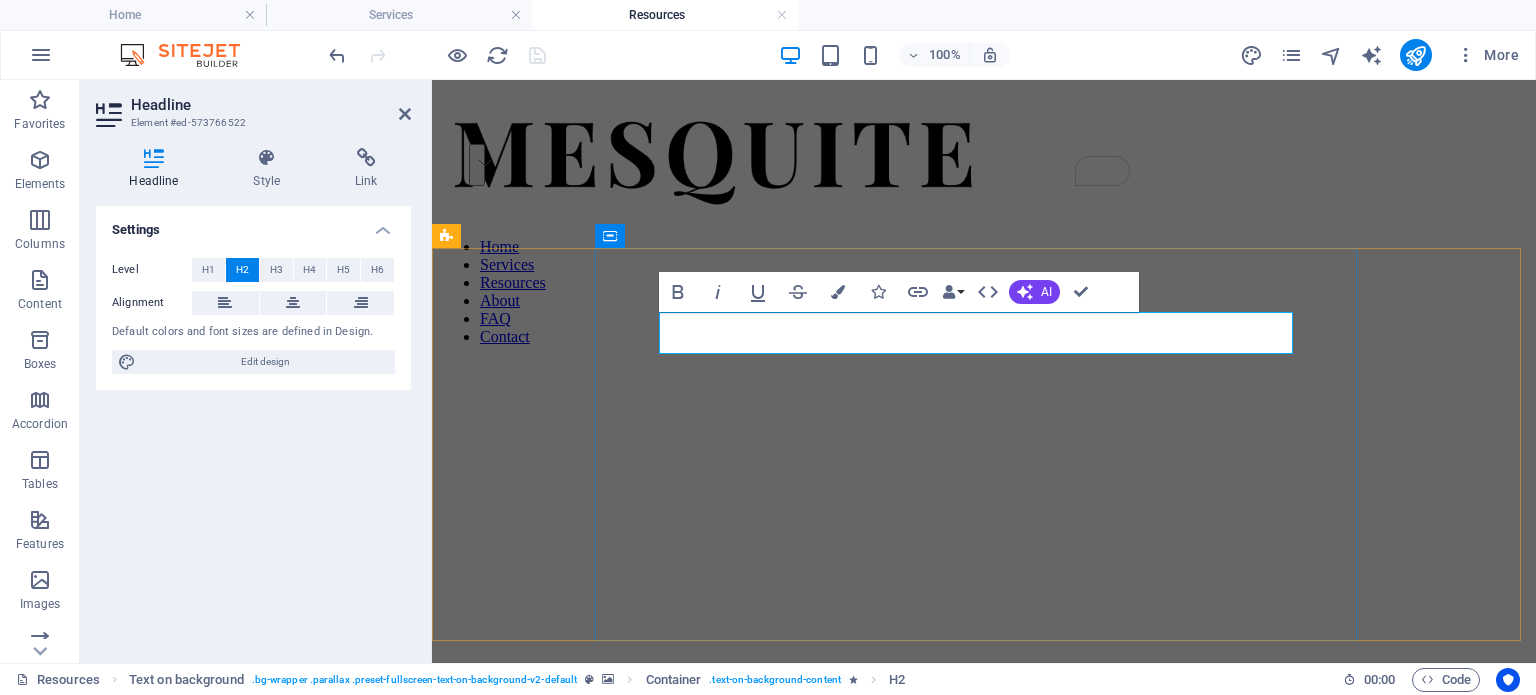 drag, startPoint x: 793, startPoint y: 333, endPoint x: 1077, endPoint y: 330, distance: 284.01584 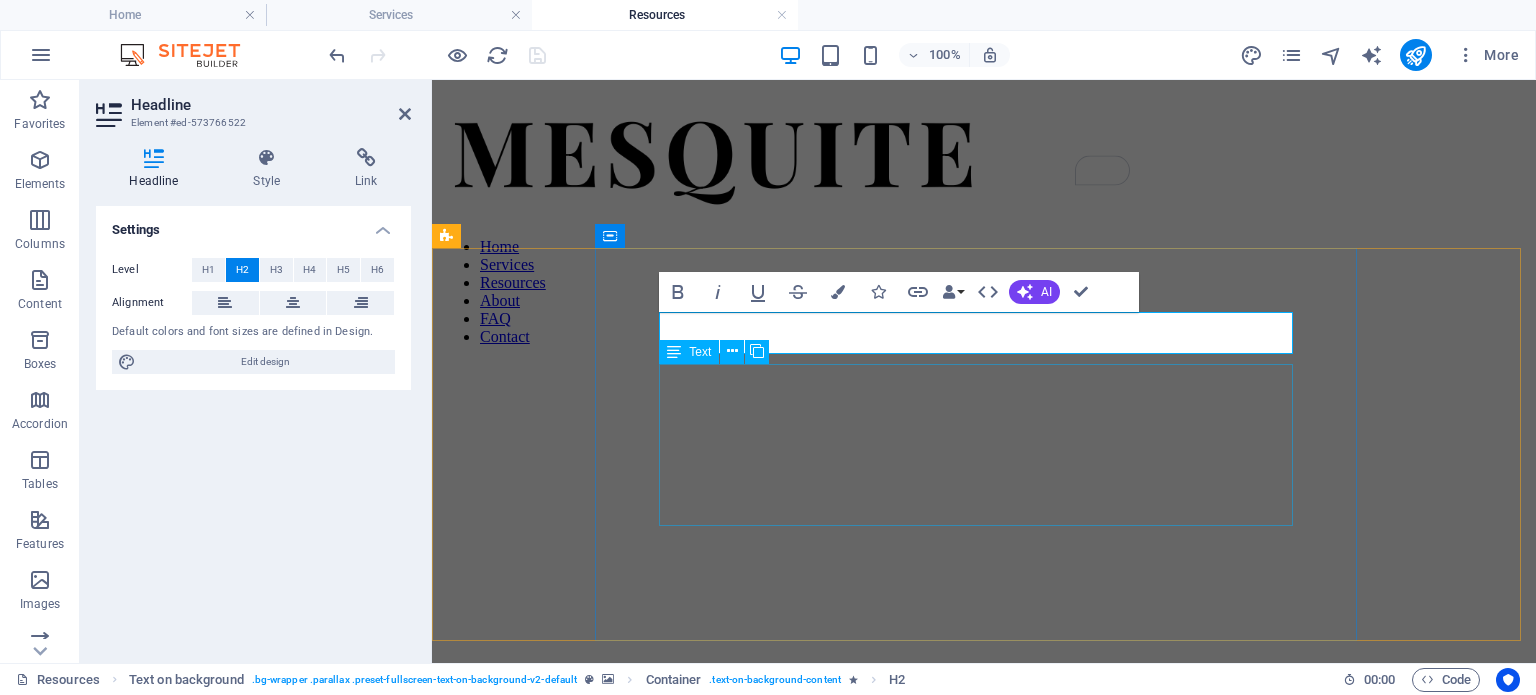 click on "Everything here is designed to close the gap between insight and action: Case Studies:  Real leaders under pressure. What they did, what changed, and what the numbers say. Tools:  Time-tested lists and guides you can try today, at your own pace. Mental-Model Notes:  Clear breakdowns of timeless thinking strategies, so you spend less time second-guessing and more time making smart choices." at bounding box center (984, 987) 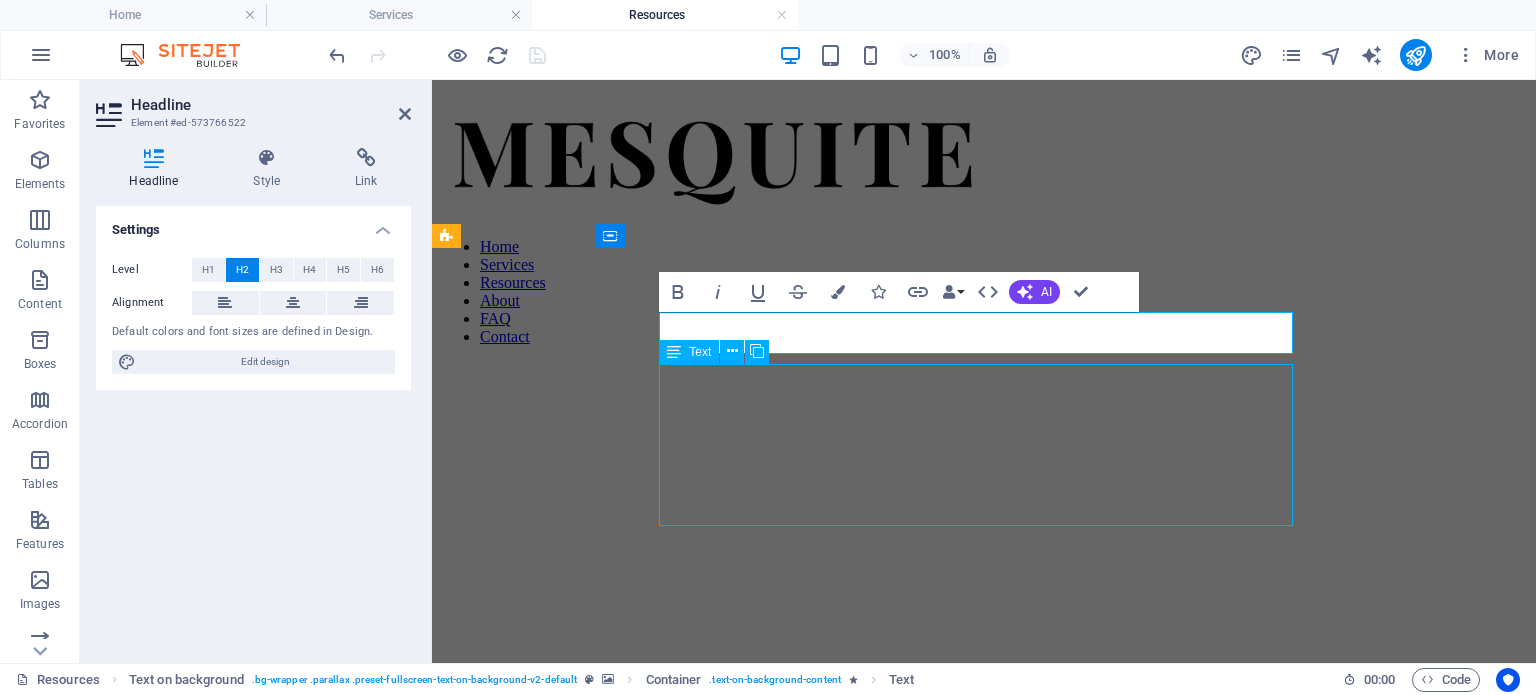 click on "Everything here is designed to close the gap between insight and action: Case Studies:  Real leaders under pressure. What they did, what changed, and what the numbers say. Tools:  Time-tested lists and guides you can try today, at your own pace. Mental-Model Notes:  Clear breakdowns of timeless thinking strategies, so you spend less time second-guessing and more time making smart choices." at bounding box center (984, 974) 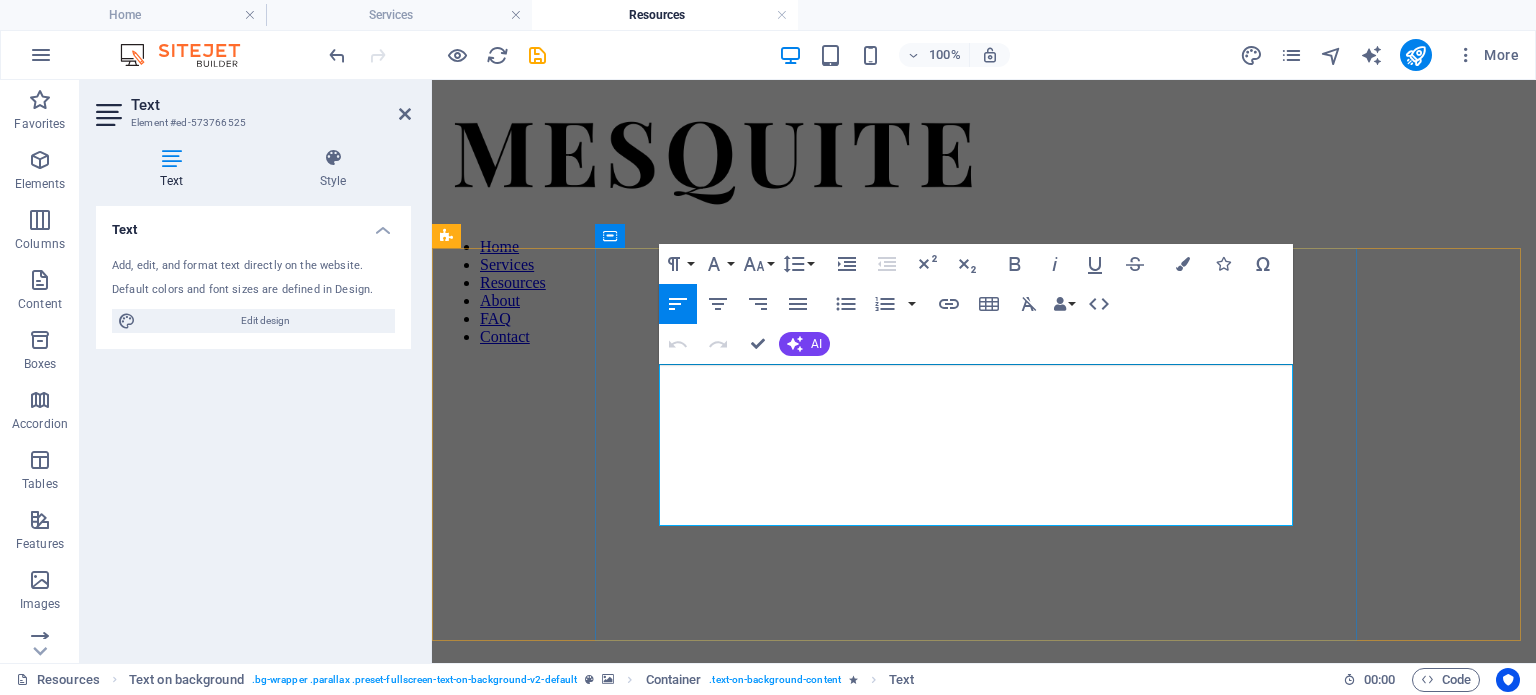 click on "Tools:  Time-tested lists and guides you can try today, at your own pace." at bounding box center [1004, 991] 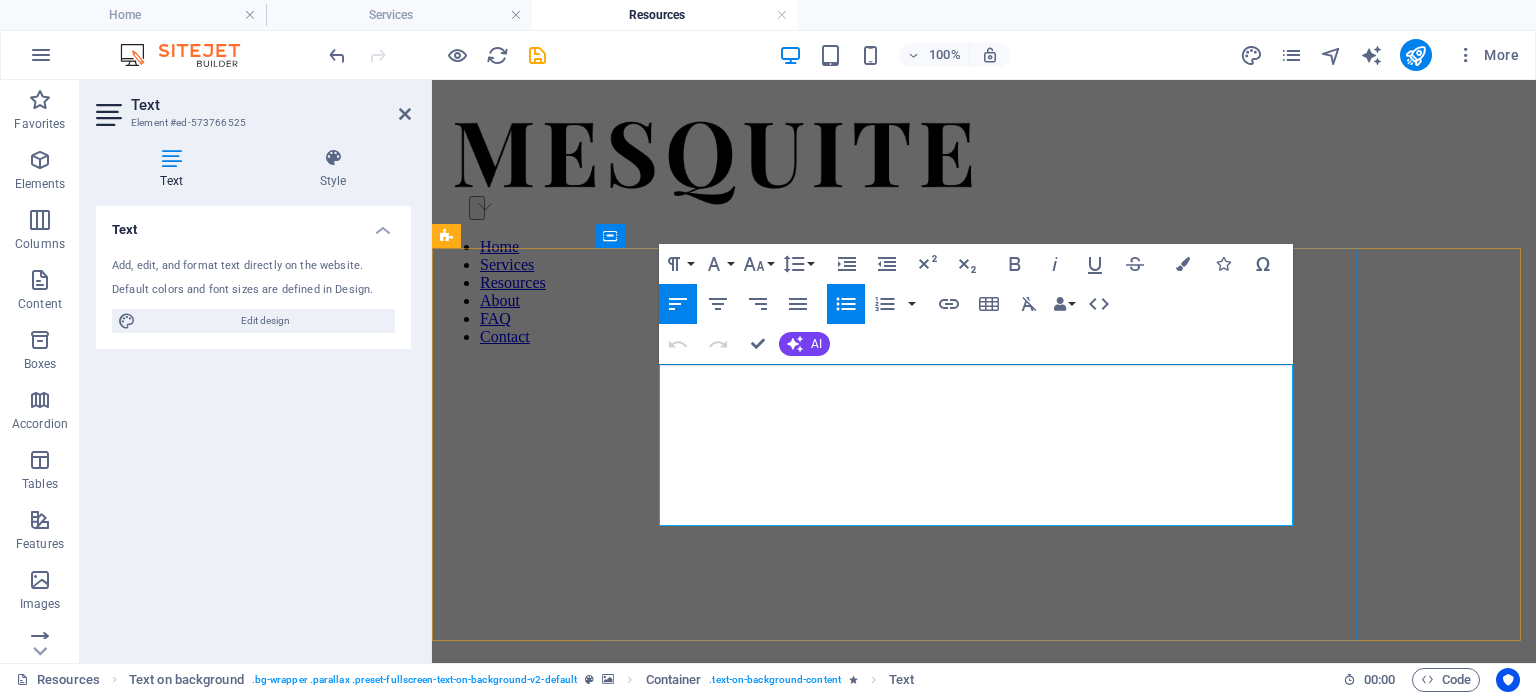 drag, startPoint x: 1043, startPoint y: 459, endPoint x: 1132, endPoint y: 446, distance: 89.94443 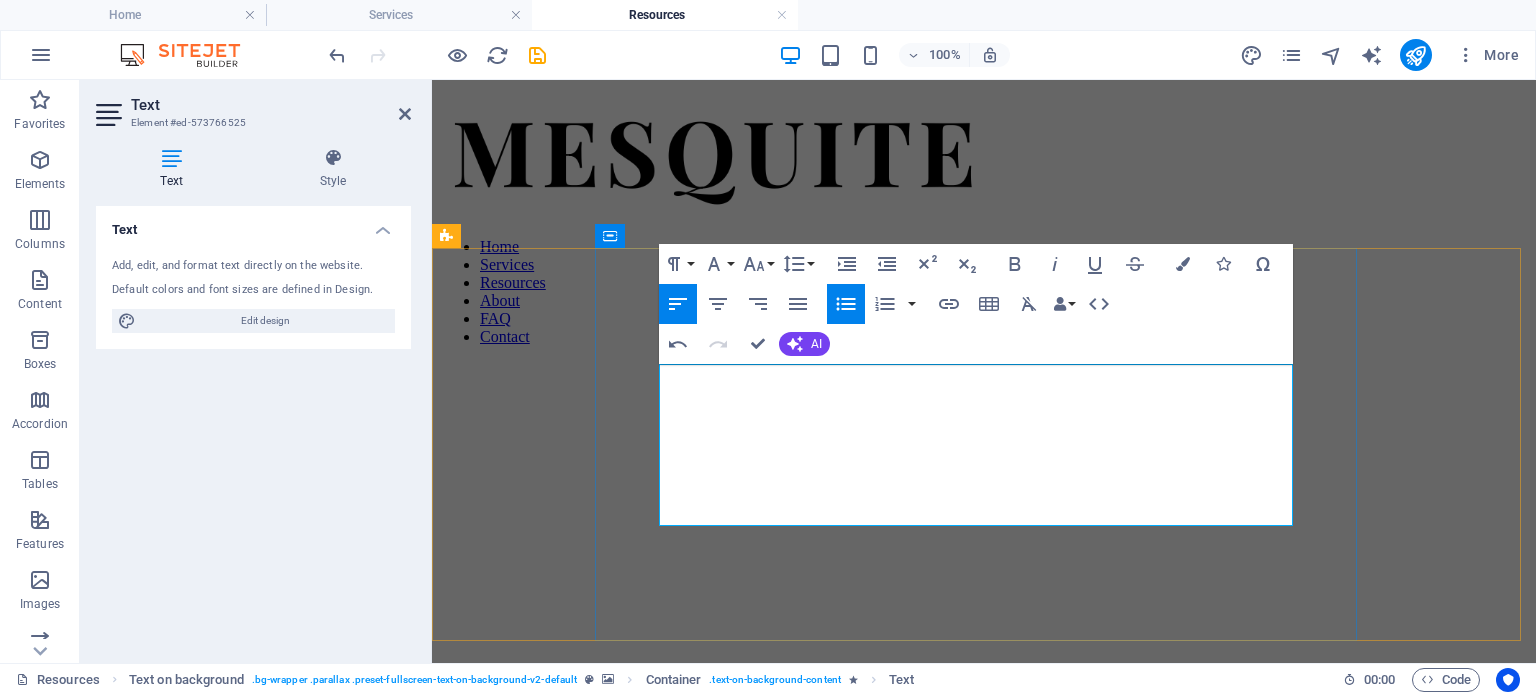 click on "Mental-Model Notes:  Clear breakdowns of timeless thinking strategies, so you spend less time second-guessing and more time making smart choices." at bounding box center [1004, 1022] 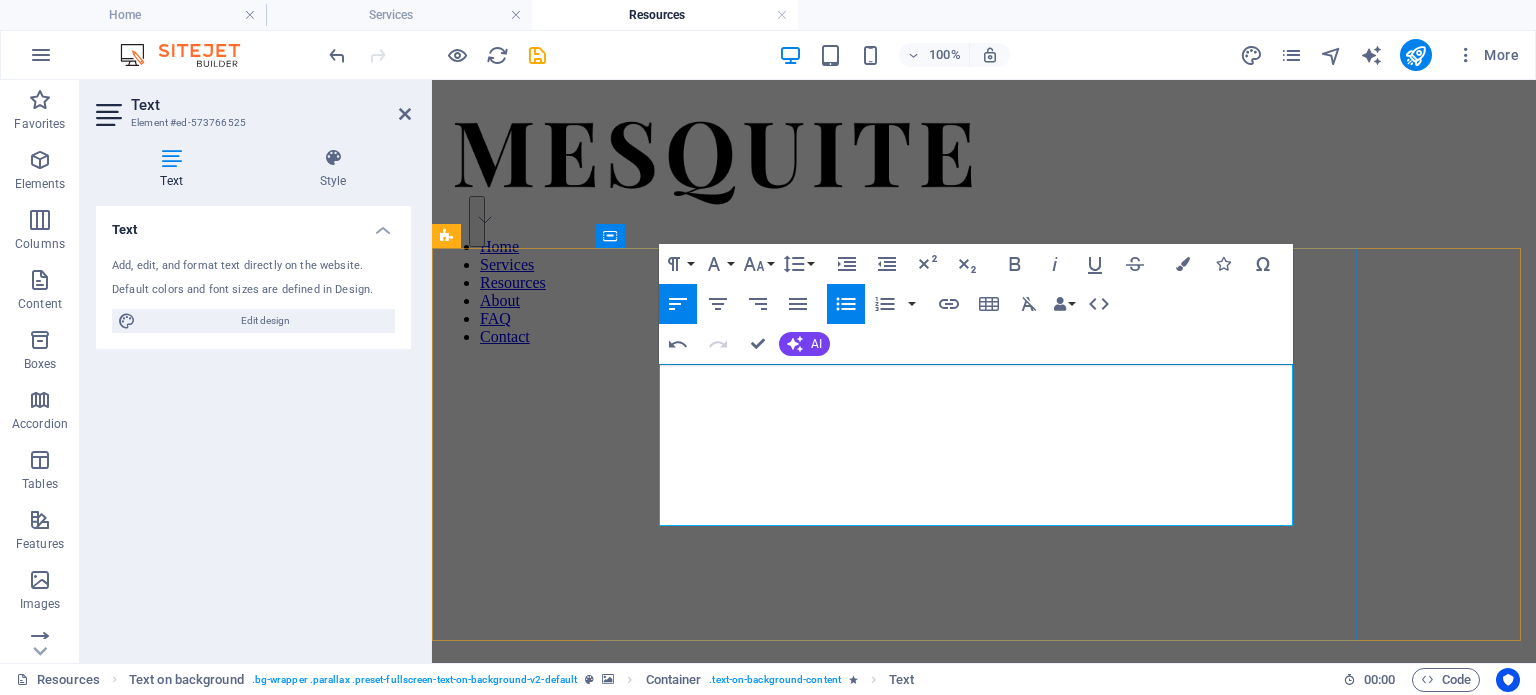 drag, startPoint x: 1176, startPoint y: 491, endPoint x: 1170, endPoint y: 511, distance: 20.880613 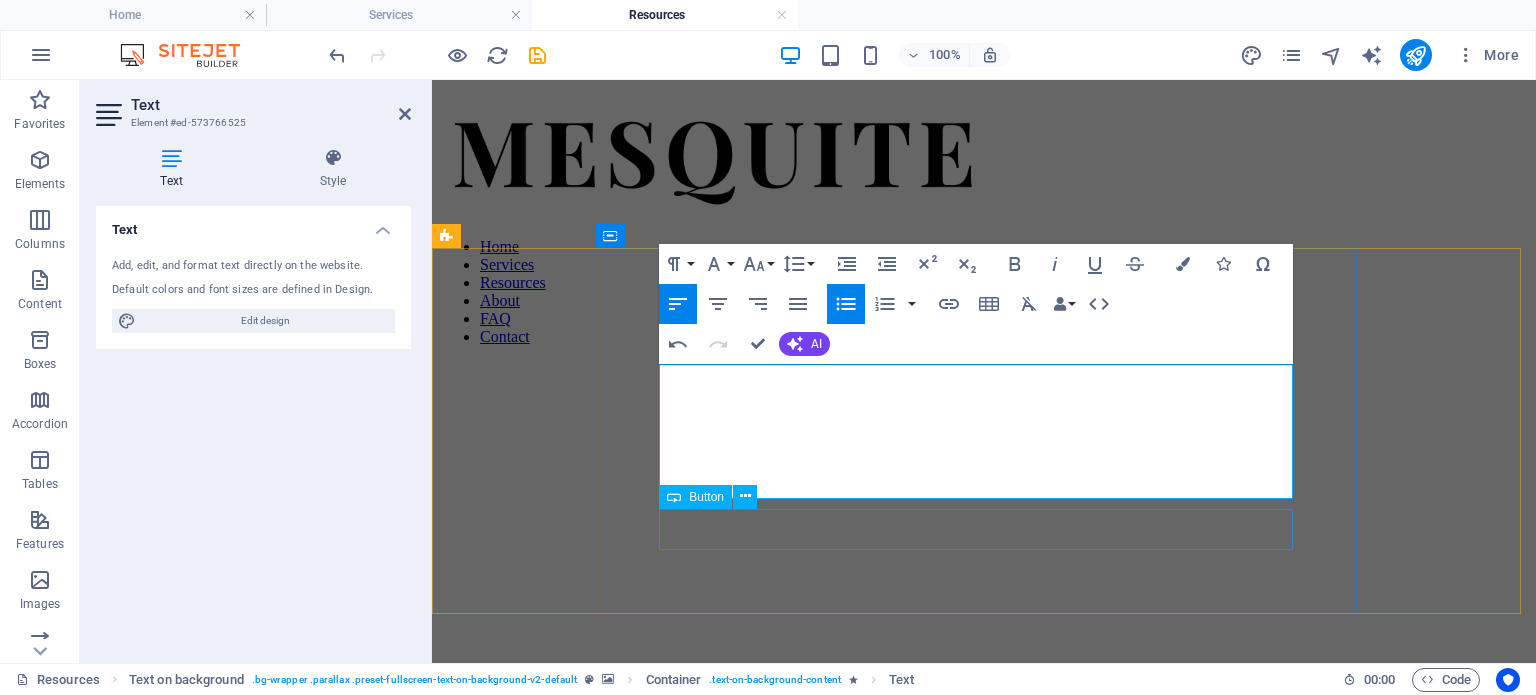 type 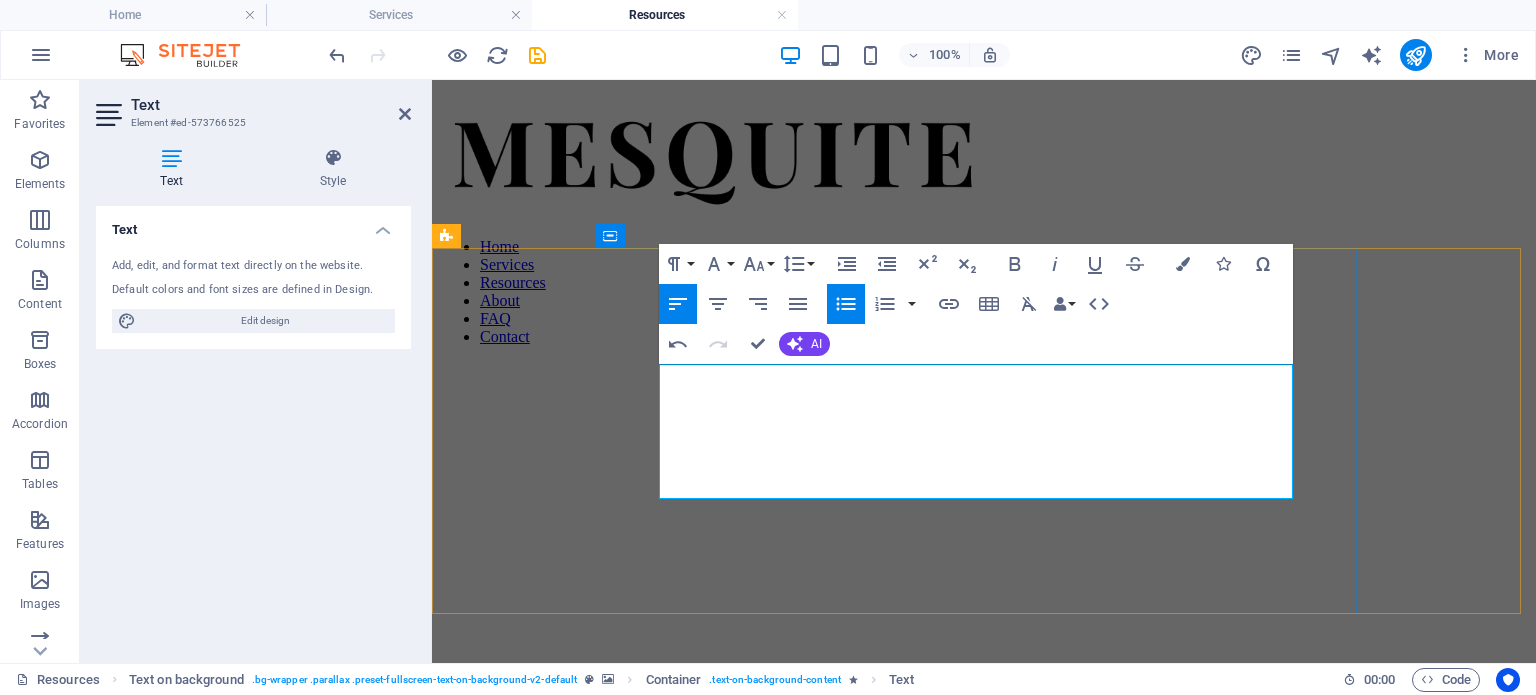 click on "Case Studies:  Real leaders under pressure. What they did, what changed, and what the numbers say." at bounding box center [1004, 973] 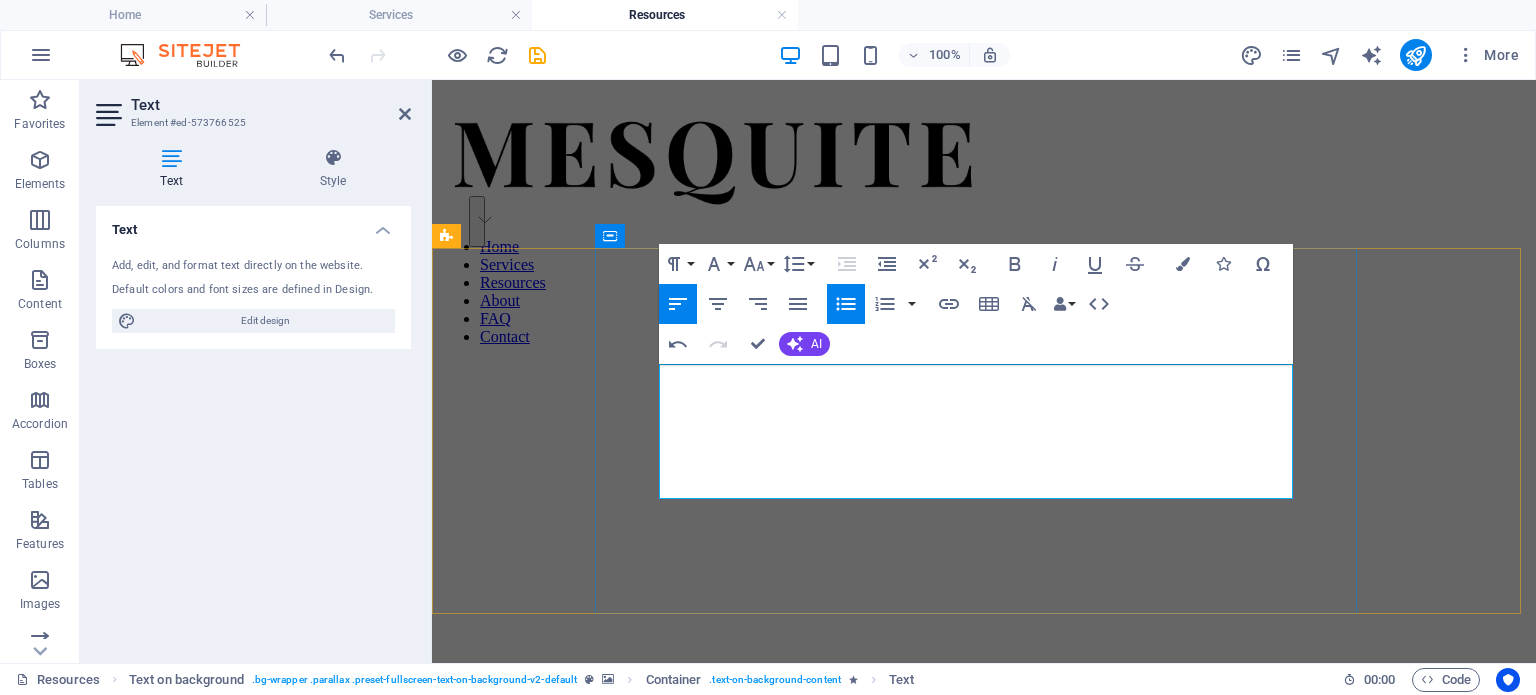 drag, startPoint x: 1095, startPoint y: 403, endPoint x: 1103, endPoint y: 424, distance: 22.472204 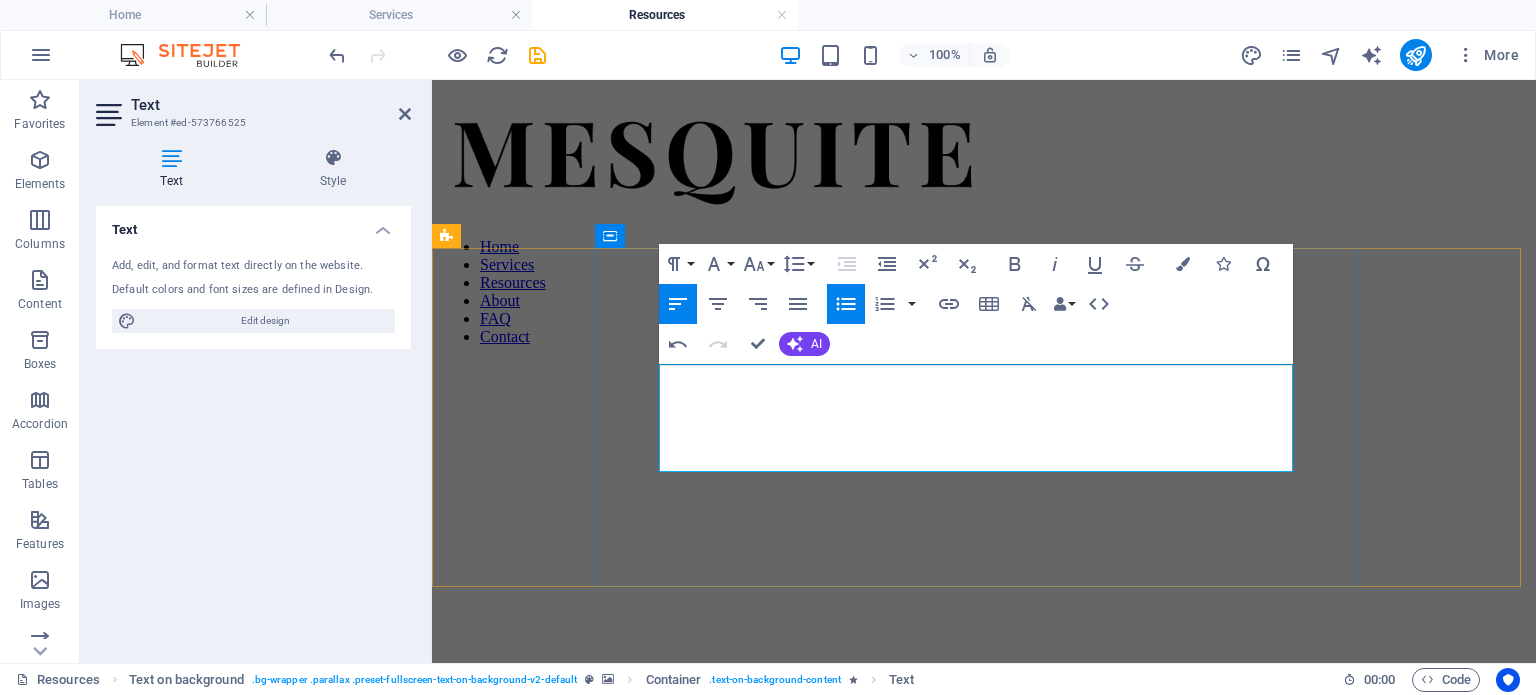 click on "Case Studies:  Real leaders and organizations under pressure." at bounding box center [1004, 959] 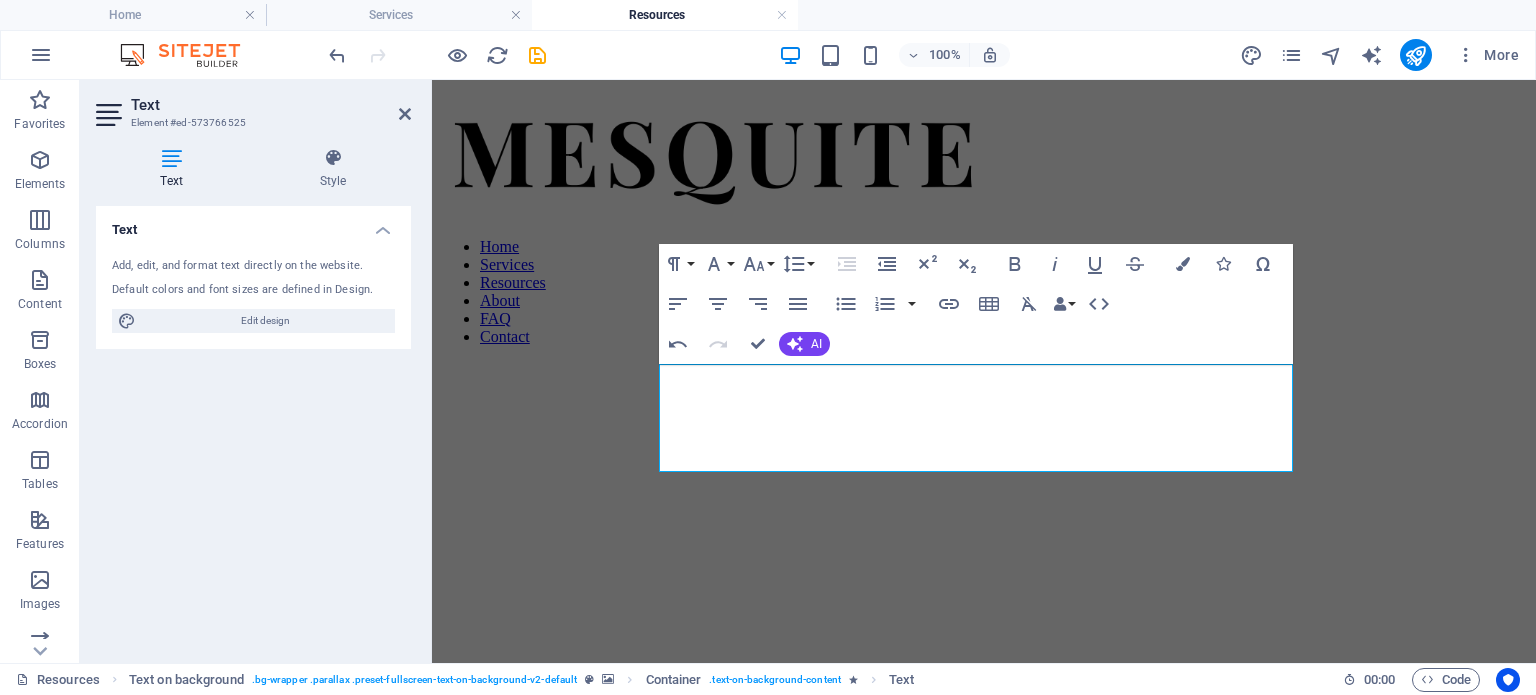 click at bounding box center (984, 278) 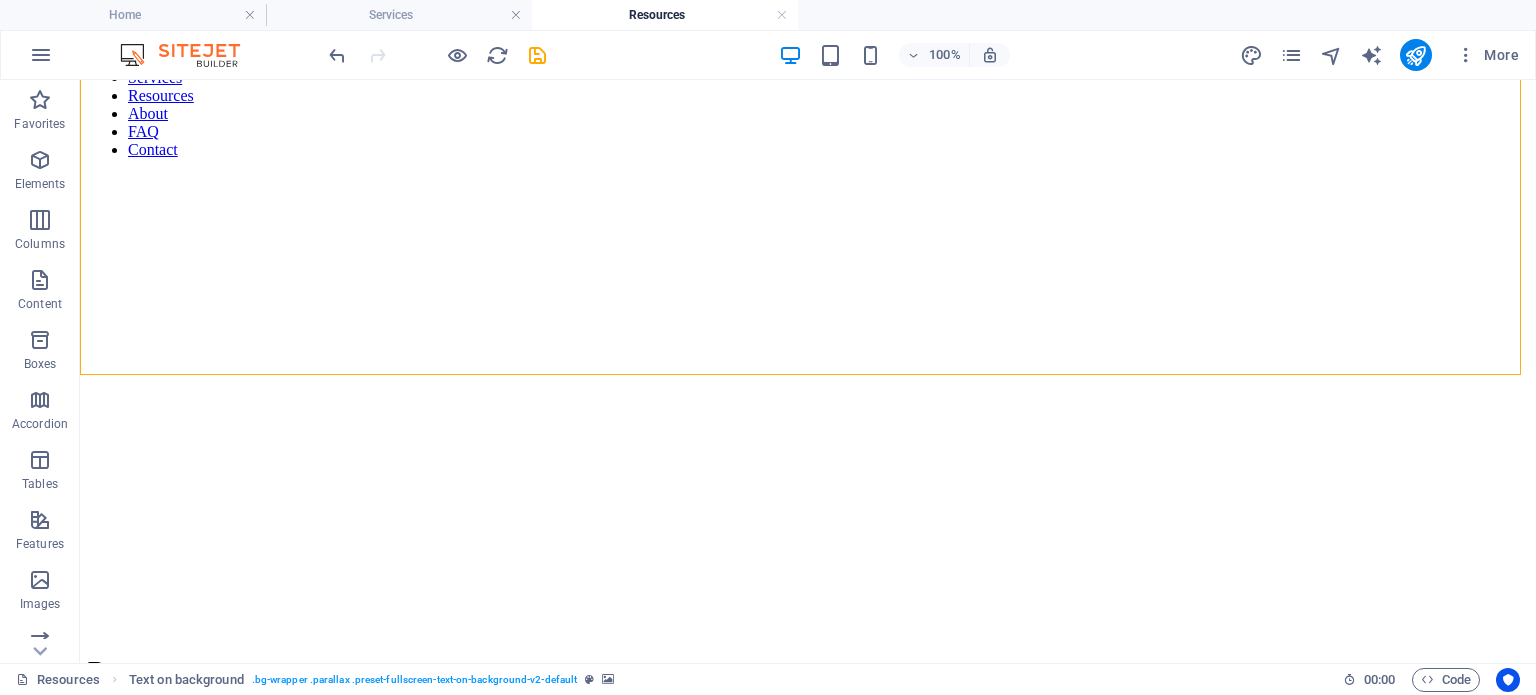 scroll, scrollTop: 227, scrollLeft: 0, axis: vertical 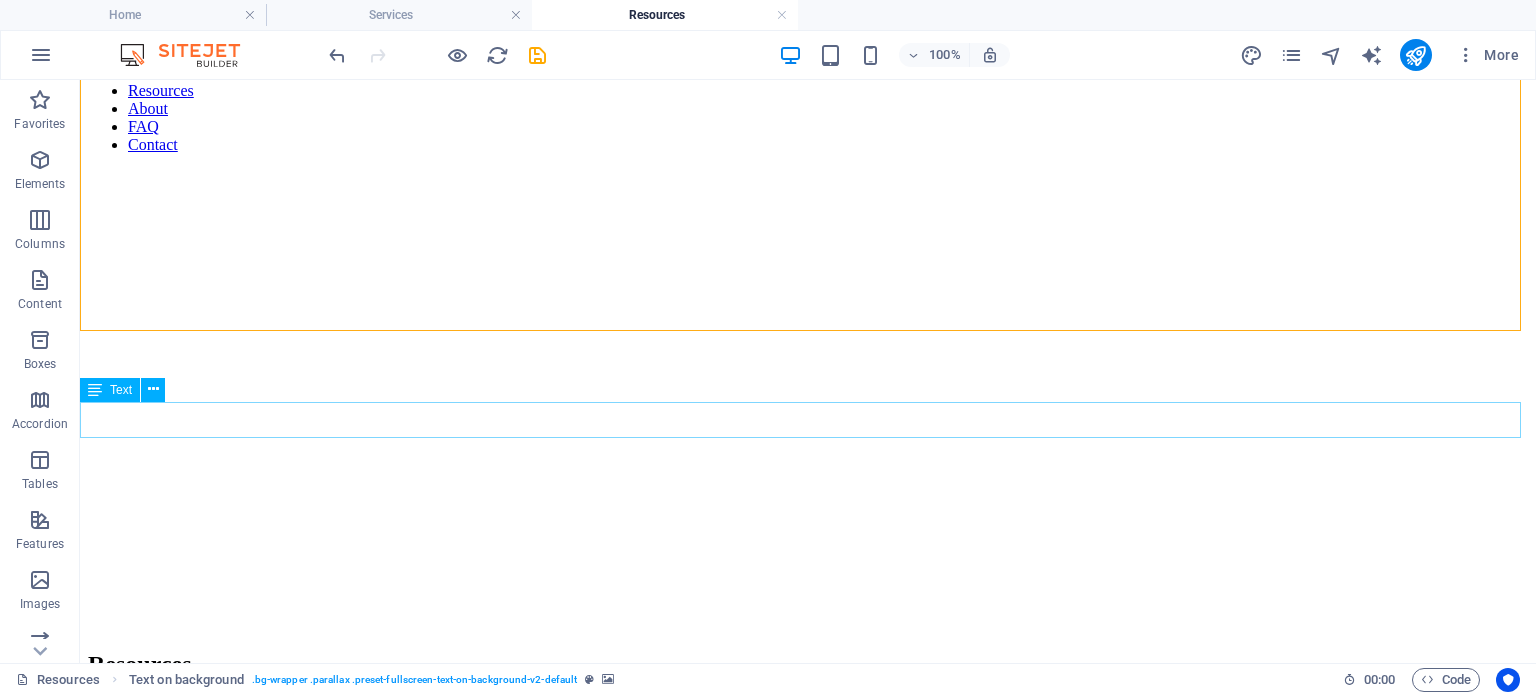 click on "These four principles are the compass we use to drive every session, every client result, and every decision we make:" at bounding box center [808, 956] 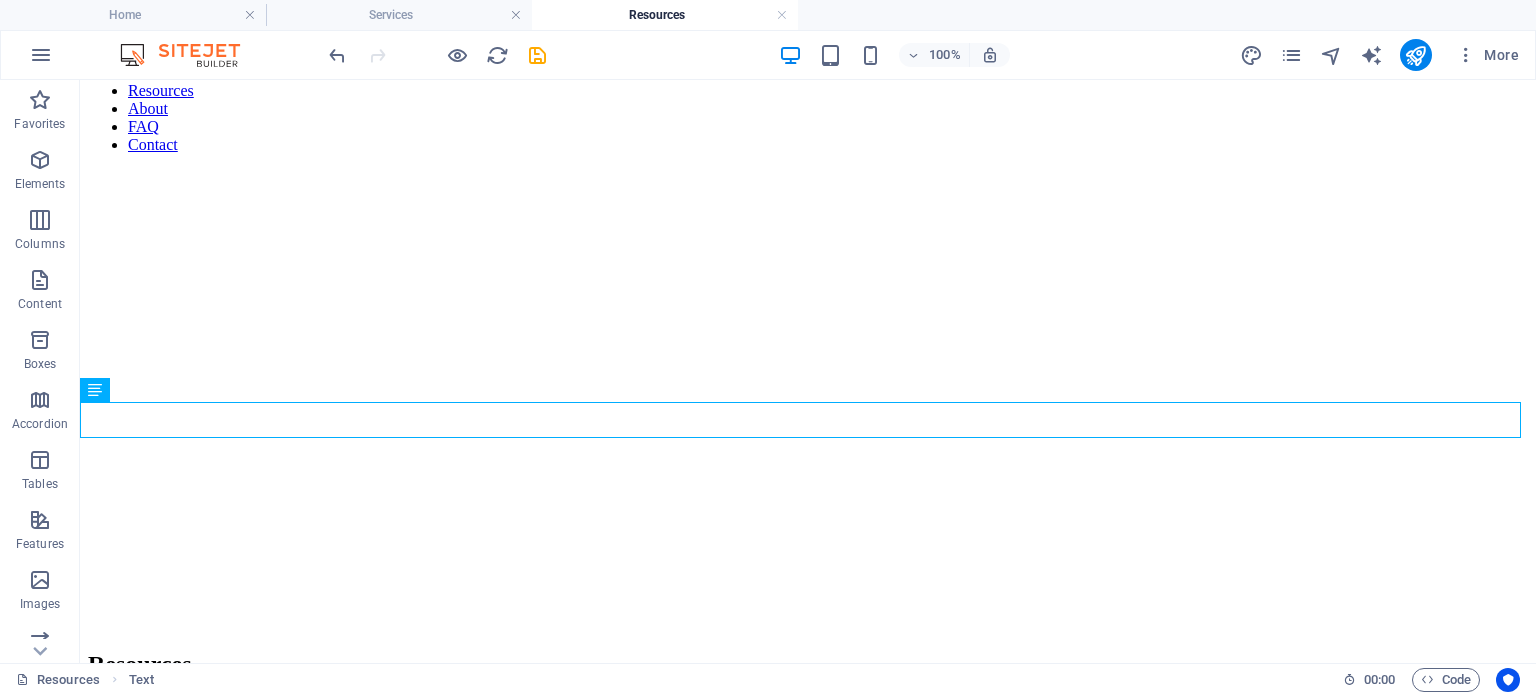 click on "Home Services Resources About FAQ Contact Resources Everything here is designed to close the gap between insight and action: Case Studies:  Real leaders and organizations growing under pressure. Tools:  Time-tested lists and guides you can try today. Mental-Model Notes:  Clear breakdowns of timeless thinking strategies. Mesquite Resources The Mesquite Principles These four principles are the compass we use to drive every session, every client result, and every decision we make: Integrity Say what you mean and do what you say. Make choices you'd be comfortable sharing with anyone. Hospitality Pull up a chair. Warmth, curiosity, and genuine understanding guide us before any strategy. Focus You can chase two rabbits and catch none. Eliminate distractions, invert thinking, and zero in on what works. Growth Test. Learn. Adjust. Repeat. Use models that stand the test of time. Upgrade ones that work. Contact Mesquite Insight Group Rockport, Texas 78382   T:  ‪(361) 246-4042‬   info@mesquiteinsight.com Home" at bounding box center [808, 3240] 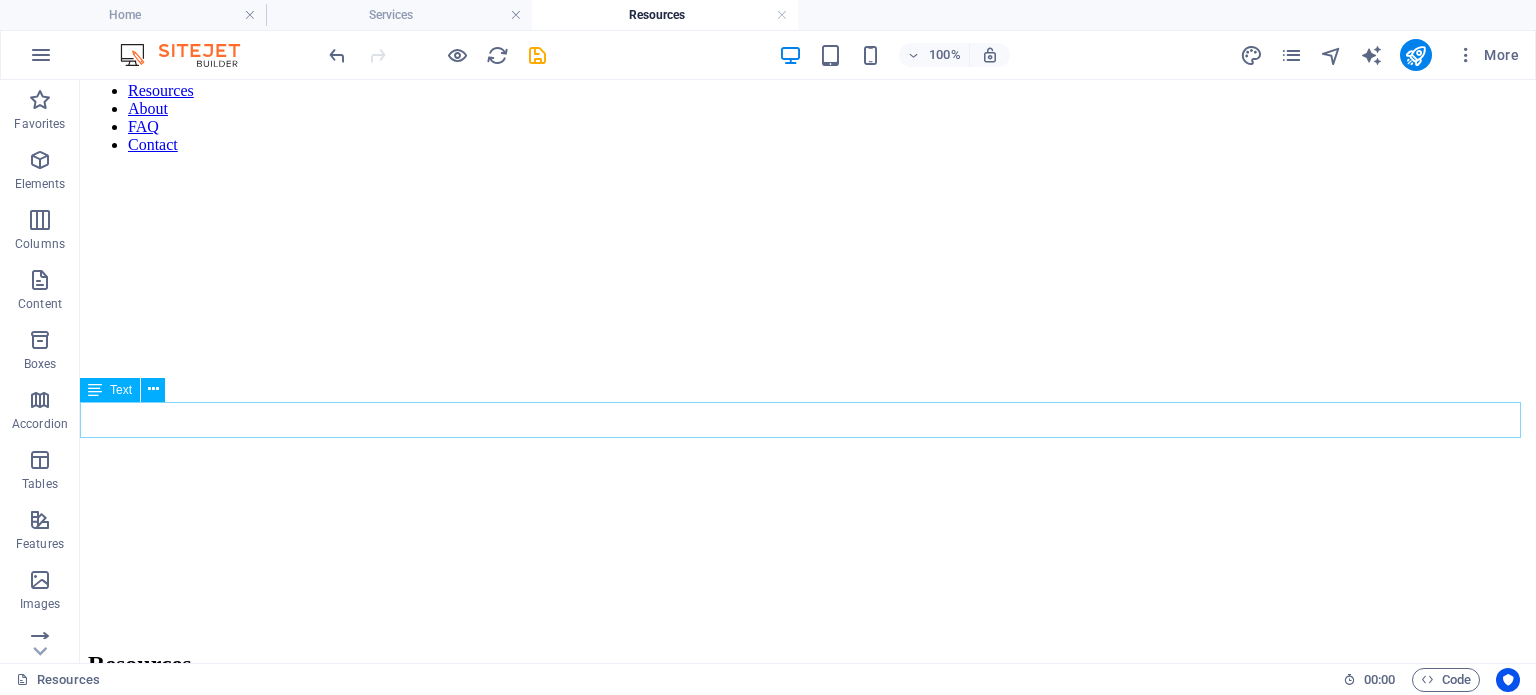 click on "These four principles are the compass we use to drive every session, every client result, and every decision we make:" at bounding box center [808, 956] 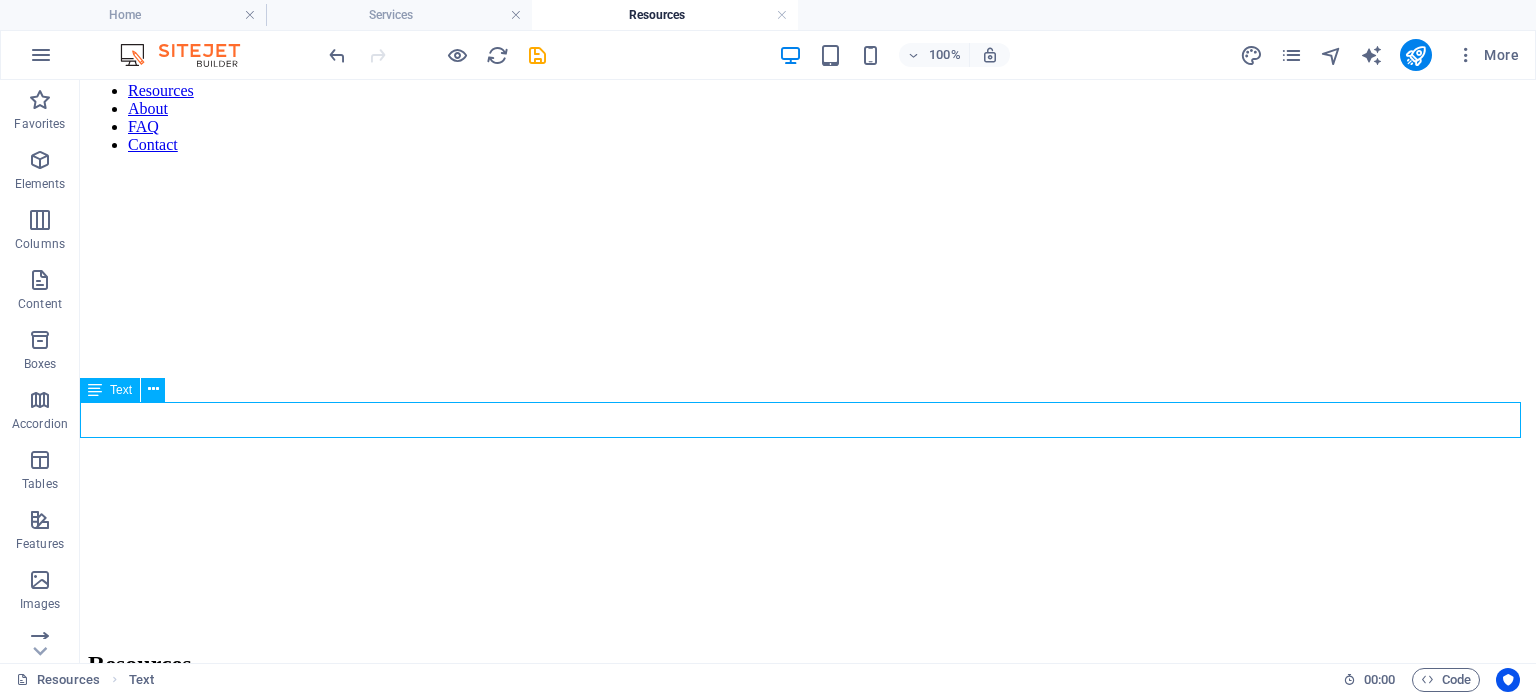 click on "These four principles are the compass we use to drive every session, every client result, and every decision we make:" at bounding box center [808, 956] 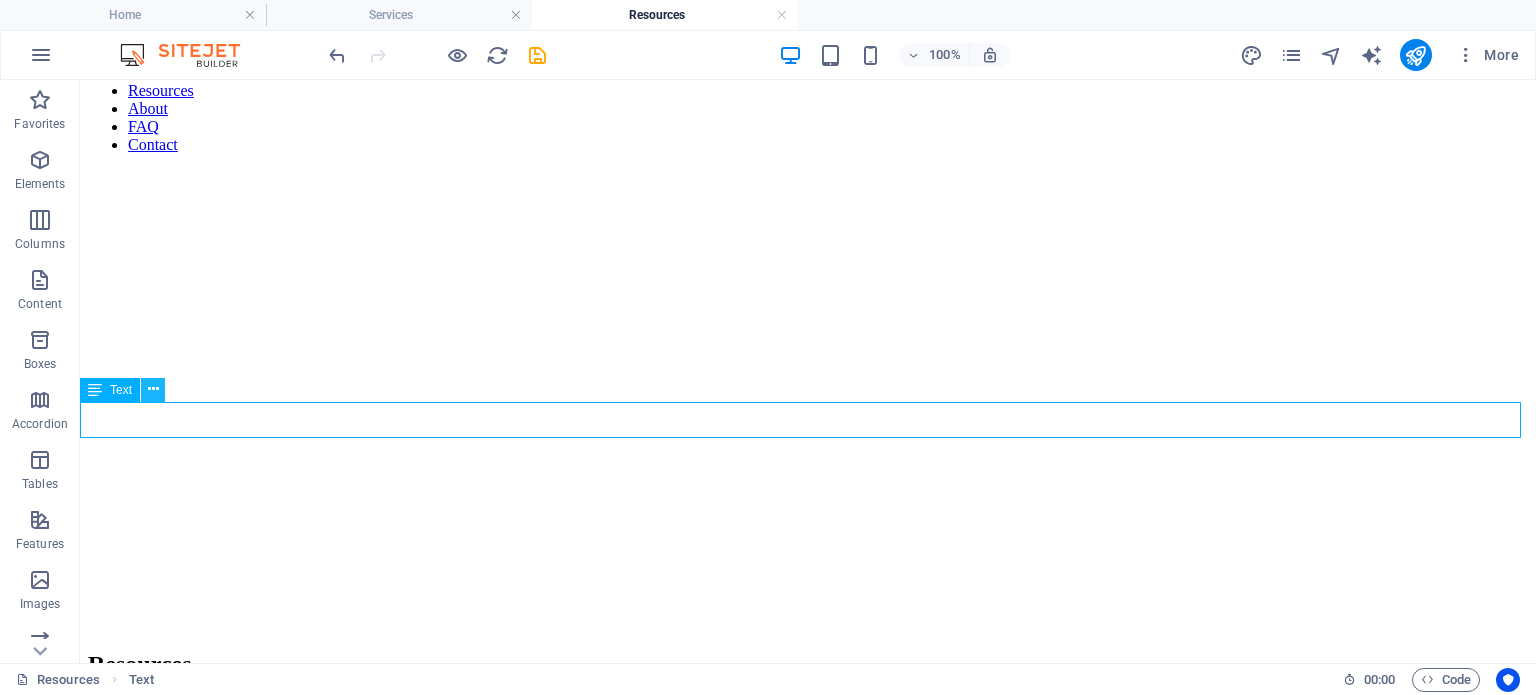 click at bounding box center [153, 389] 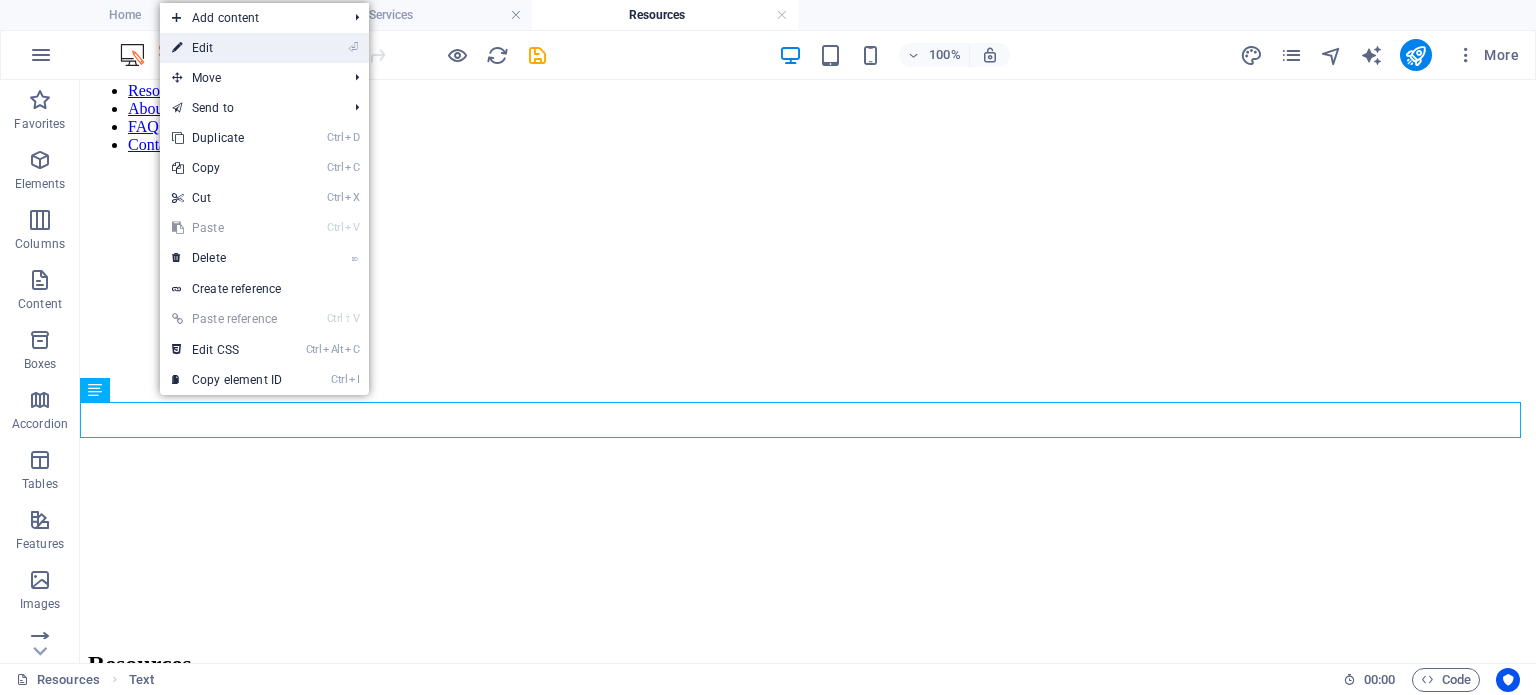 click on "⏎  Edit" at bounding box center [227, 48] 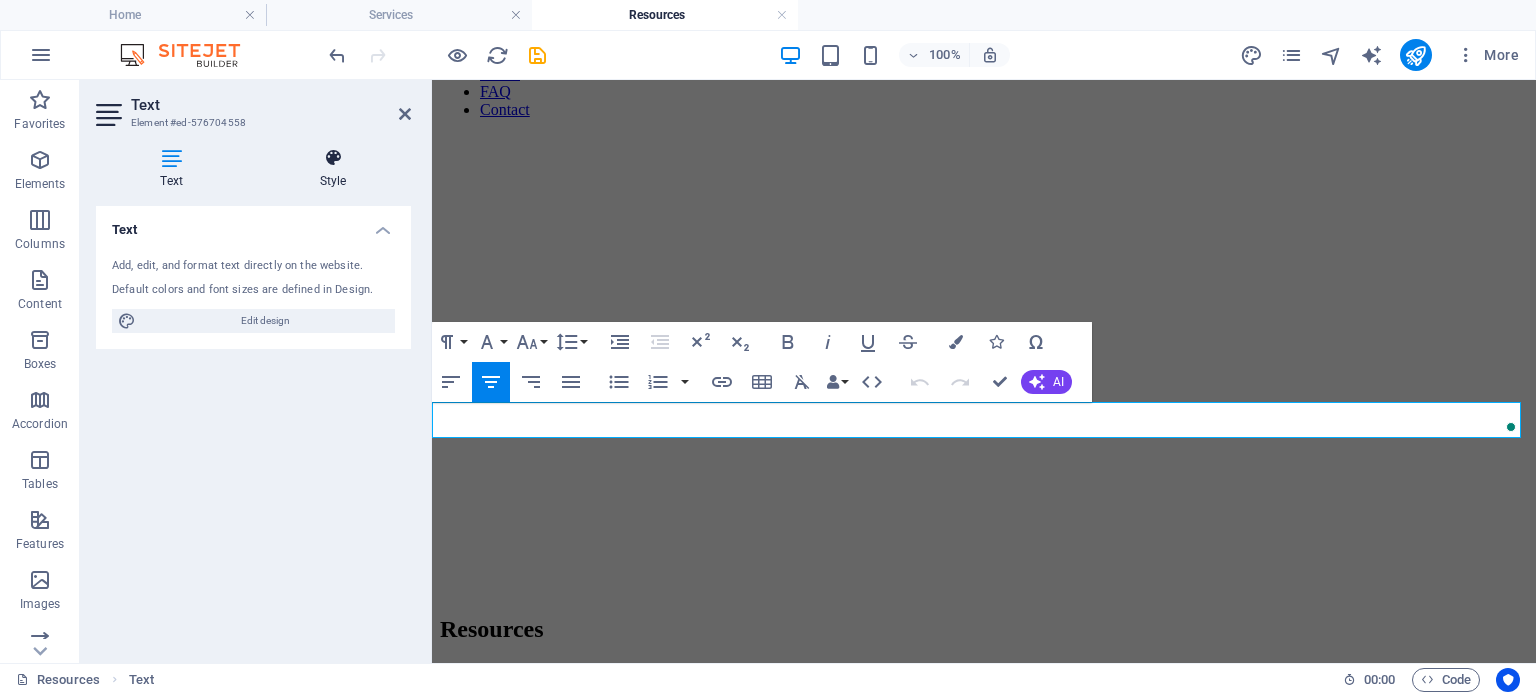 click on "Style" at bounding box center (333, 169) 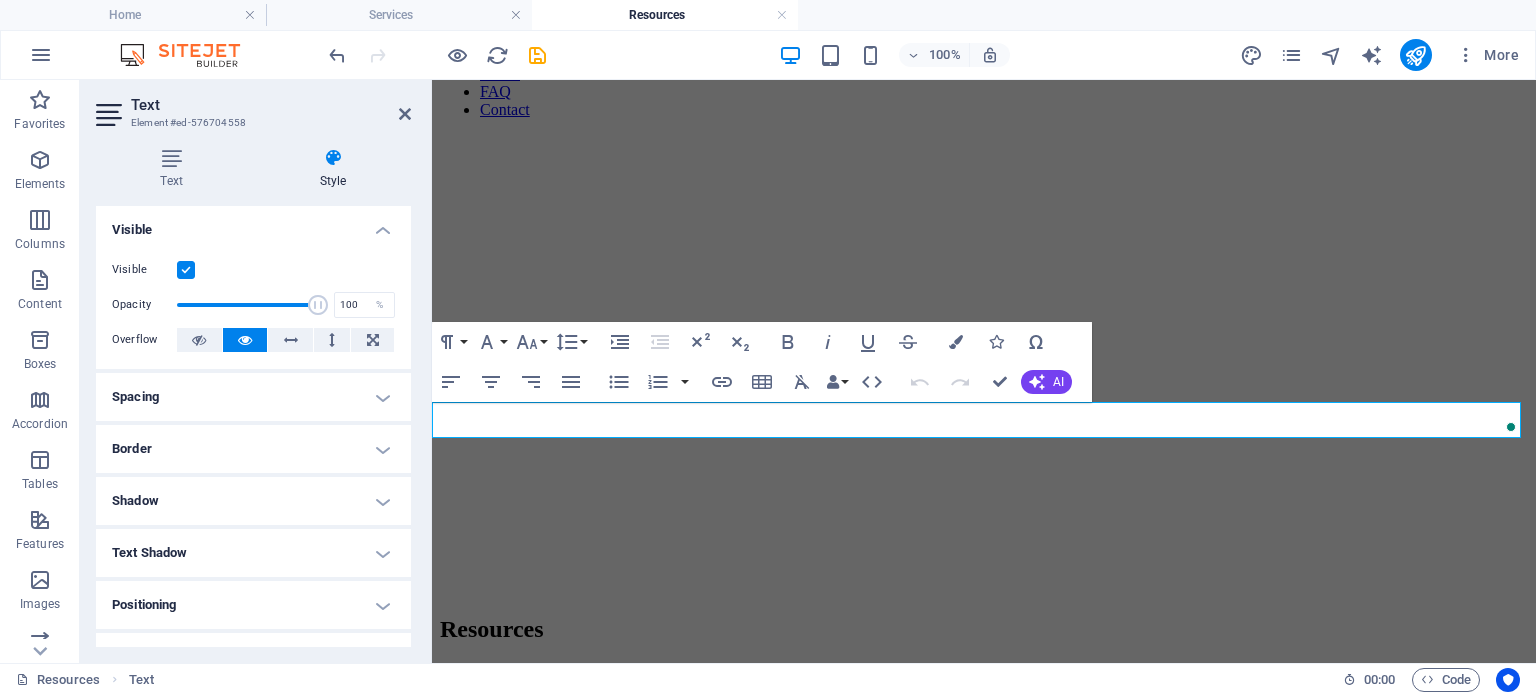 click on "Border" at bounding box center [253, 449] 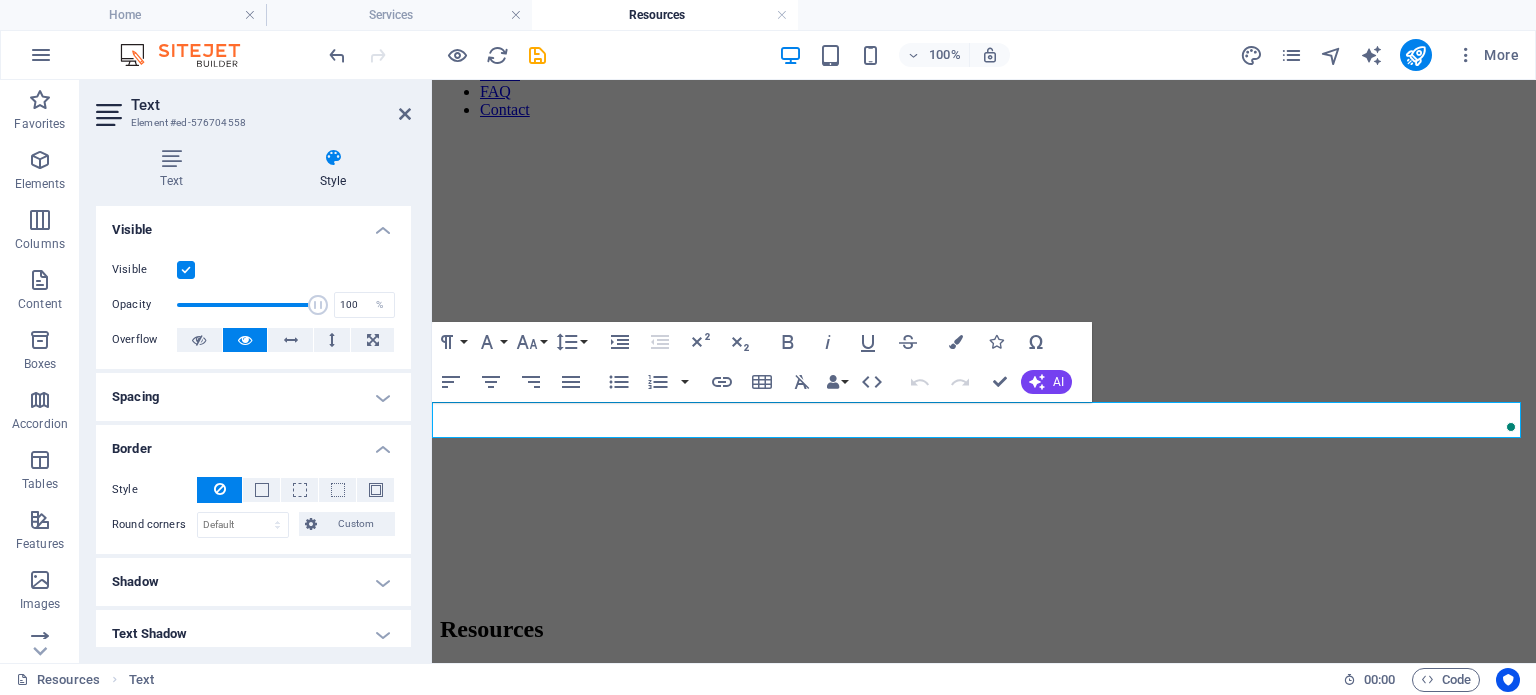 click on "Spacing" at bounding box center [253, 397] 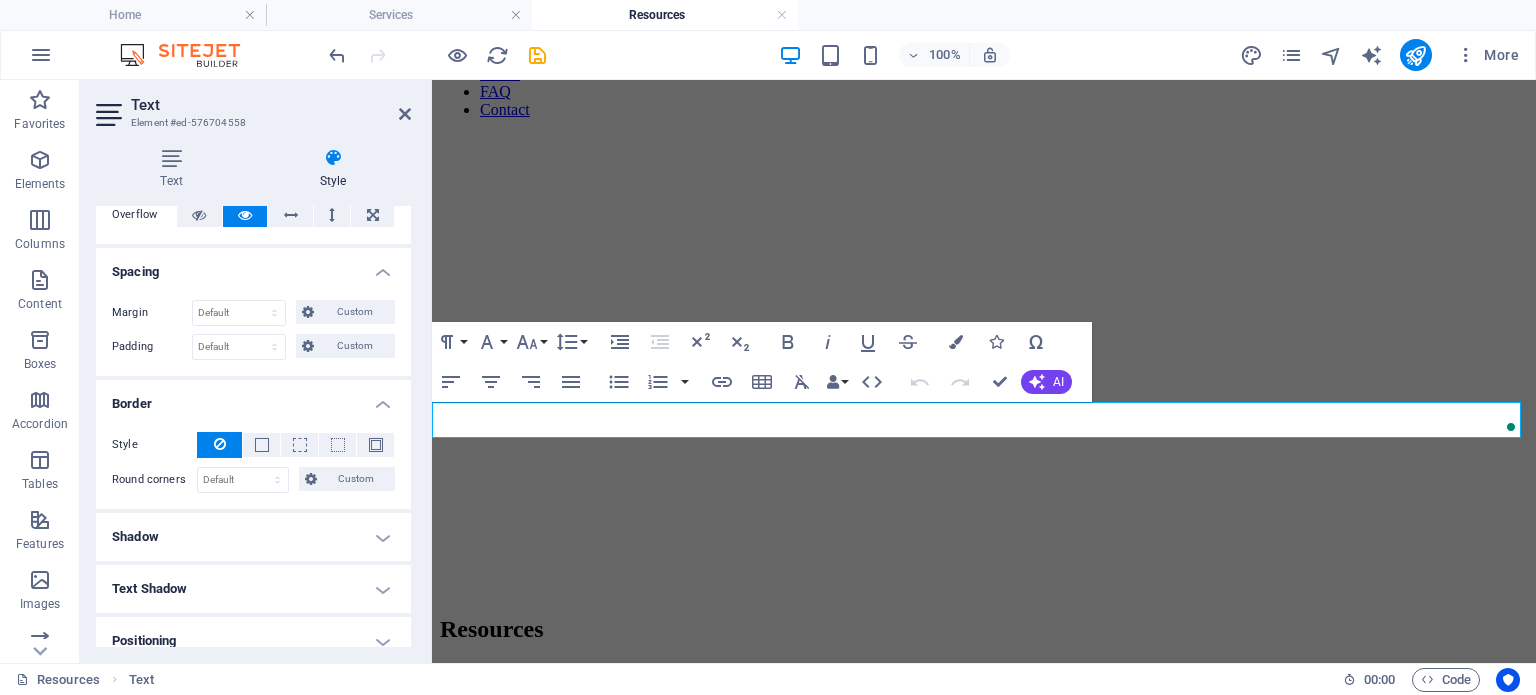 scroll, scrollTop: 113, scrollLeft: 0, axis: vertical 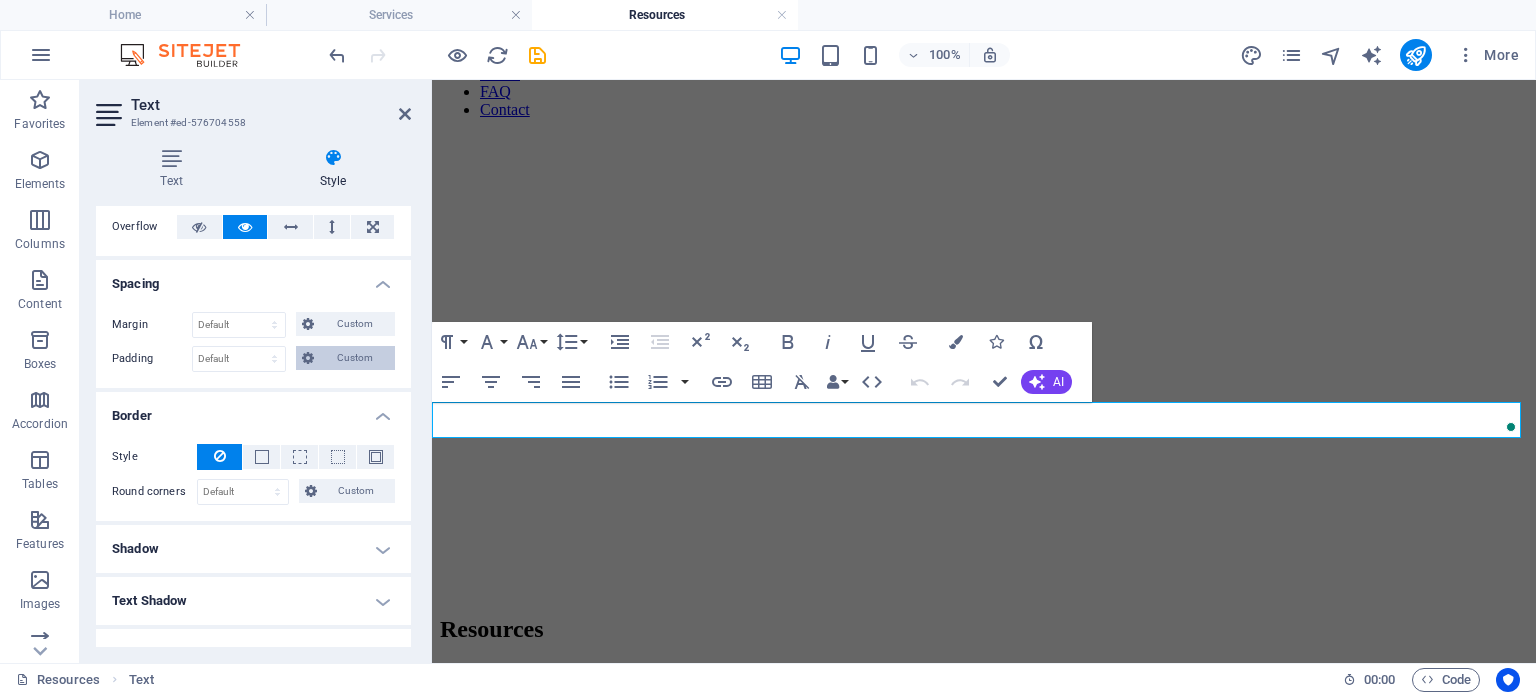 click on "Custom" at bounding box center [354, 358] 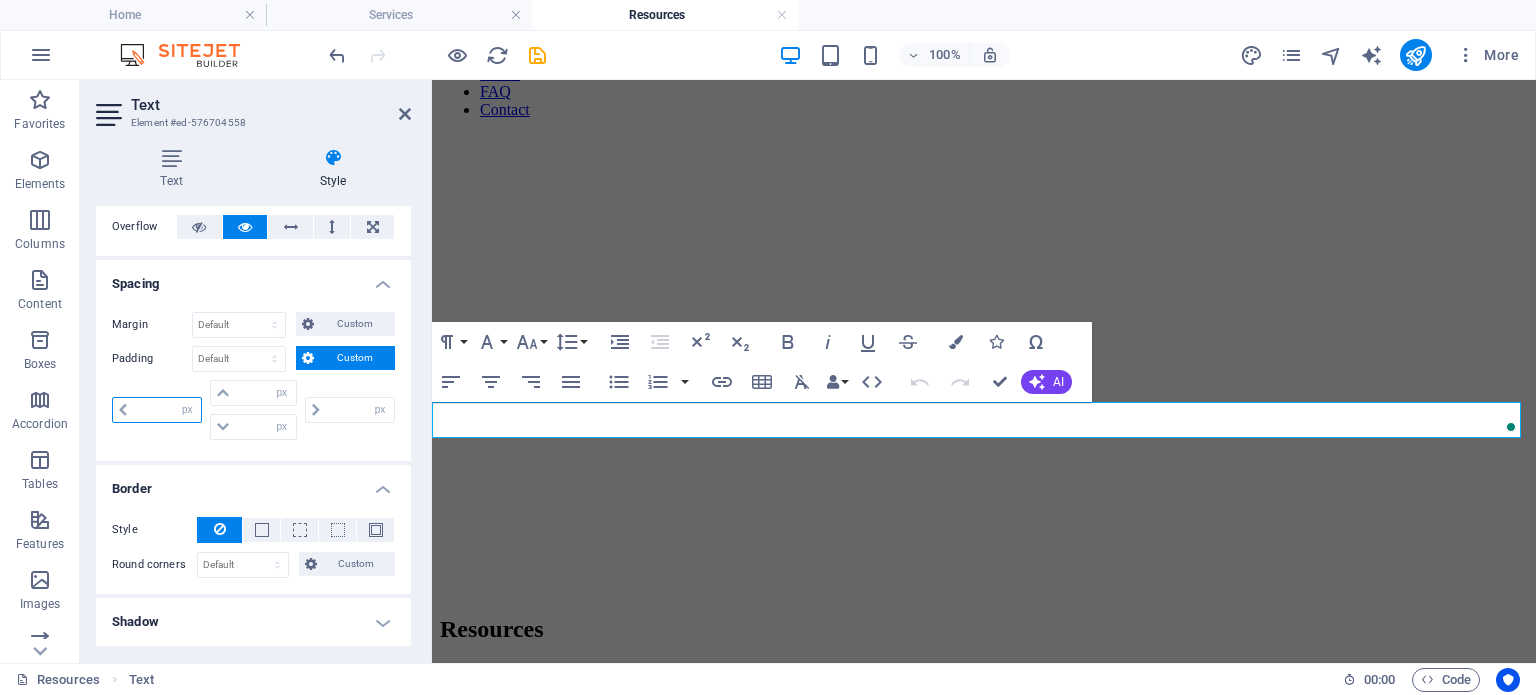 click at bounding box center (167, 410) 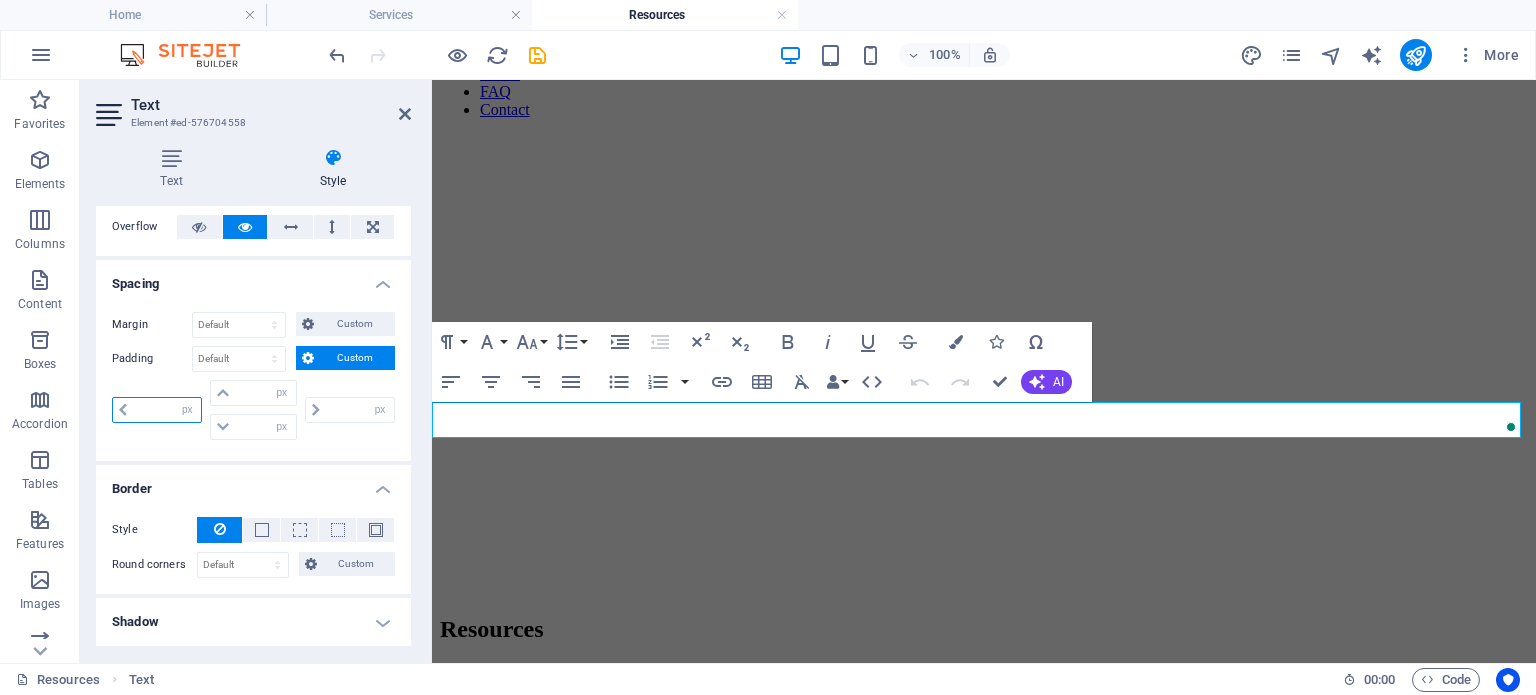 type on "5" 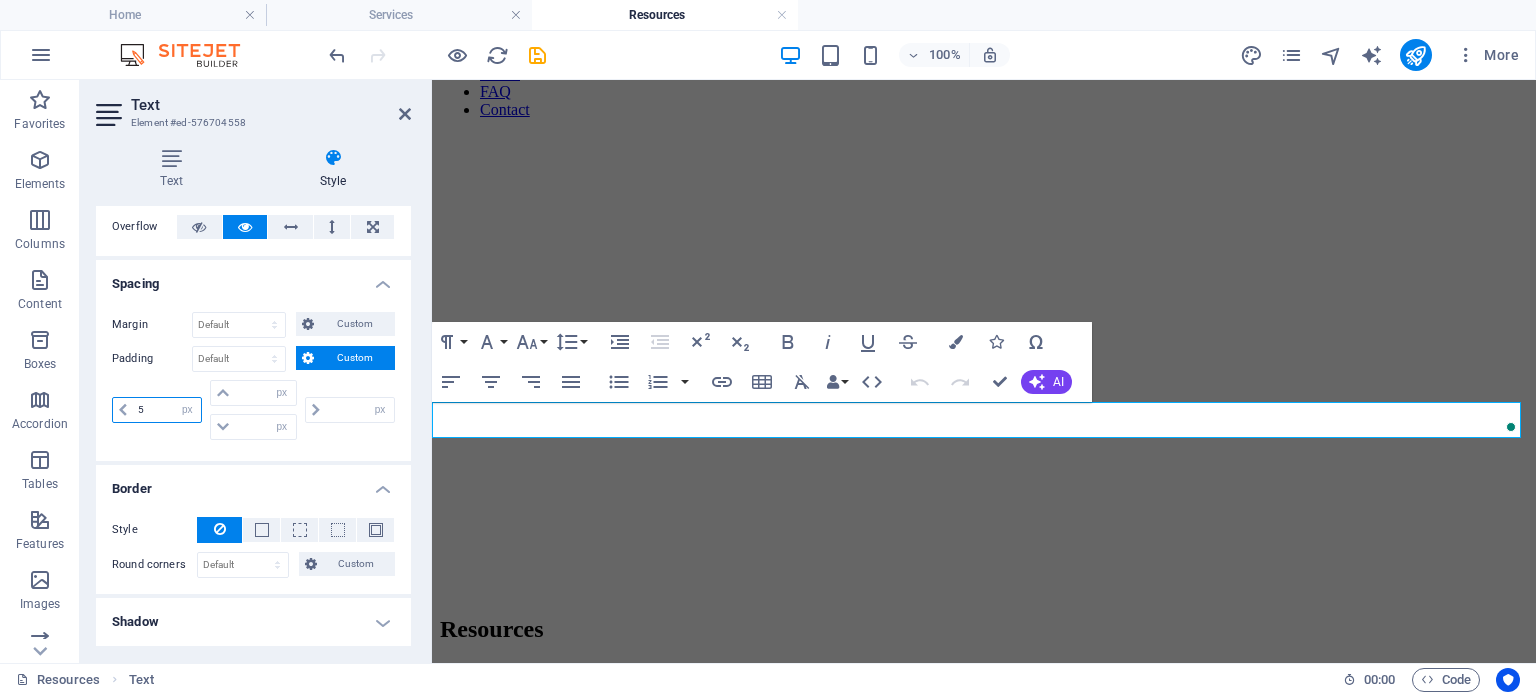 type on "0" 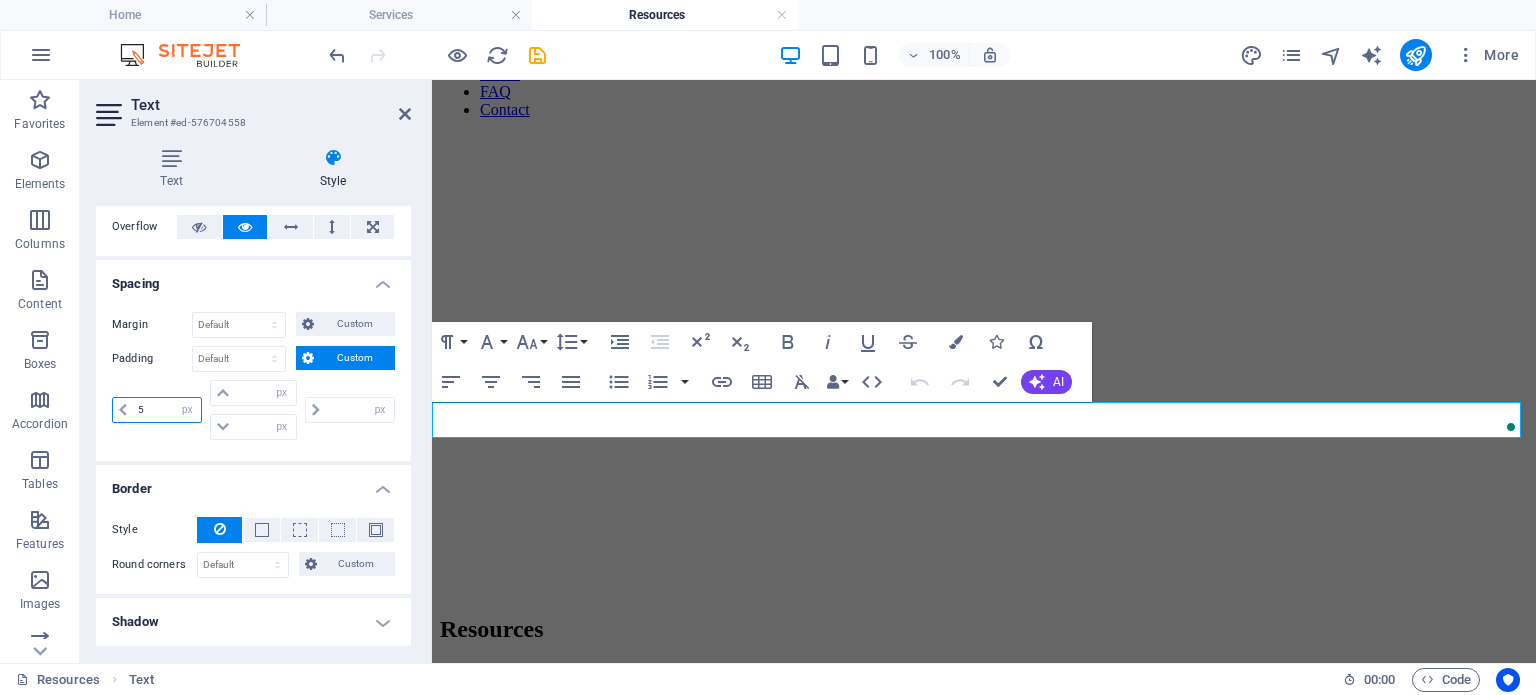 type on "0" 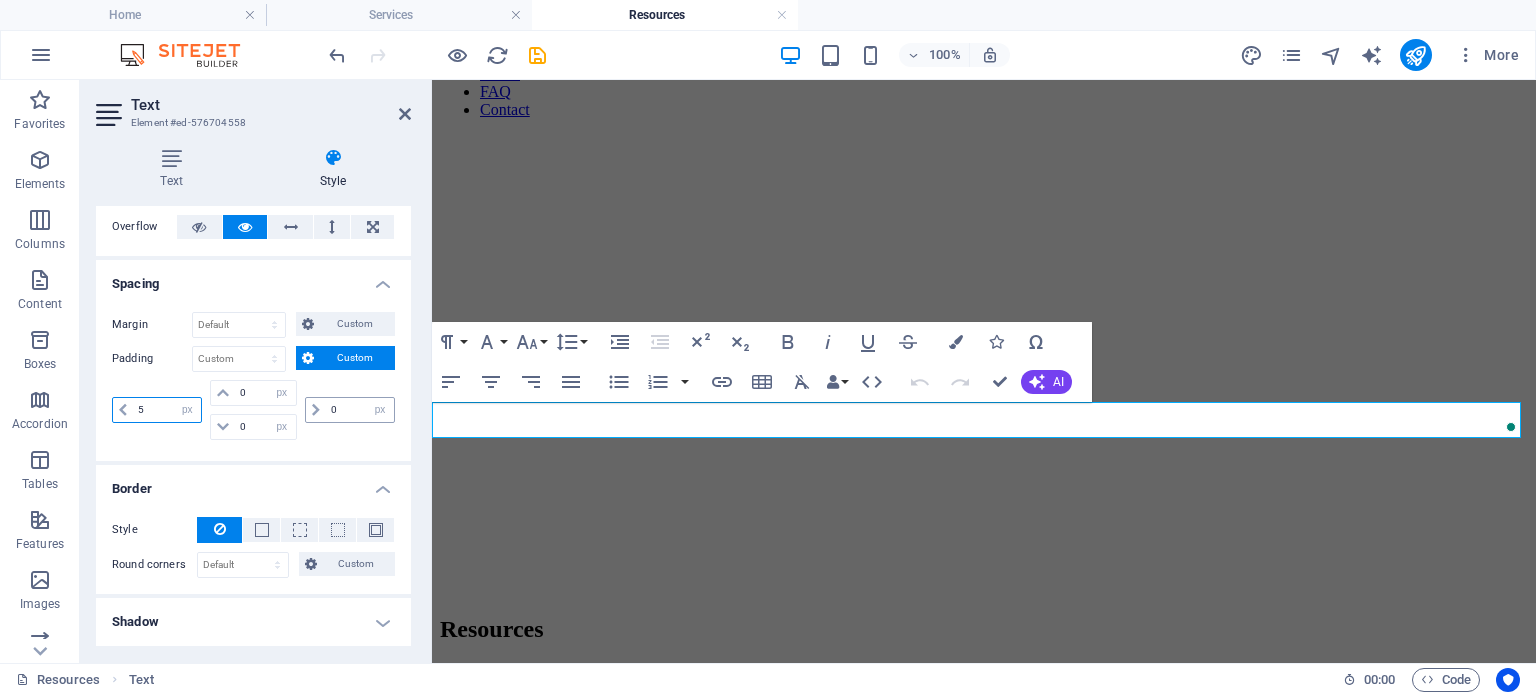 type on "5" 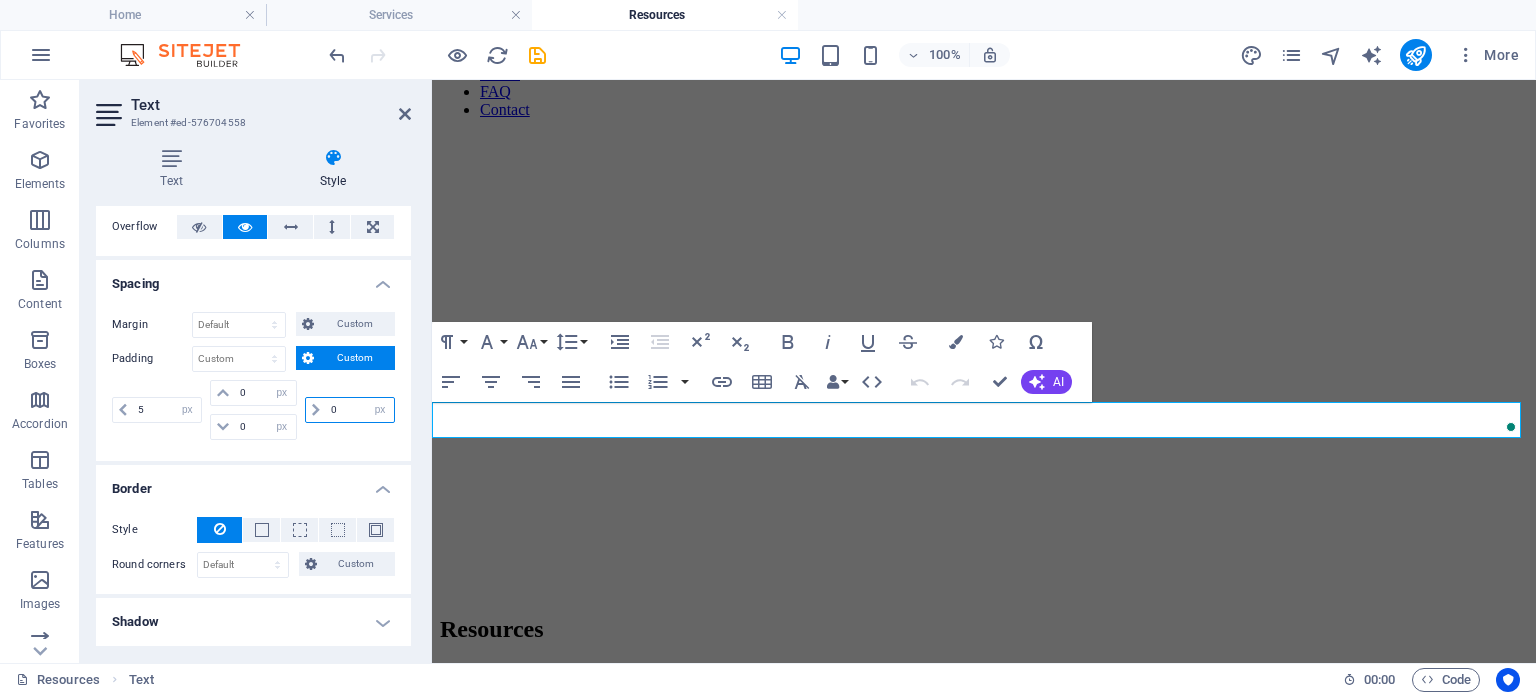 click on "0" at bounding box center (360, 410) 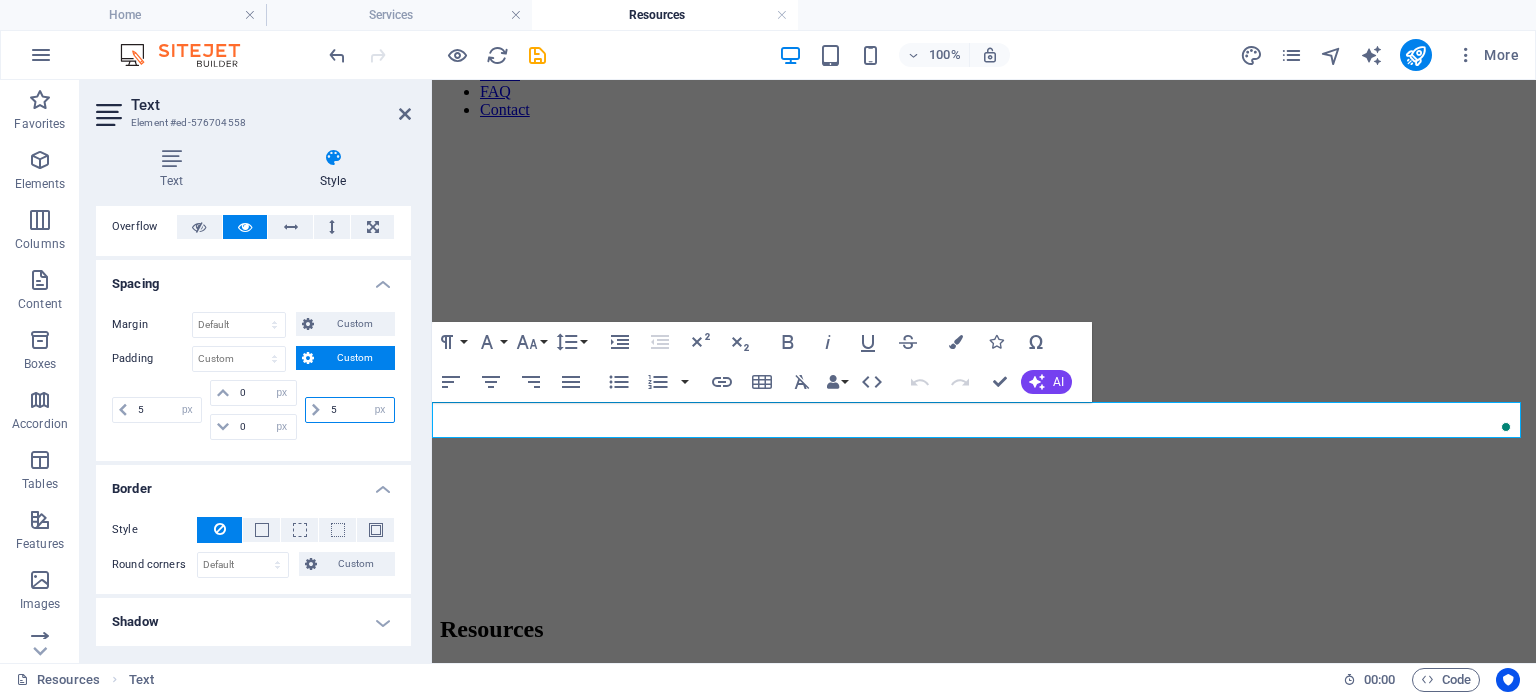 type on "5" 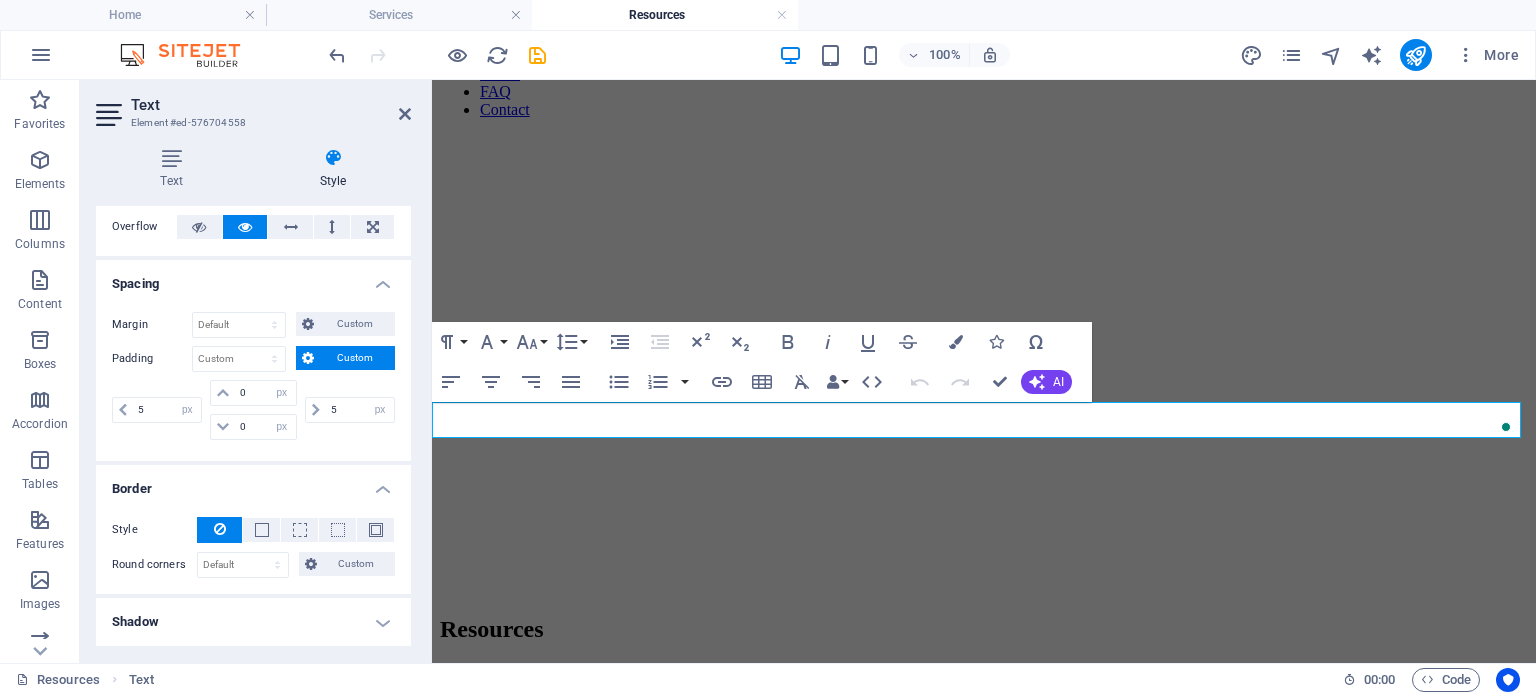 click on "5 px rem % vh vw" at bounding box center (348, 410) 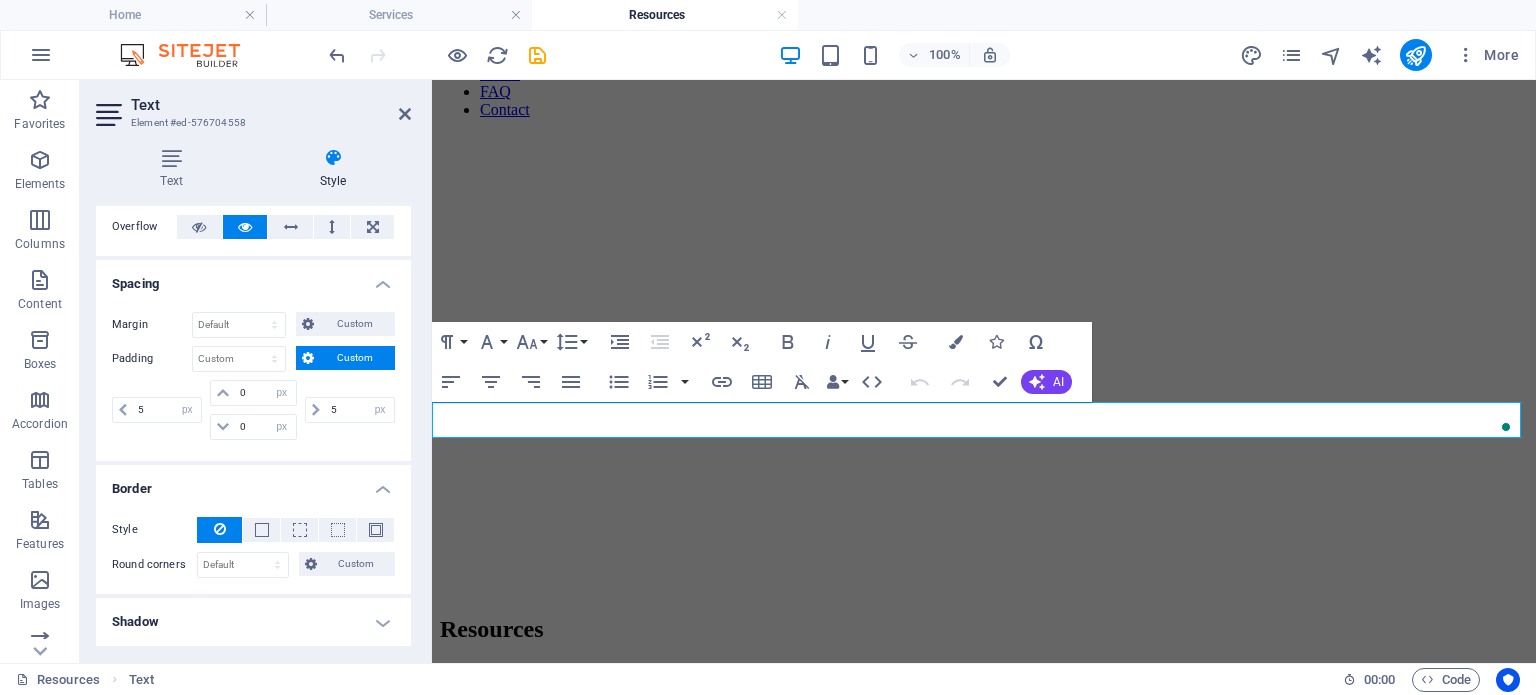 click on "Text Style Text Add, edit, and format text directly on the website. Default colors and font sizes are defined in Design. Edit design Alignment Left aligned Centered Right aligned Preset Element Layout How this element expands within the layout (Flexbox). Size Default auto px % 1/1 1/2 1/3 1/4 1/5 1/6 1/7 1/8 1/9 1/10 Grow Shrink Order Container layout Visible Visible Opacity 100 % Overflow Spacing Margin Default auto px % rem vw vh Custom Custom auto px % rem vw vh auto px % rem vw vh auto px % rem vw vh auto px % rem vw vh Padding Default px rem % vh vw Custom Custom 5 px rem % vh vw 0 px rem % vh vw 0 px rem % vh vw 5 px rem % vh vw Border Style              - Width 1 auto px rem % vh vw Custom Custom 1 auto px rem % vh vw 1 auto px rem % vh vw 1 auto px rem % vh vw 1 auto px rem % vh vw  - Color Round corners Default px rem % vh vw Custom Custom px rem % vh vw px rem % vh vw px rem % vh vw px rem % vh vw Shadow Default None Outside Inside Color X offset 0 px rem vh vw Y offset 0 px rem vh vw Blur" at bounding box center (253, 397) 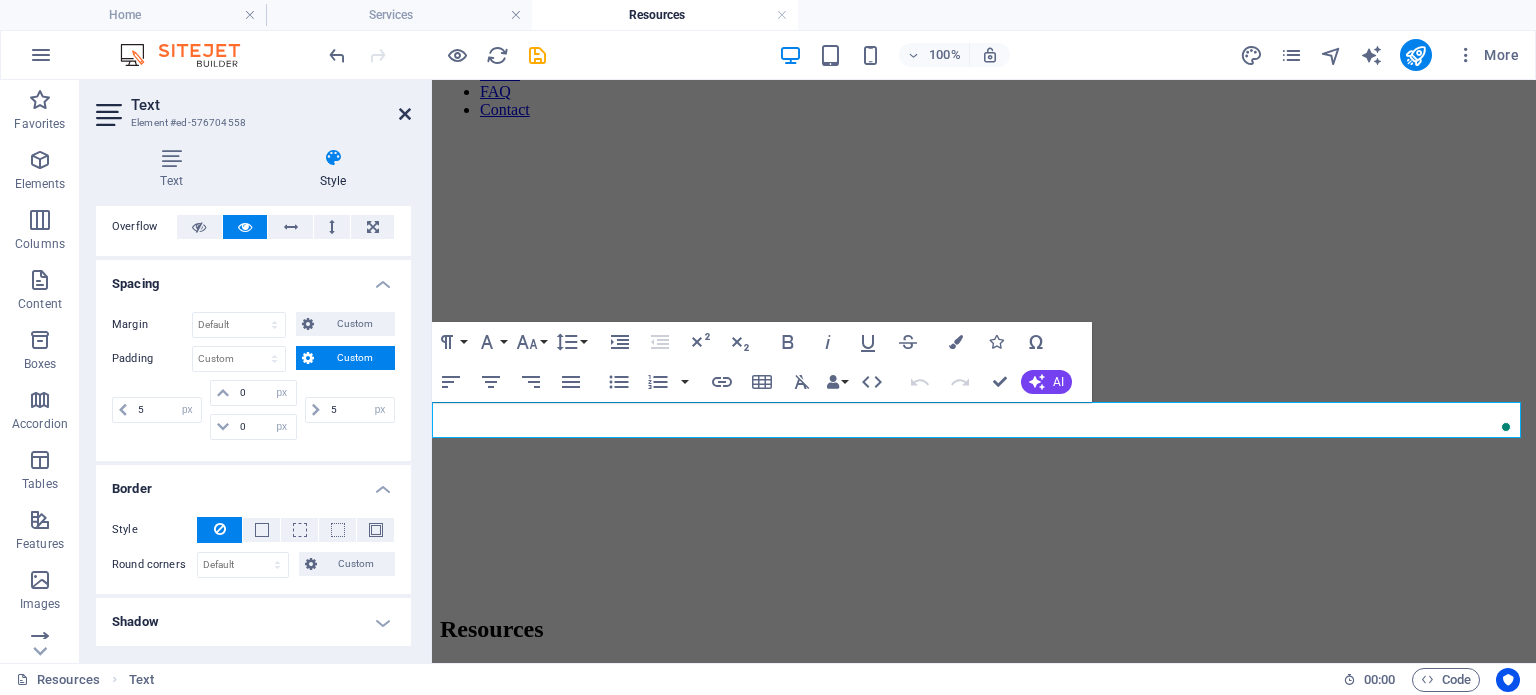 click at bounding box center (405, 114) 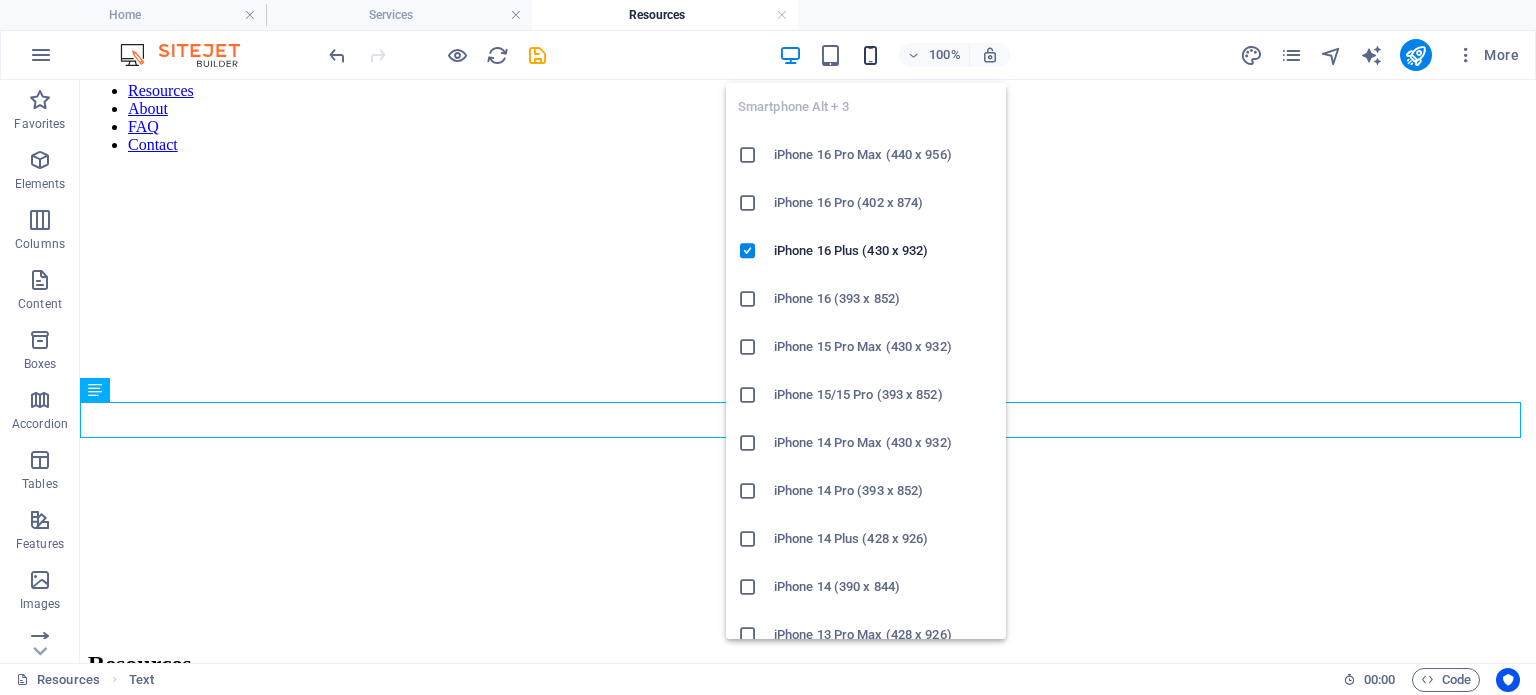 click at bounding box center [870, 55] 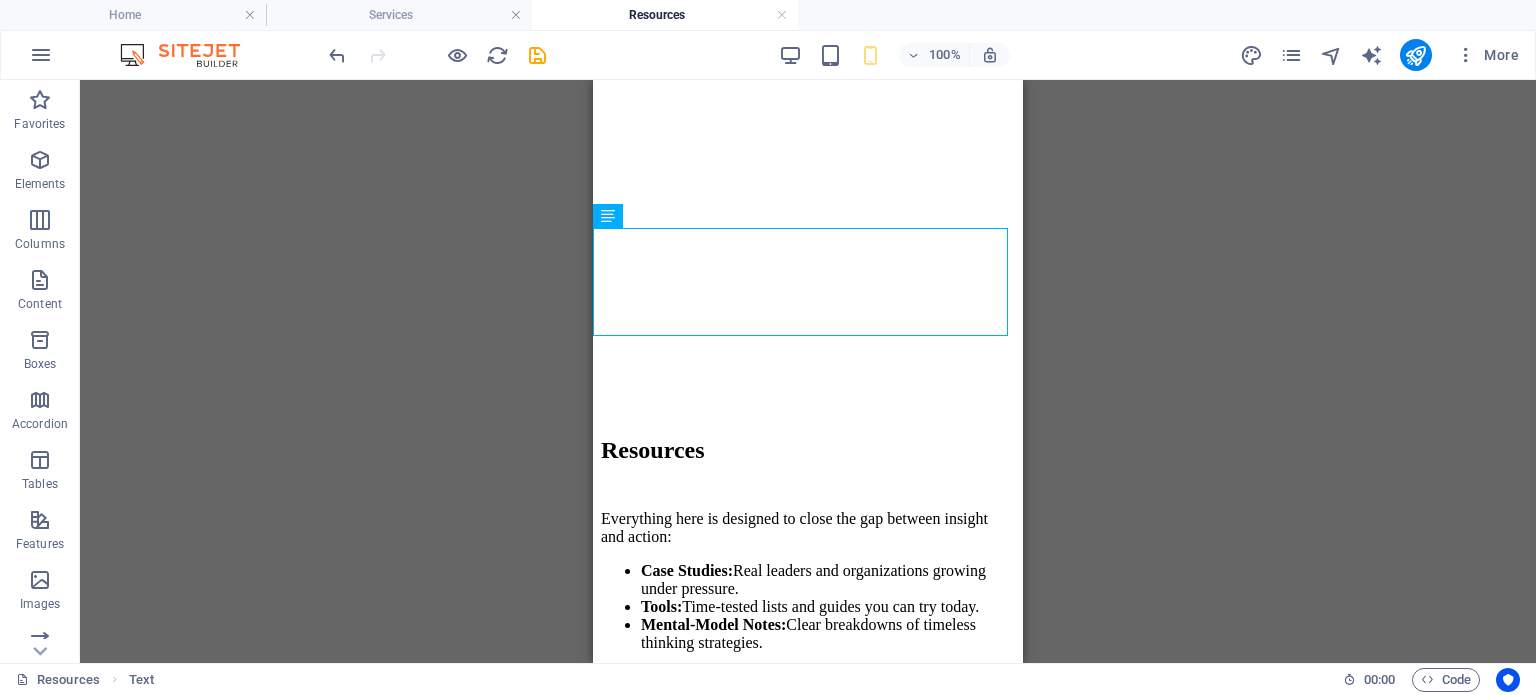 scroll, scrollTop: 355, scrollLeft: 0, axis: vertical 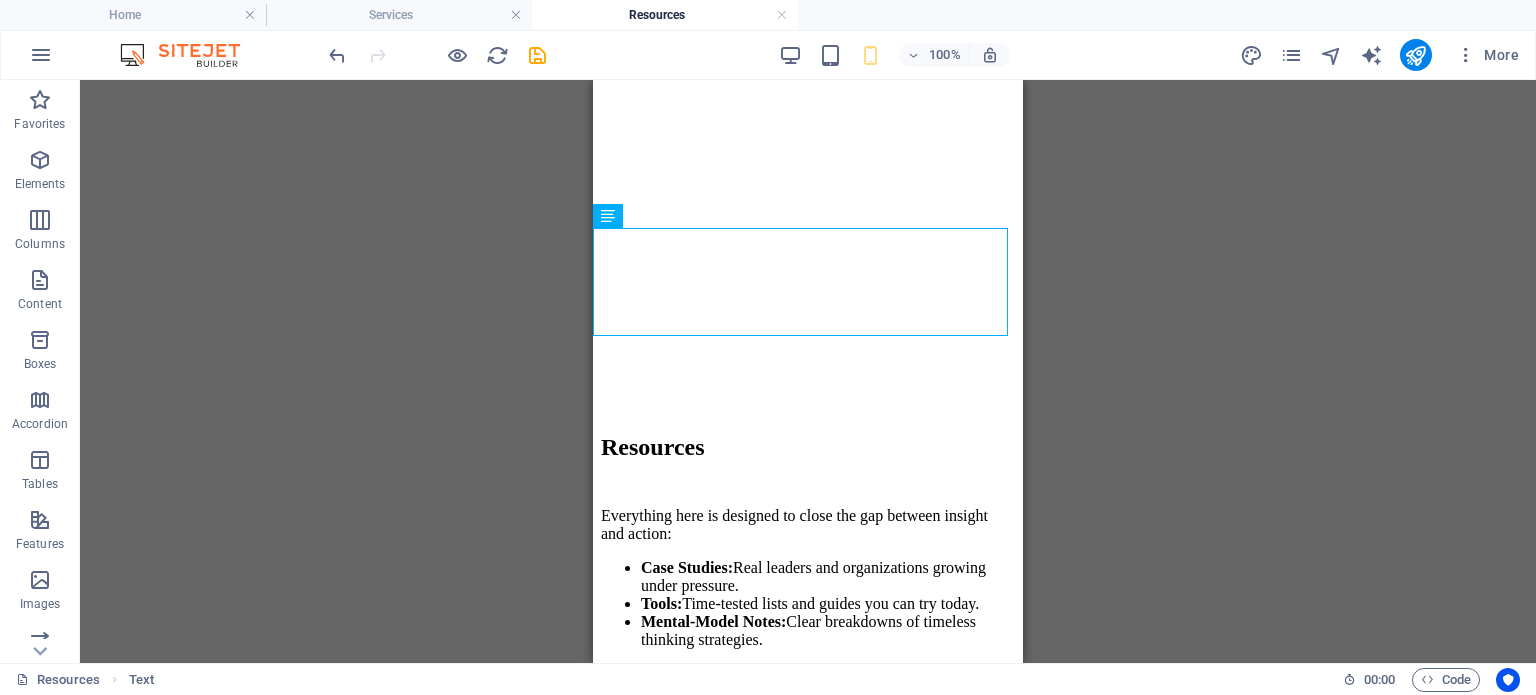 drag, startPoint x: 1016, startPoint y: 221, endPoint x: 1625, endPoint y: 340, distance: 620.5175 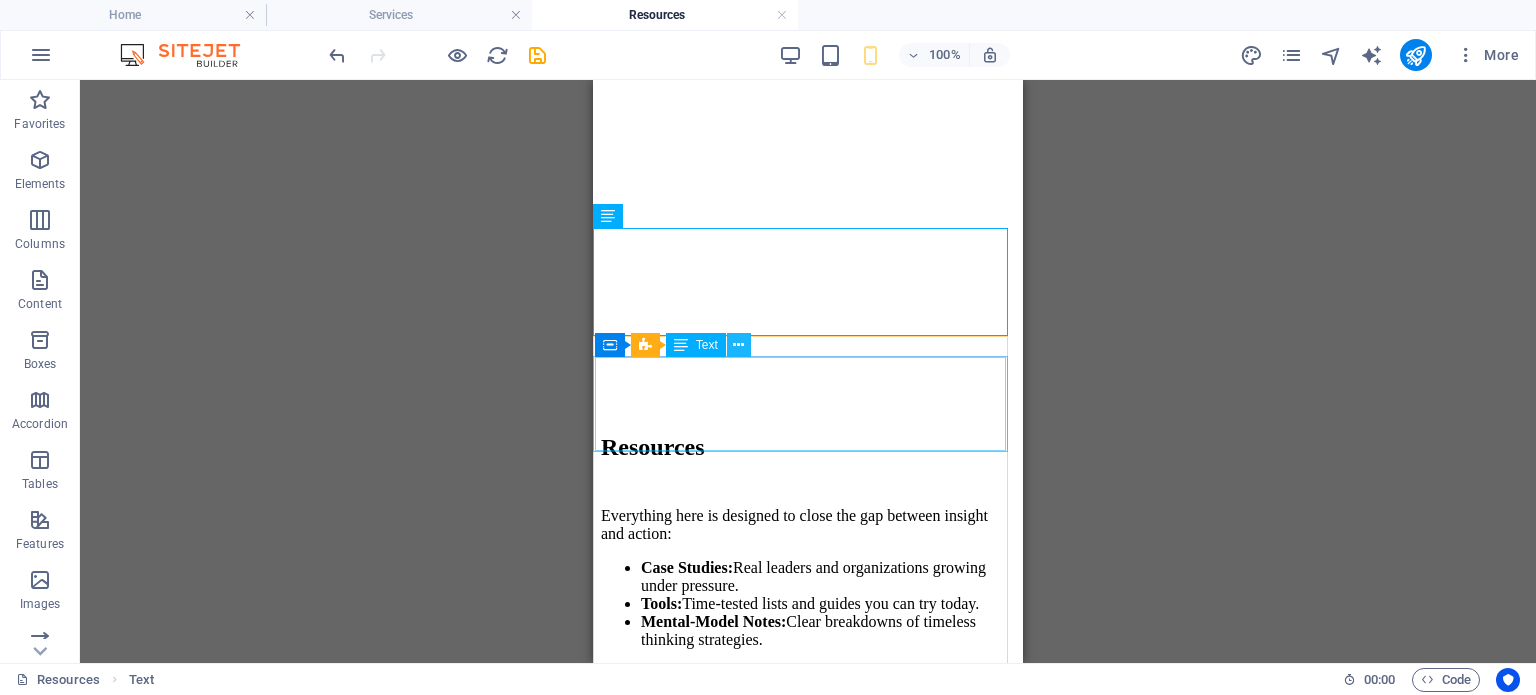 click at bounding box center (738, 345) 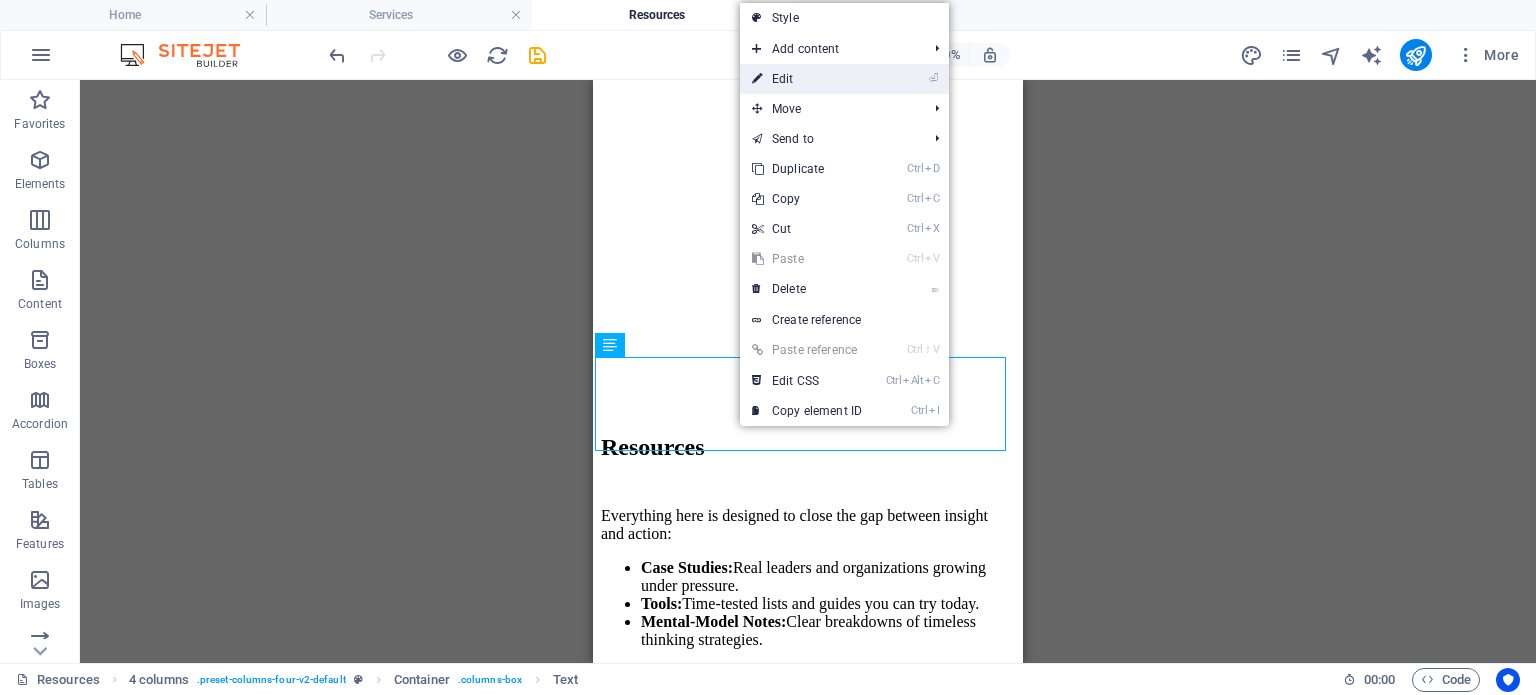 click on "⏎  Edit" at bounding box center [807, 79] 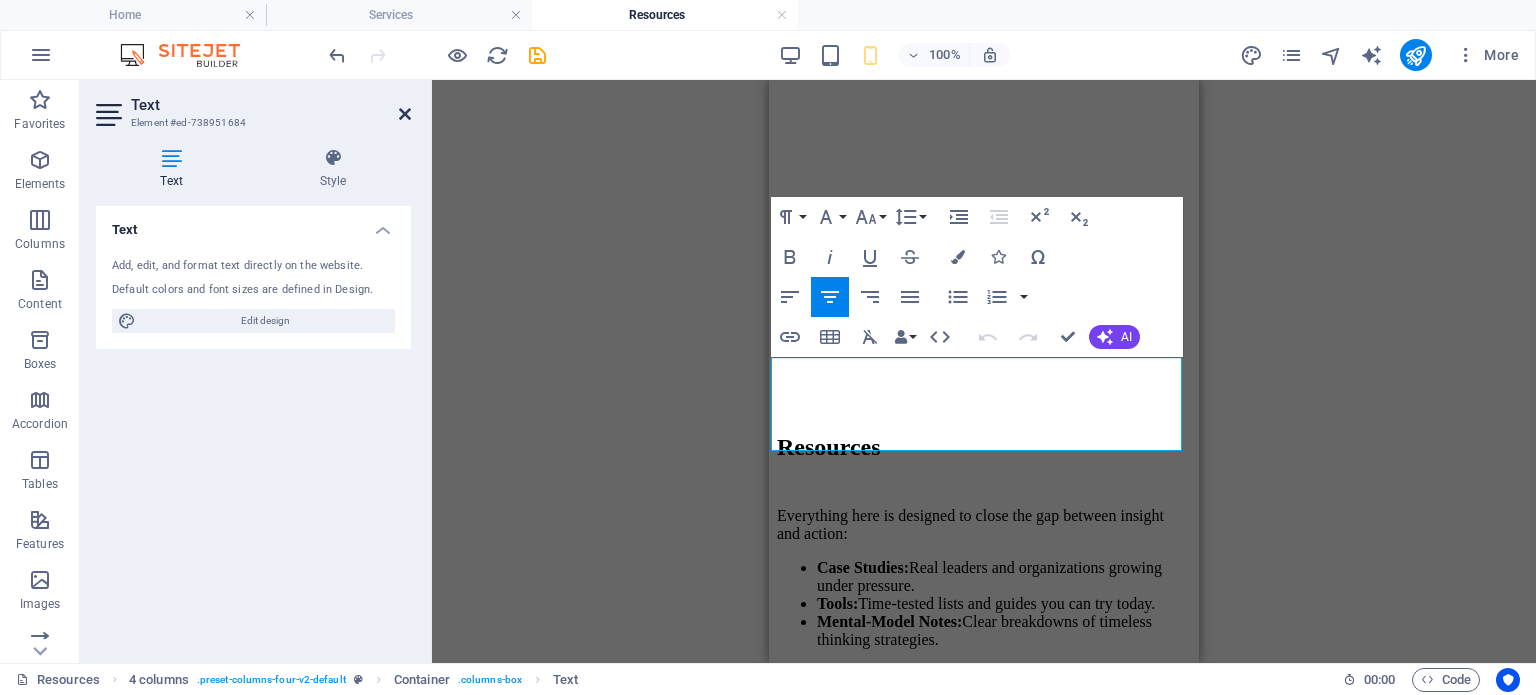 click at bounding box center (405, 114) 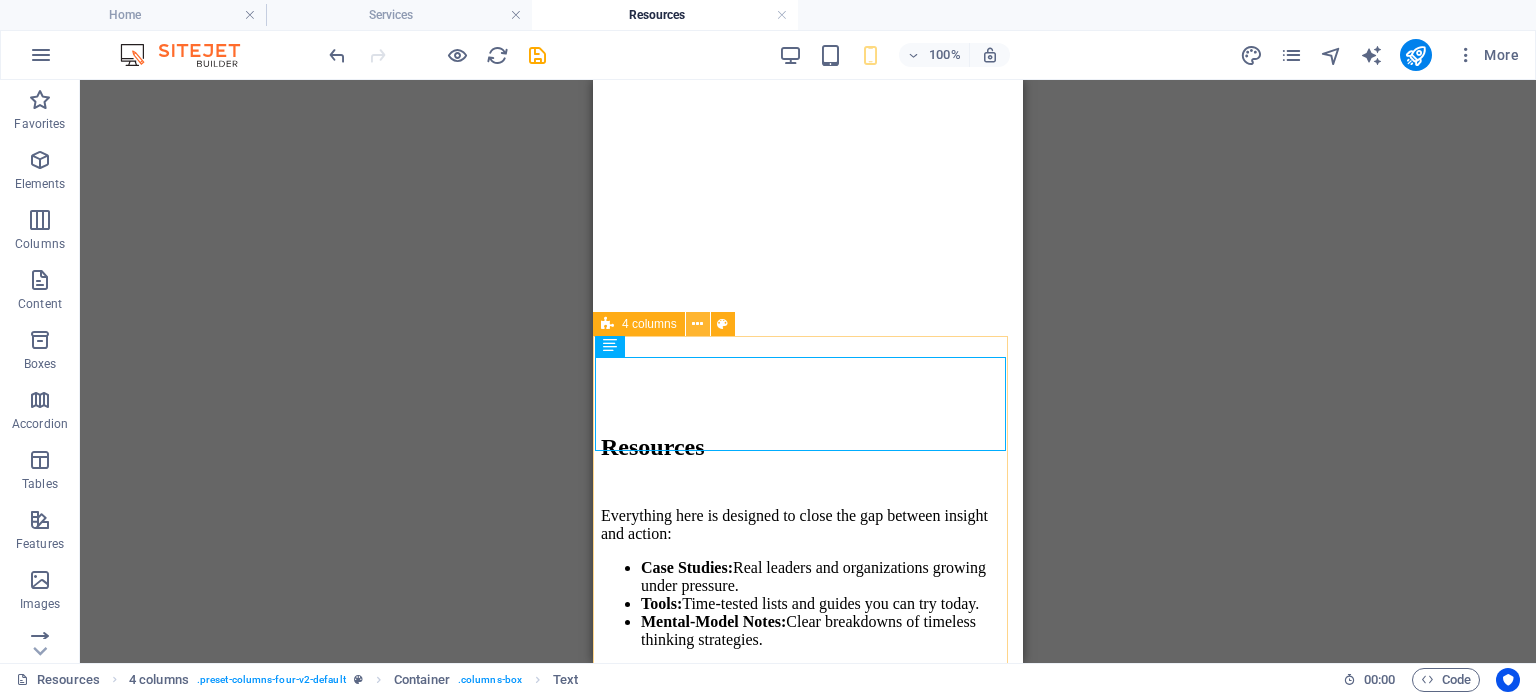 click at bounding box center [697, 324] 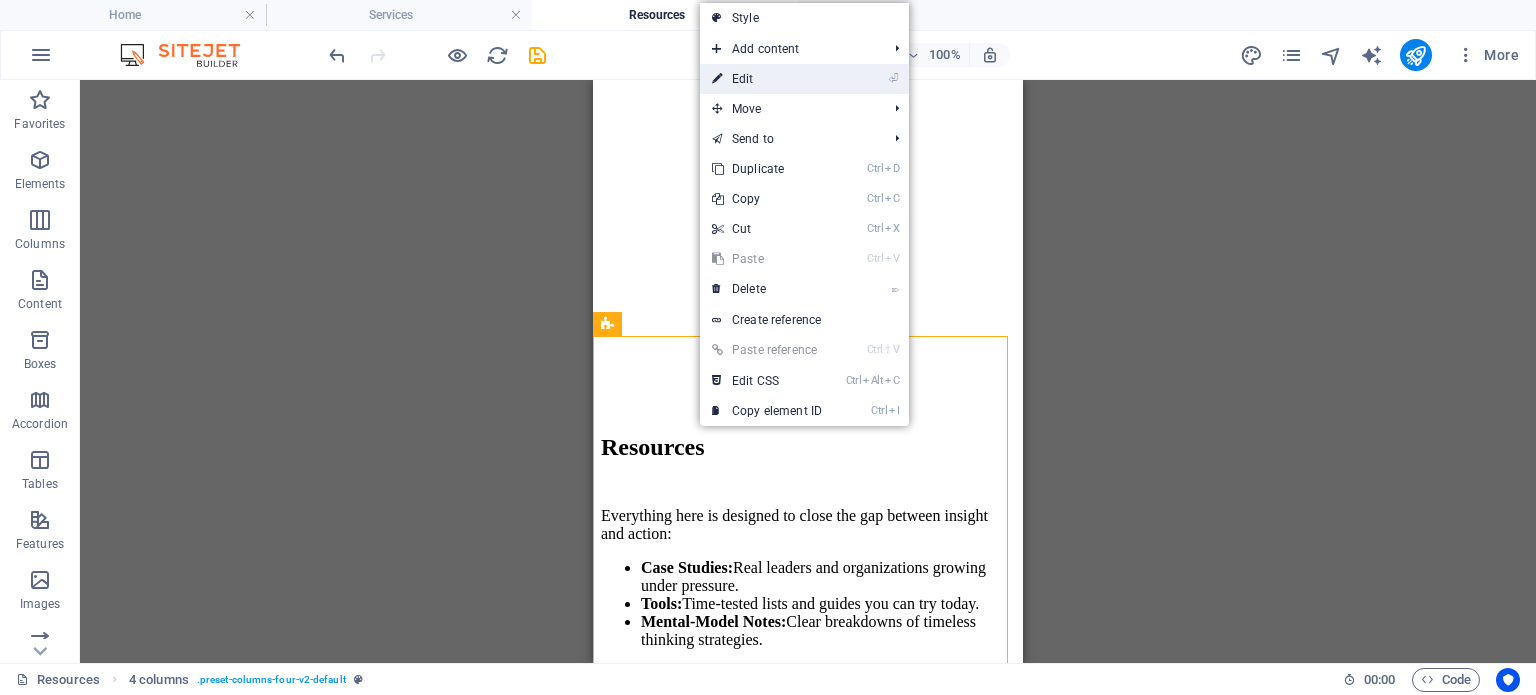 click on "⏎  Edit" at bounding box center [767, 79] 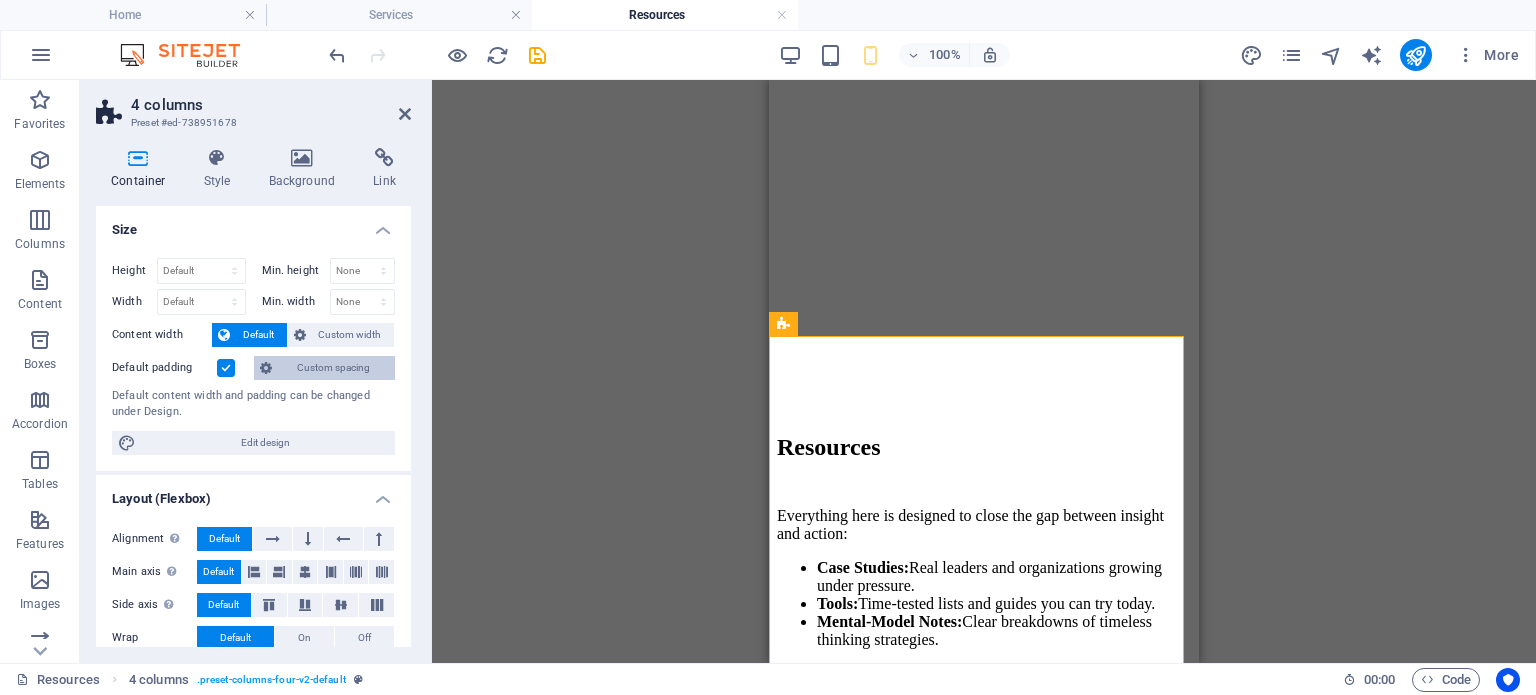 click on "Custom spacing" at bounding box center (333, 368) 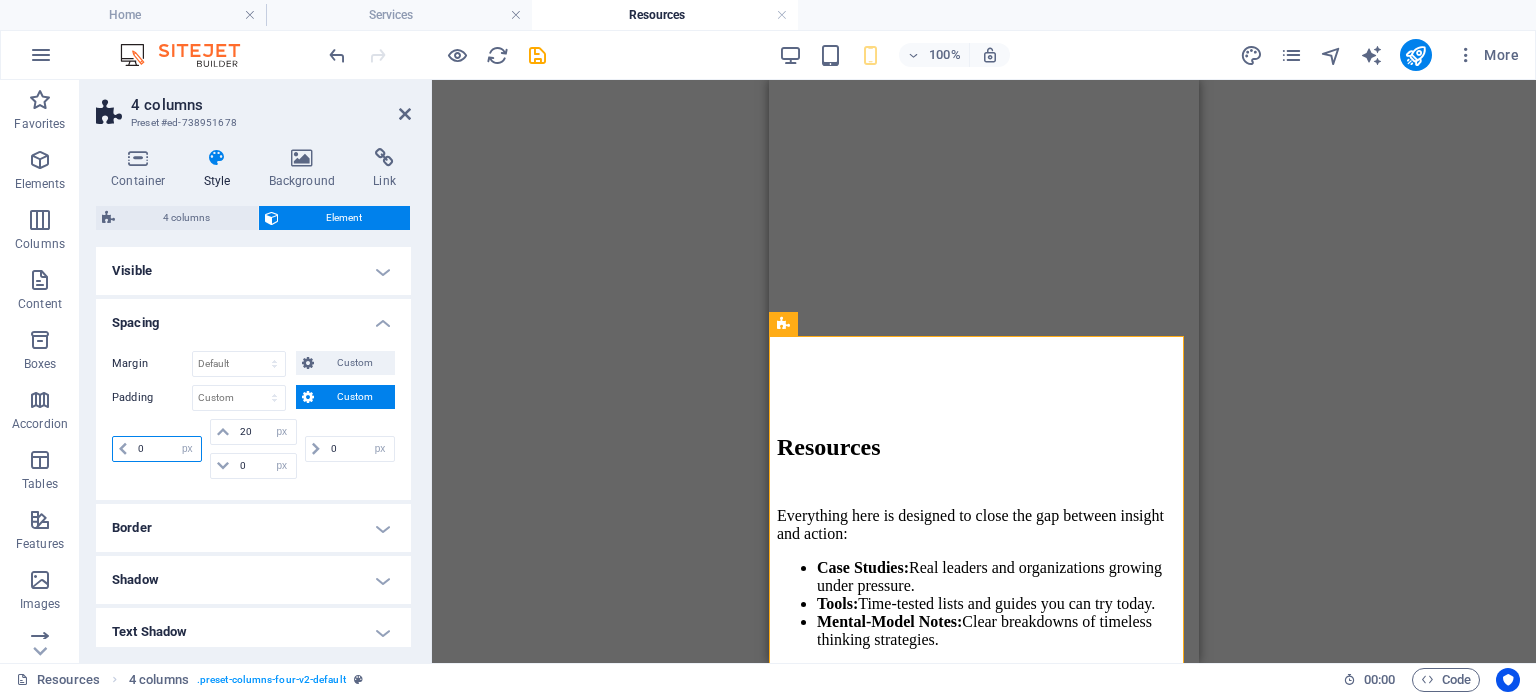 click on "0" at bounding box center (167, 449) 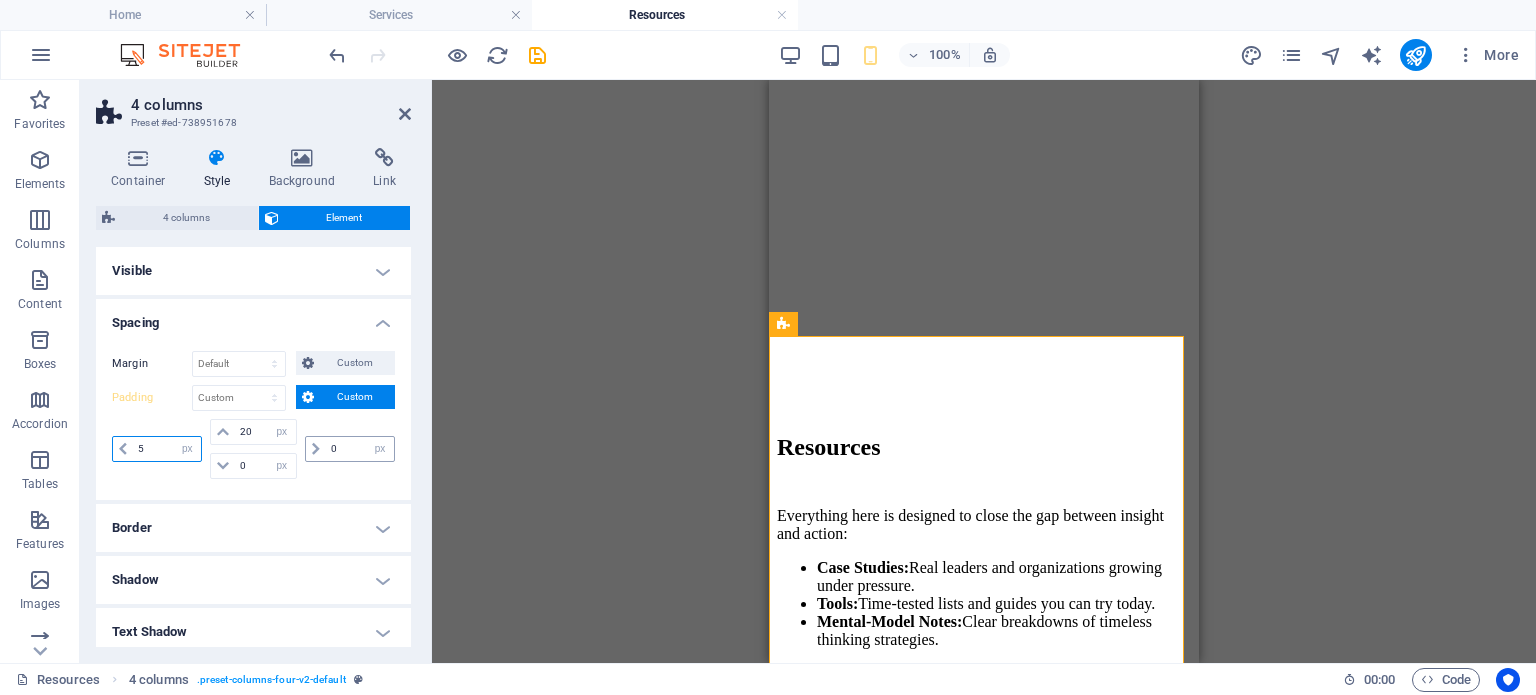 type on "5" 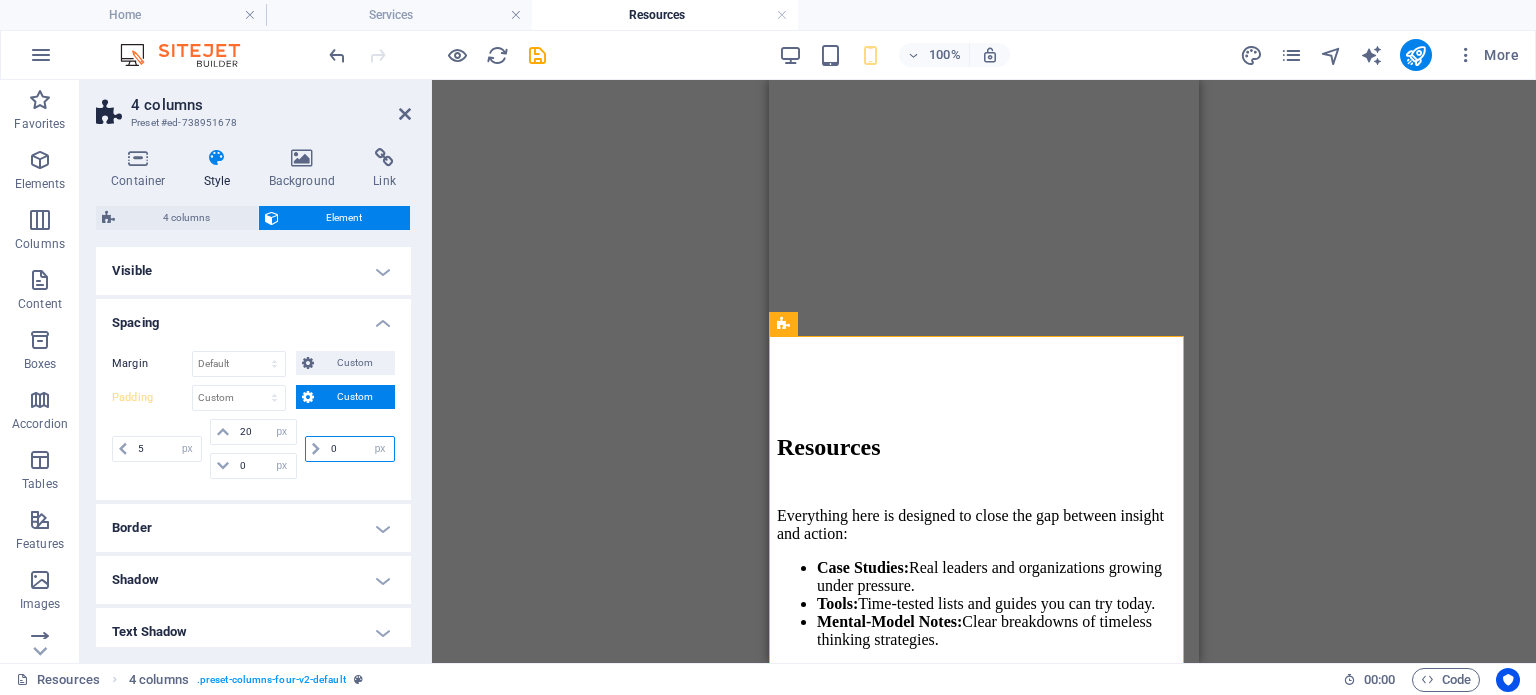 click on "0" at bounding box center (360, 449) 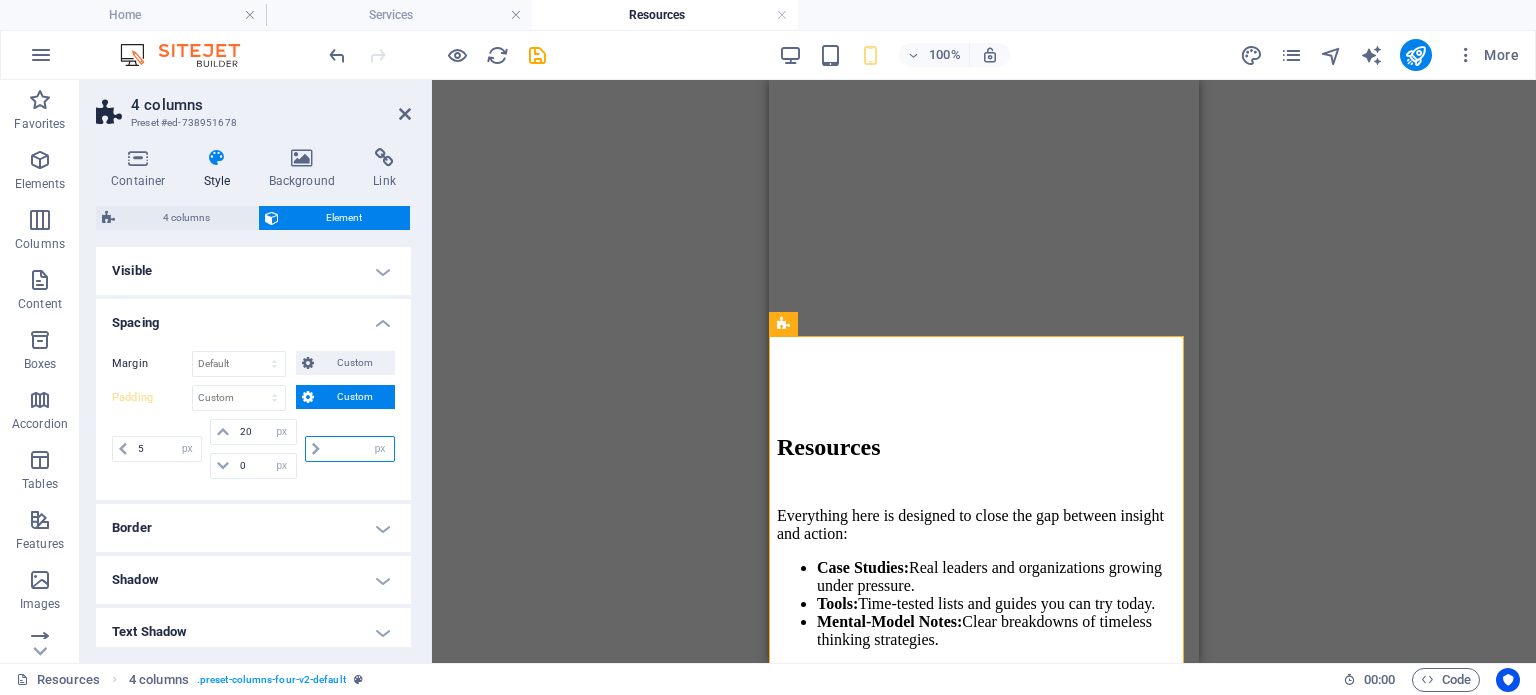 type on "5" 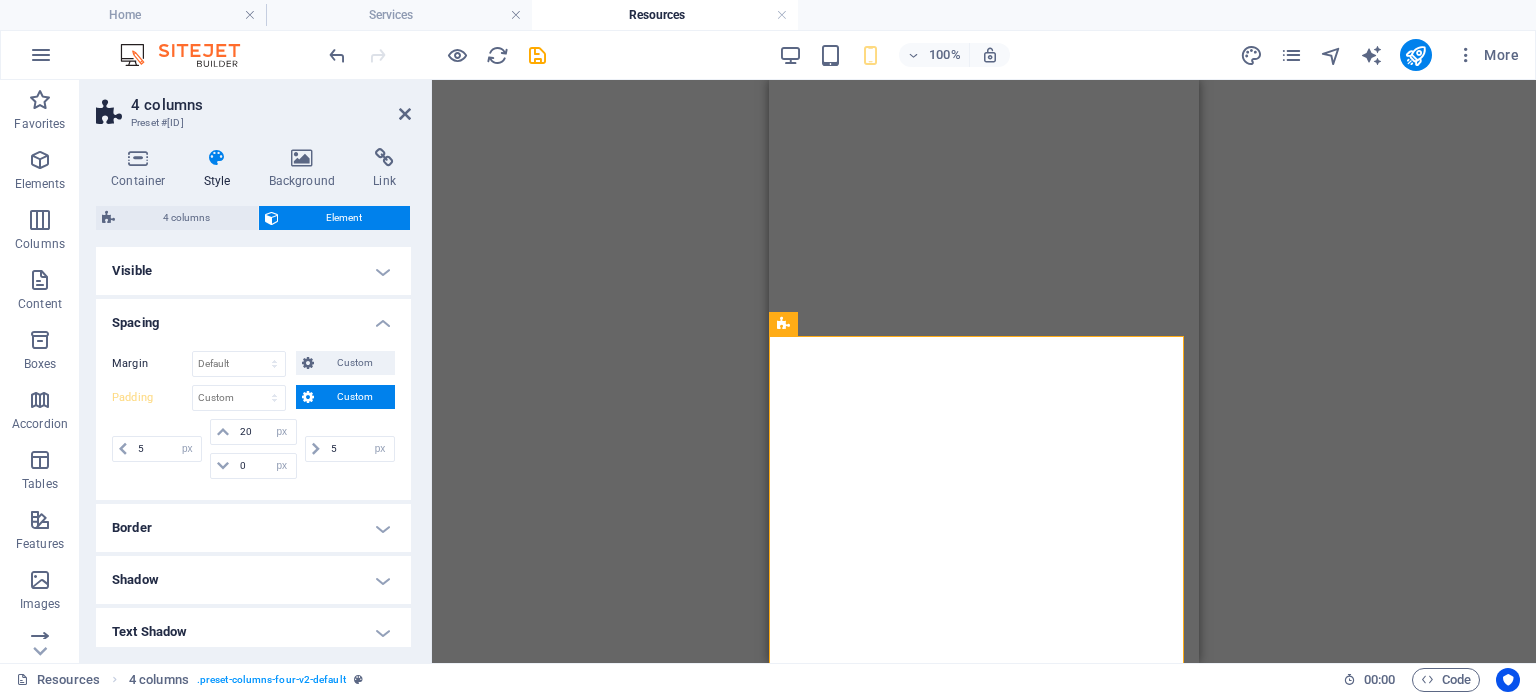 select on "px" 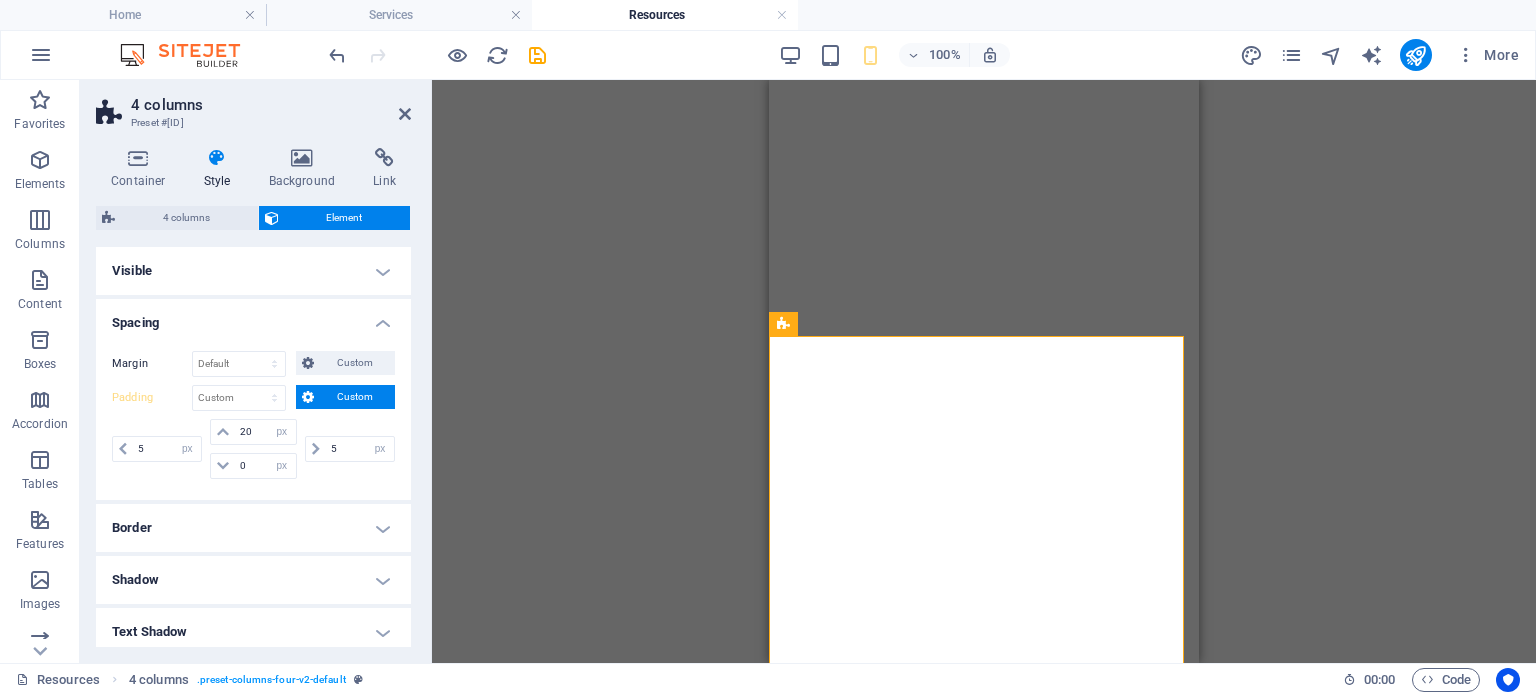scroll, scrollTop: 0, scrollLeft: 0, axis: both 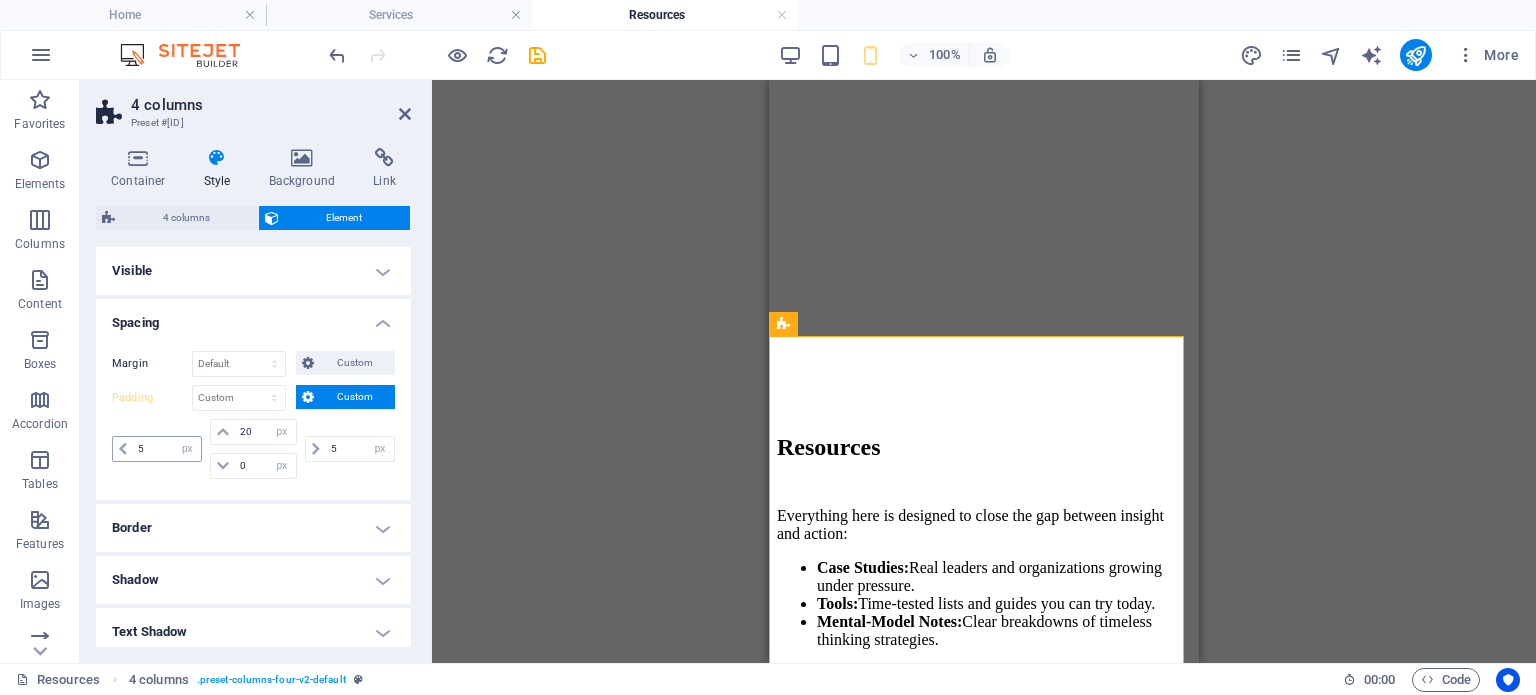 type on "5" 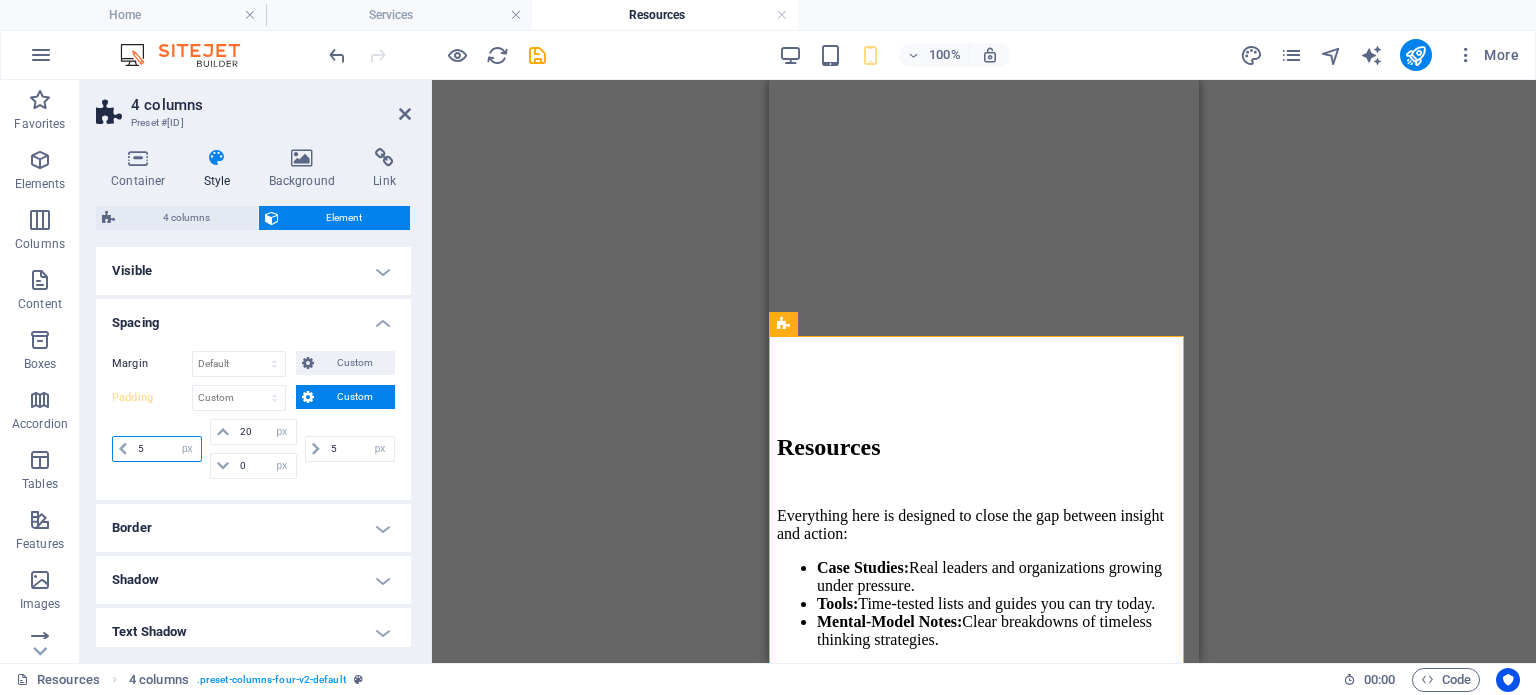 click on "5" at bounding box center (167, 449) 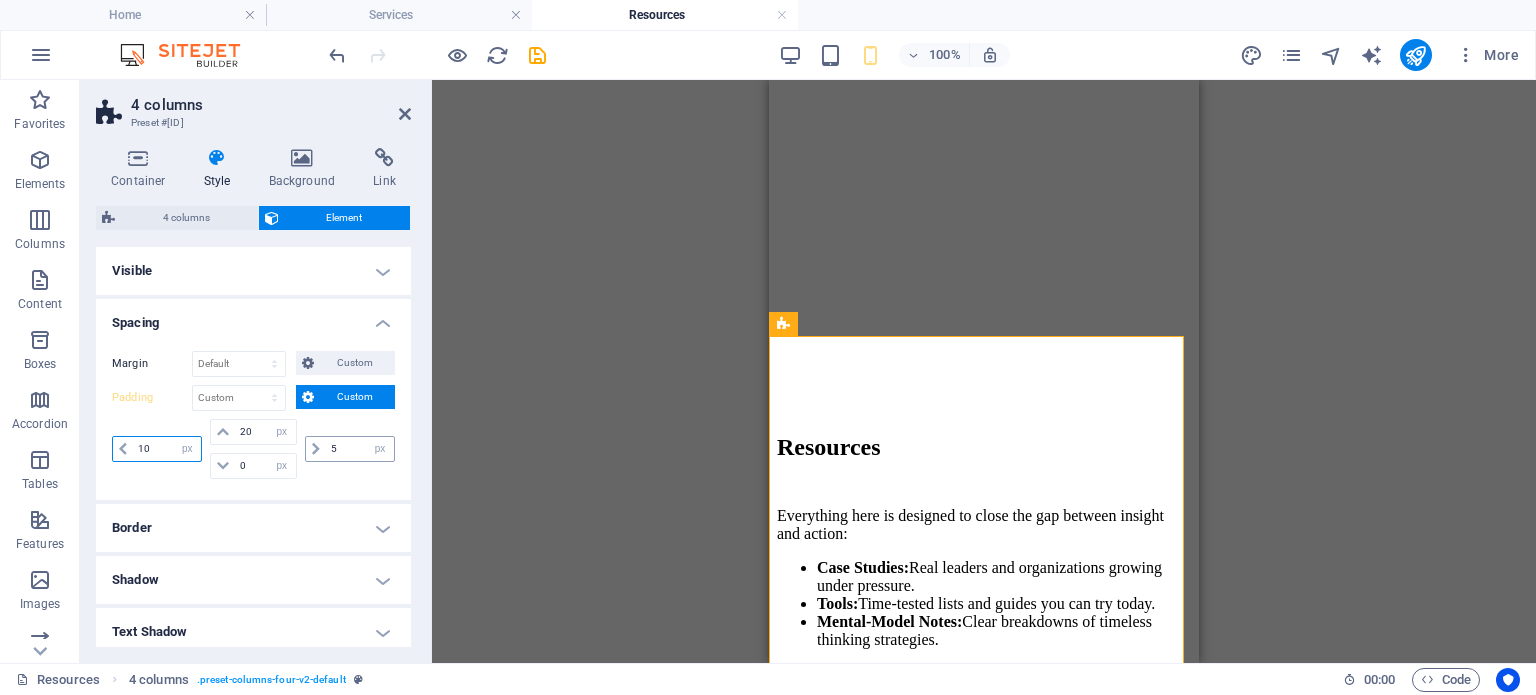 type on "10" 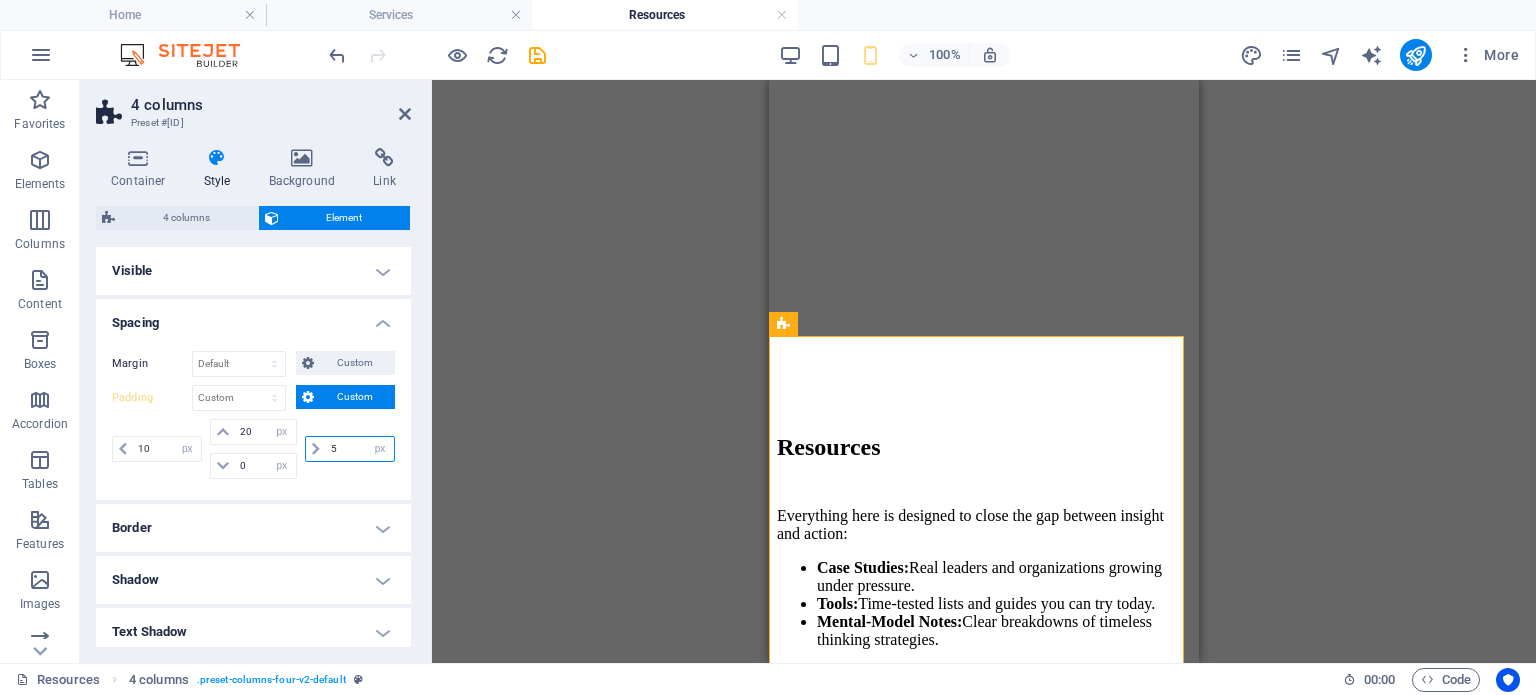 click on "5" at bounding box center [360, 449] 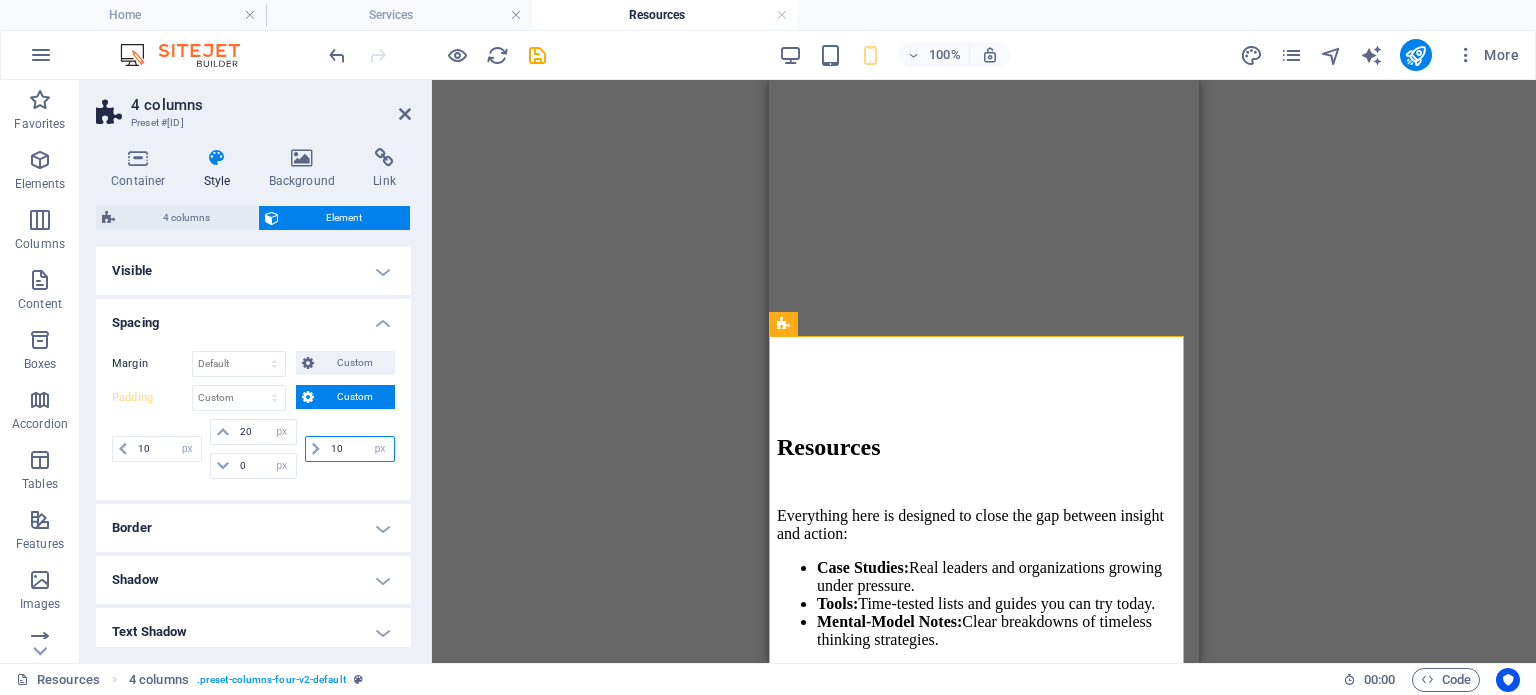 type on "10" 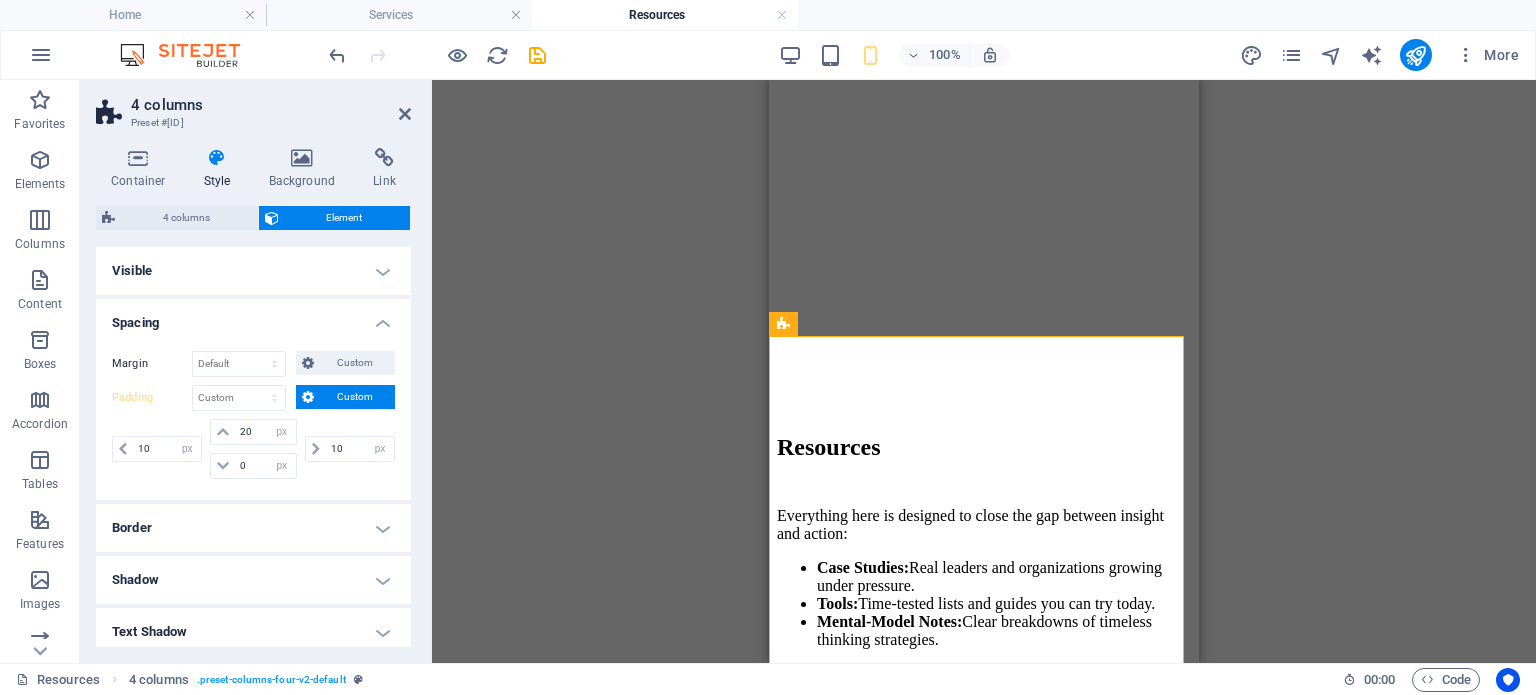 click on "Drag here to replace the existing content. Press “Ctrl” if you want to create a new element.
H2   Text on background   Container   Text   Spacer   Button   Reference   Spacer   H2   Text   4 columns   Separator   Container   Text   Container" at bounding box center (984, 371) 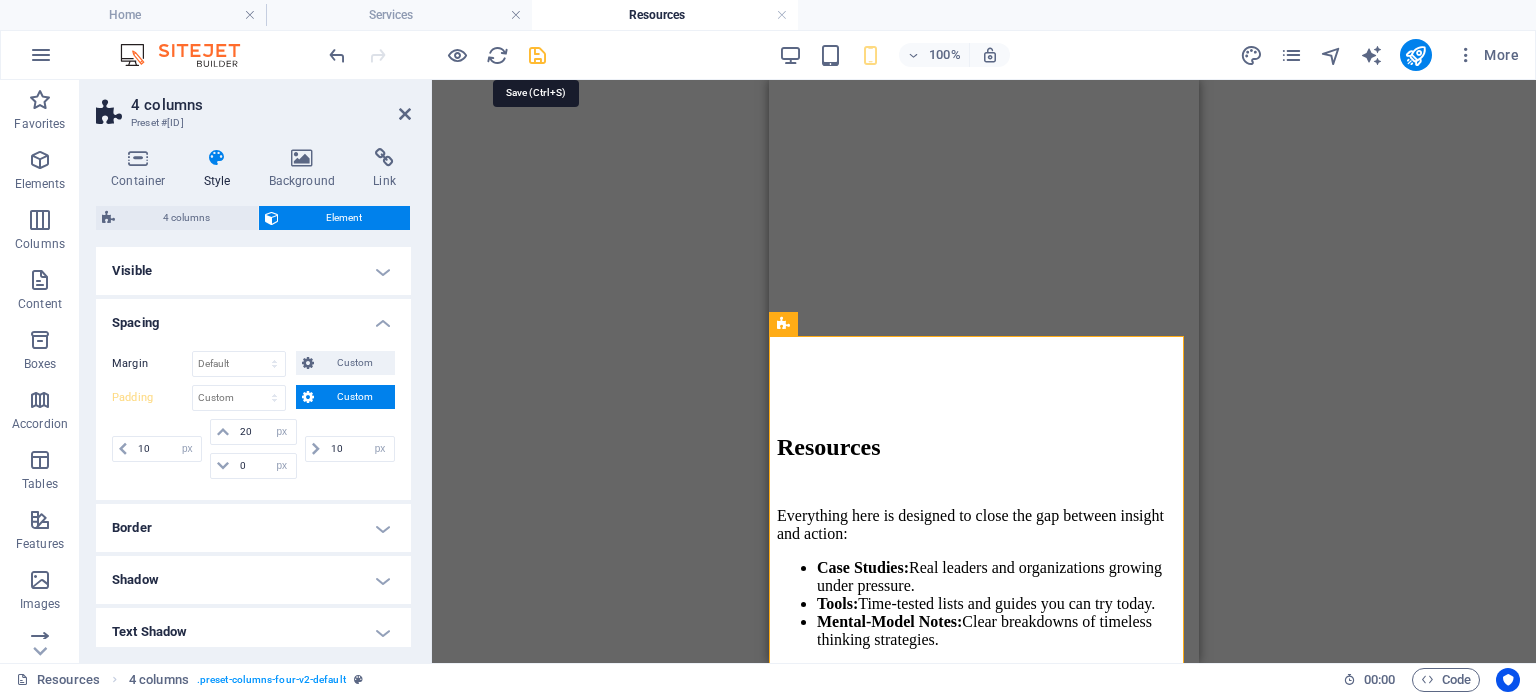 click at bounding box center (537, 55) 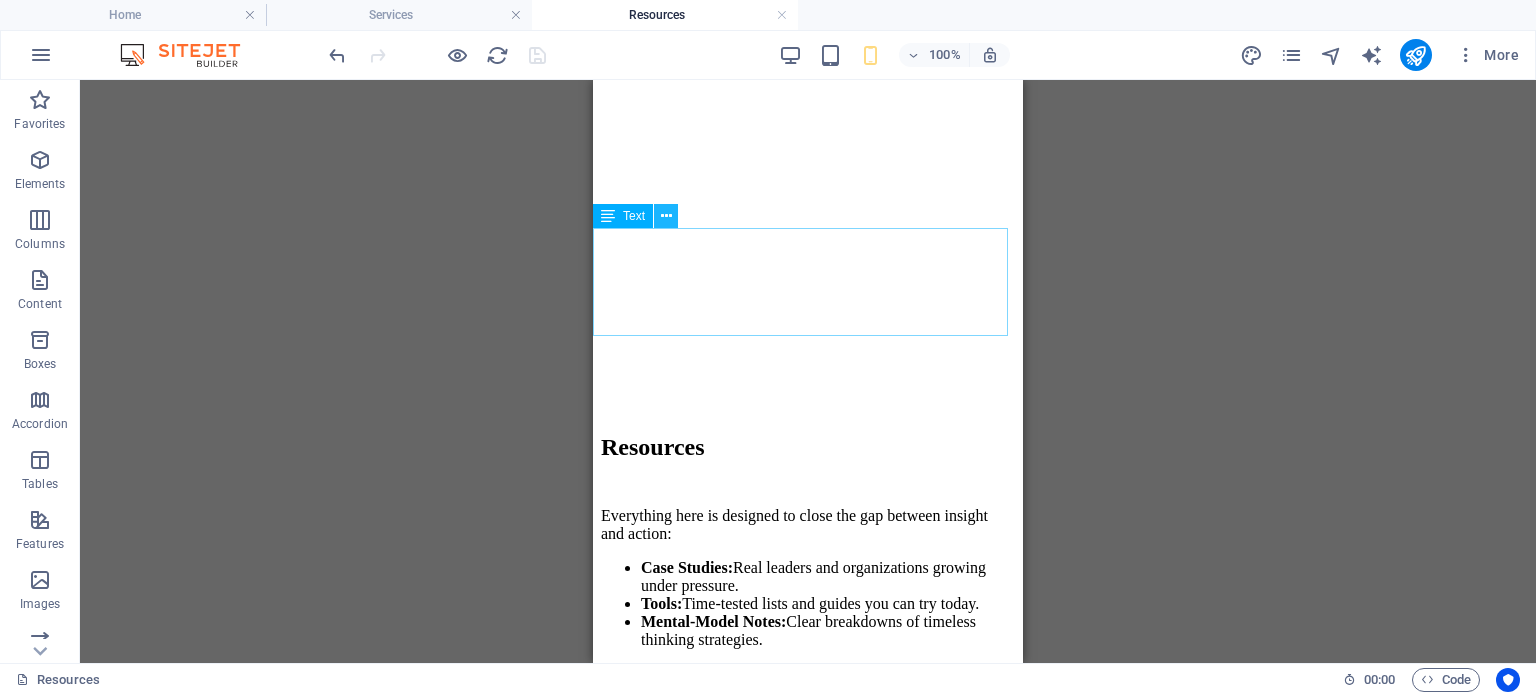 click at bounding box center (666, 216) 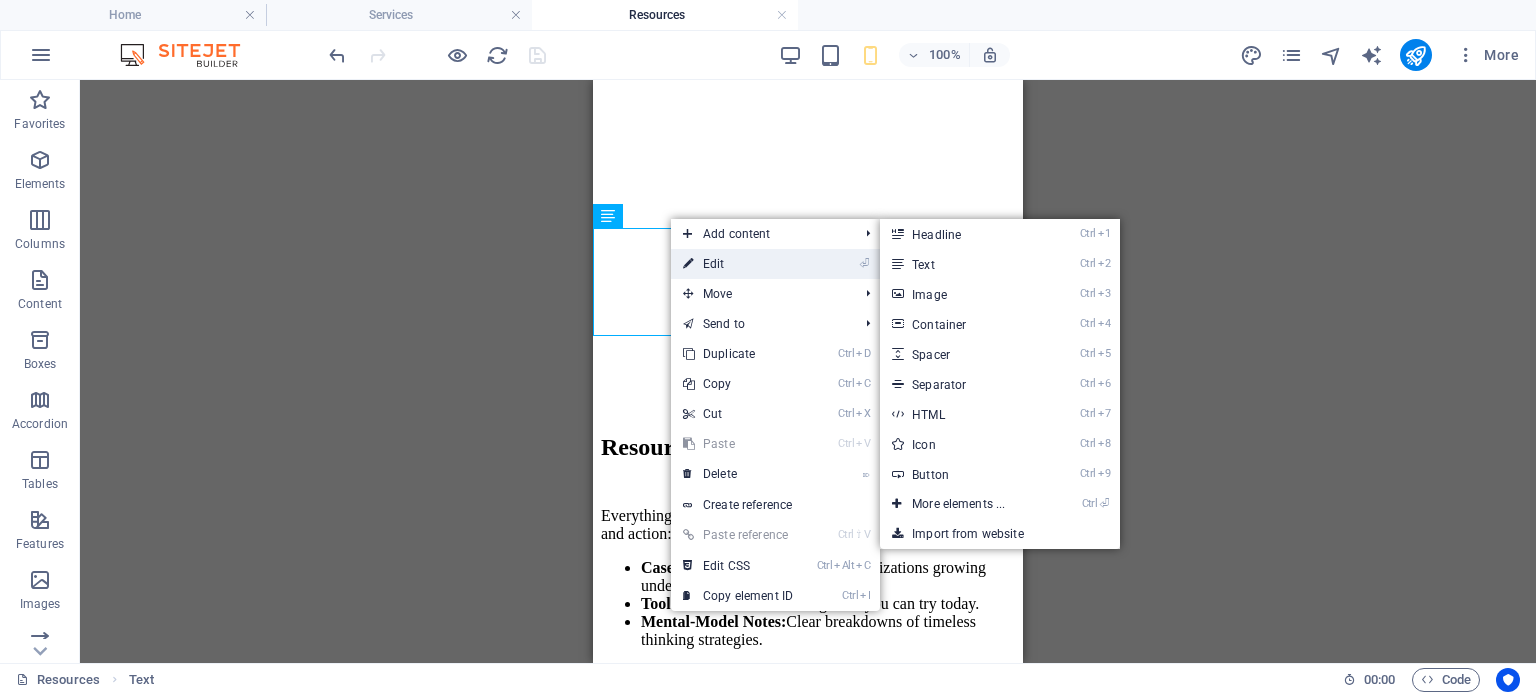 click on "⏎  Edit" at bounding box center (738, 264) 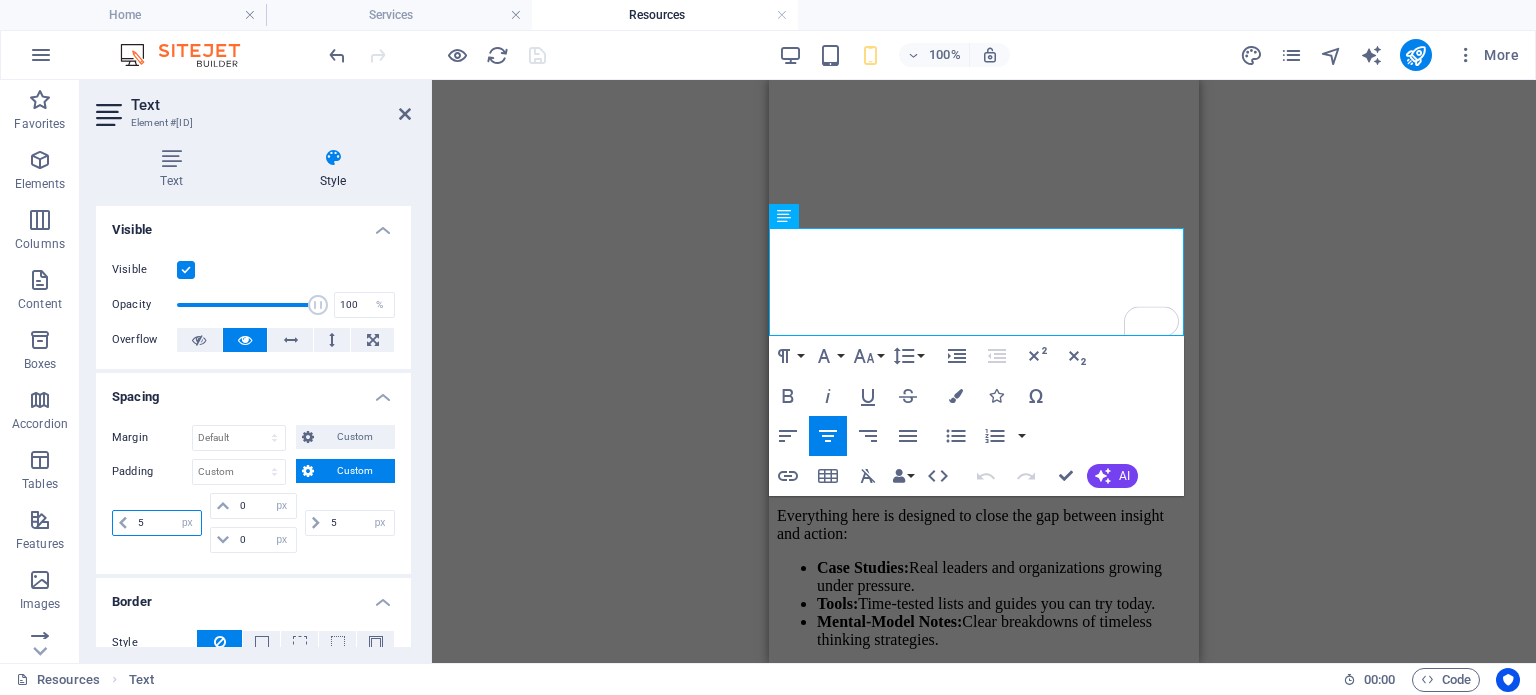 click on "5" at bounding box center (167, 523) 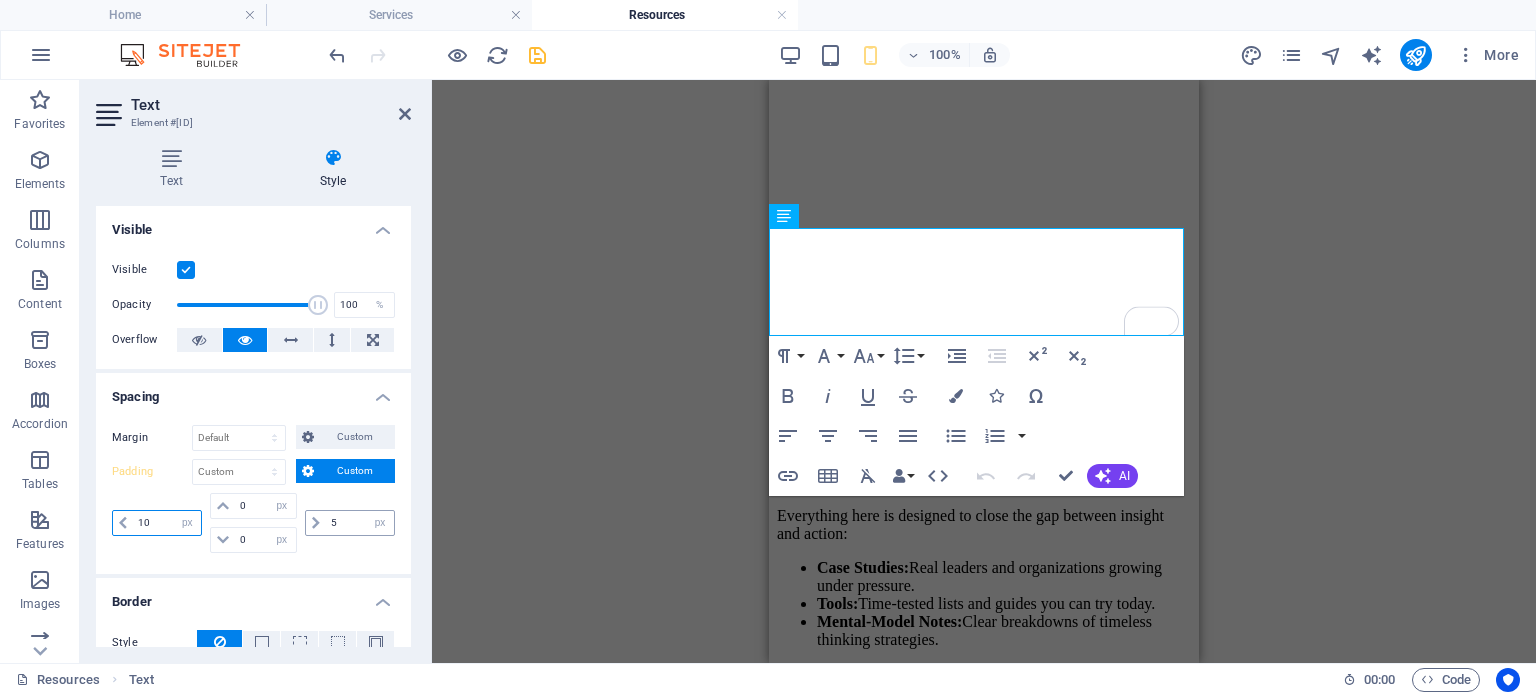 type on "10" 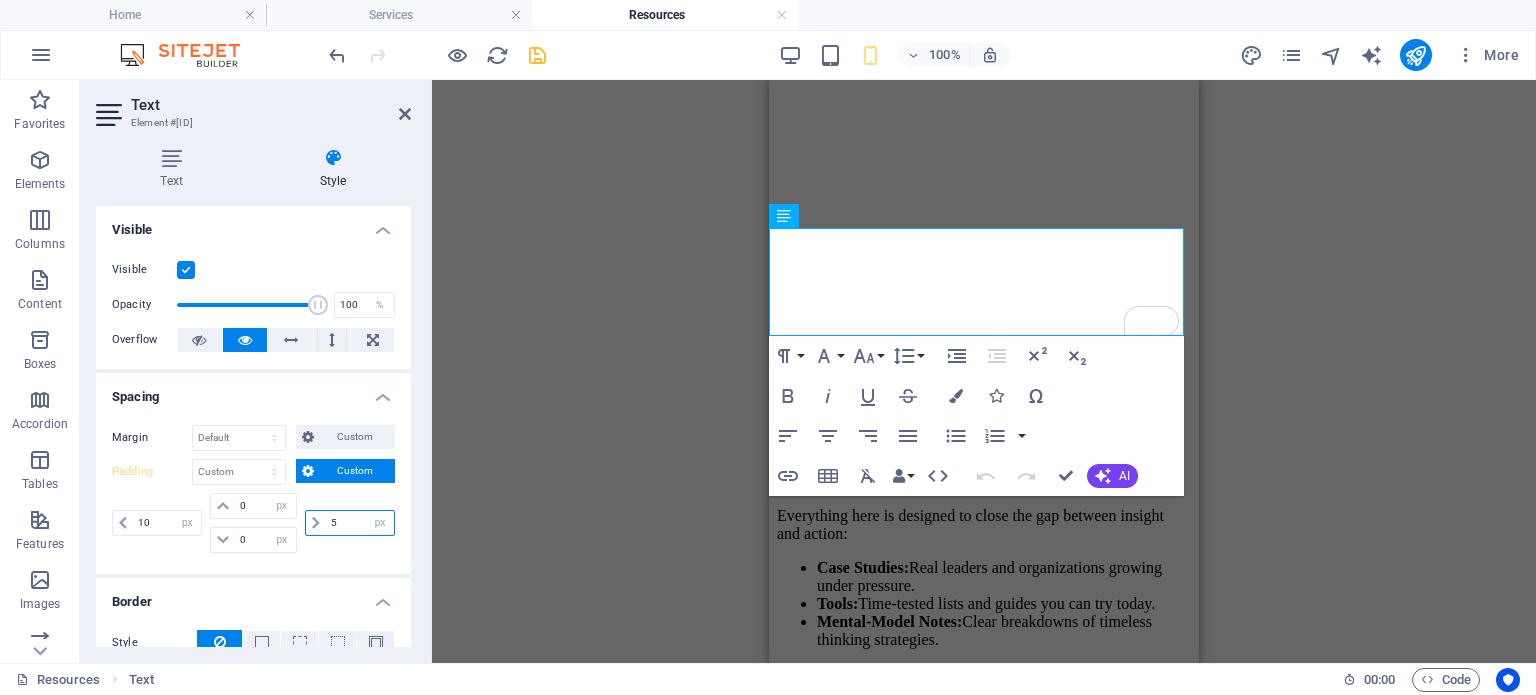 click on "5" at bounding box center [360, 523] 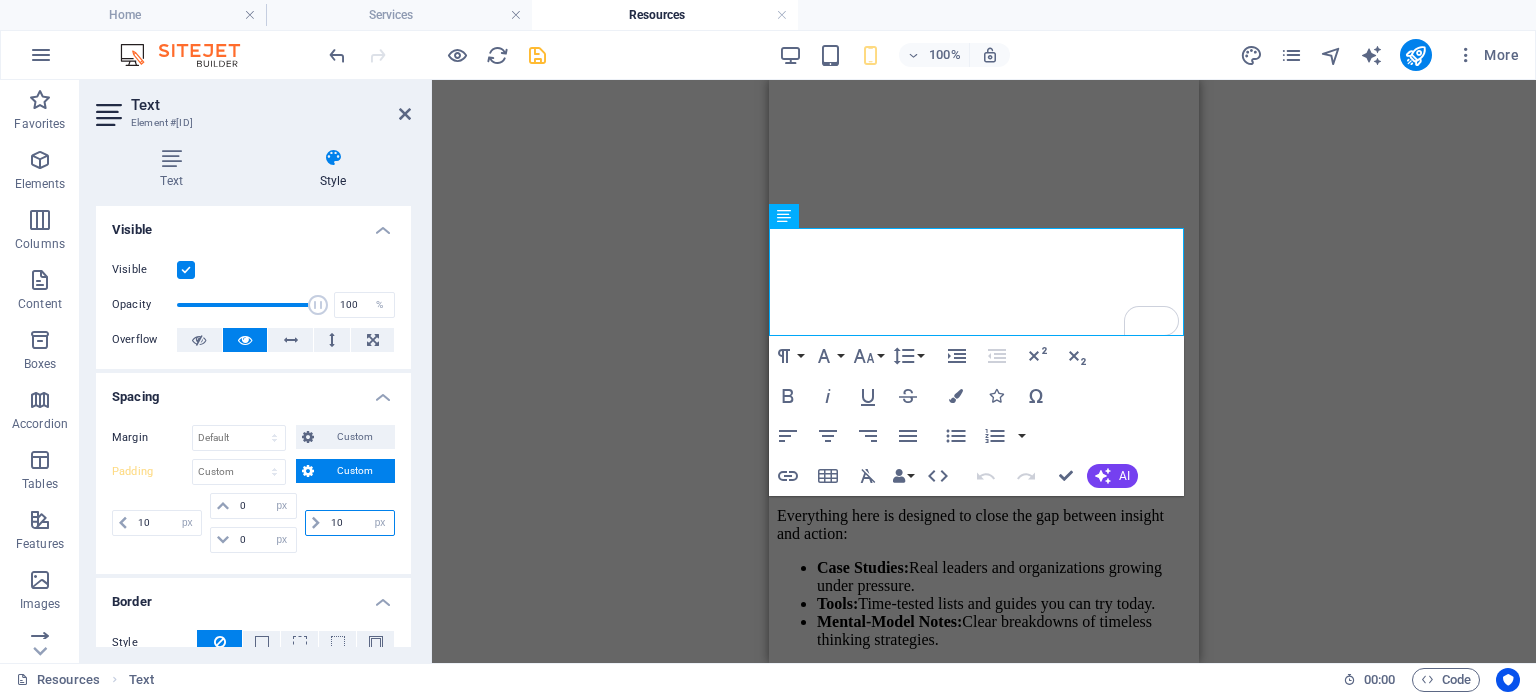 type on "10" 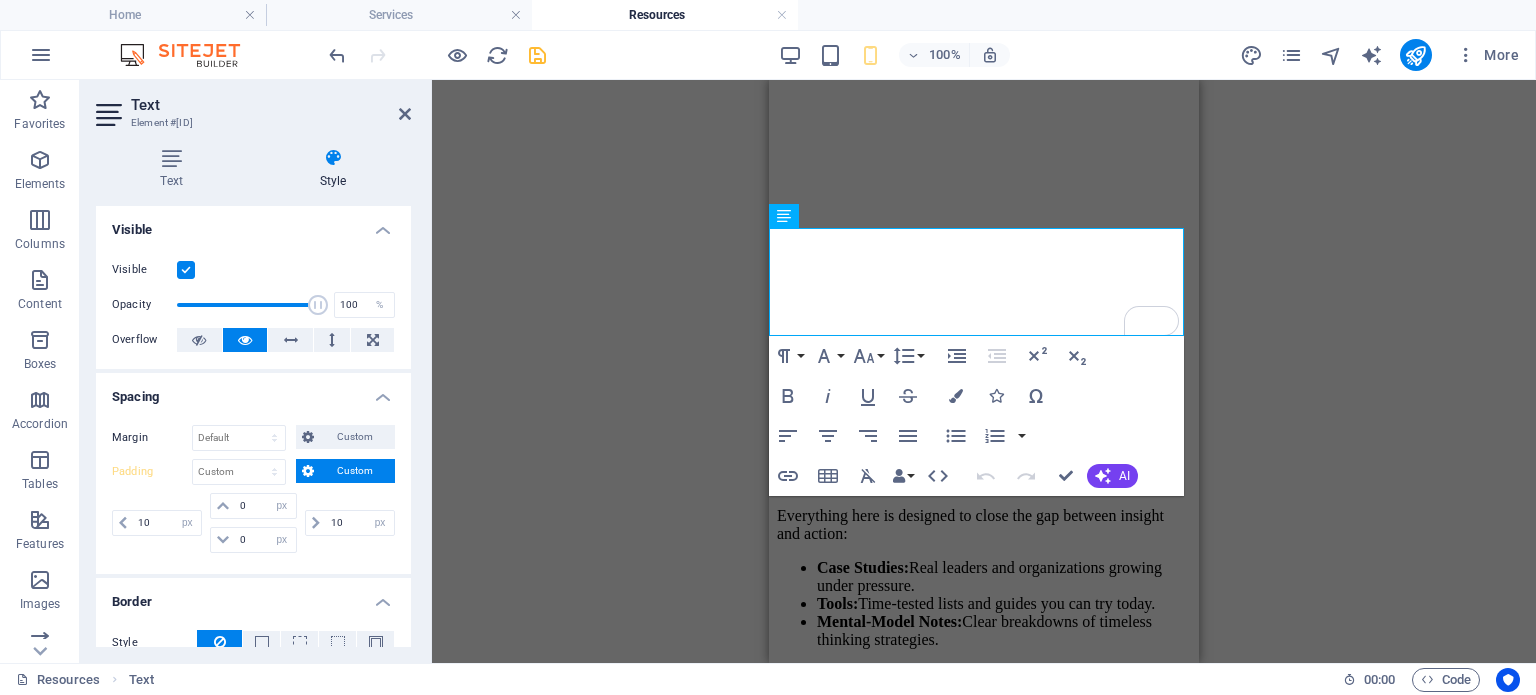 click on "H2   Text on background   Container   Text   Spacer   Button   Reference   Spacer   H2   Text   4 columns   Separator   Container   Text   Container Paragraph Format Normal Heading 1 Heading 2 Heading 3 Heading 4 Heading 5 Heading 6 Code Font Family Arial Georgia Impact Tahoma Times New Roman Verdana DM Sans EB Garamond Inter Lato Montserrat Open Sans Playfair Display Poppins Roboto Work Sans Font Size 8 9 10 11 12 14 18 24 30 36 48 60 72 96 Line Height Default Single 1.15 1.5 Double Increase Indent Decrease Indent Superscript Subscript Bold Italic Underline Strikethrough Colors Icons Special Characters Align Left Align Center Align Right Align Justify Unordered List   Default Circle Disc Square    Ordered List   Default Lower Alpha Lower Greek Lower Roman Upper Alpha Upper Roman    Insert Link Insert Table Clear Formatting Data Bindings Company First name Last name Street ZIP code City Email Phone Mobile Fax Custom field 1 Custom field 2 Custom field 3 Custom field 4 Custom field 5 HTML" at bounding box center (984, 371) 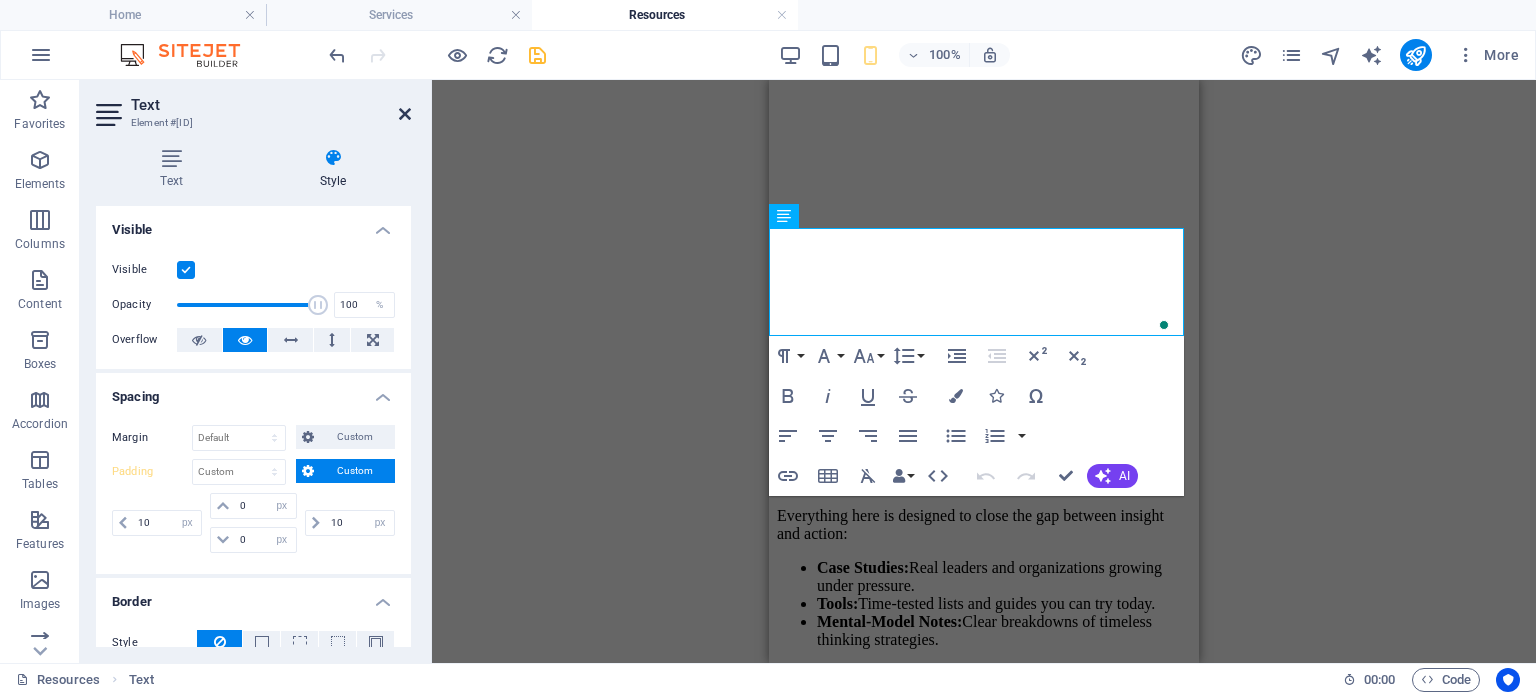 click at bounding box center (405, 114) 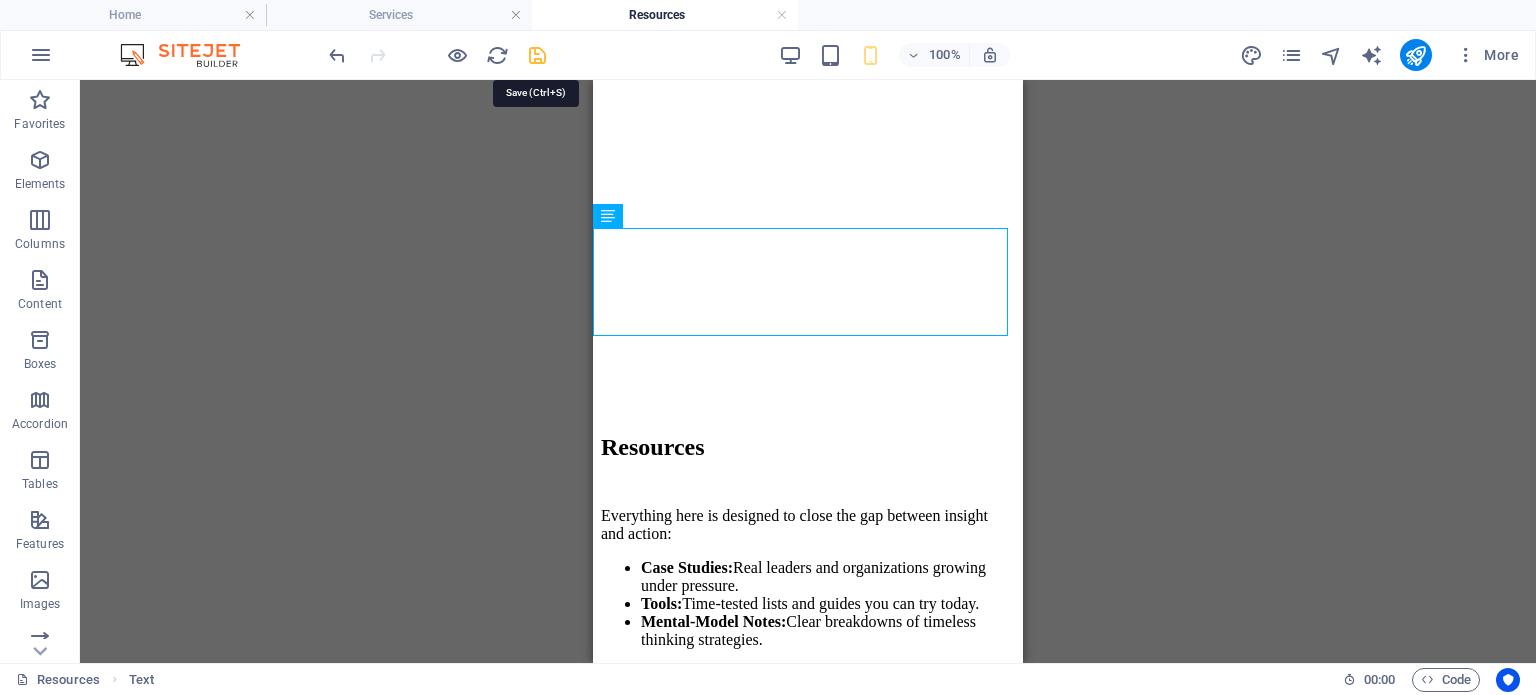 click at bounding box center (537, 55) 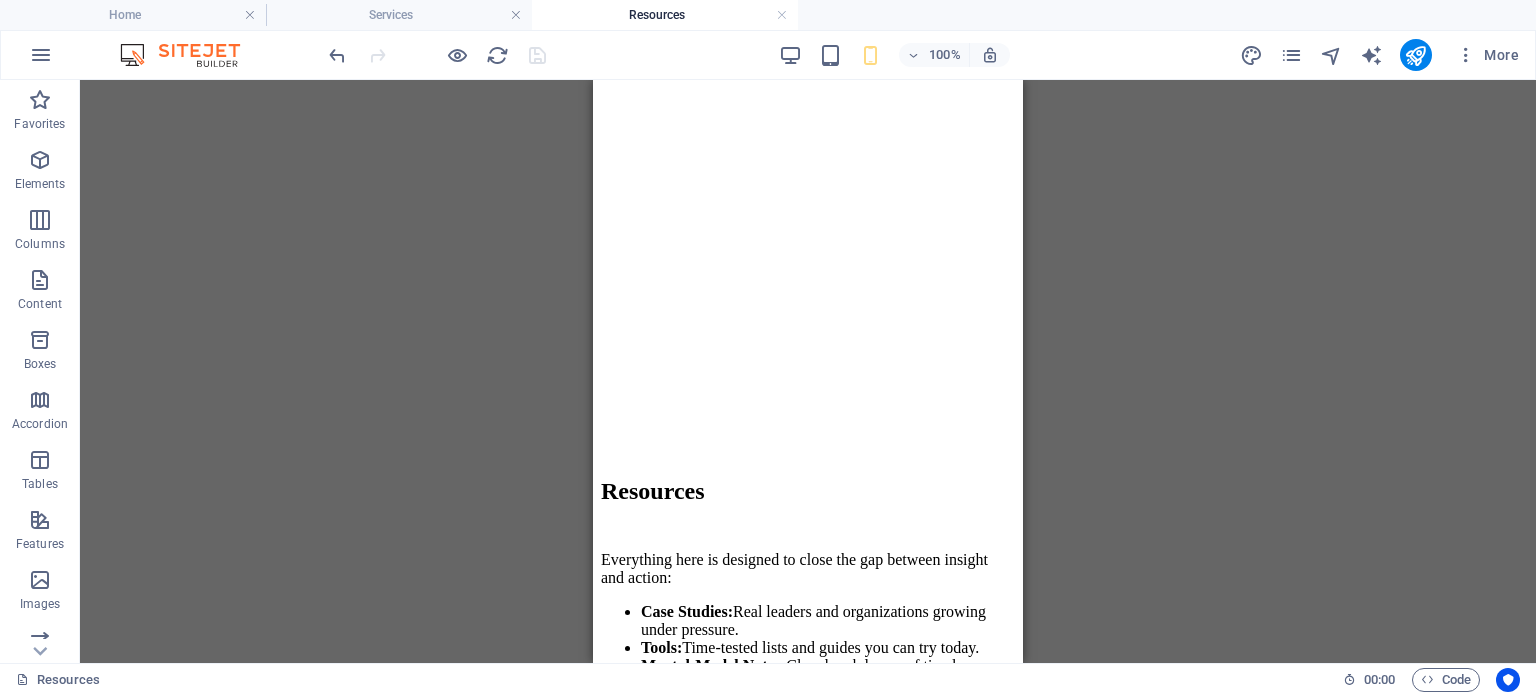 scroll, scrollTop: 316, scrollLeft: 0, axis: vertical 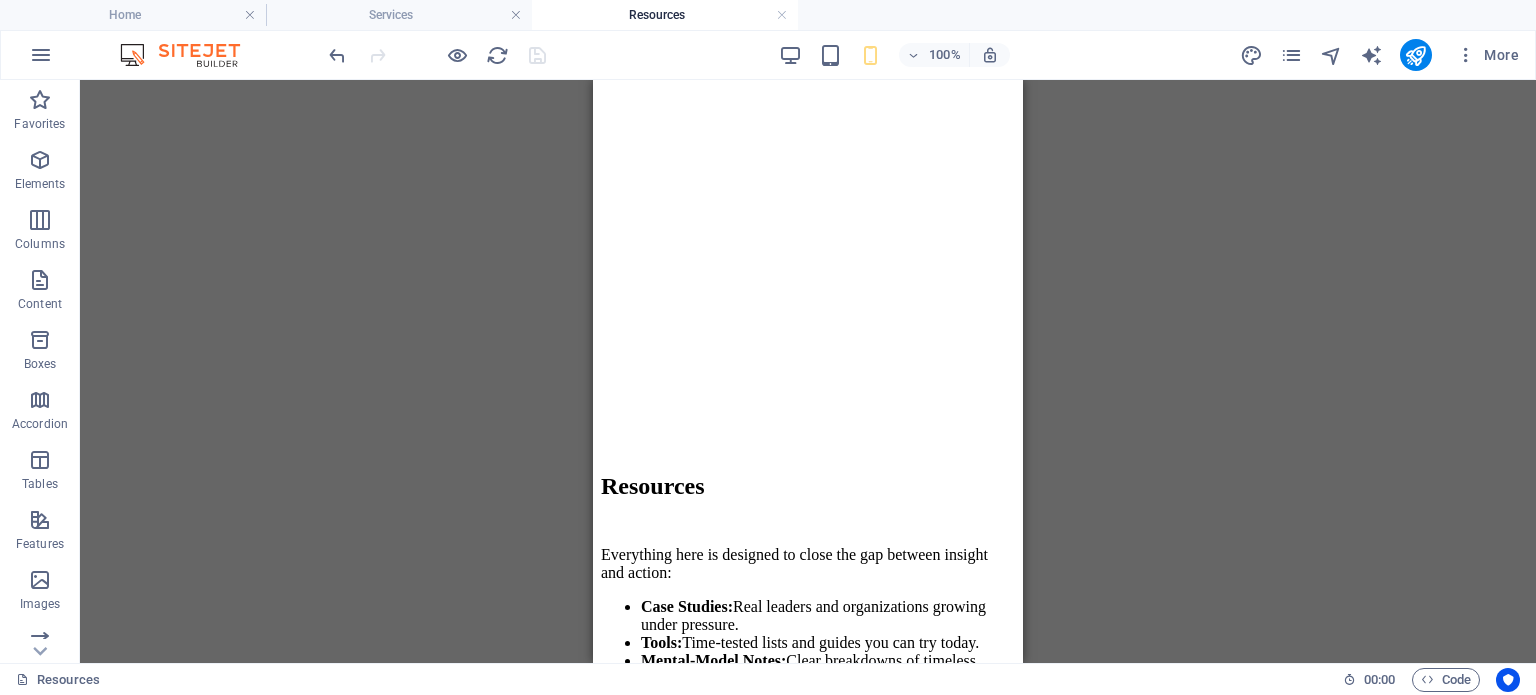 drag, startPoint x: 1016, startPoint y: 291, endPoint x: 1623, endPoint y: 375, distance: 612.7846 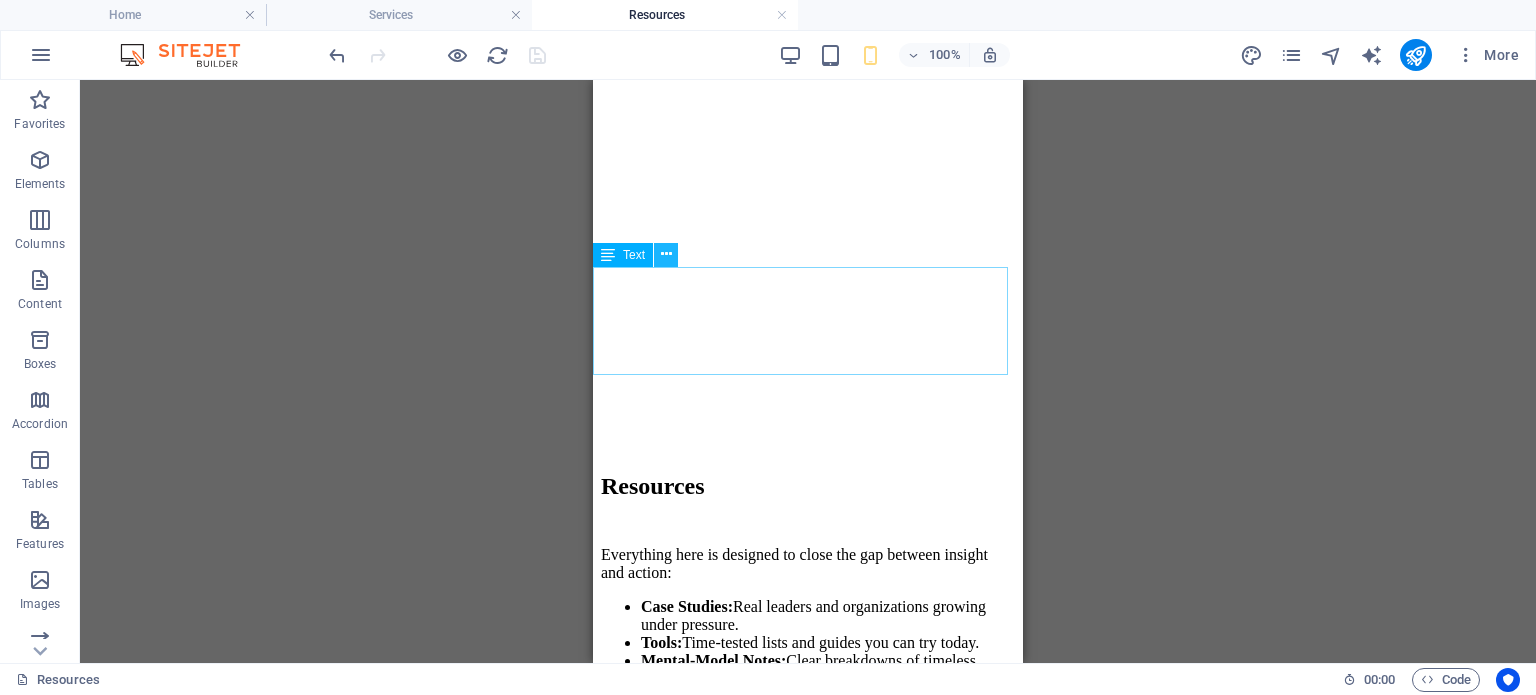 click at bounding box center [666, 254] 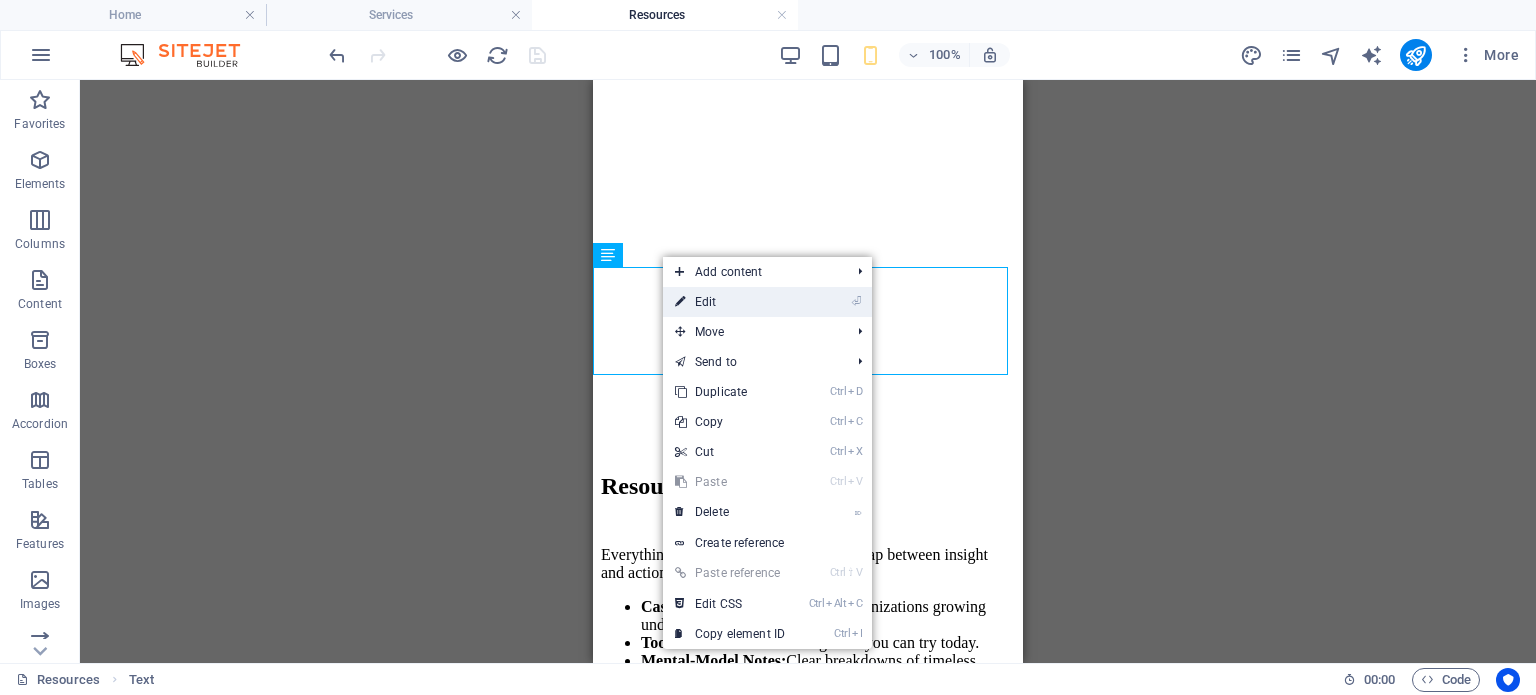click on "⏎  Edit" at bounding box center [730, 302] 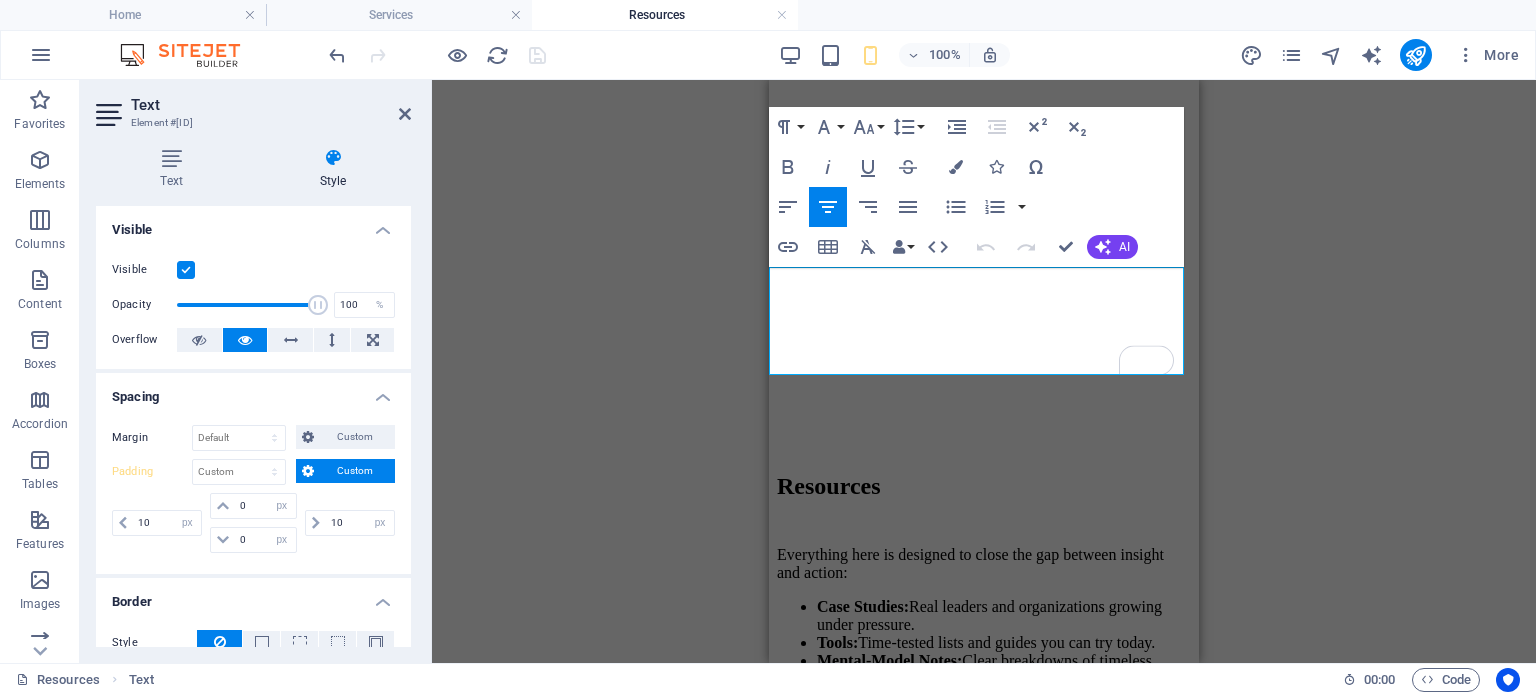 click on "H2   Text on background   Container   Text   Spacer   Button   Reference   Spacer   H2   Text   4 columns   Separator   Container   Text   Container Paragraph Format Normal Heading 1 Heading 2 Heading 3 Heading 4 Heading 5 Heading 6 Code Font Family Arial Georgia Impact Tahoma Times New Roman Verdana DM Sans EB Garamond Inter Lato Montserrat Open Sans Playfair Display Poppins Roboto Work Sans Font Size 8 9 10 11 12 14 18 24 30 36 48 60 72 96 Line Height Default Single 1.15 1.5 Double Increase Indent Decrease Indent Superscript Subscript Bold Italic Underline Strikethrough Colors Icons Special Characters Align Left Align Center Align Right Align Justify Unordered List   Default Circle Disc Square    Ordered List   Default Lower Alpha Lower Greek Lower Roman Upper Alpha Upper Roman    Insert Link Insert Table Clear Formatting Data Bindings Company First name Last name Street ZIP code City Email Phone Mobile Fax Custom field 1 Custom field 2 Custom field 3 Custom field 4 Custom field 5 HTML" at bounding box center (984, 371) 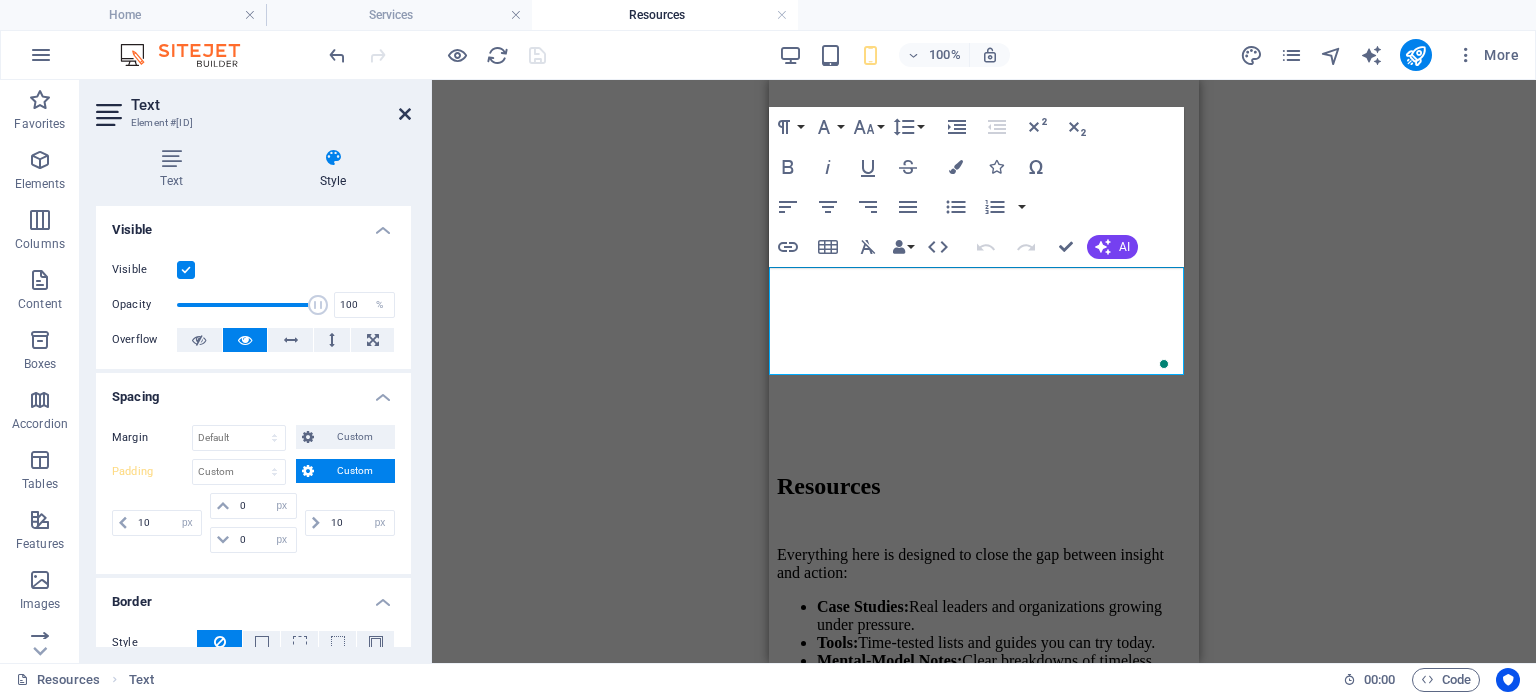 click at bounding box center (405, 114) 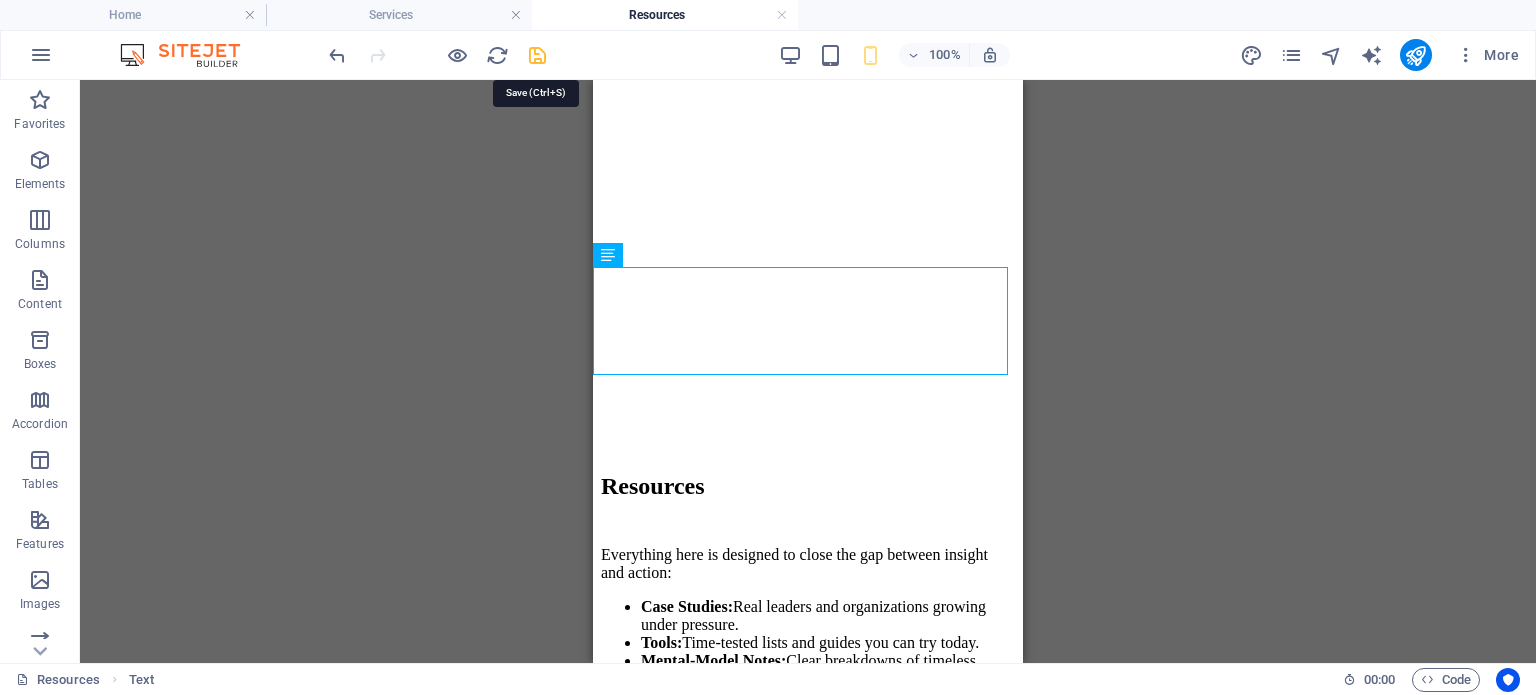 click at bounding box center (537, 55) 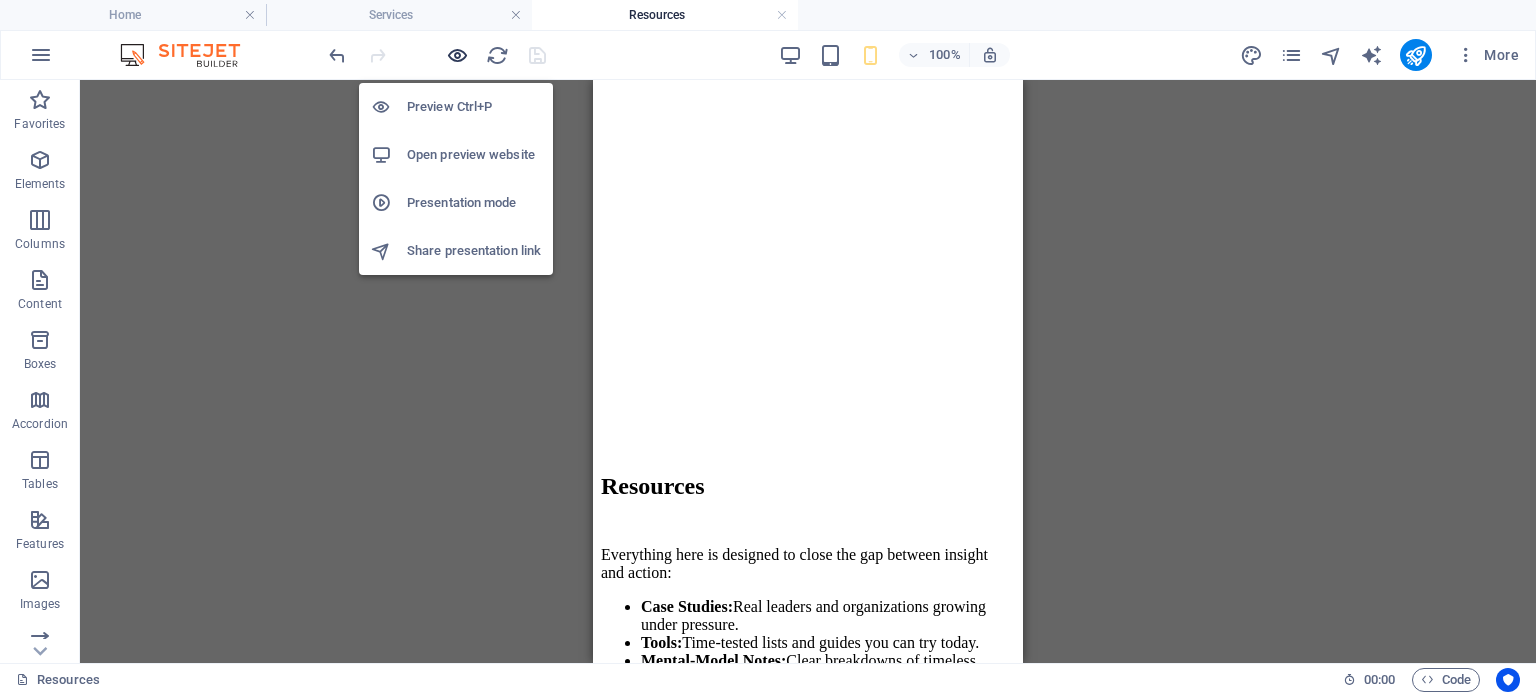 click at bounding box center (457, 55) 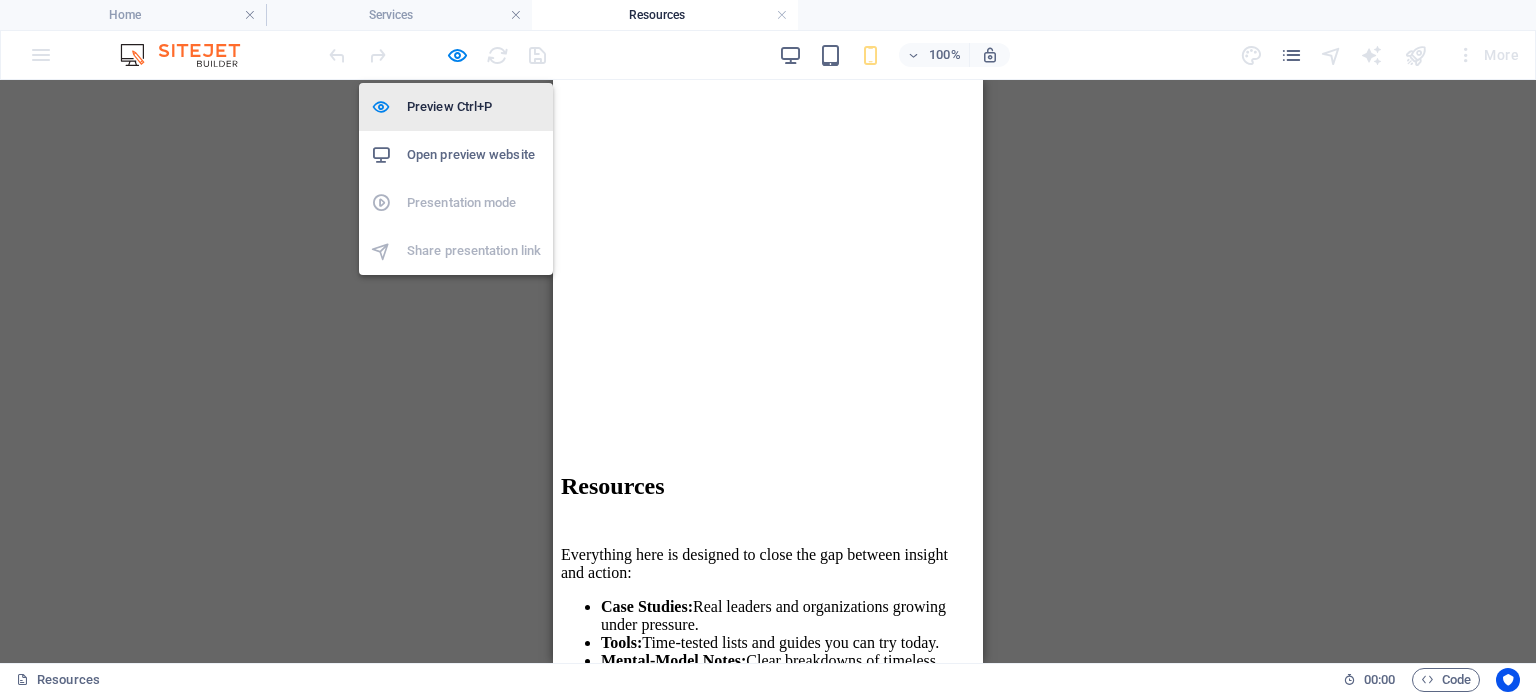 click on "Preview Ctrl+P" at bounding box center [474, 107] 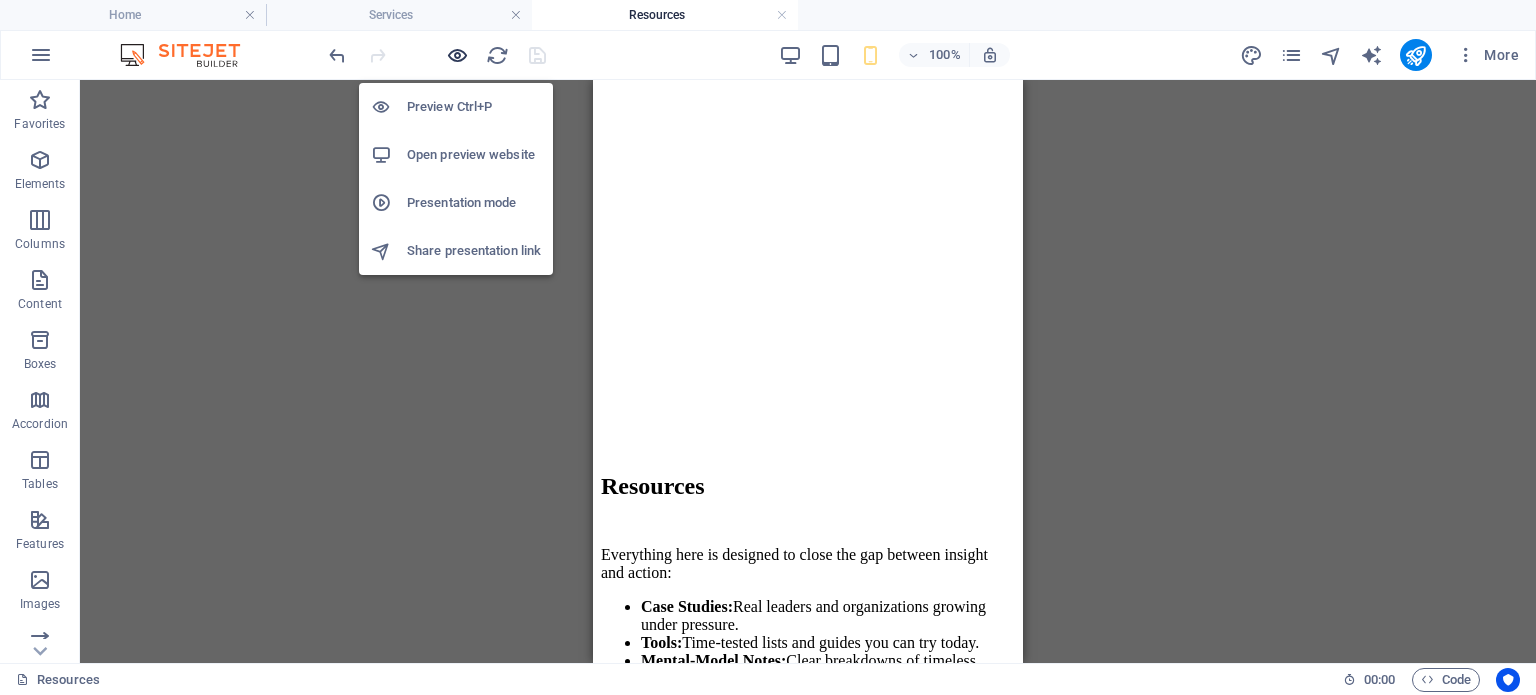 click at bounding box center (457, 55) 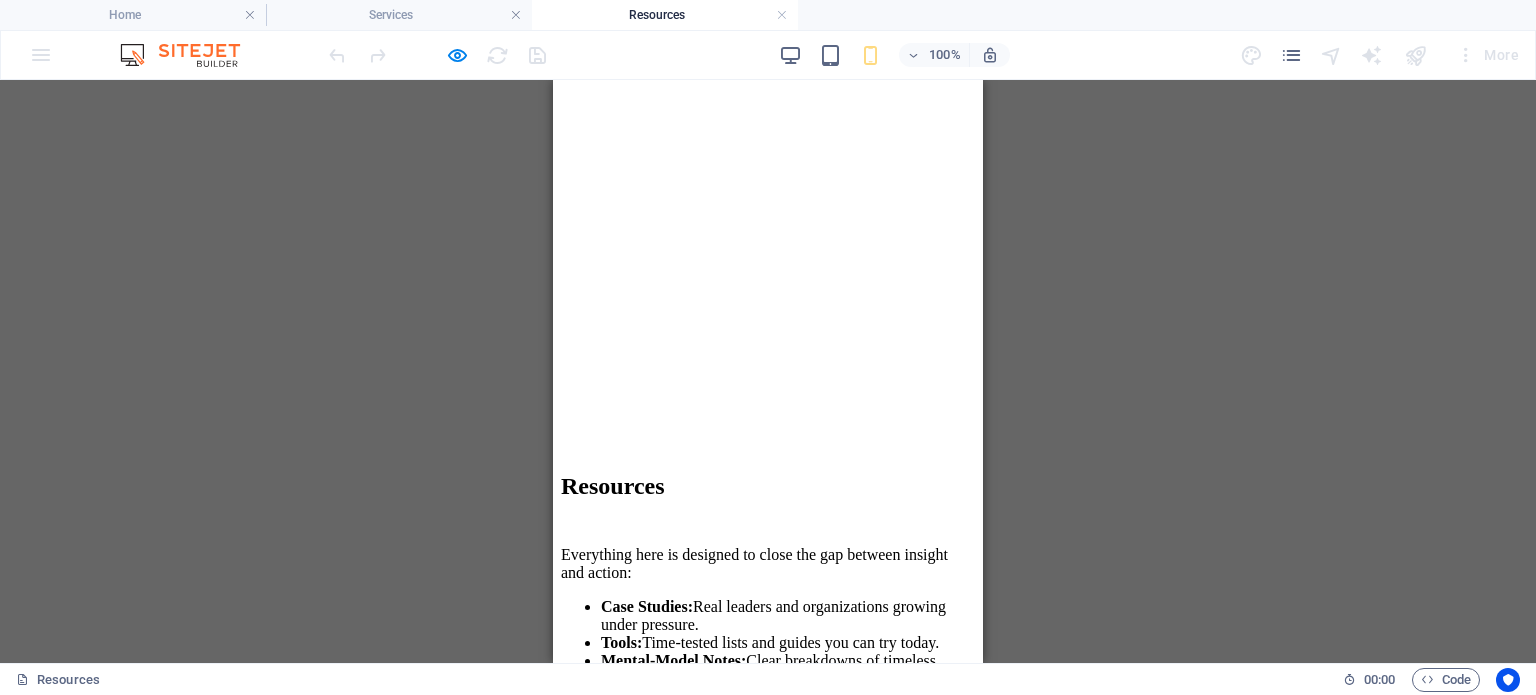 click at bounding box center (768, -4) 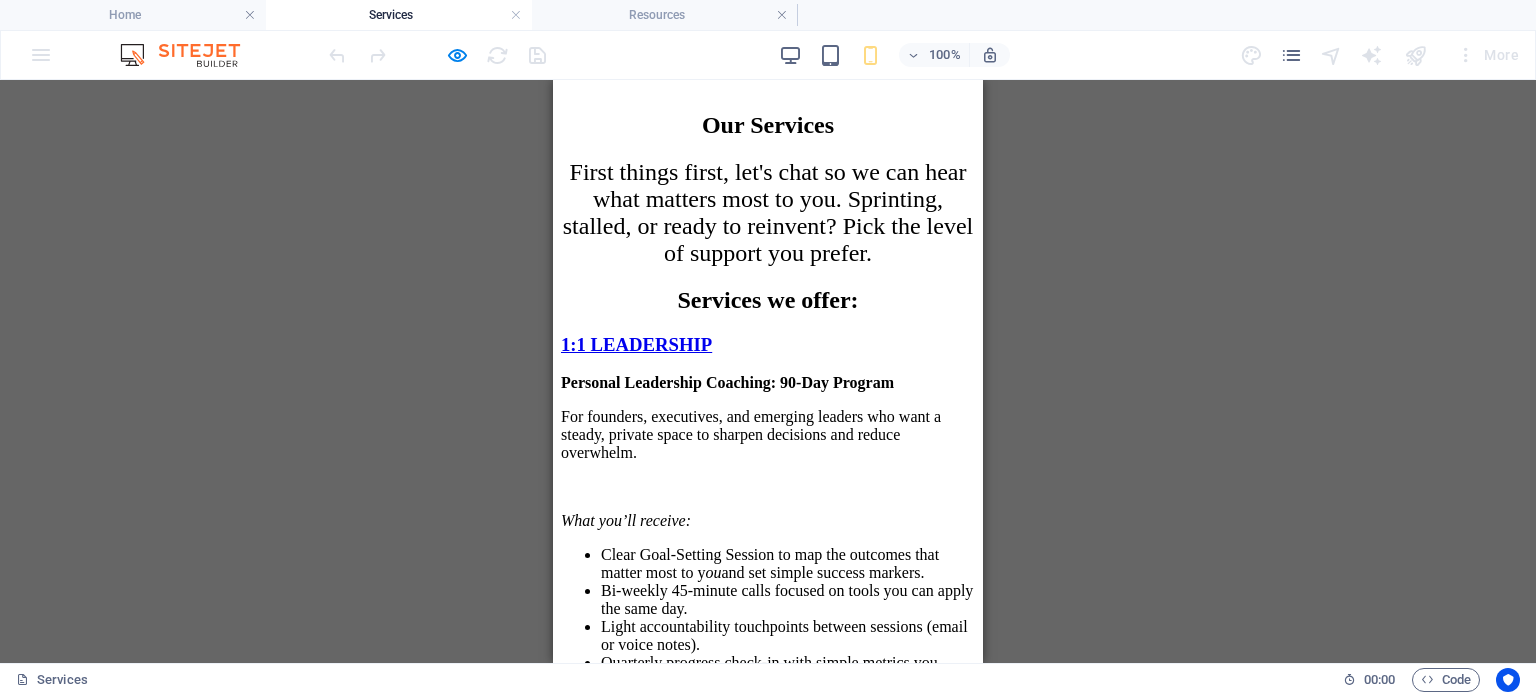 scroll, scrollTop: 904, scrollLeft: 0, axis: vertical 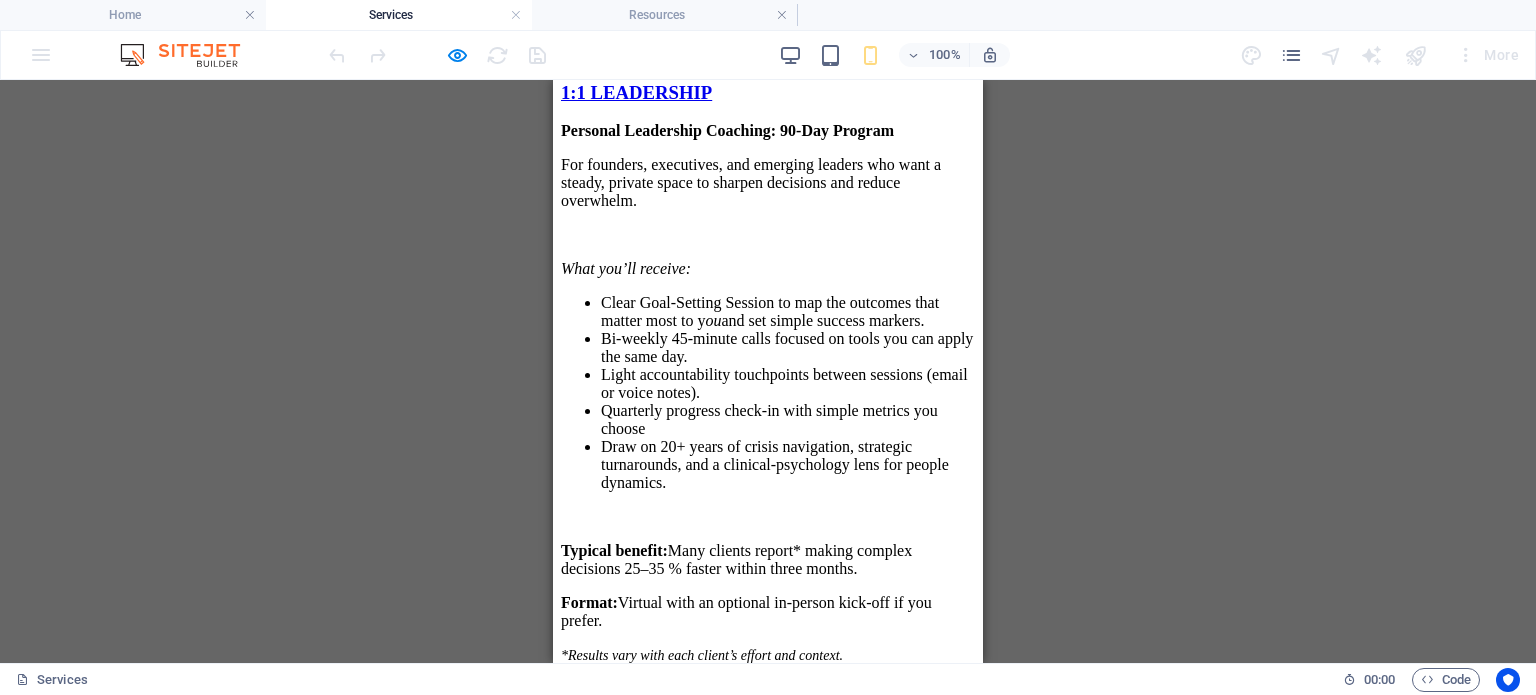 drag, startPoint x: 976, startPoint y: 232, endPoint x: 1551, endPoint y: 463, distance: 619.666 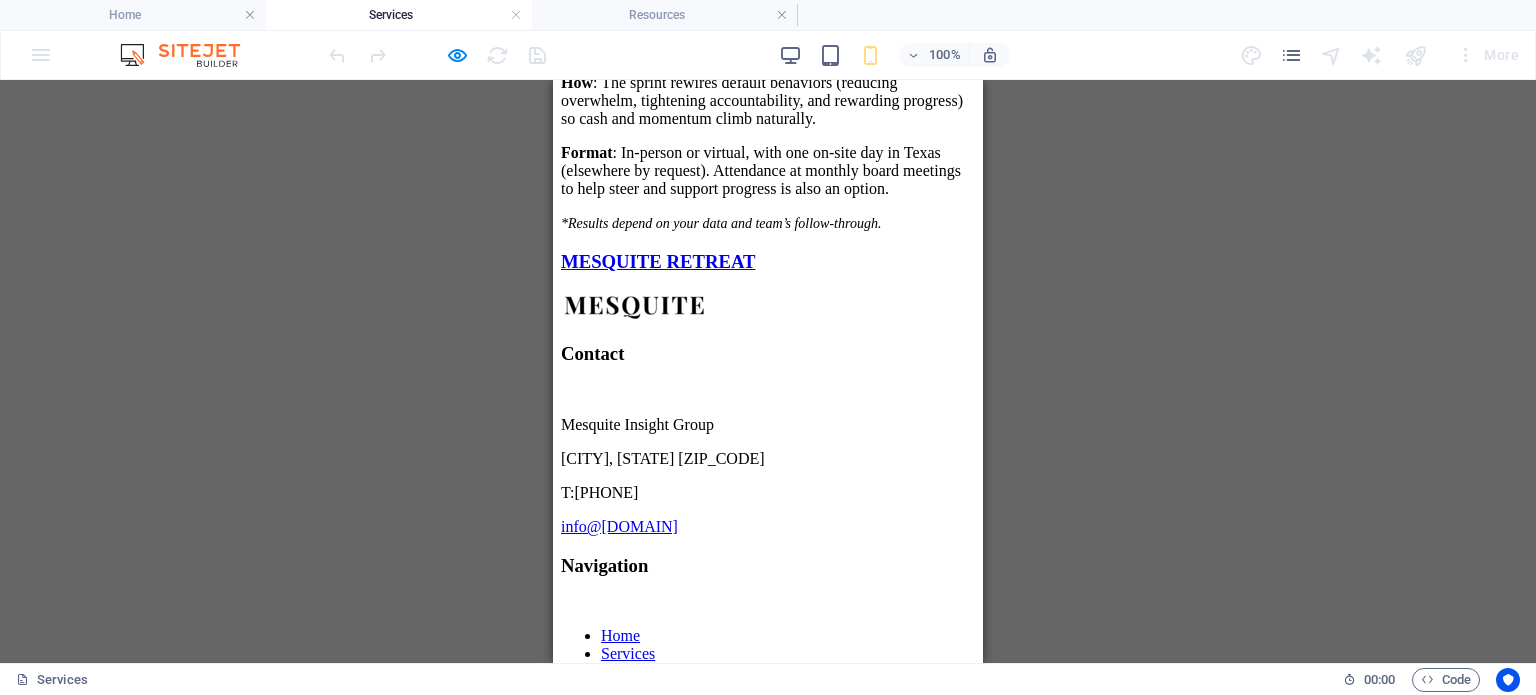 scroll, scrollTop: 0, scrollLeft: 0, axis: both 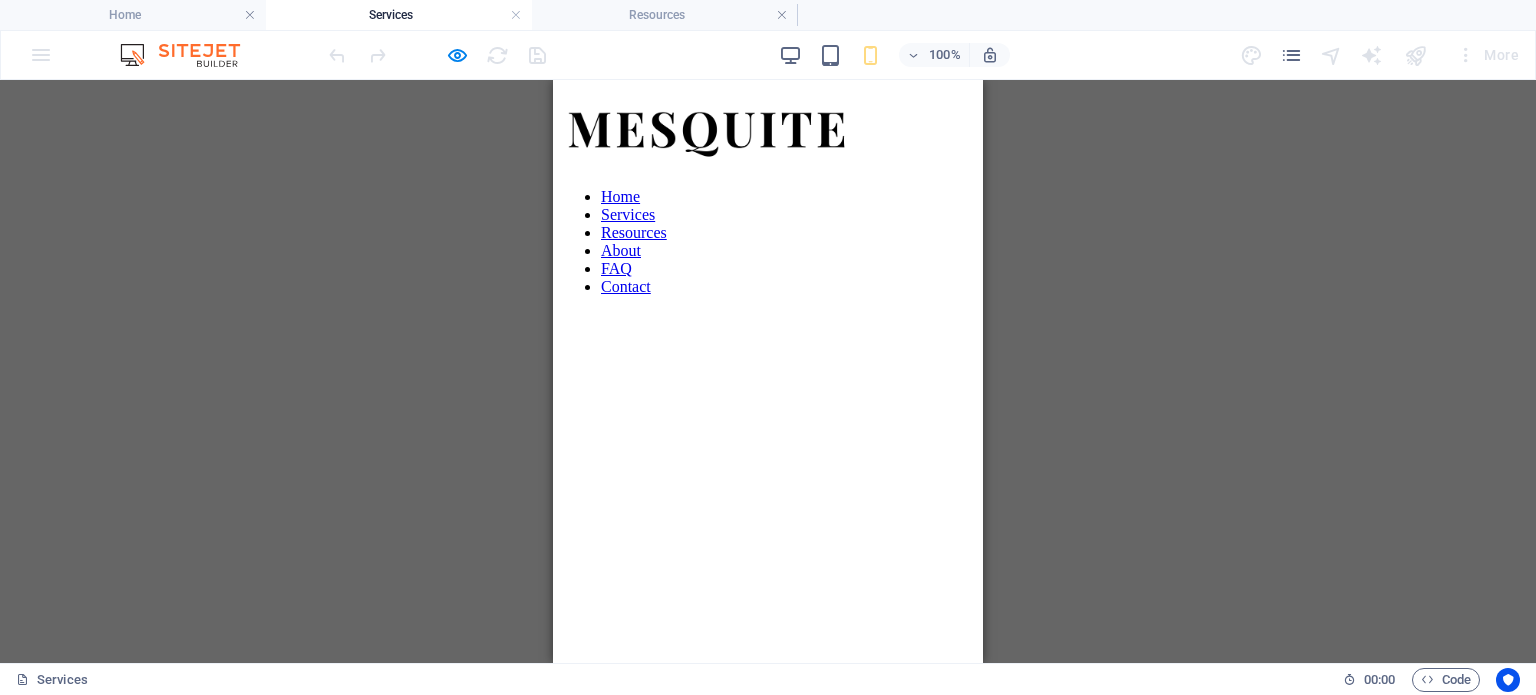 drag, startPoint x: 975, startPoint y: 306, endPoint x: 1561, endPoint y: 199, distance: 595.68866 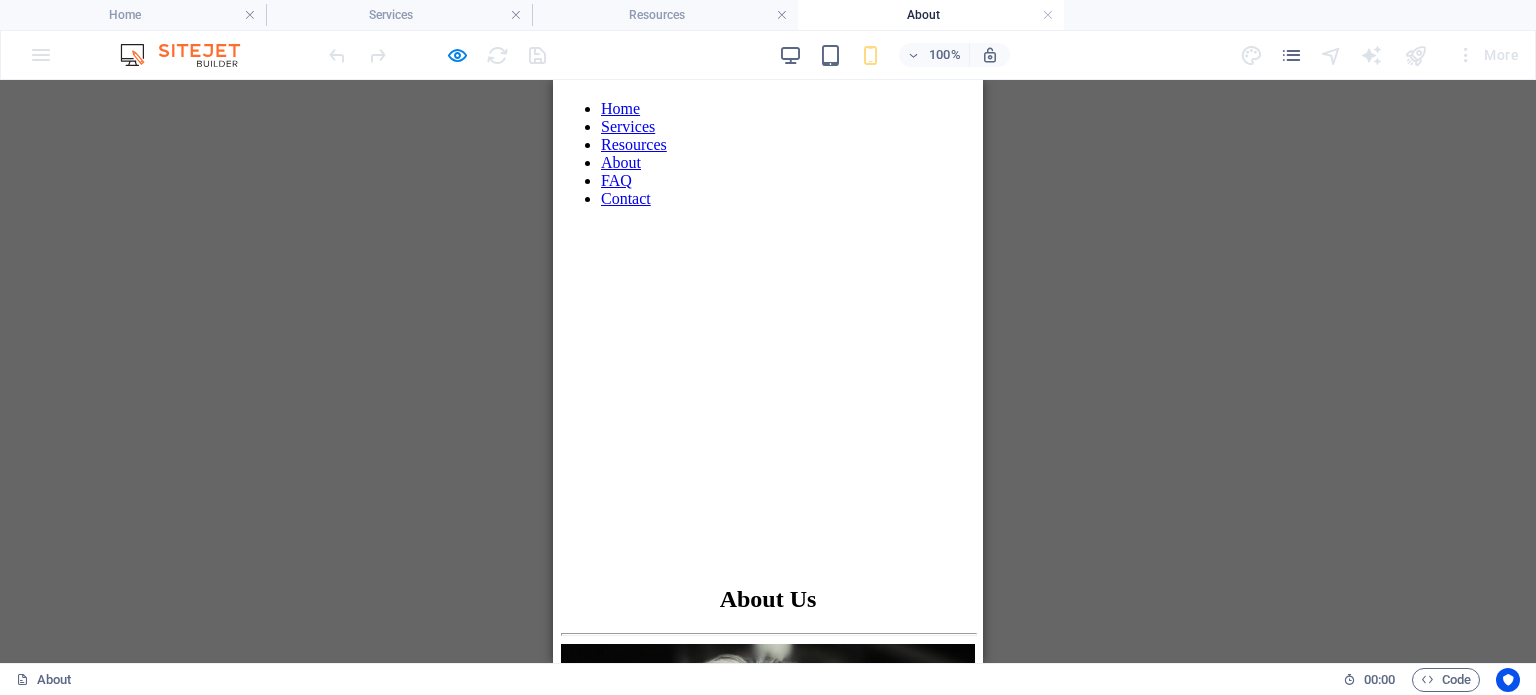 scroll, scrollTop: 0, scrollLeft: 0, axis: both 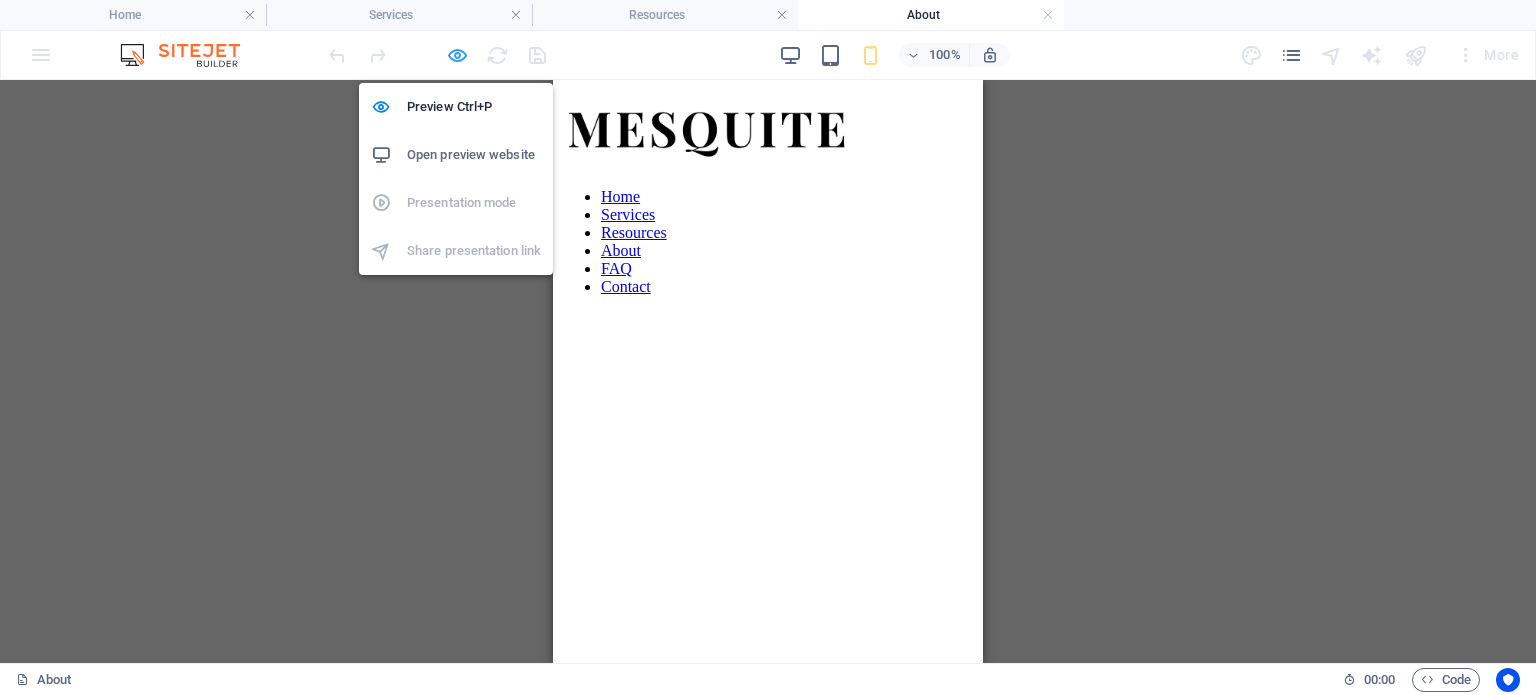 click at bounding box center (457, 55) 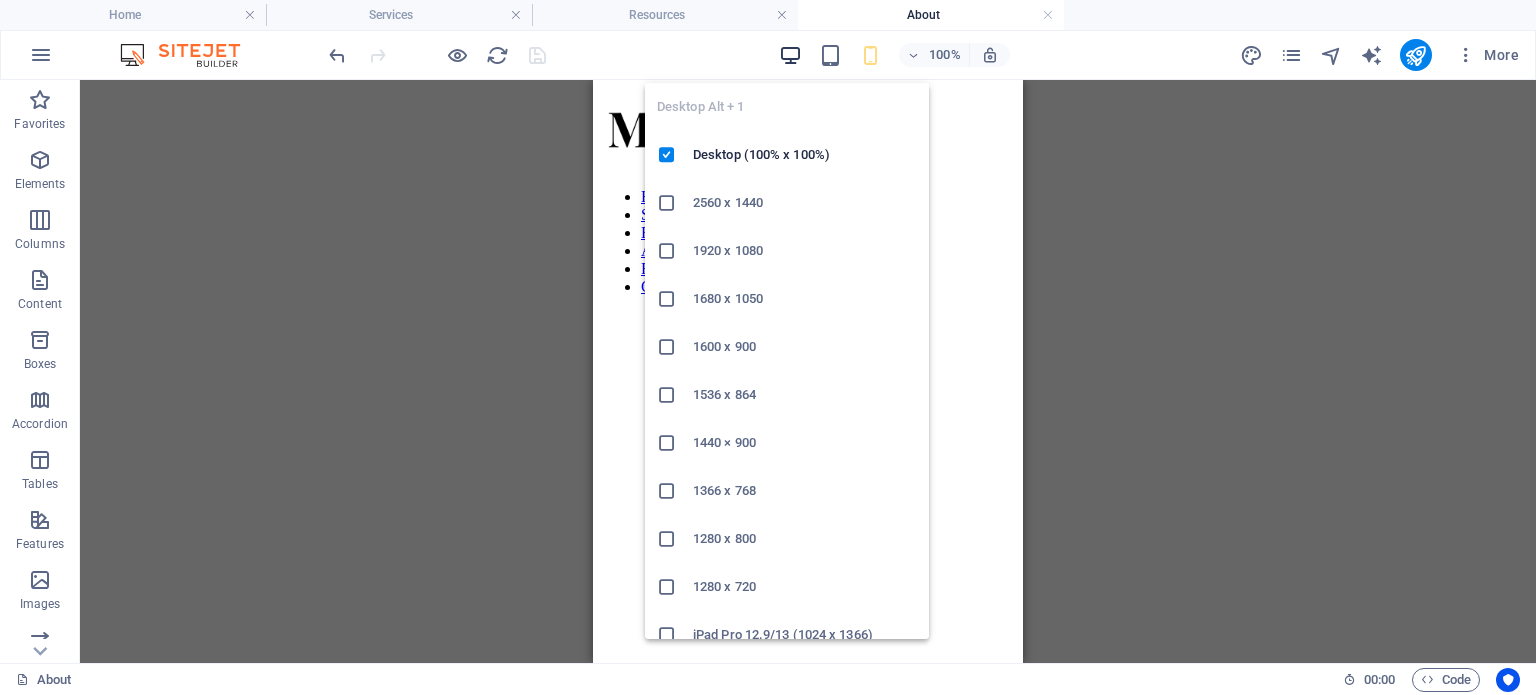click at bounding box center (790, 55) 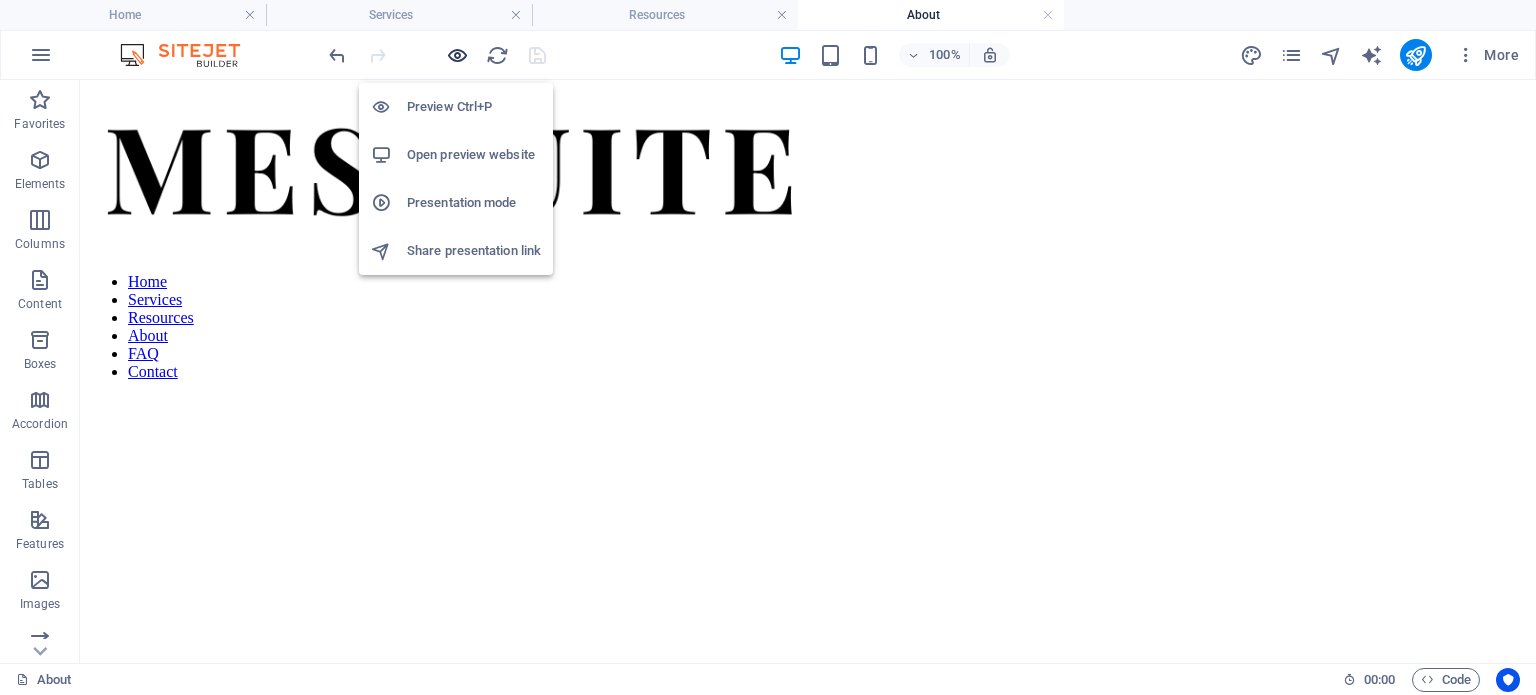 click at bounding box center [457, 55] 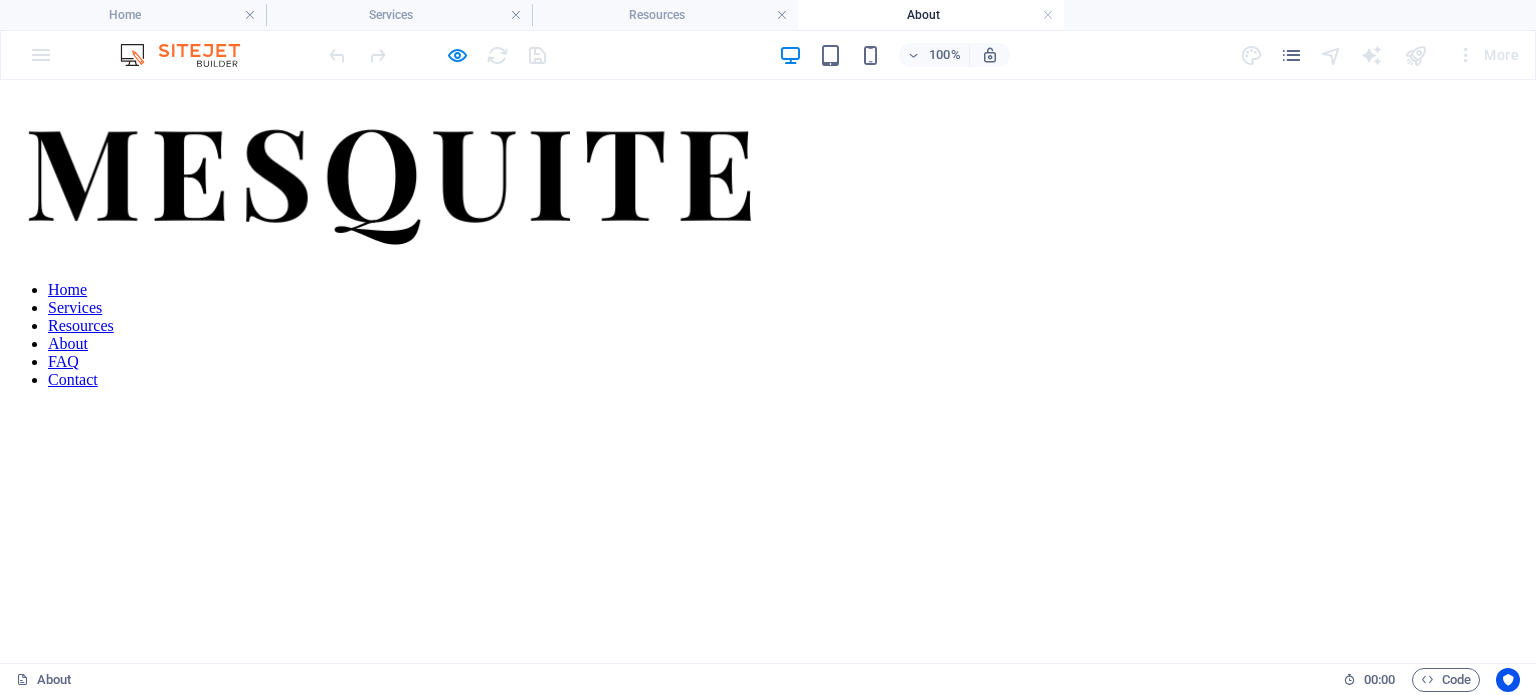 click on "Home" at bounding box center (67, 289) 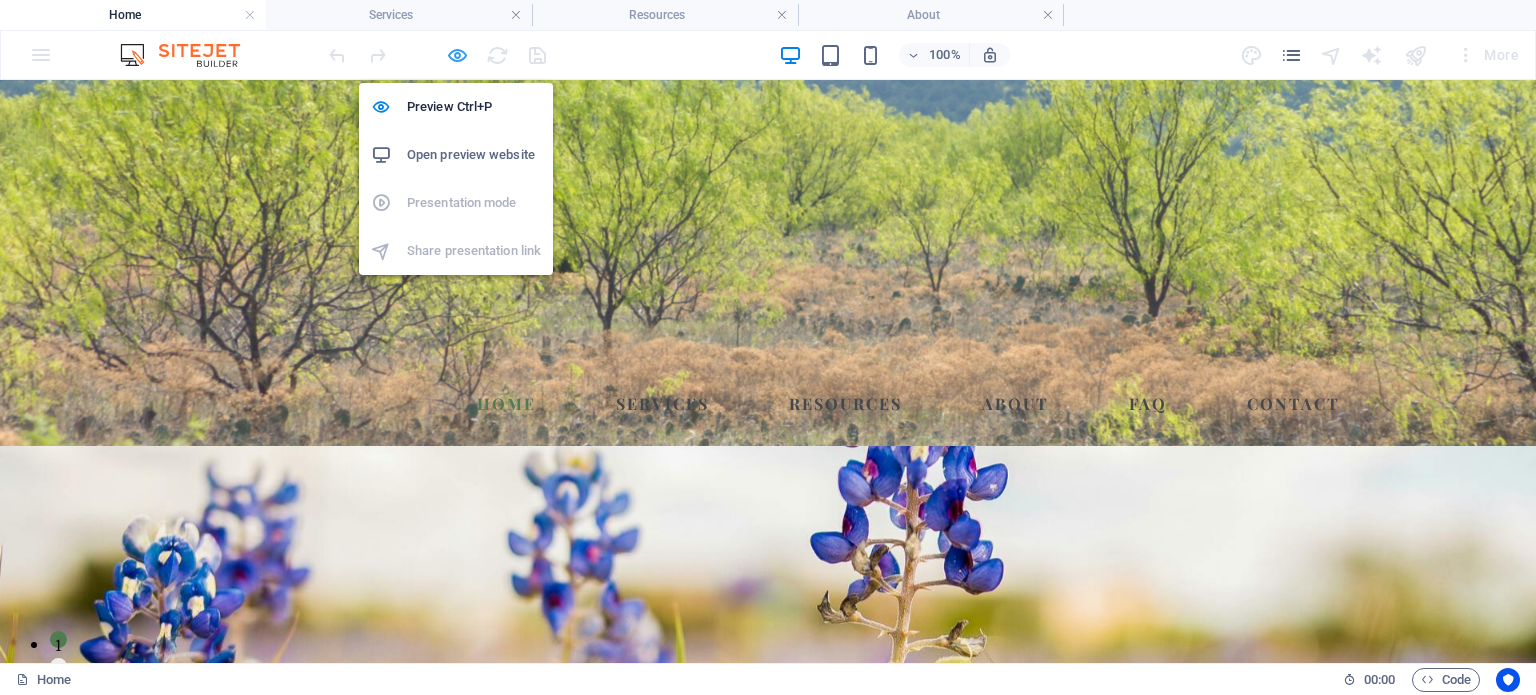 click at bounding box center (457, 55) 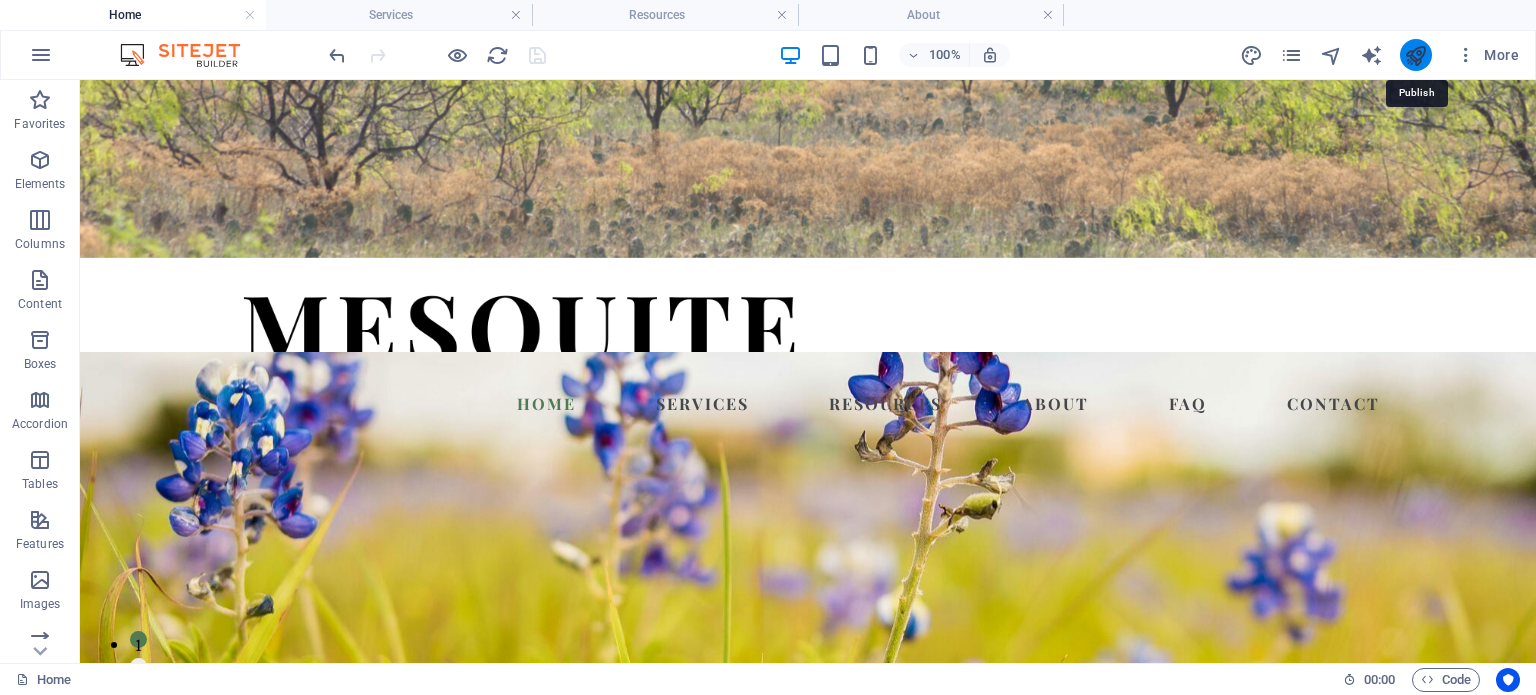 click at bounding box center [1415, 55] 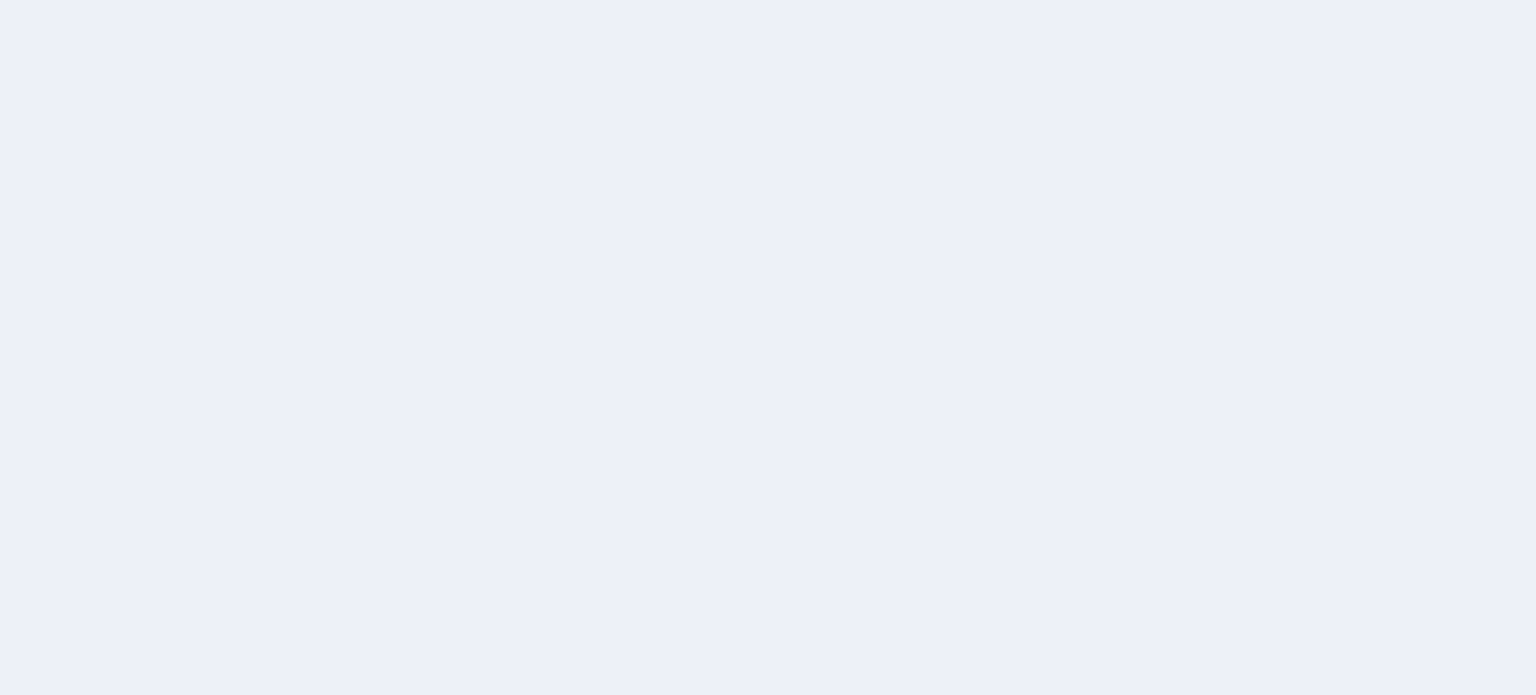 scroll, scrollTop: 0, scrollLeft: 0, axis: both 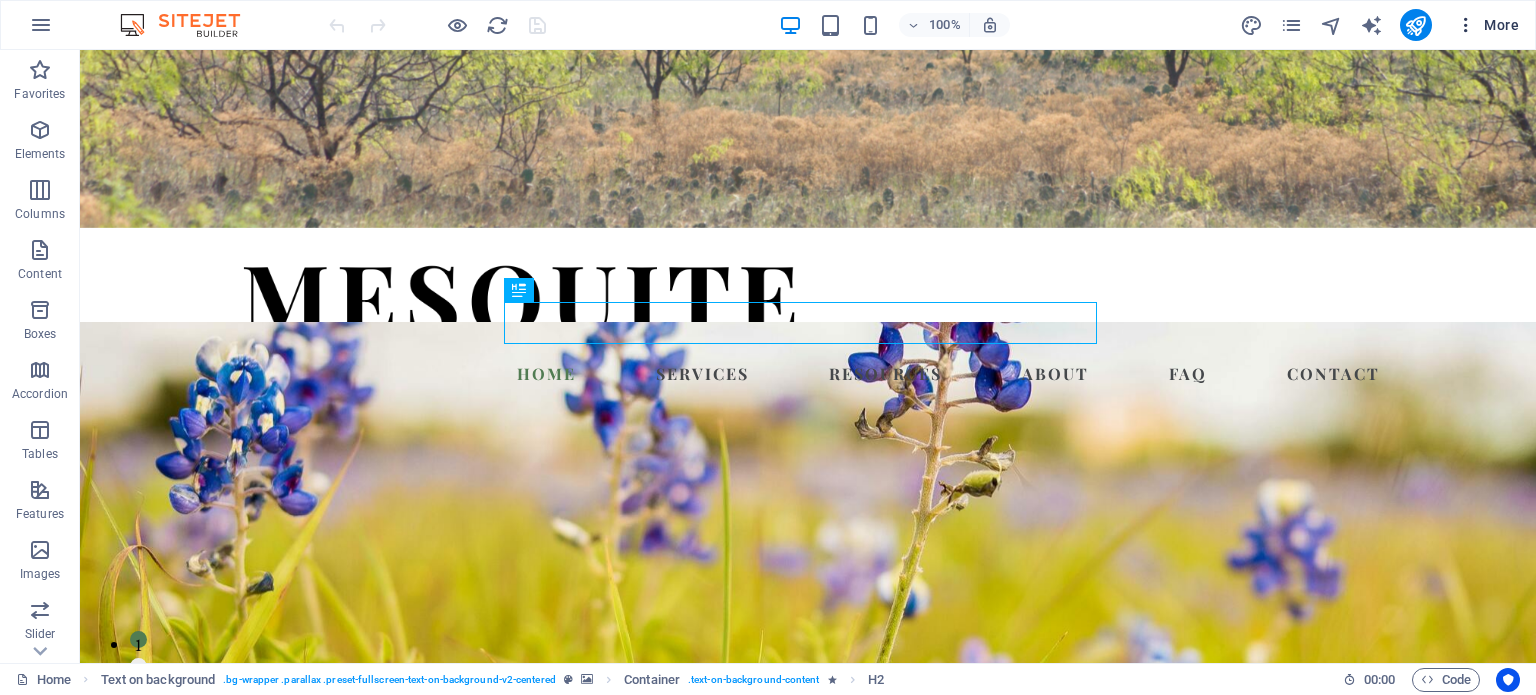 click at bounding box center (1466, 25) 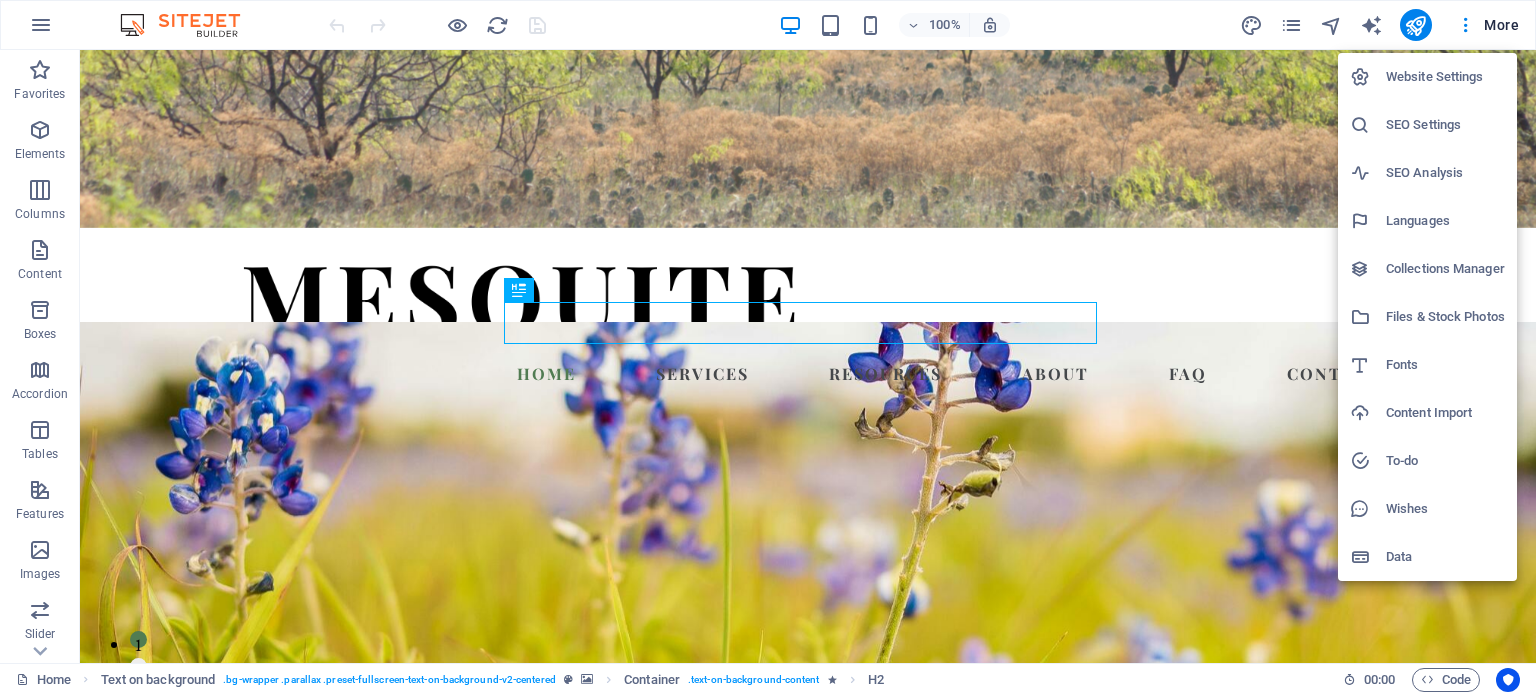click on "SEO Settings" at bounding box center (1445, 125) 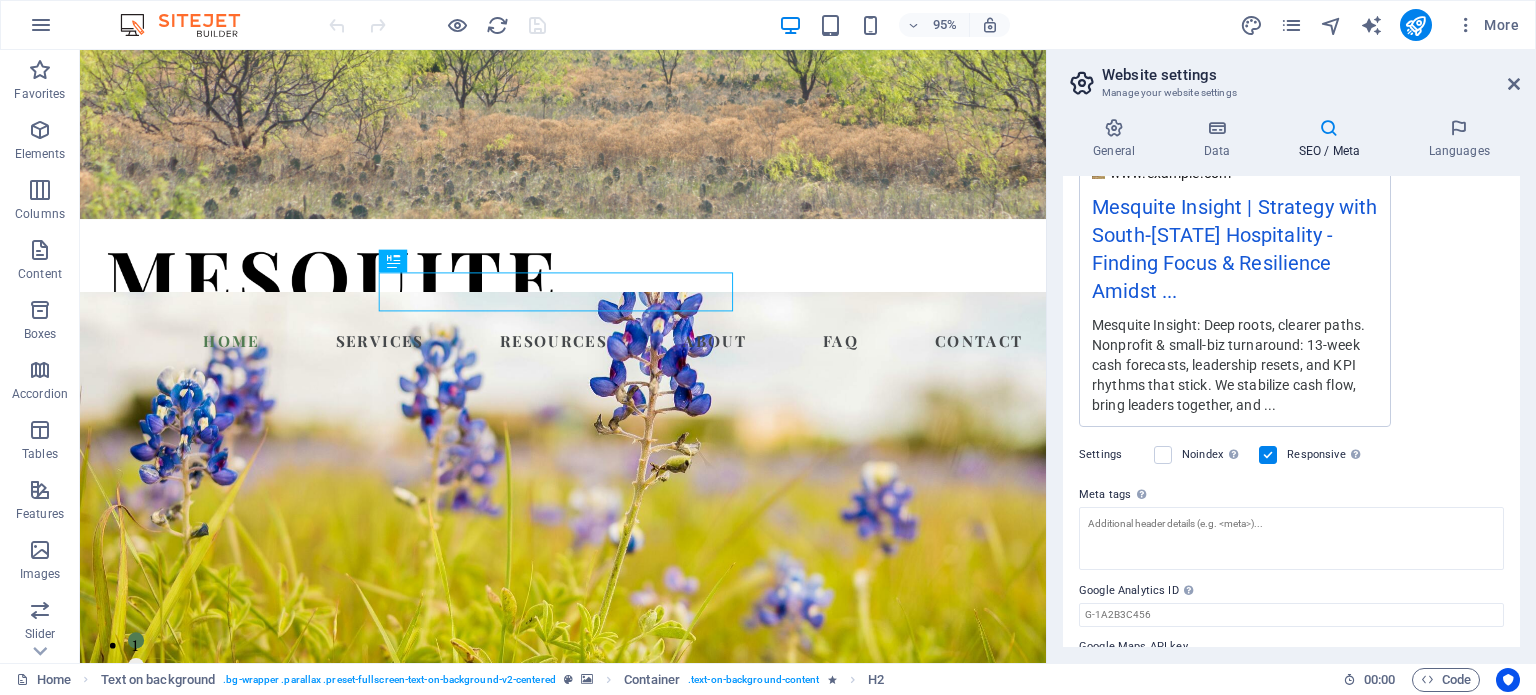 scroll, scrollTop: 0, scrollLeft: 0, axis: both 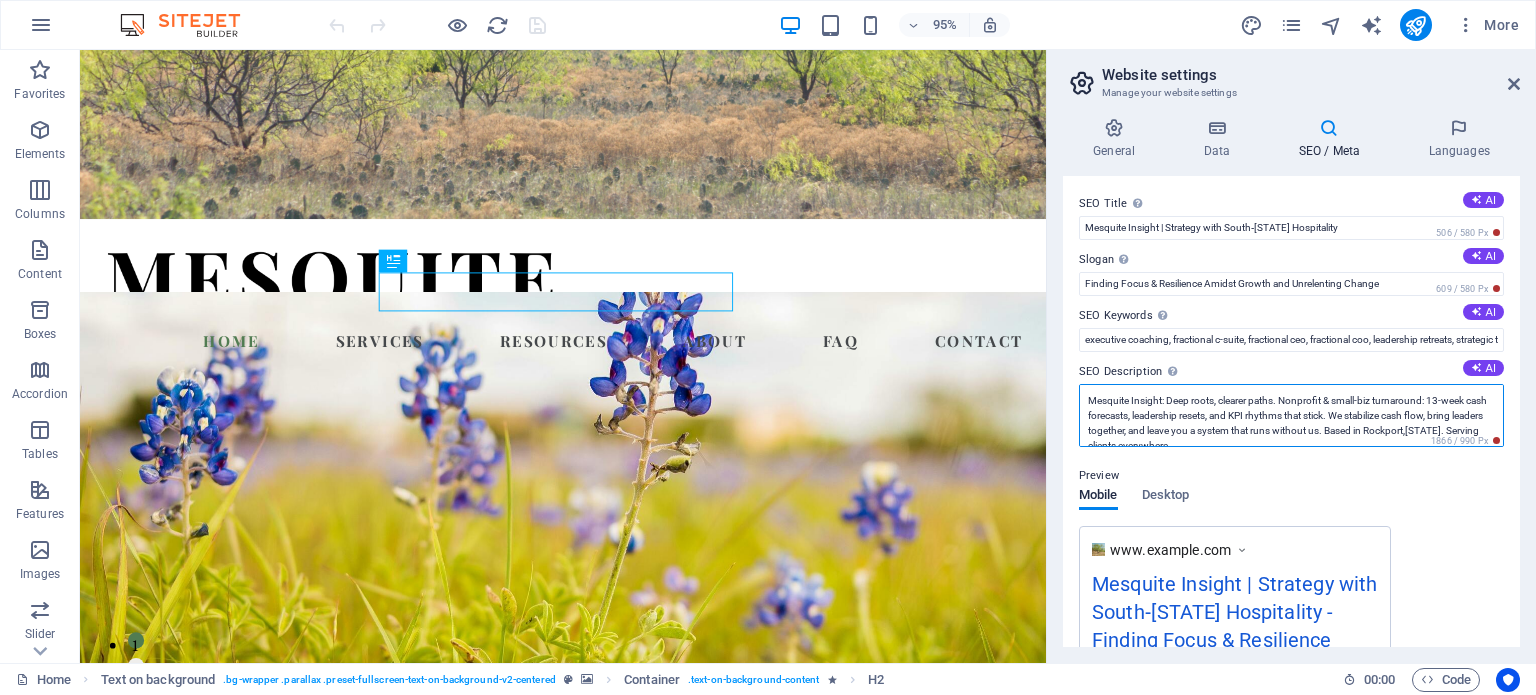 click on "Mesquite Insight: Deep roots, clearer paths. Nonprofit & small-biz turnaround: 13-week cash forecasts, leadership resets, and KPI rhythms that stick. We stabilize cash flow, bring leaders together, and leave you a system that runs without us. Based in Rockport,Texas. Serving clients everywhere." at bounding box center (1291, 415) 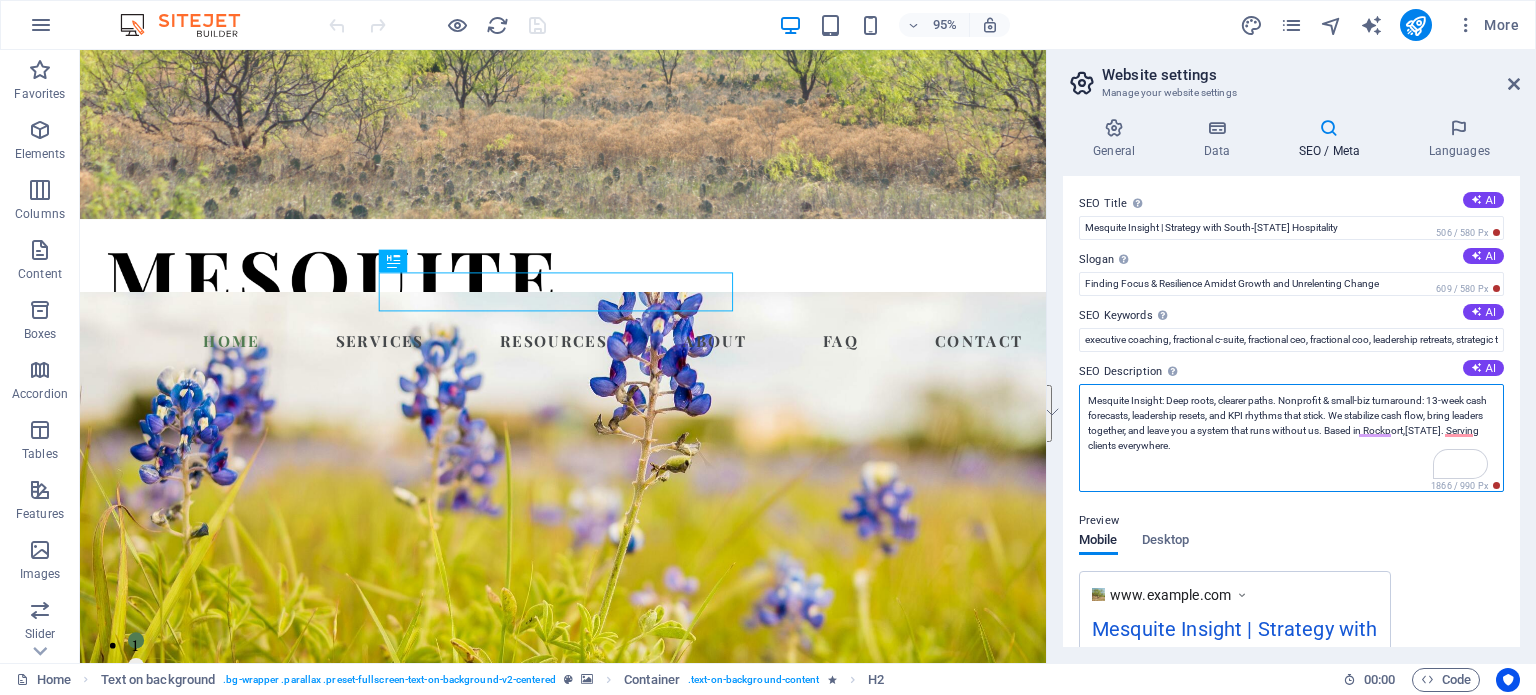 drag, startPoint x: 1113, startPoint y: 395, endPoint x: 1223, endPoint y: 445, distance: 120.83046 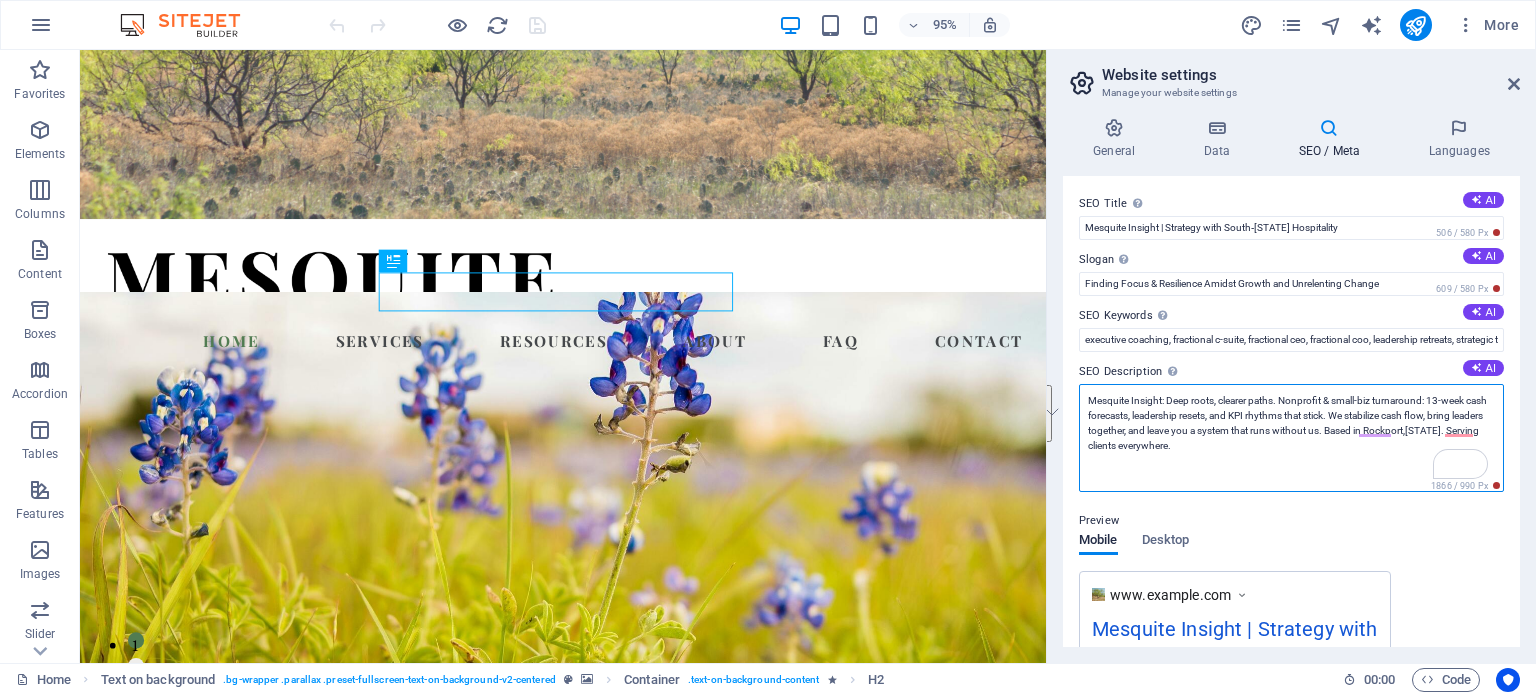 click on "Mesquite Insight: Deep roots, clearer paths. Nonprofit & small-biz turnaround: 13-week cash forecasts, leadership resets, and KPI rhythms that stick. We stabilize cash flow, bring leaders together, and leave you a system that runs without us. Based in Rockport,Texas. Serving clients everywhere." at bounding box center [1291, 438] 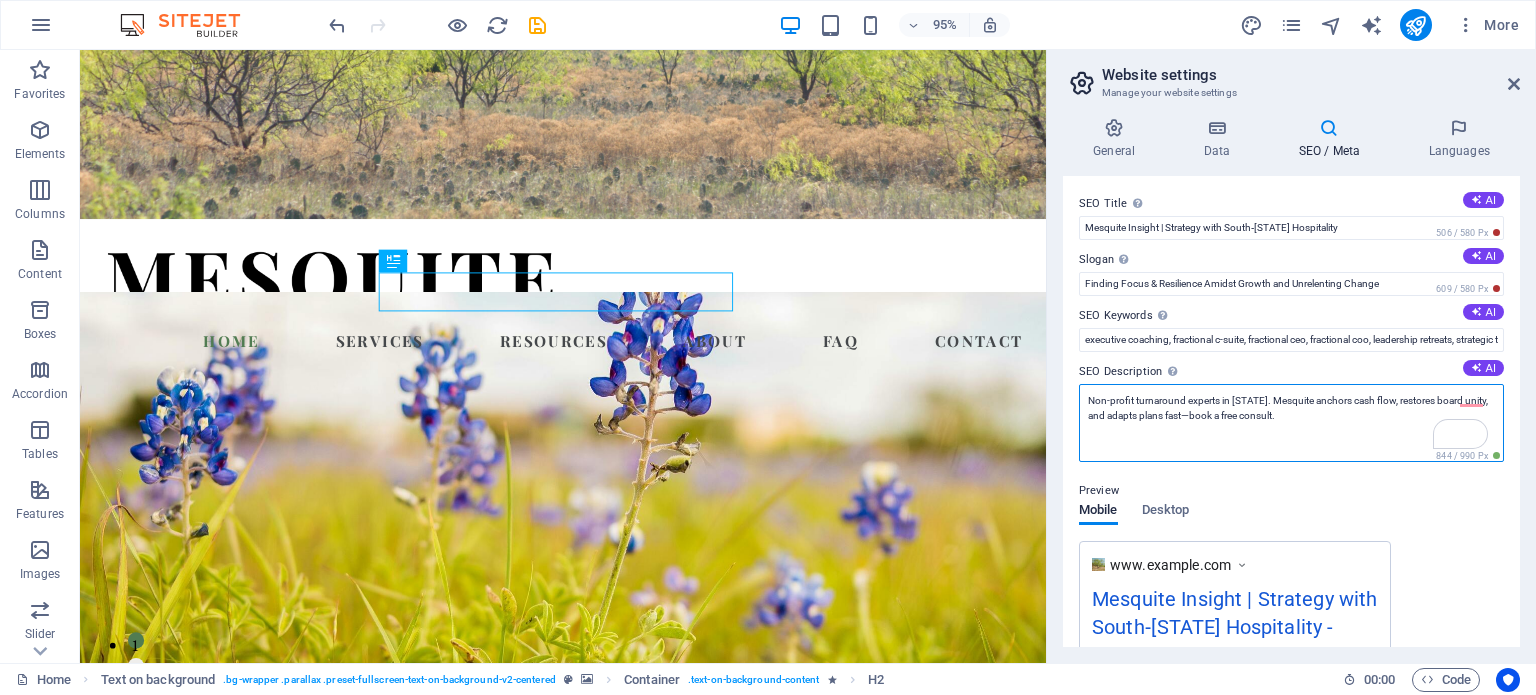 click on "Non-profit turnaround experts in Texas. Mesquite anchors cash flow, restores board unity, and adapts plans fast—book a free consult." at bounding box center (1291, 423) 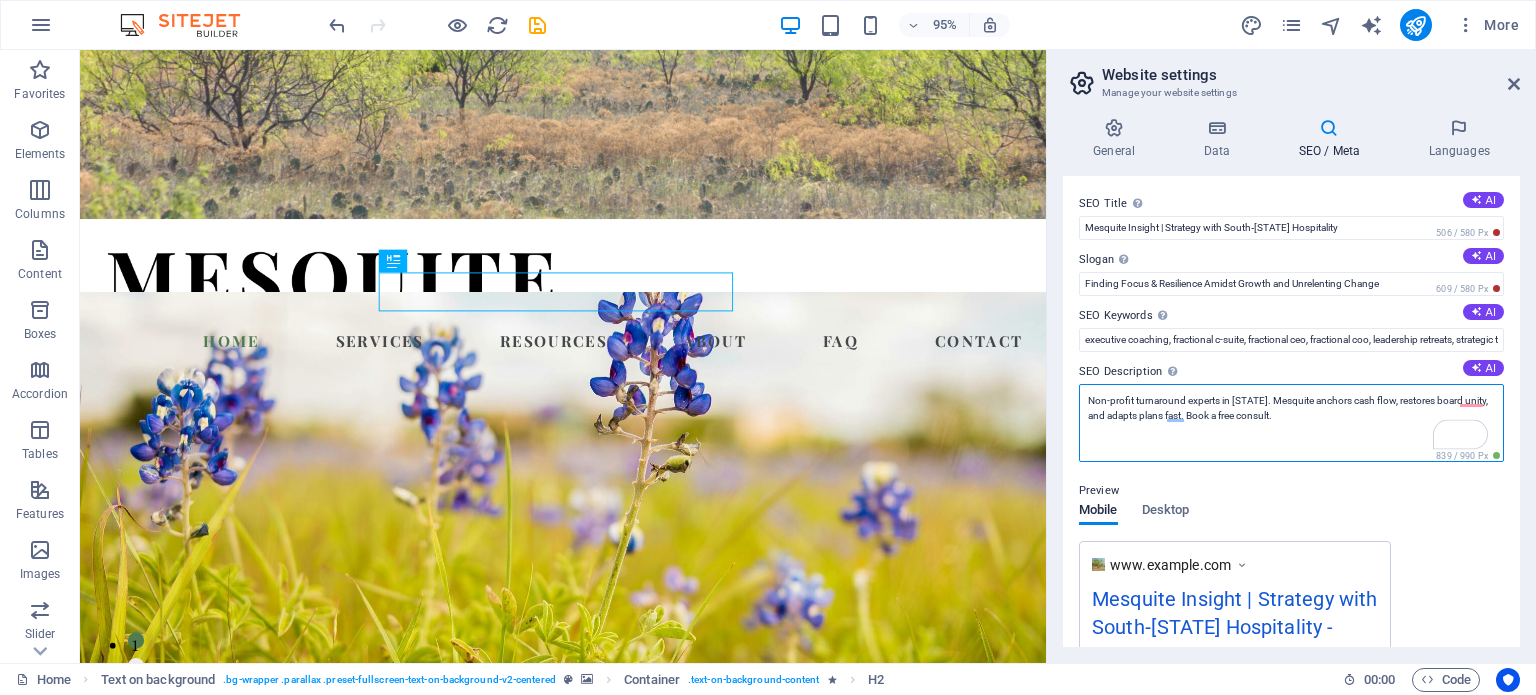 click on "Non-profit turnaround experts in Texas. Mesquite anchors cash flow, restores board unity, and adapts plans fast. Book a free consult." at bounding box center [1291, 423] 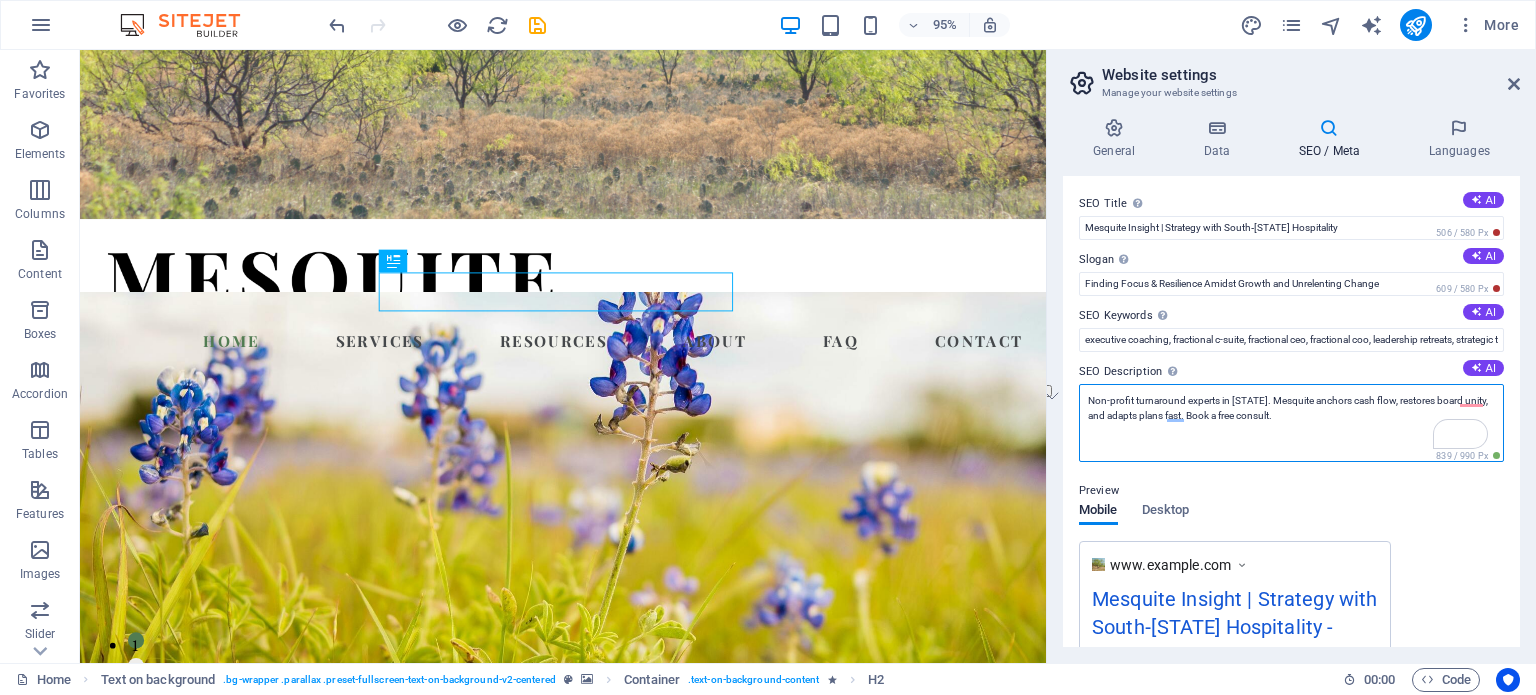 drag, startPoint x: 1096, startPoint y: 397, endPoint x: 1244, endPoint y: 395, distance: 148.01352 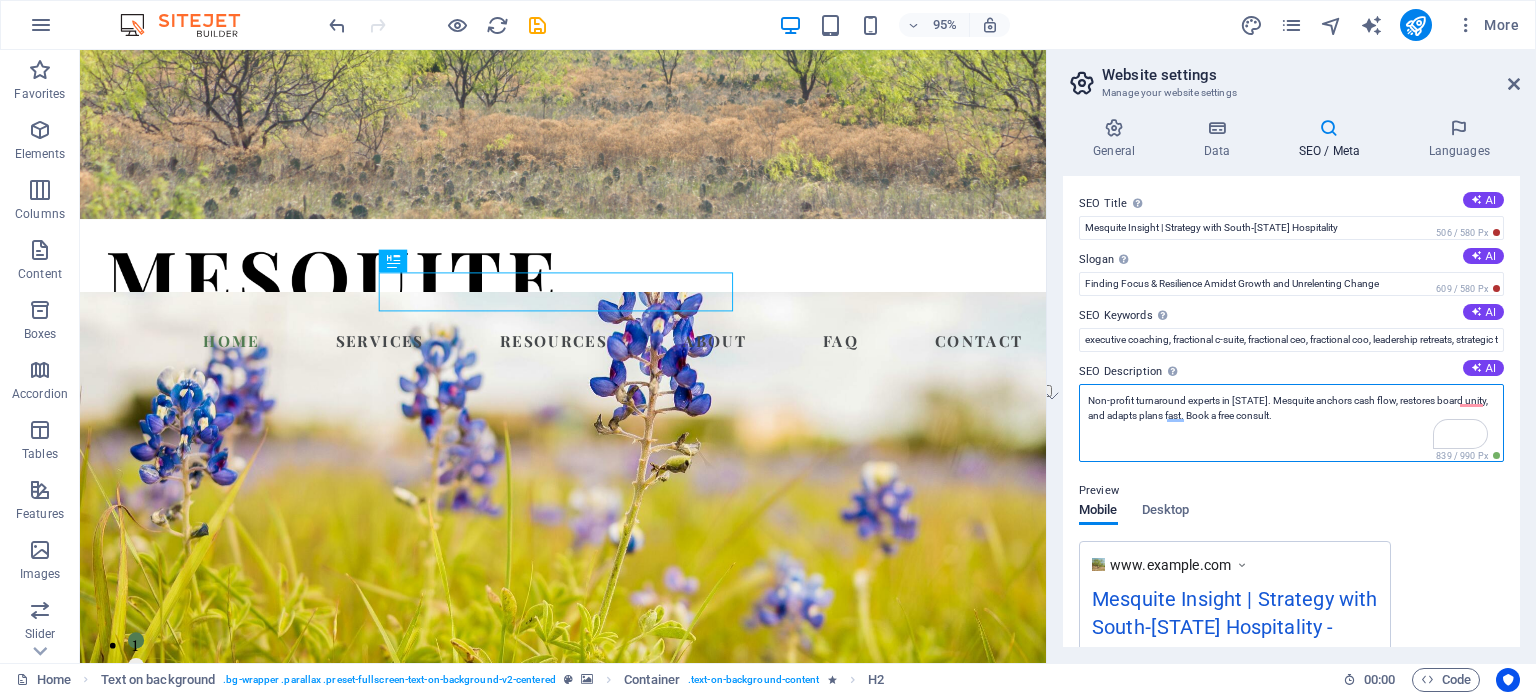 click on "Non-profit turnaround experts in Texas. Mesquite anchors cash flow, restores board unity, and adapts plans fast. Book a free consult." at bounding box center (1291, 423) 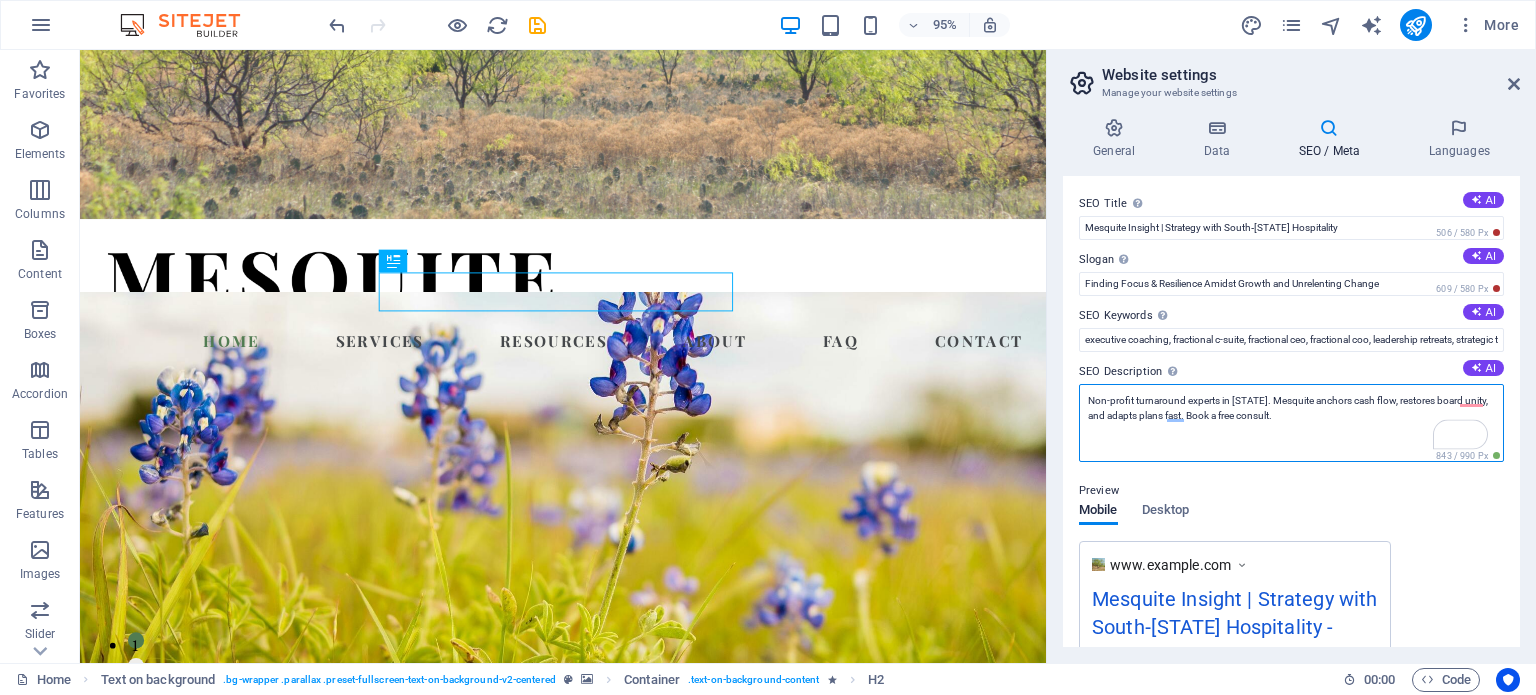 paste on "Mesquite anchors your cash flow and board alignment with a 90-day turnaround program for nonprofits and small businesses in Texas." 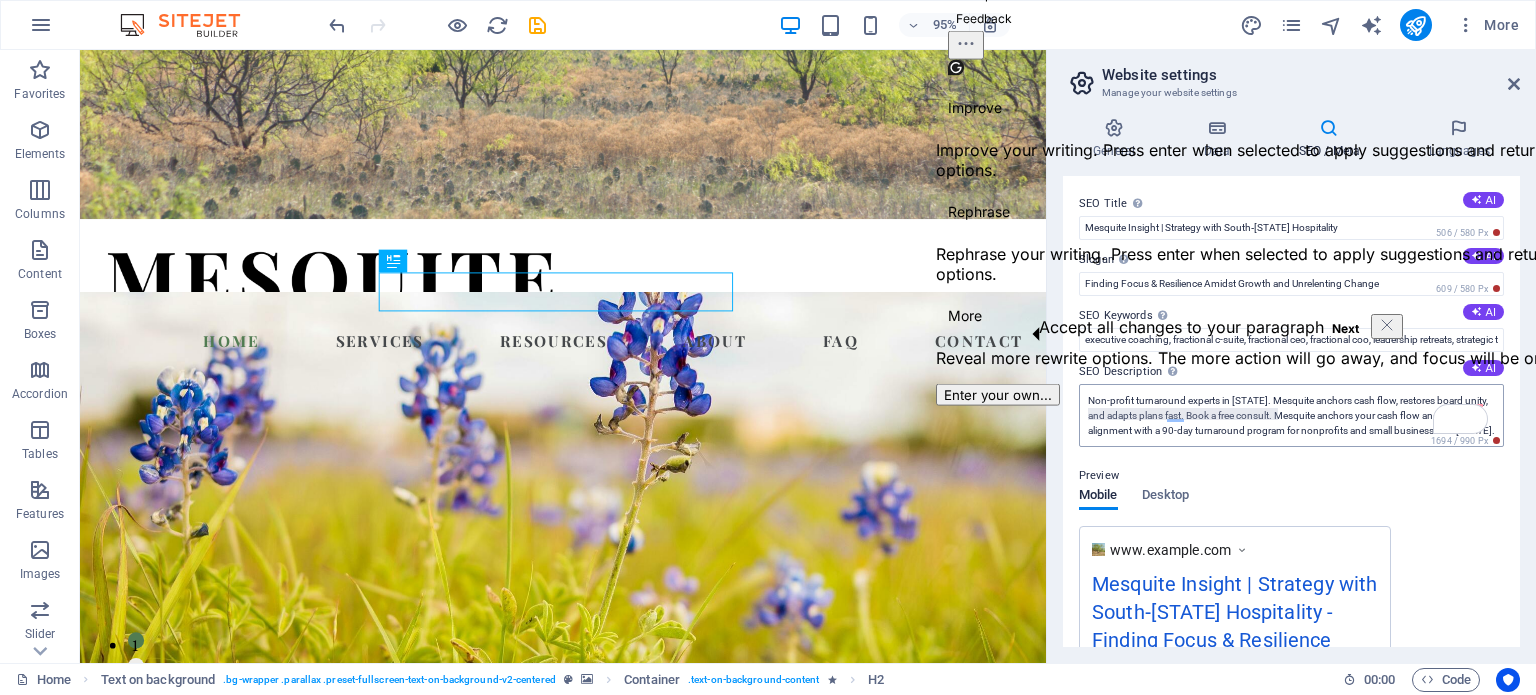 drag, startPoint x: 1277, startPoint y: 412, endPoint x: 1096, endPoint y: 407, distance: 181.06905 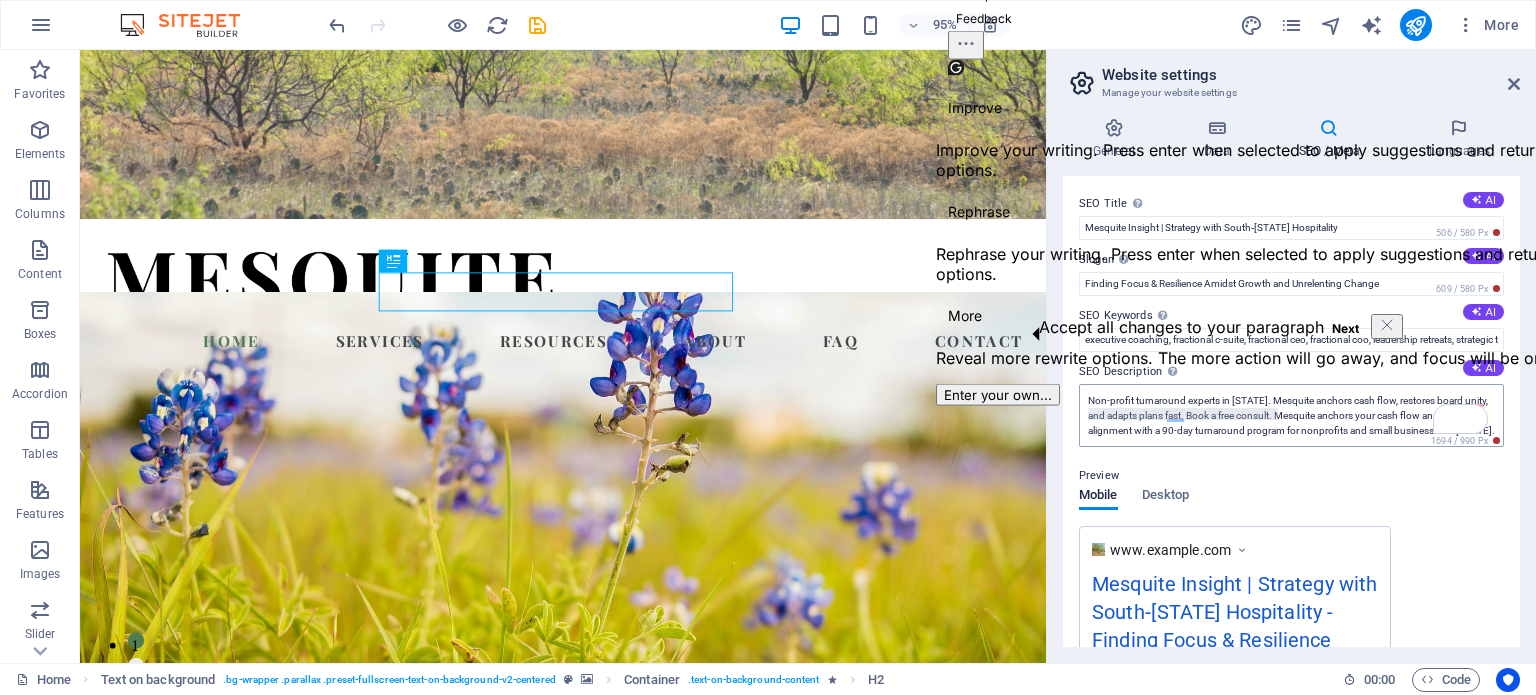 click on "Non-profit turnaround experts in Texas. Mesquite anchors cash flow, restores board unity, and adapts plans fast. Book a free consult. Mesquite anchors your cash flow and board alignment with a 90-day turnaround program for nonprofits and small businesses in Texas." at bounding box center [1291, 415] 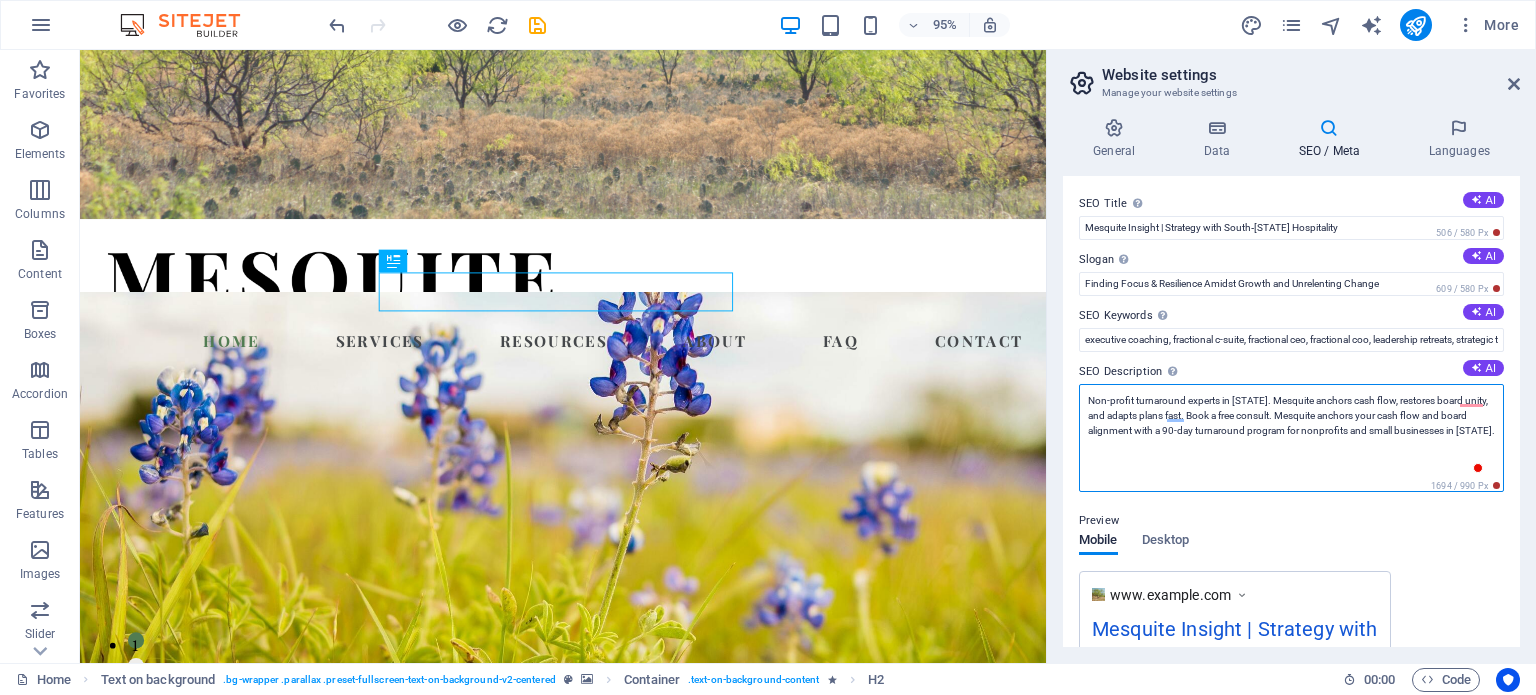 click on "Non-profit turnaround experts in Texas. Mesquite anchors cash flow, restores board unity, and adapts plans fast. Book a free consult. Mesquite anchors your cash flow and board alignment with a 90-day turnaround program for nonprofits and small businesses in Texas." at bounding box center (1291, 438) 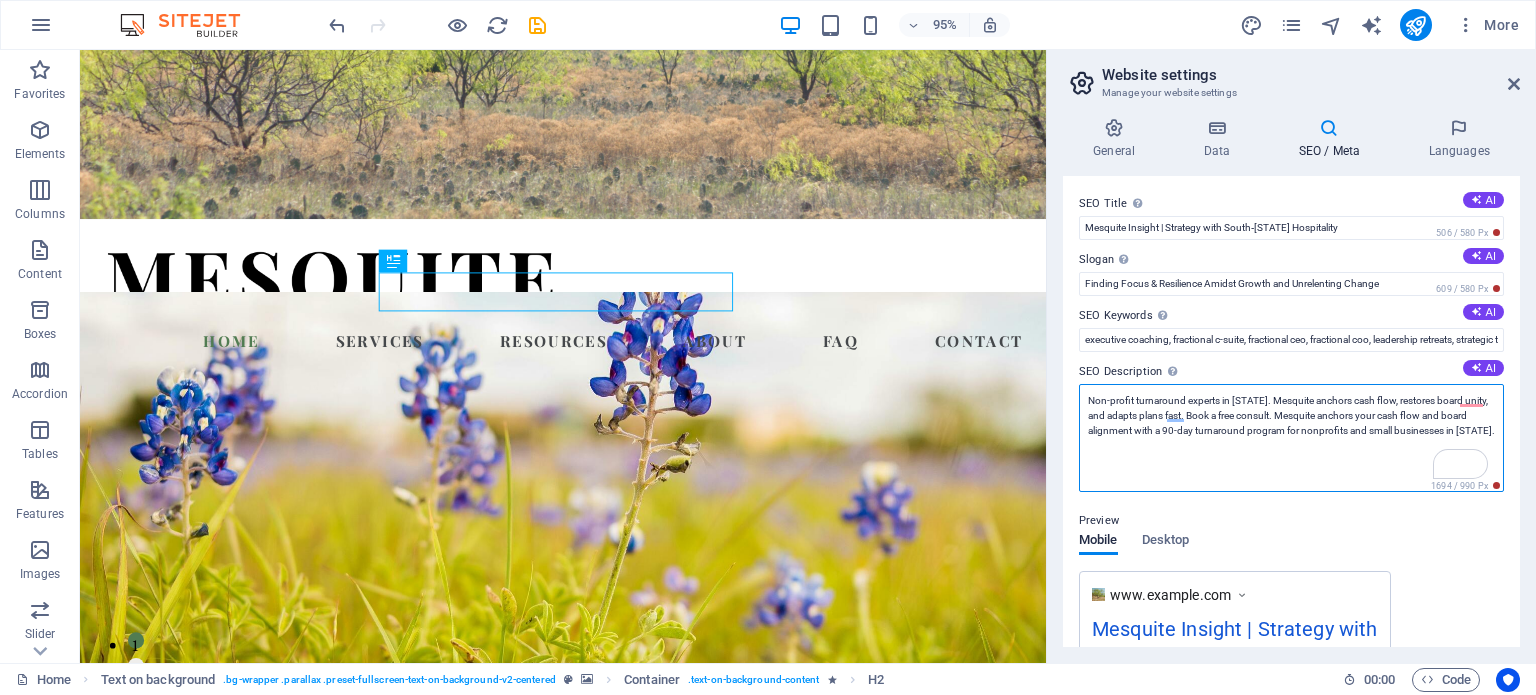 click on "Non-profit turnaround experts in Texas. Mesquite anchors cash flow, restores board unity, and adapts plans fast. Book a free consult. Mesquite anchors your cash flow and board alignment with a 90-day turnaround program for nonprofits and small businesses in Texas." at bounding box center (1291, 438) 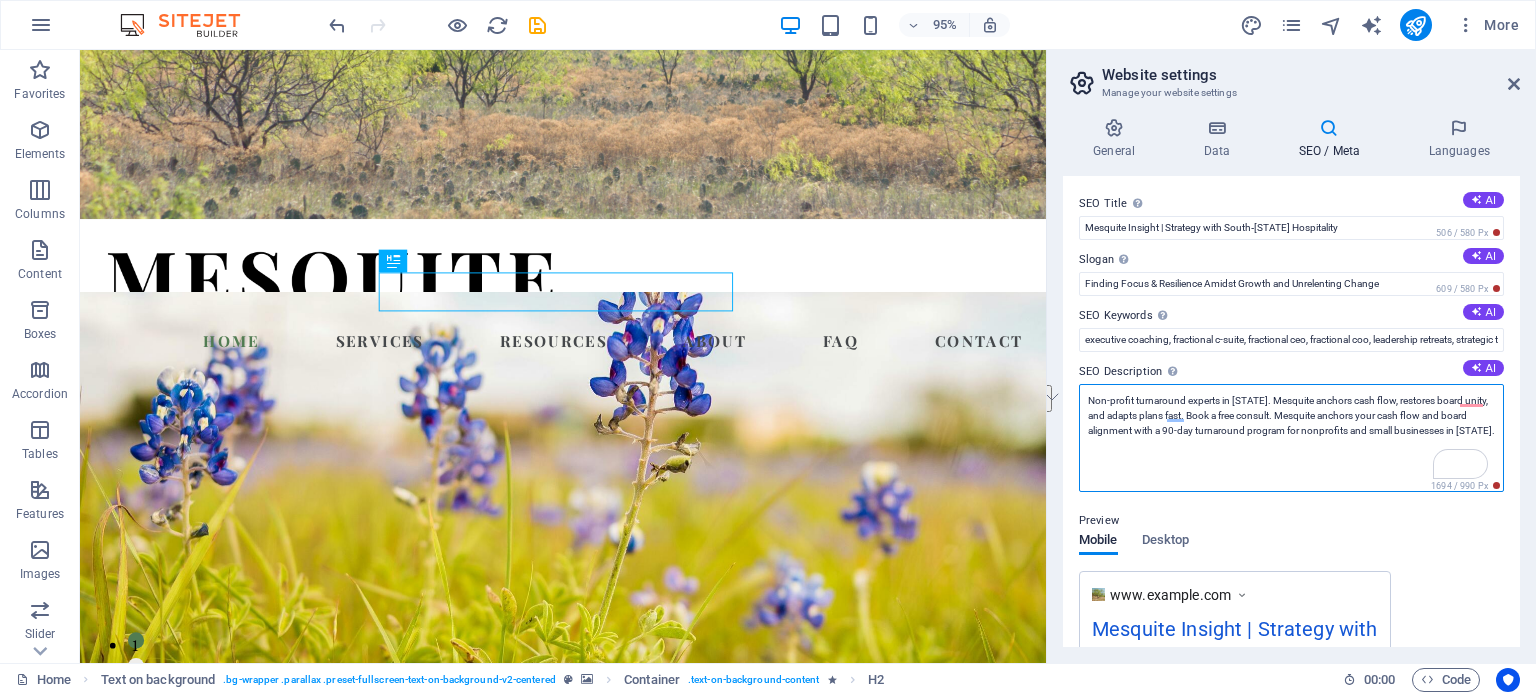 drag, startPoint x: 1268, startPoint y: 398, endPoint x: 1270, endPoint y: 411, distance: 13.152946 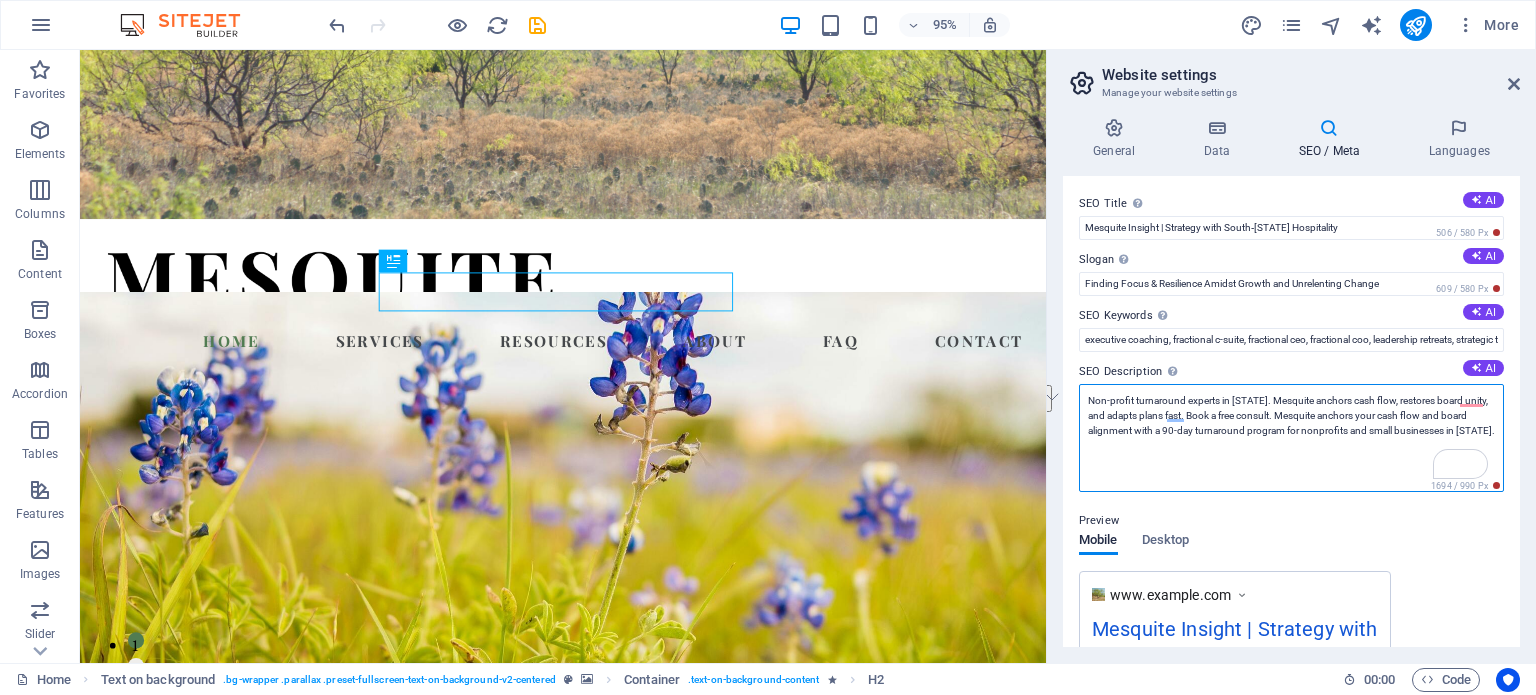 click on "Non-profit turnaround experts in Texas. Mesquite anchors cash flow, restores board unity, and adapts plans fast. Book a free consult. Mesquite anchors your cash flow and board alignment with a 90-day turnaround program for nonprofits and small businesses in Texas." at bounding box center [1291, 438] 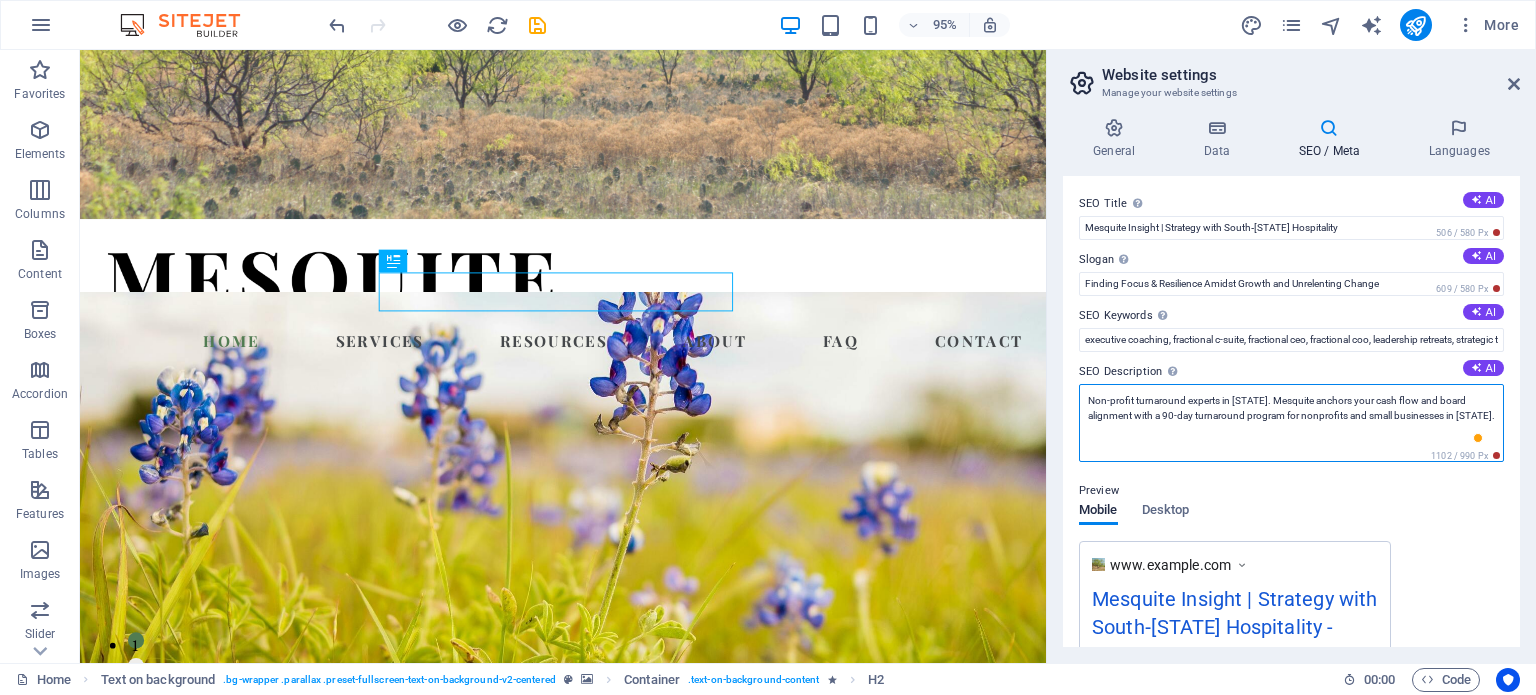 type on "Non-profit turnaround experts in Texas. Mesquite anchors your cash flow and board alignment with a 90-day turnaround program for nonprofits and small businesses in Texas." 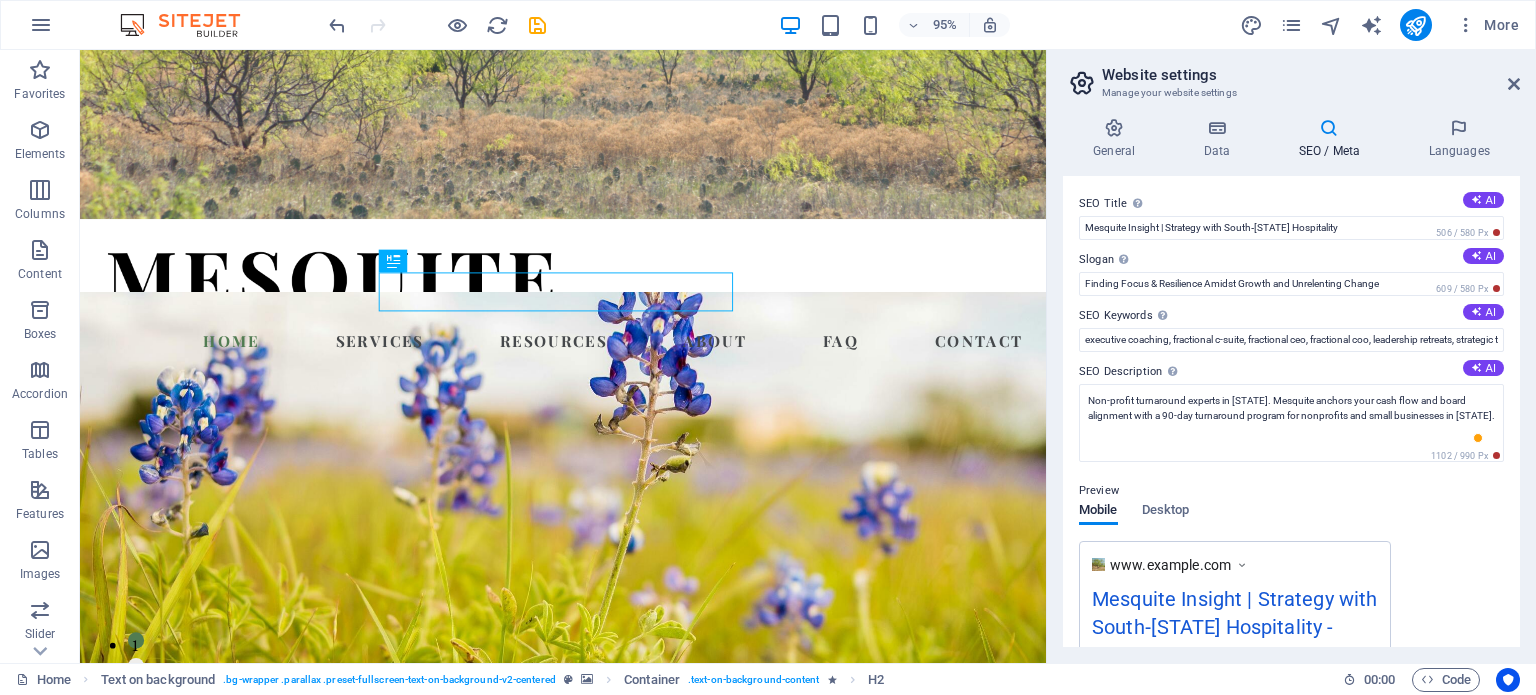 click on "Preview Mobile Desktop www.example.com Mesquite Insight | Strategy with South‑Texas Hospitality  - Finding Focus & Resilience Amidst ... Non-profit turnaround experts in Texas. Mesquite anchors your cash flow and board alignment with a 90-day turnaround program for nonprofits and small businesses in Texas." at bounding box center (1291, 641) 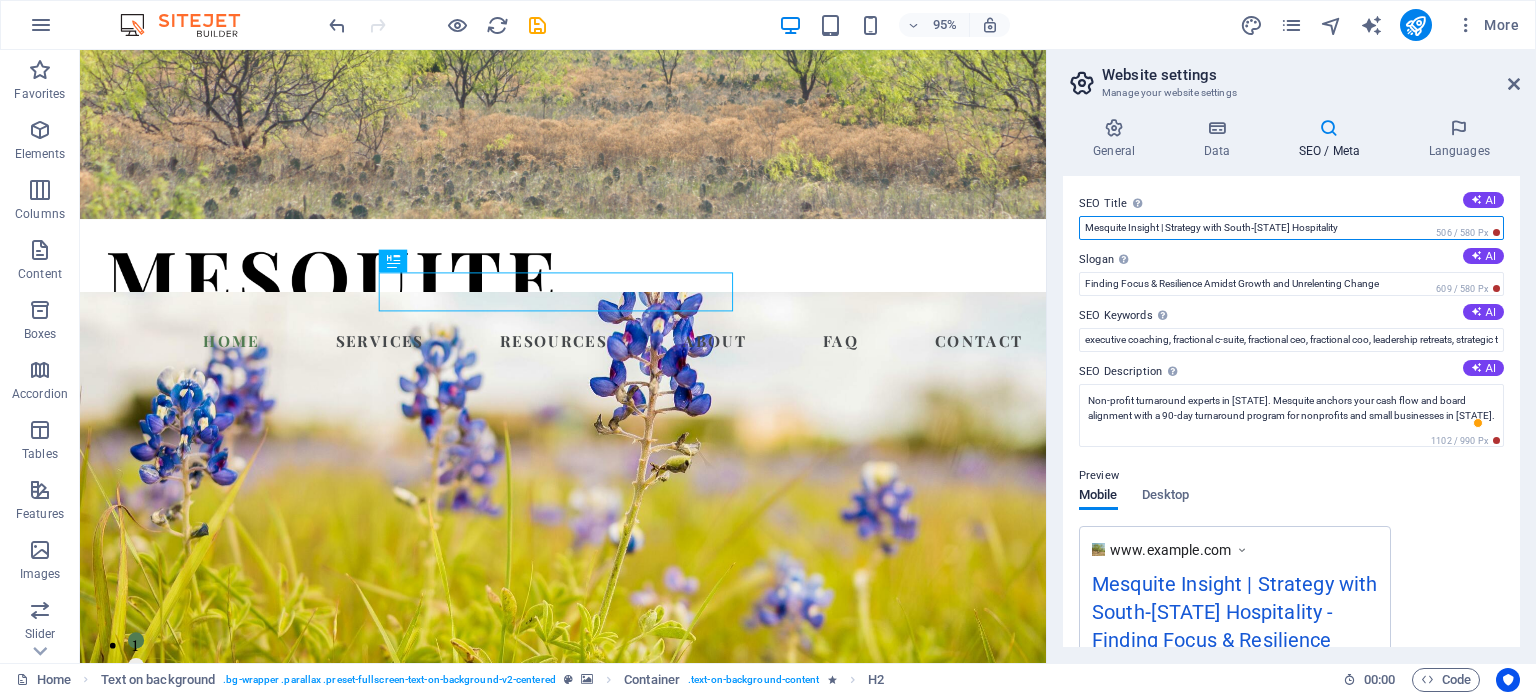 click on "Mesquite Insight | Strategy with South‑Texas Hospitality" at bounding box center (1291, 228) 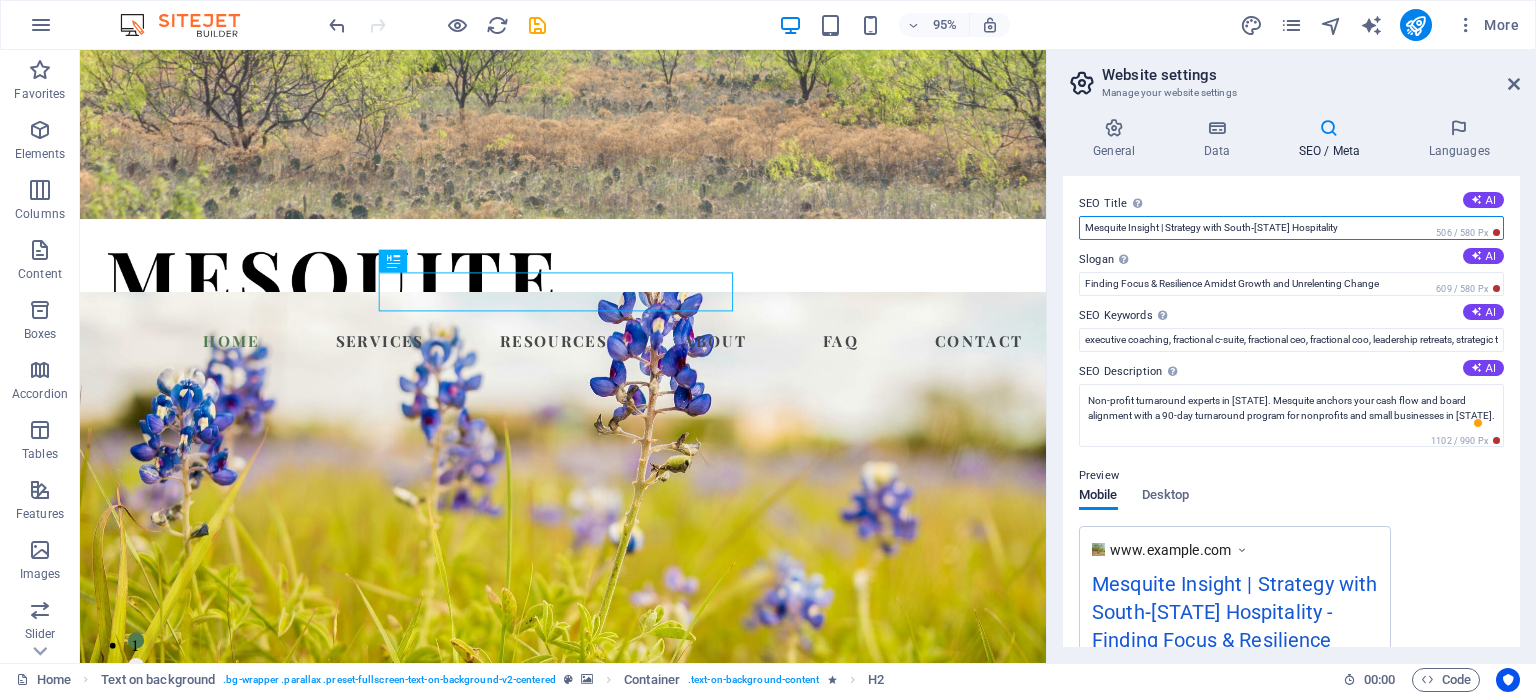 drag, startPoint x: 1346, startPoint y: 227, endPoint x: 1059, endPoint y: 240, distance: 287.29428 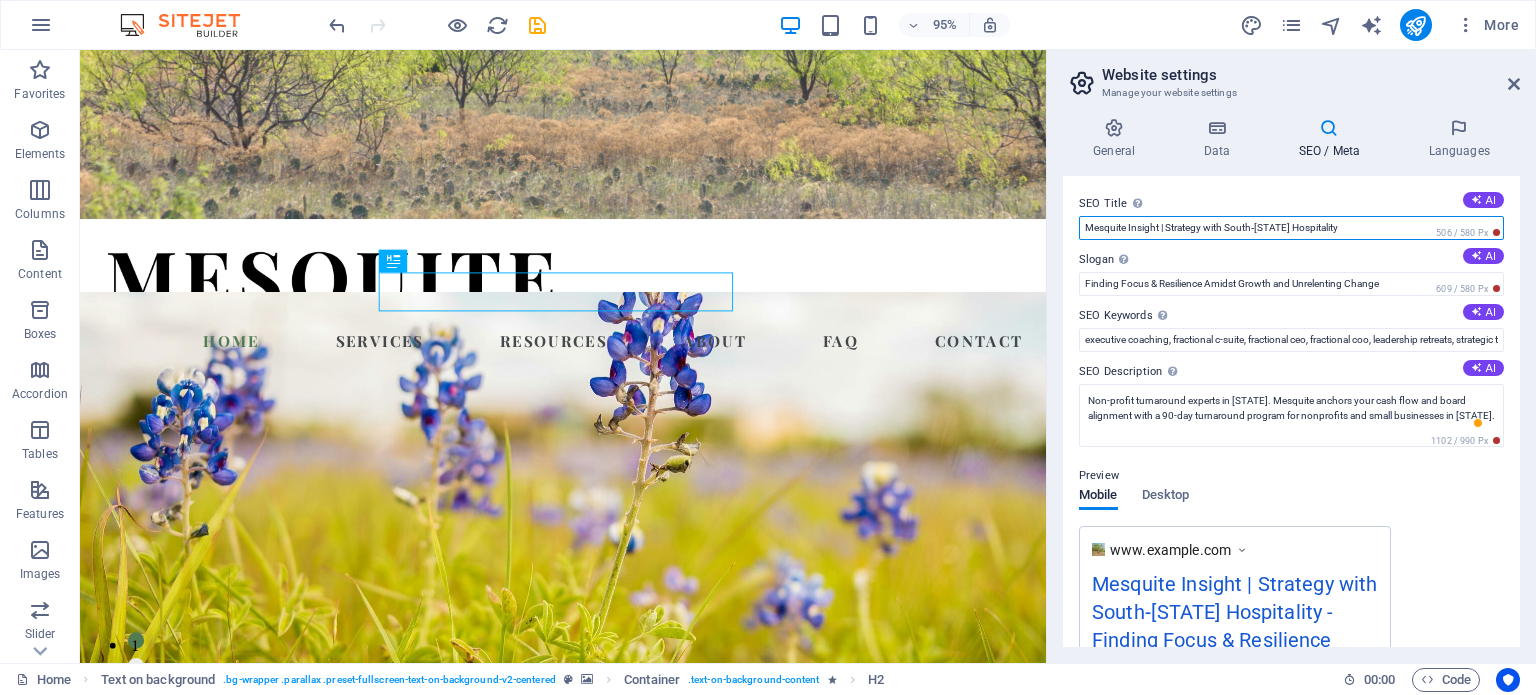 paste on "Strategic Turnaround Consulting for Non-profits" 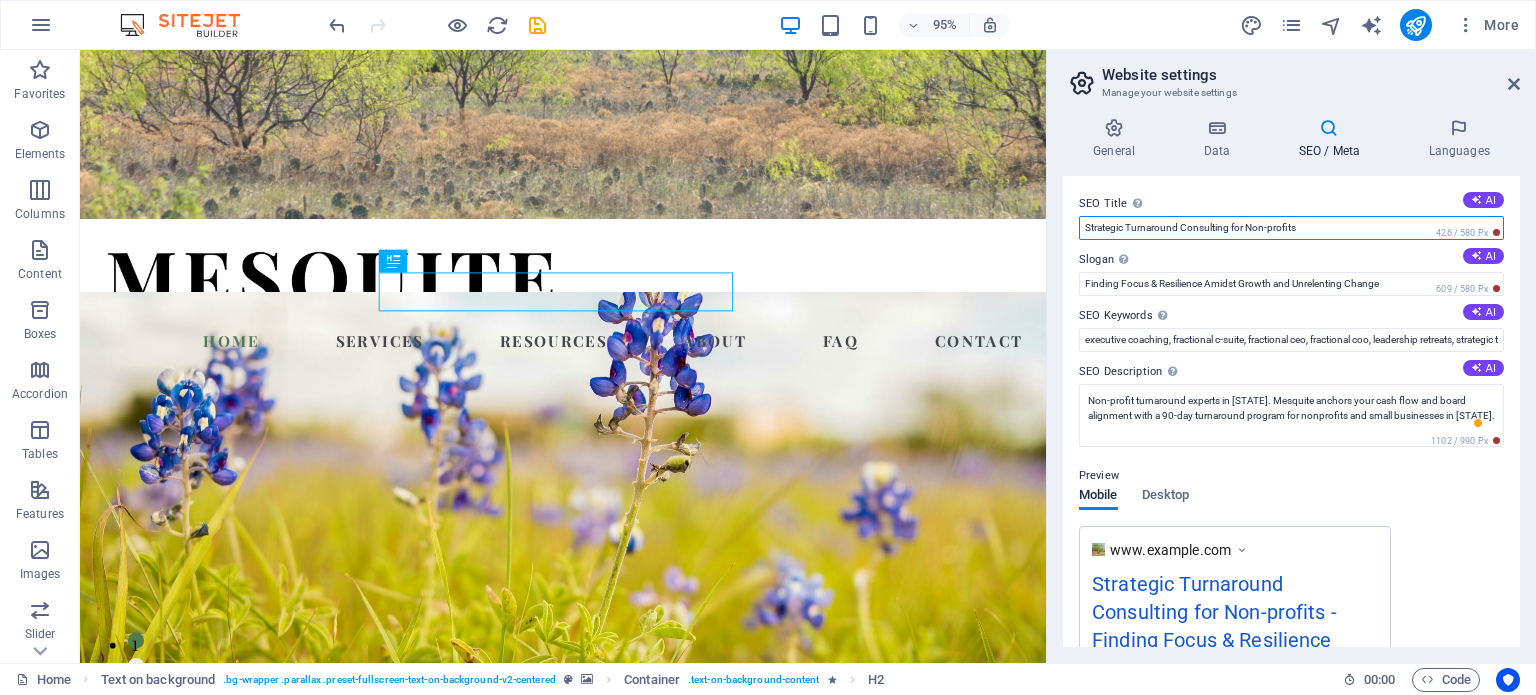 click on "Strategic Turnaround Consulting for Non-profits" at bounding box center (1291, 228) 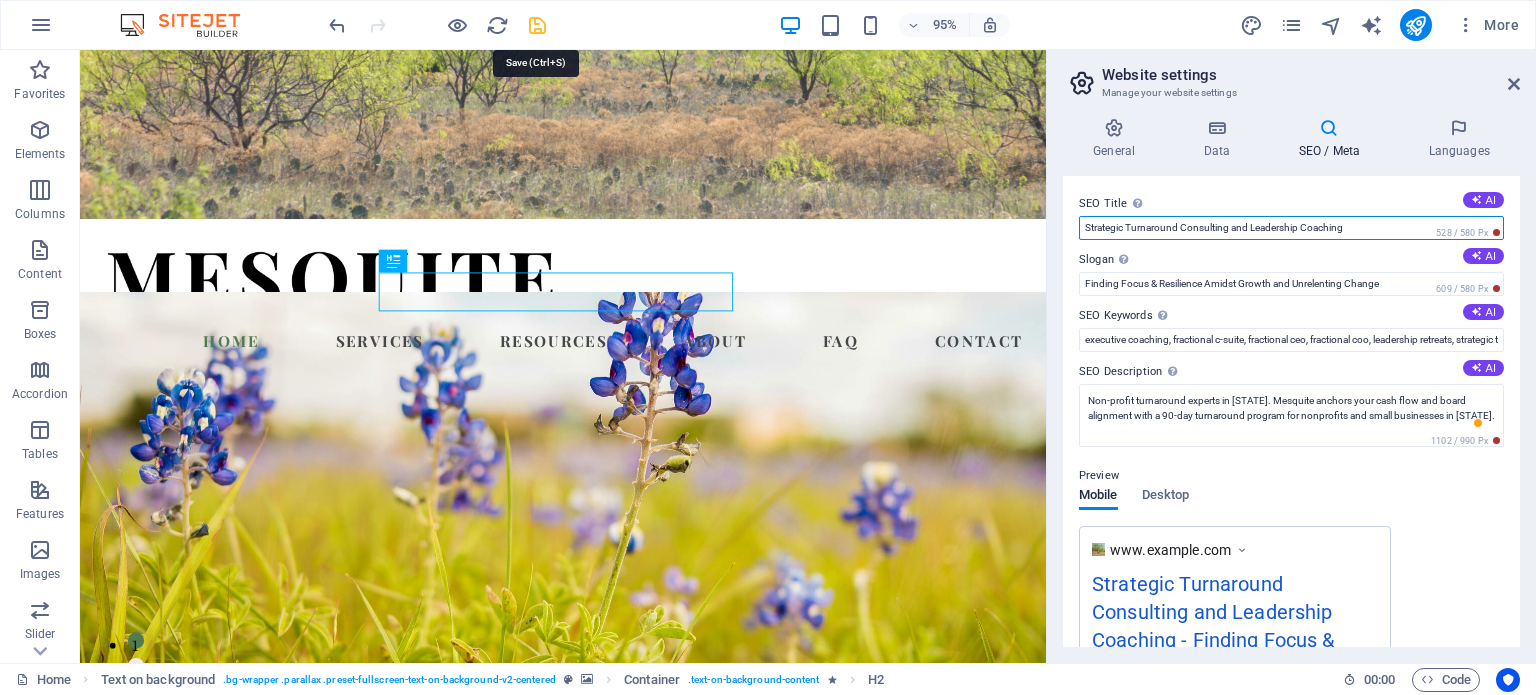 type on "Strategic Turnaround Consulting and Leadership Coaching" 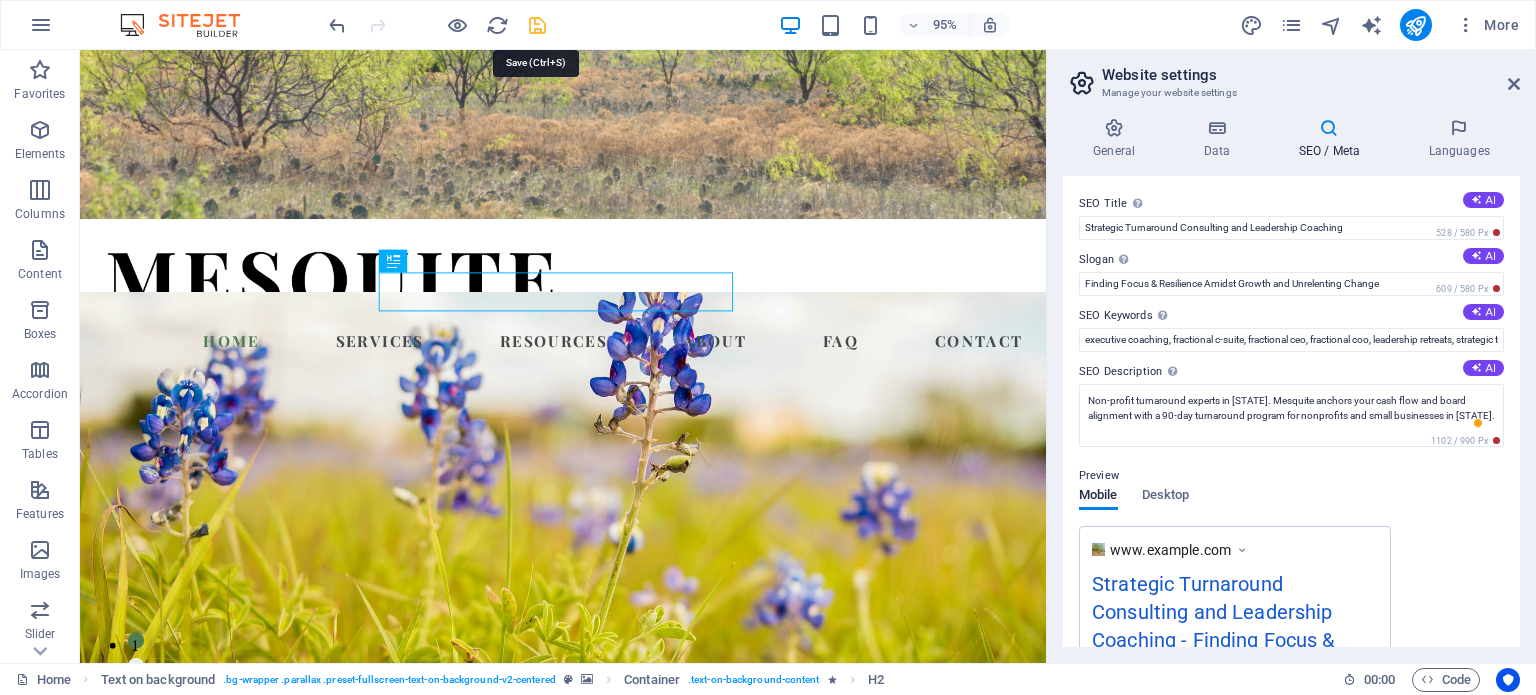 click at bounding box center (537, 25) 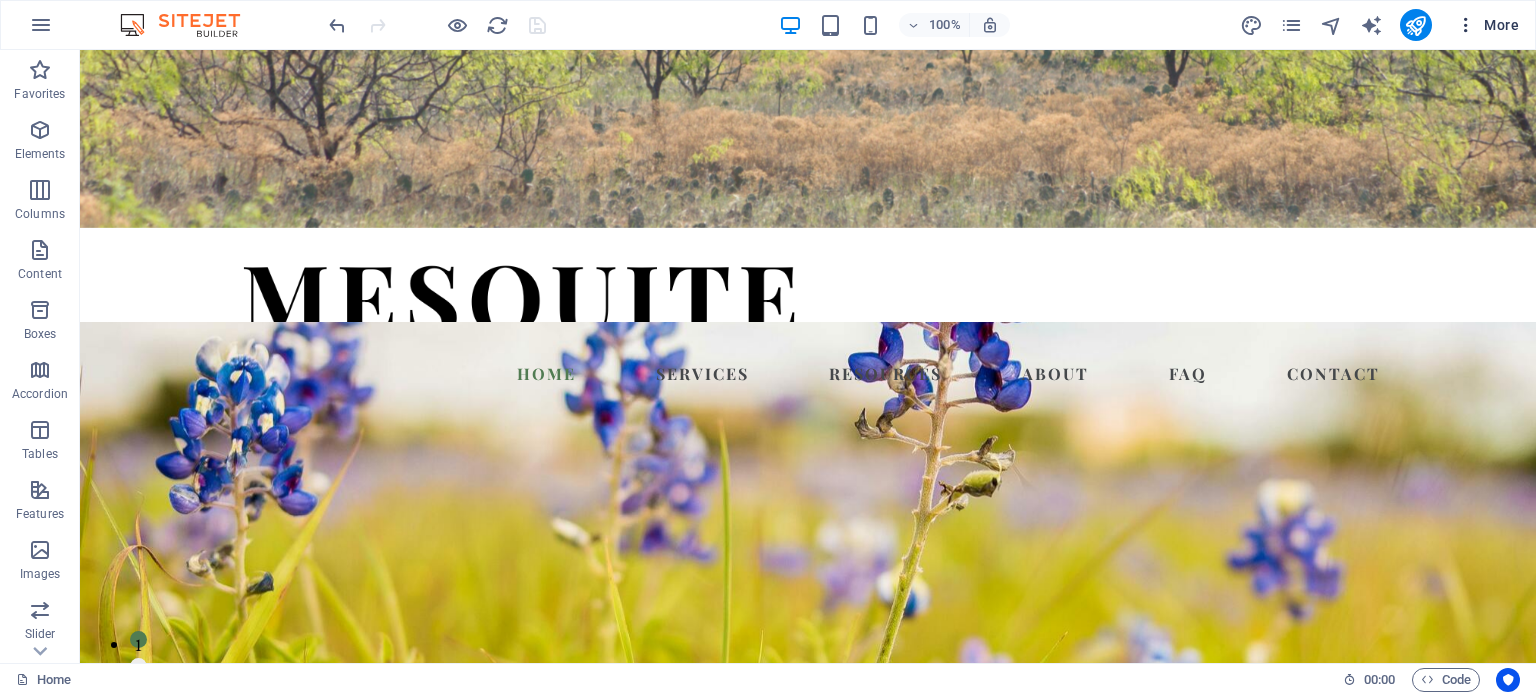 click at bounding box center (1466, 25) 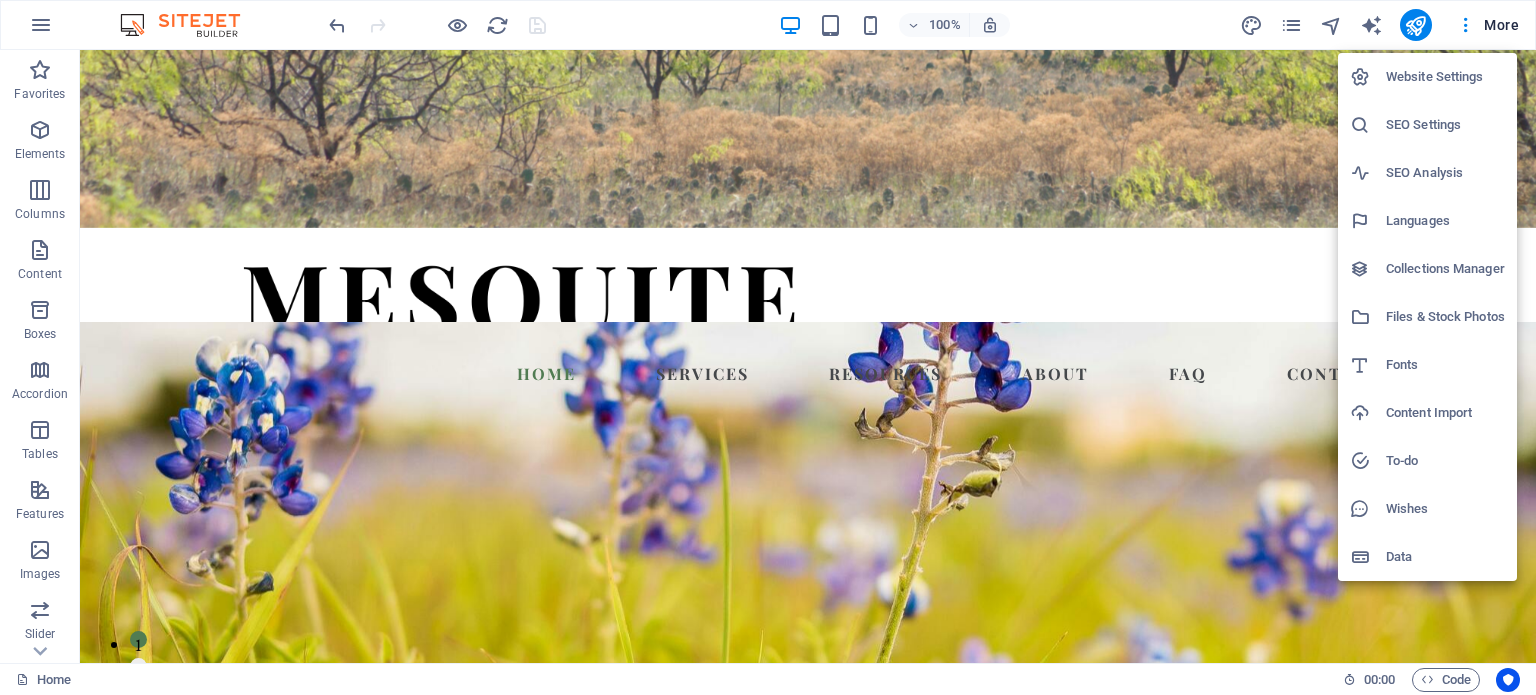 click at bounding box center (768, 347) 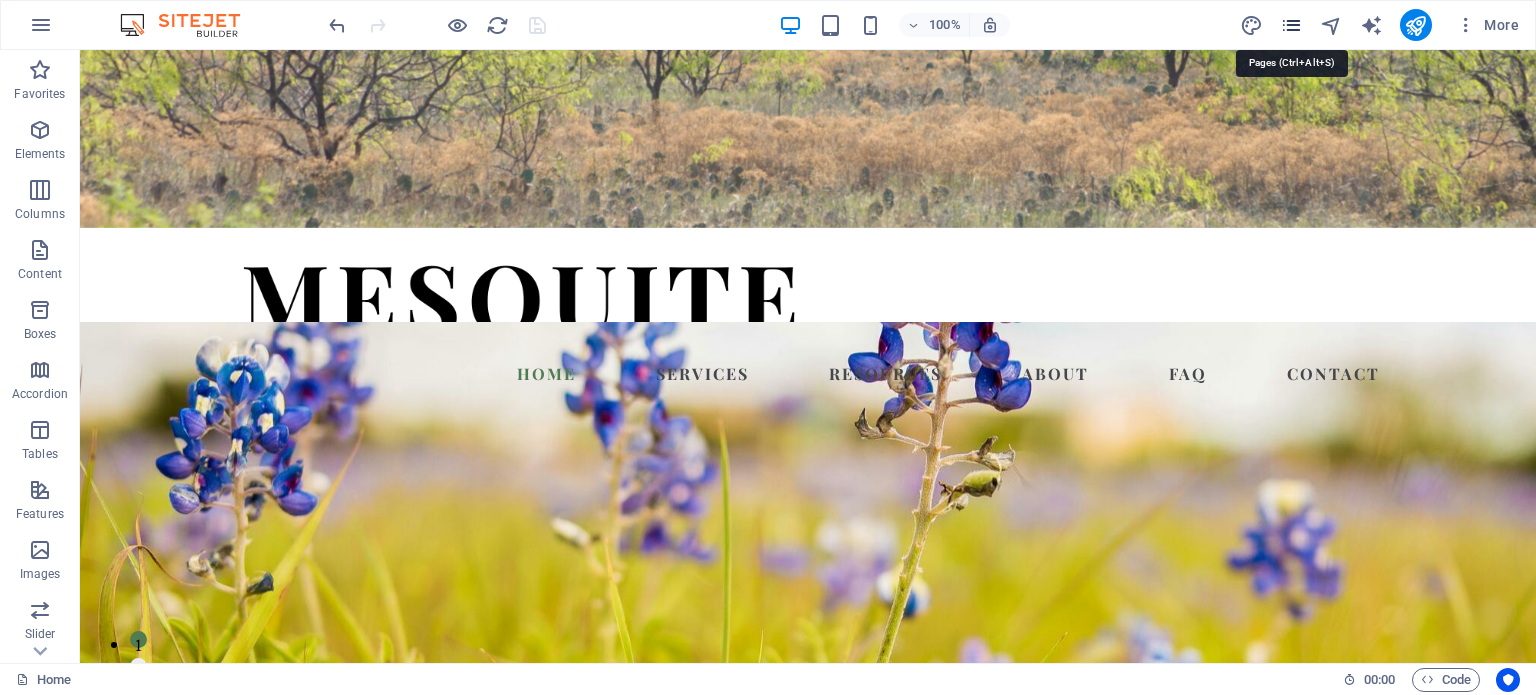 click at bounding box center (1291, 25) 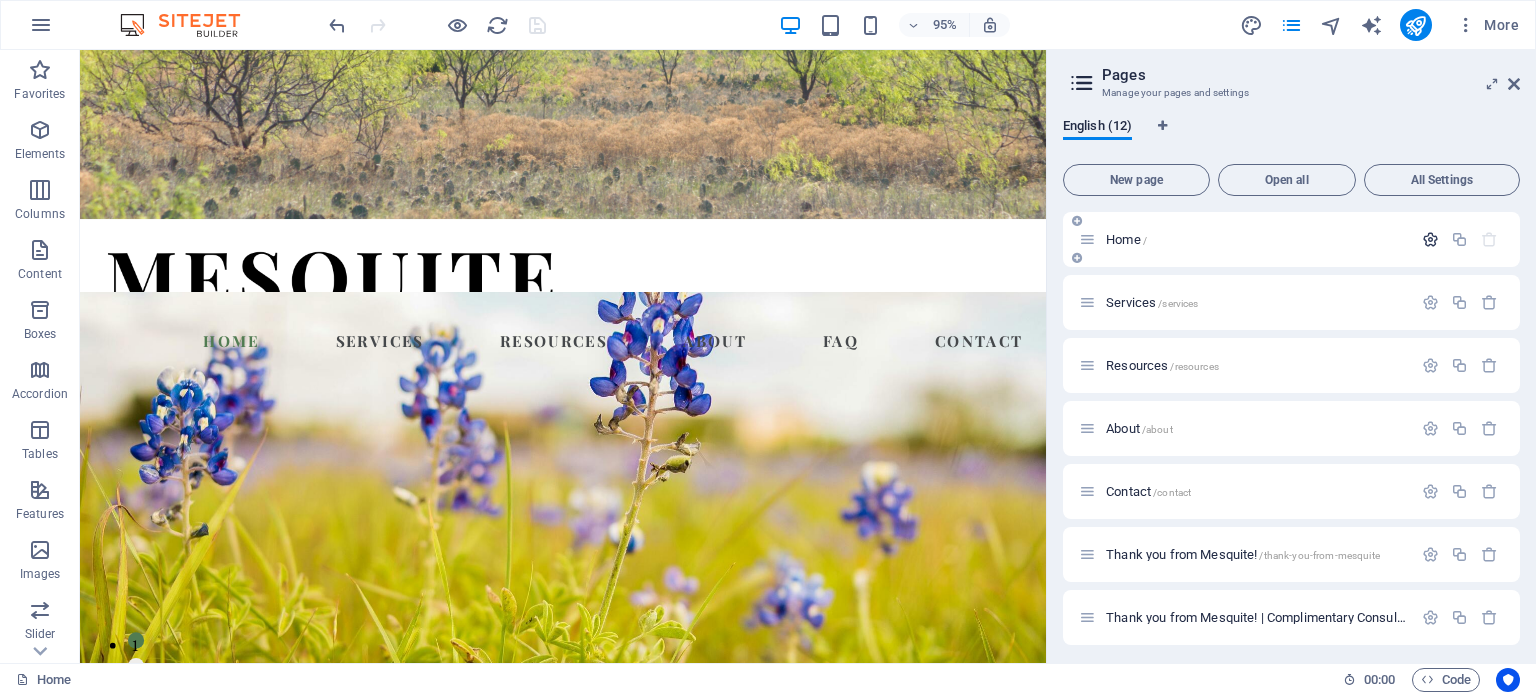 click at bounding box center [1430, 239] 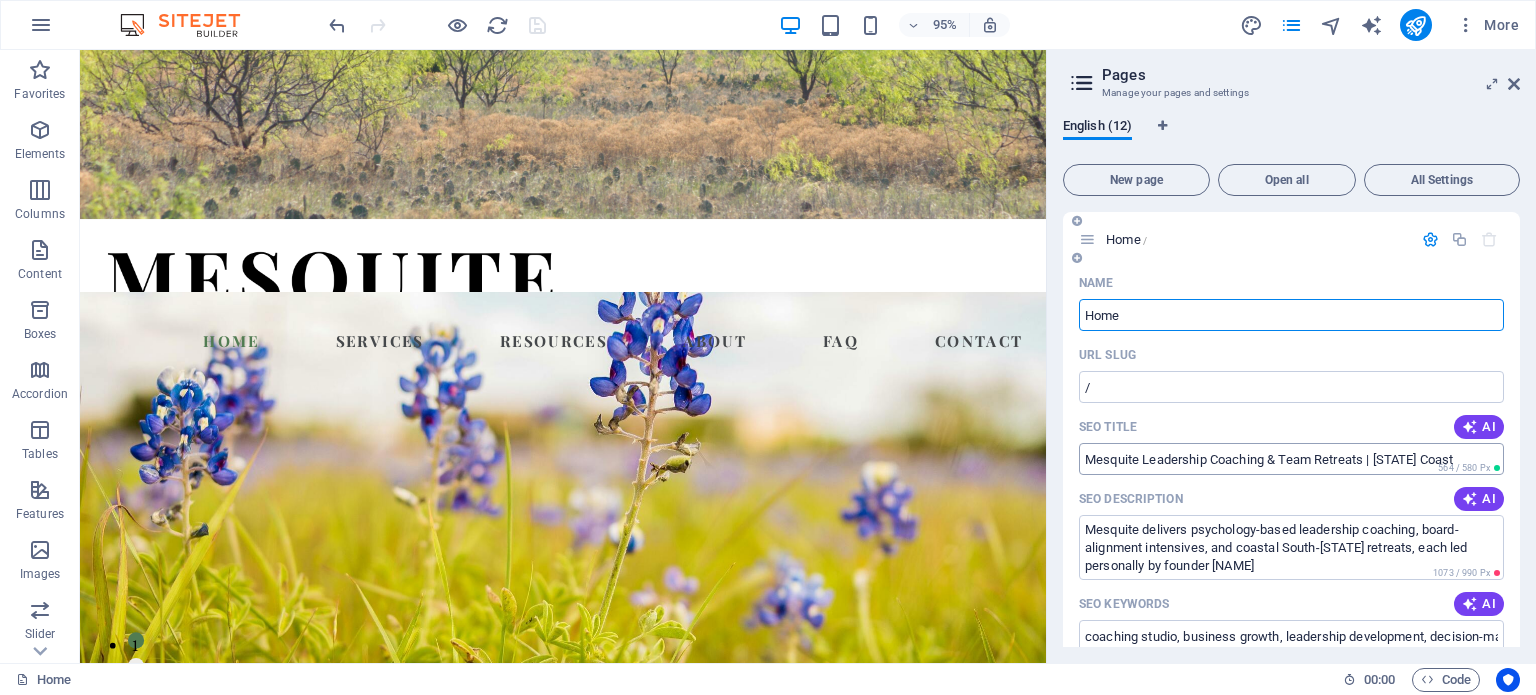 click on "[CITY] Leadership Coaching & Team Retreats | [STATE] Coast" at bounding box center (1291, 459) 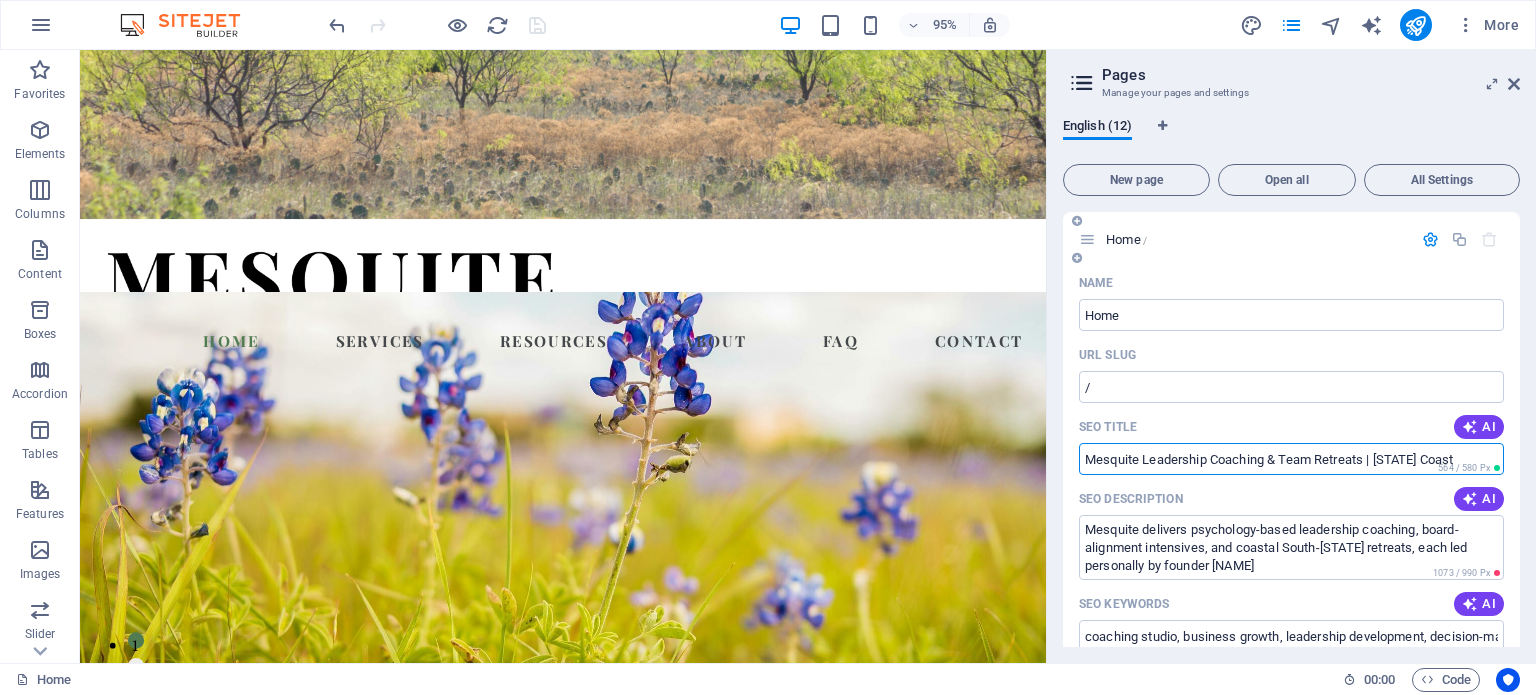 click on "[CITY] Leadership Coaching & Team Retreats | [STATE] Coast" at bounding box center [1291, 459] 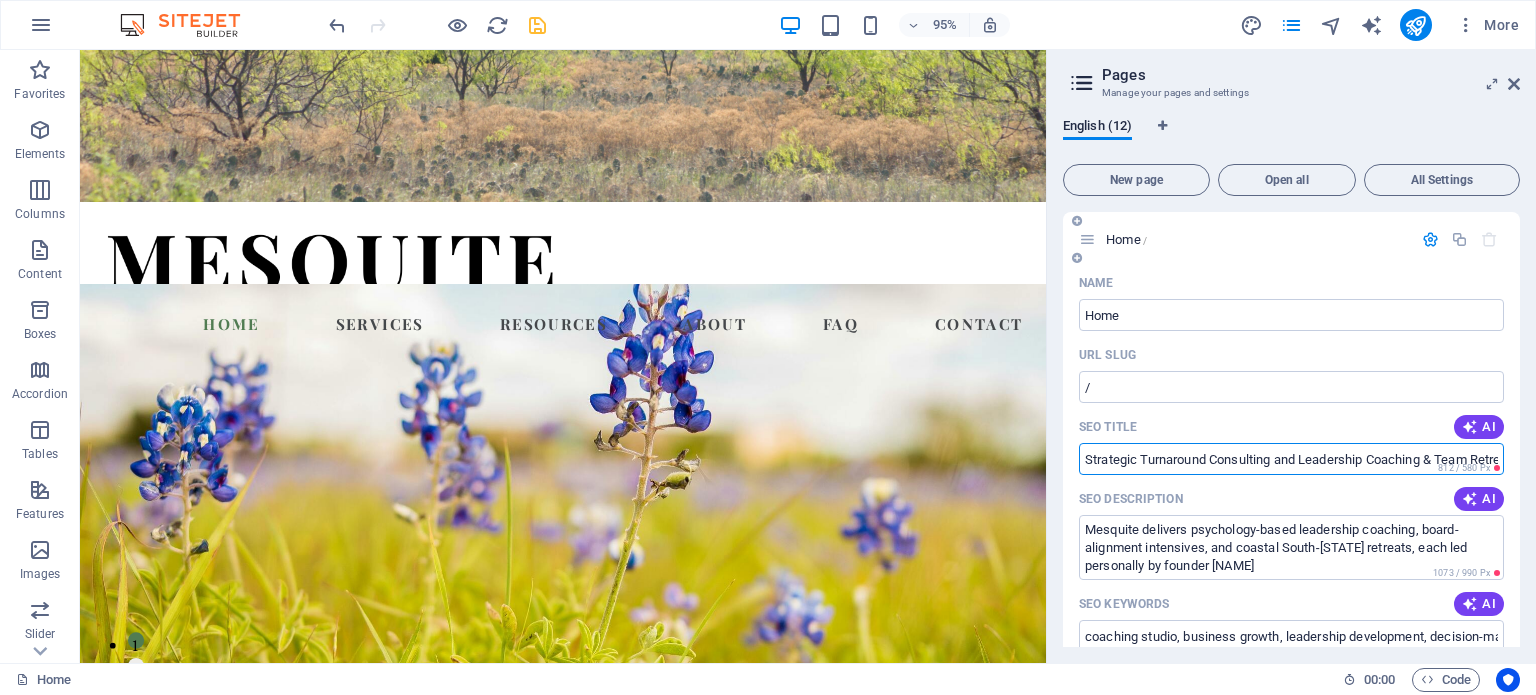 click on "Strategic Turnaround Consulting and Leadership Coaching & Team Retreats | Texas Coast" at bounding box center [1291, 459] 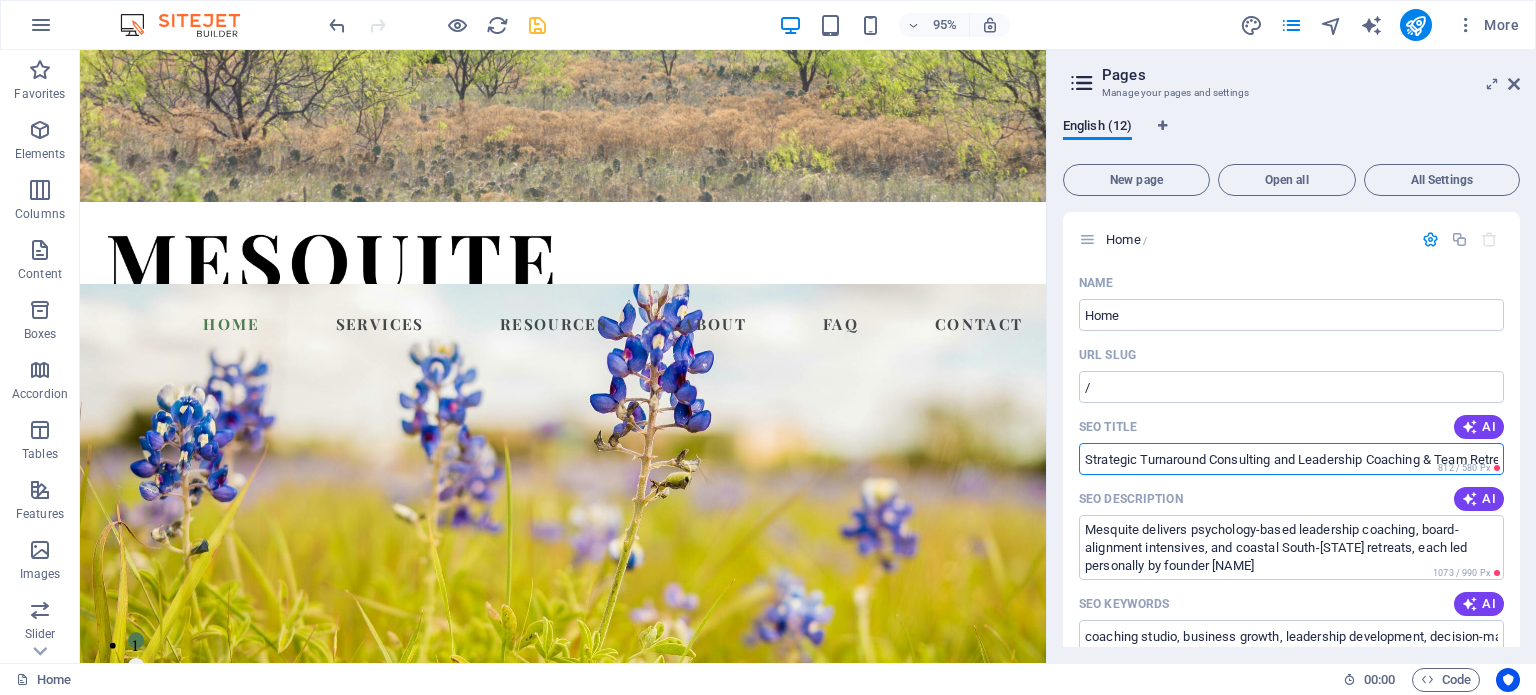 scroll, scrollTop: 0, scrollLeft: 117, axis: horizontal 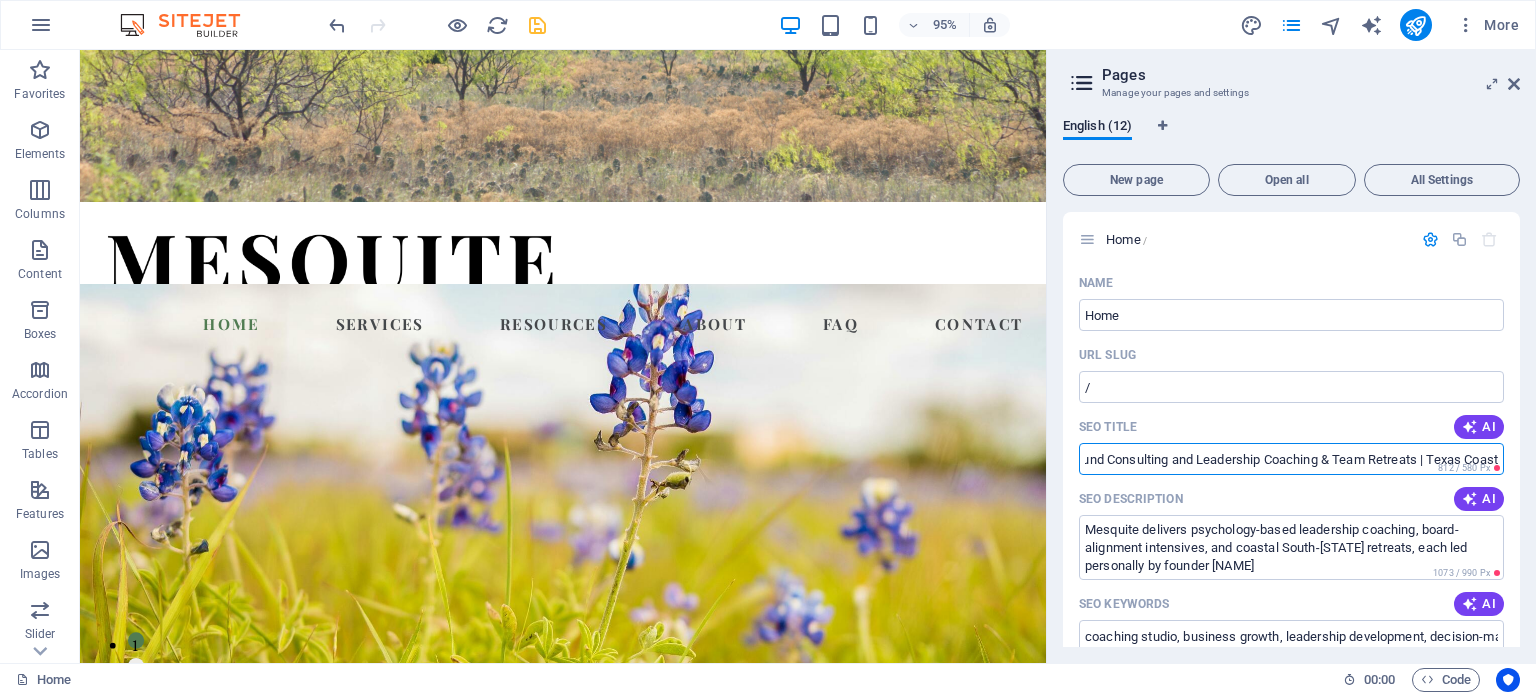drag, startPoint x: 1370, startPoint y: 461, endPoint x: 1535, endPoint y: 459, distance: 165.01212 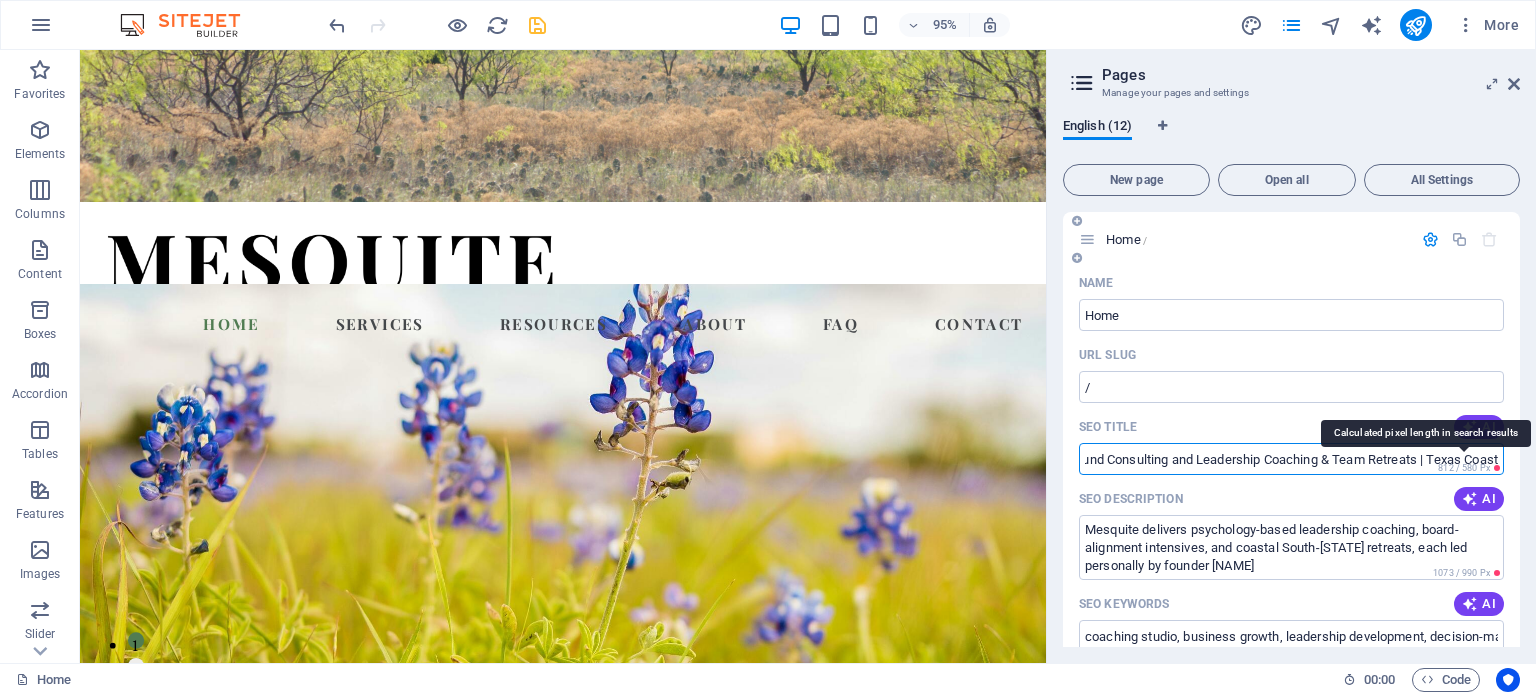 scroll, scrollTop: 0, scrollLeft: 0, axis: both 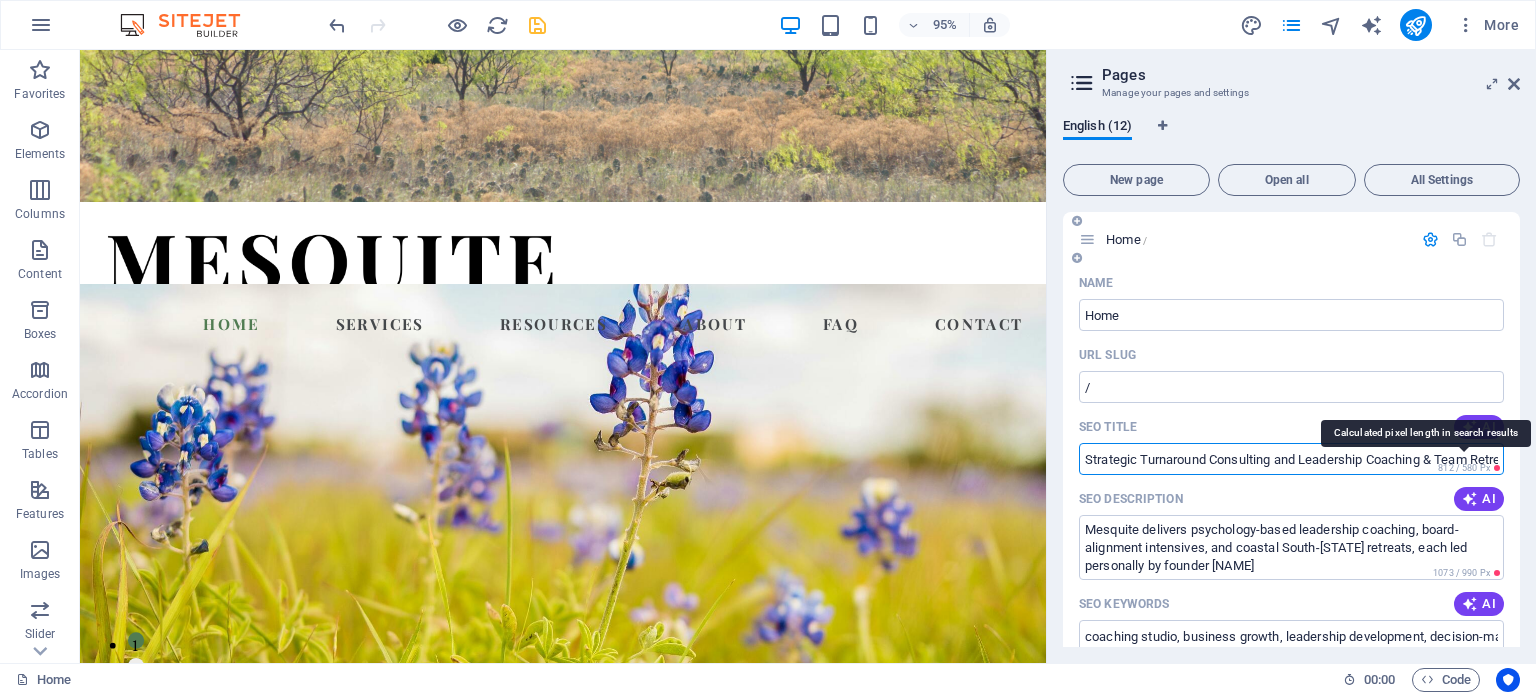 click on "812 / 580 Px" at bounding box center (1464, 468) 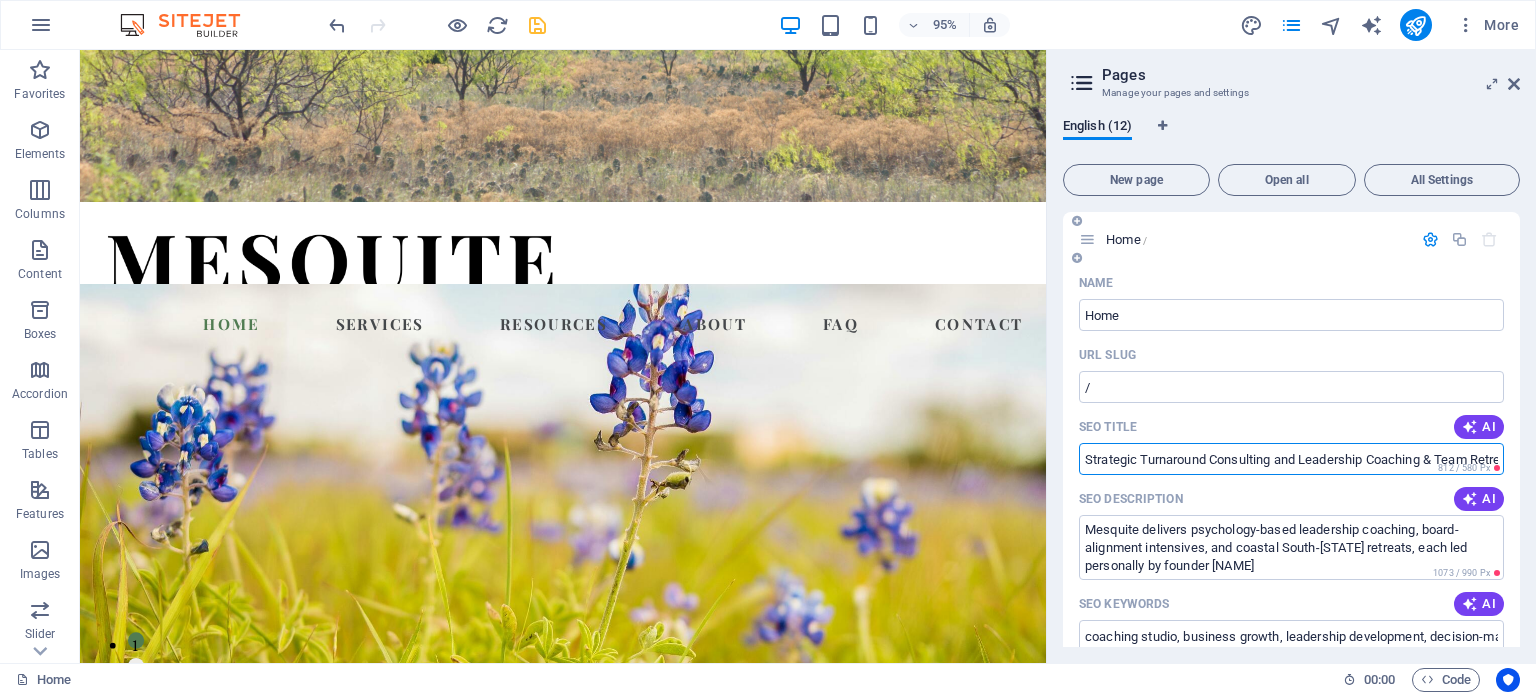 click on "Strategic Turnaround Consulting and Leadership Coaching & Team Retreats | Texas Coast" at bounding box center (1291, 459) 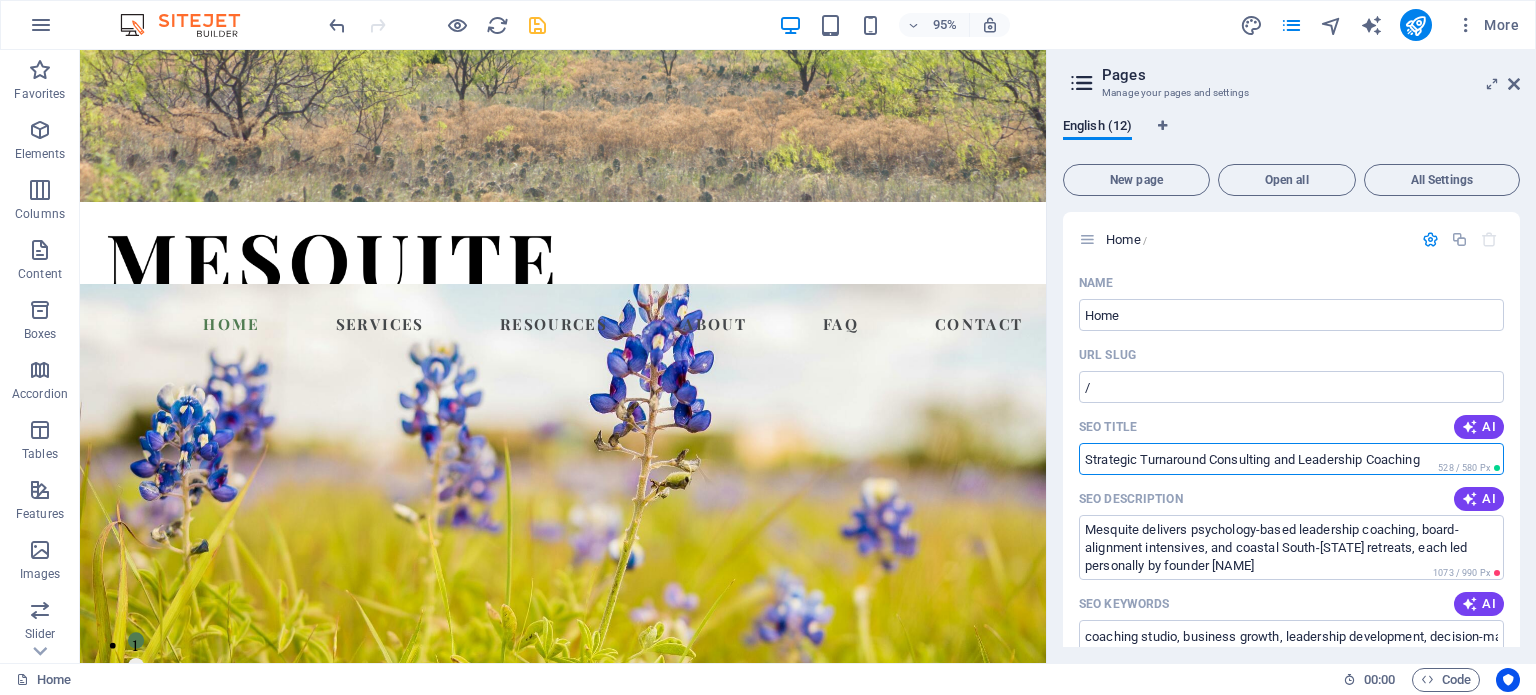 type on "Strategic Turnaround Consulting and Leadership Coaching" 